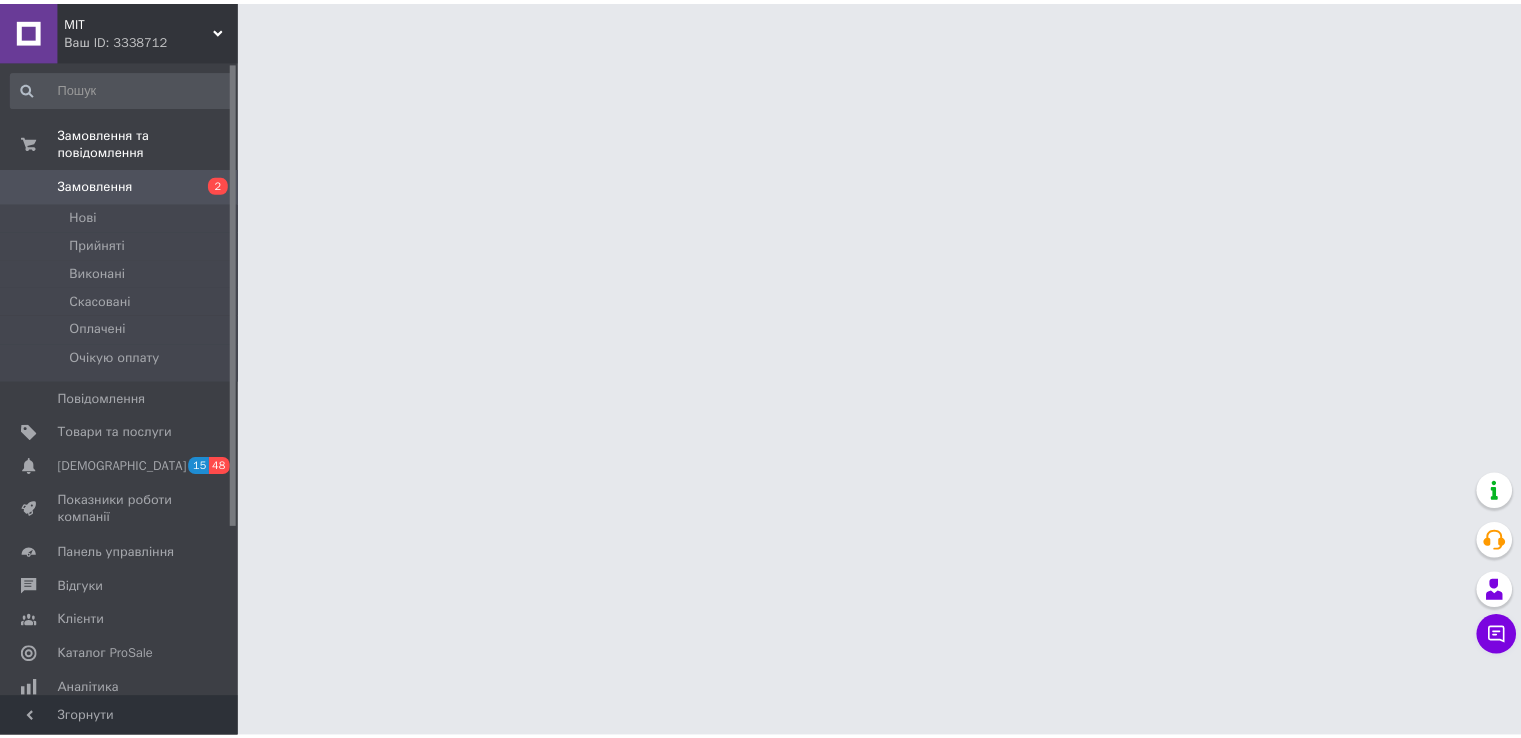 scroll, scrollTop: 0, scrollLeft: 0, axis: both 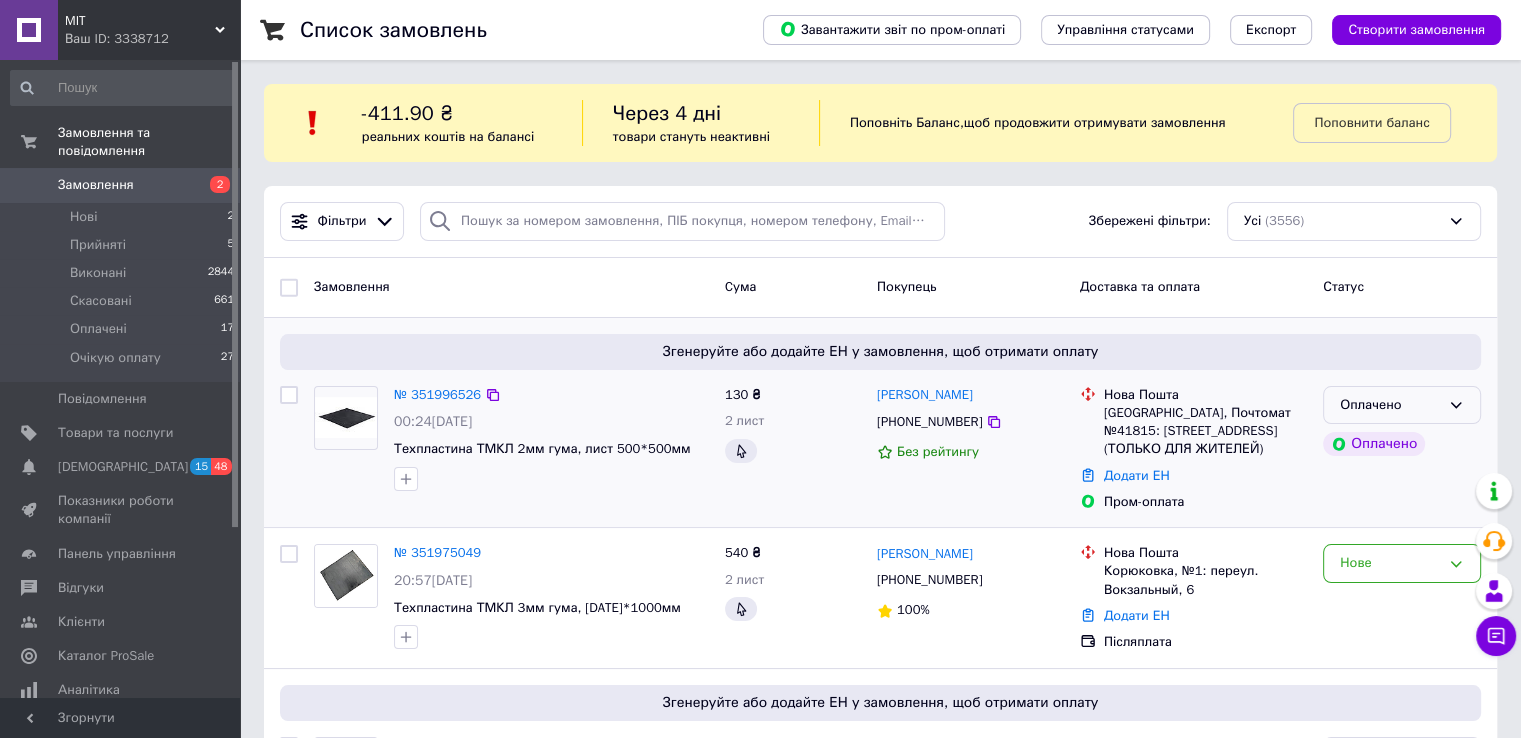 click on "Оплачено" at bounding box center [1390, 405] 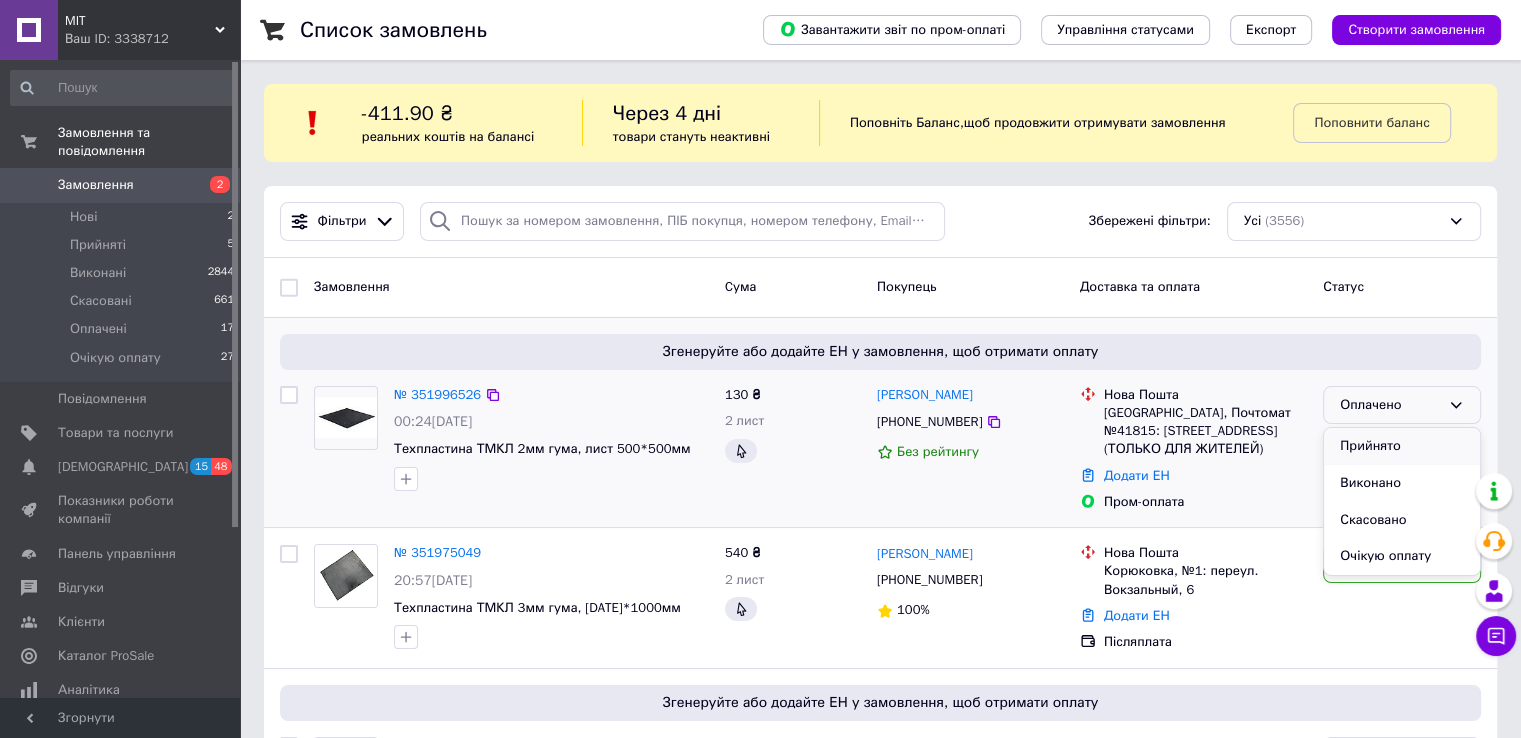 click on "Прийнято" at bounding box center [1402, 446] 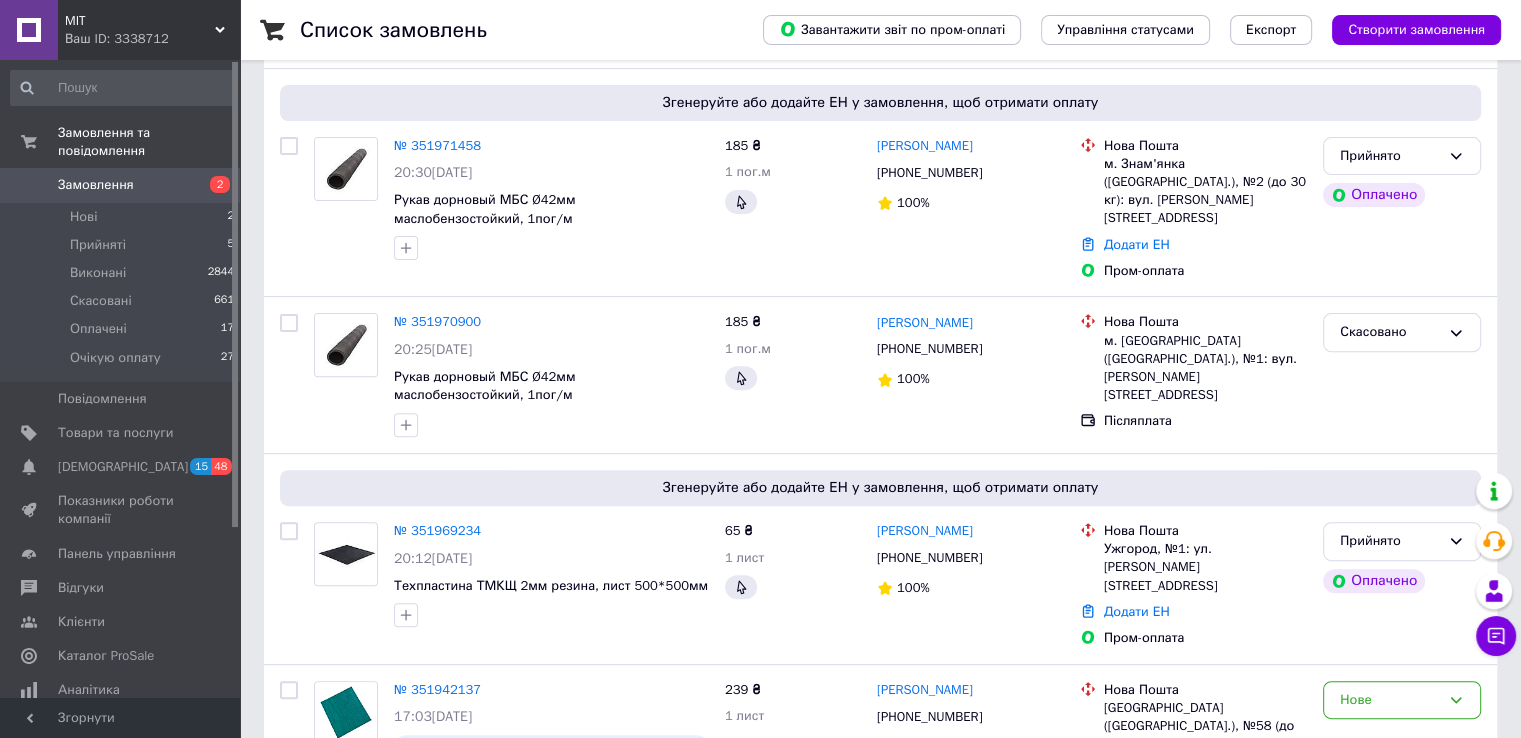 scroll, scrollTop: 0, scrollLeft: 0, axis: both 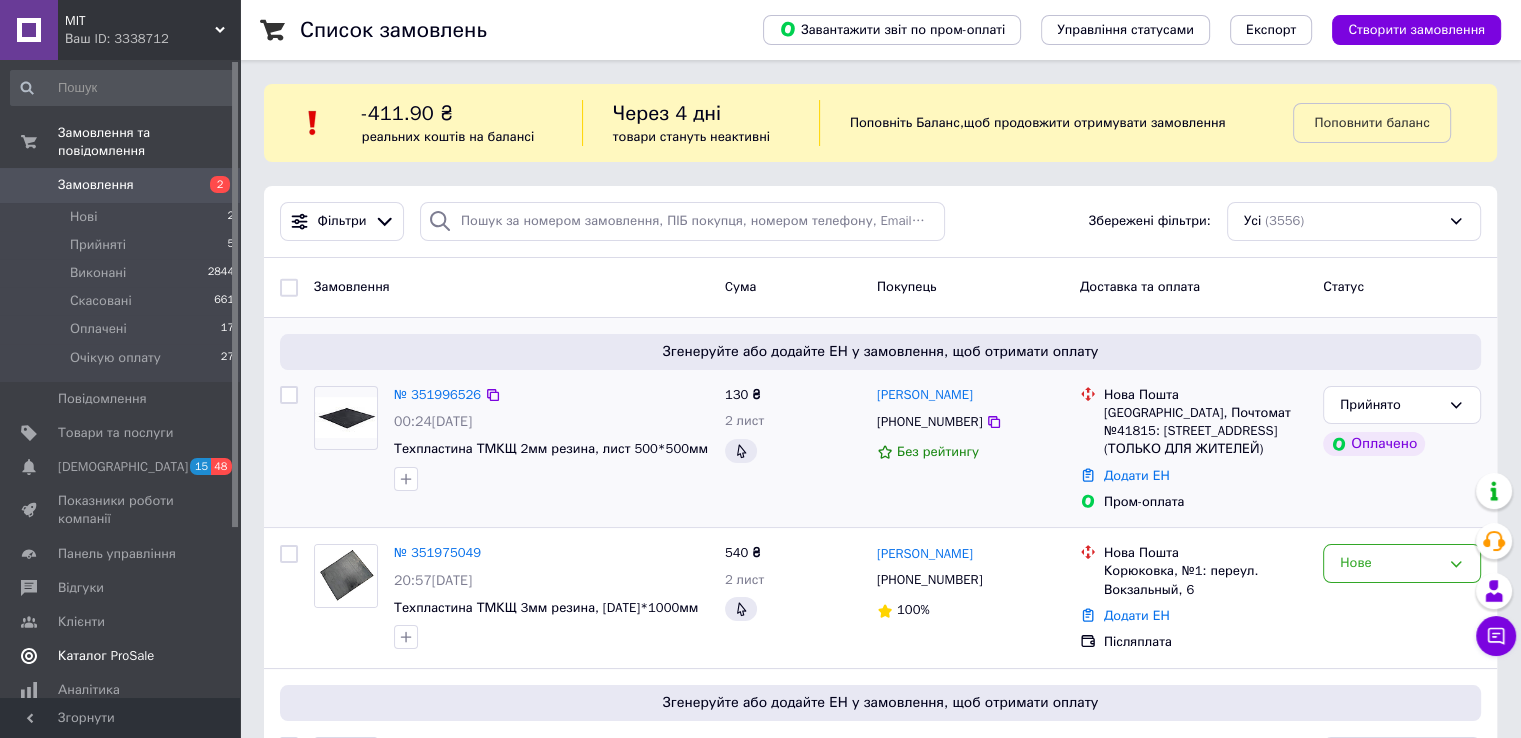 click on "Каталог ProSale" at bounding box center (123, 656) 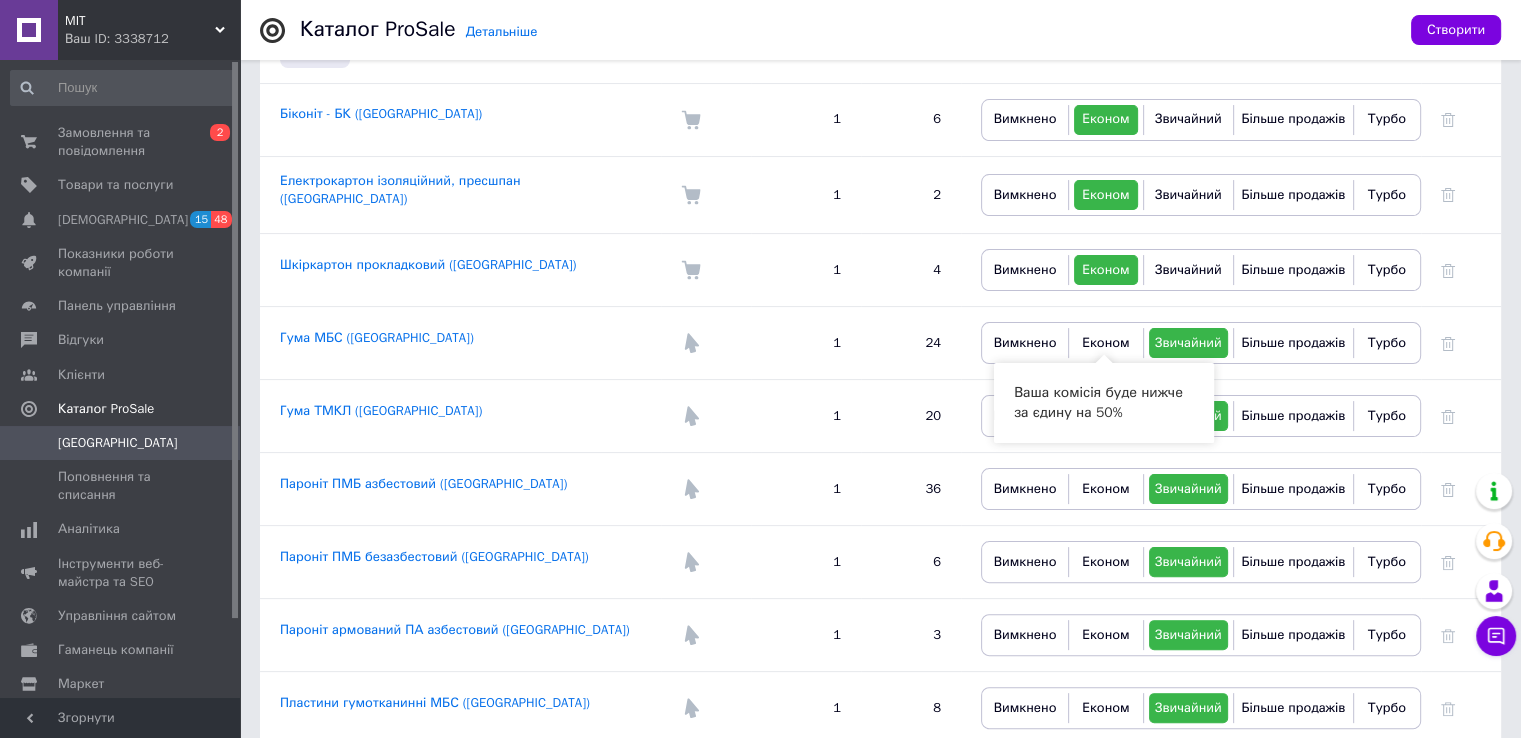 scroll, scrollTop: 400, scrollLeft: 0, axis: vertical 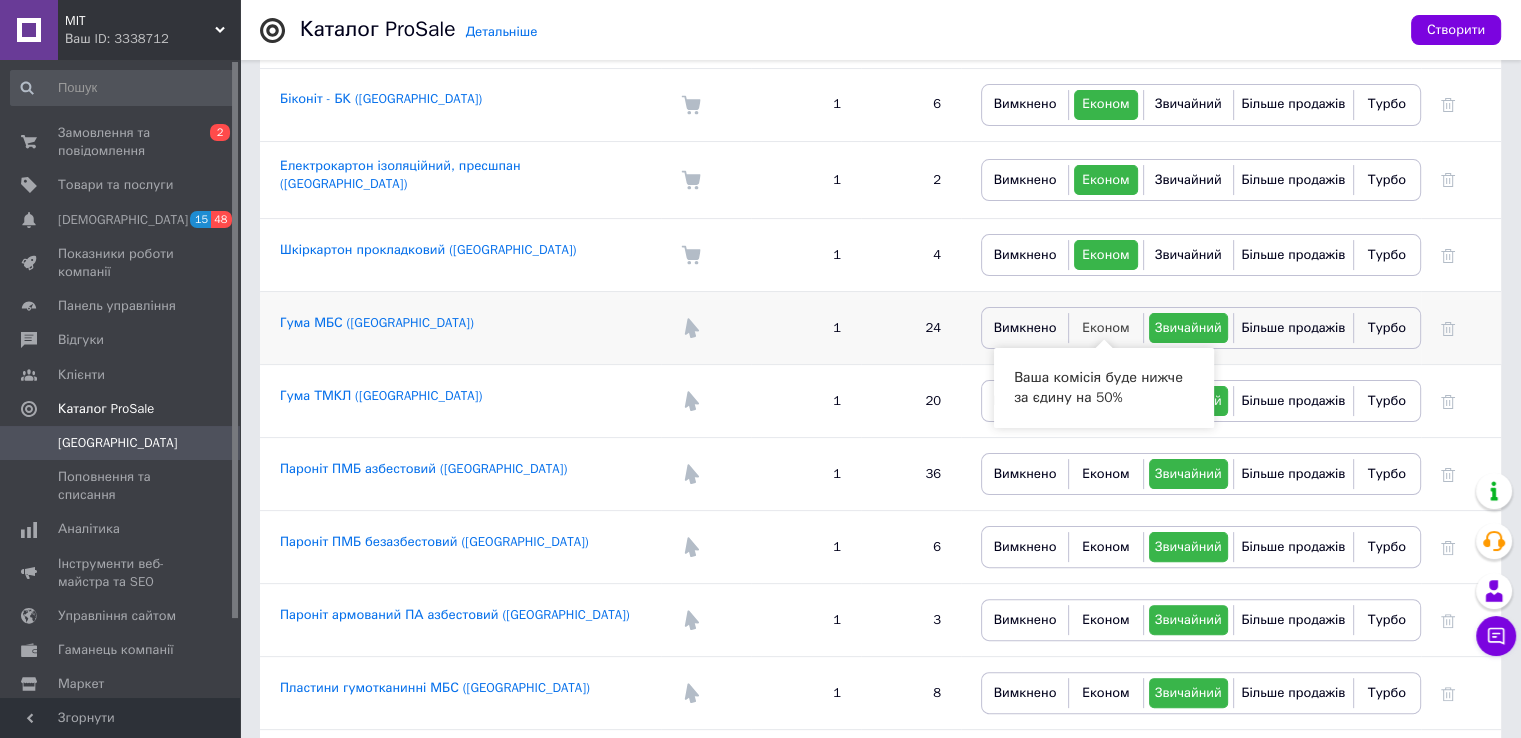 click on "Економ" at bounding box center (1106, 327) 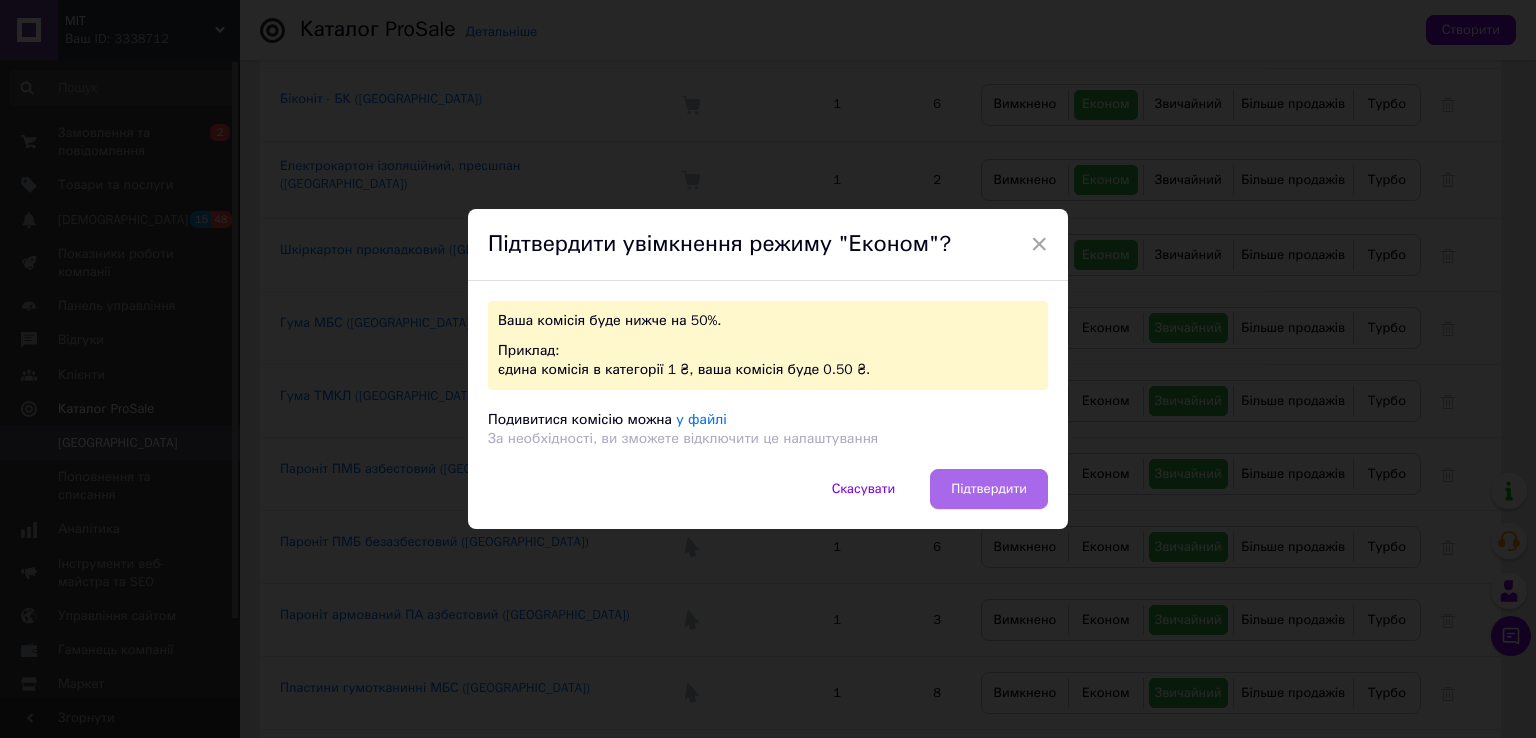 click on "Підтвердити" at bounding box center [989, 489] 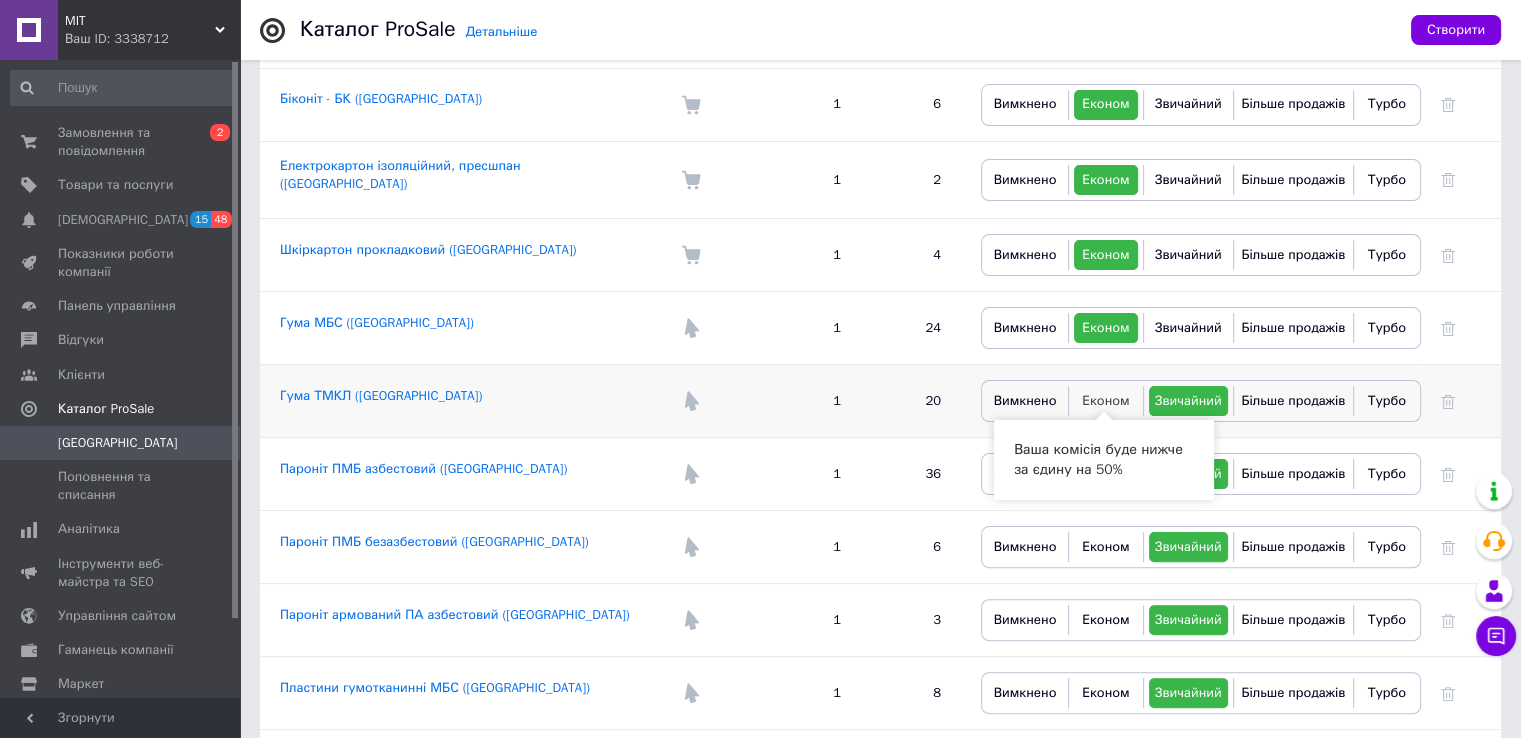 click on "Економ" at bounding box center [1106, 400] 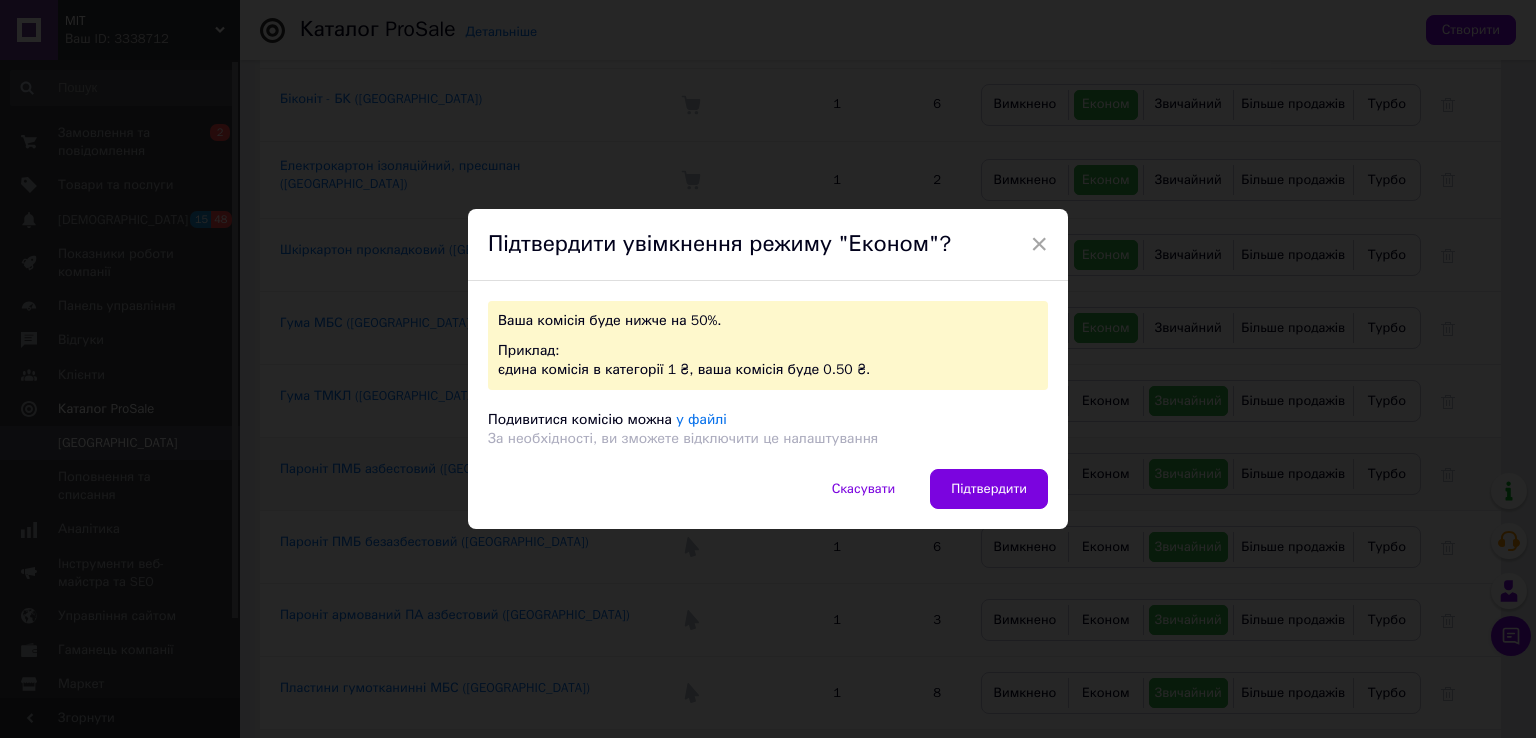 drag, startPoint x: 1000, startPoint y: 478, endPoint x: 1027, endPoint y: 488, distance: 28.79236 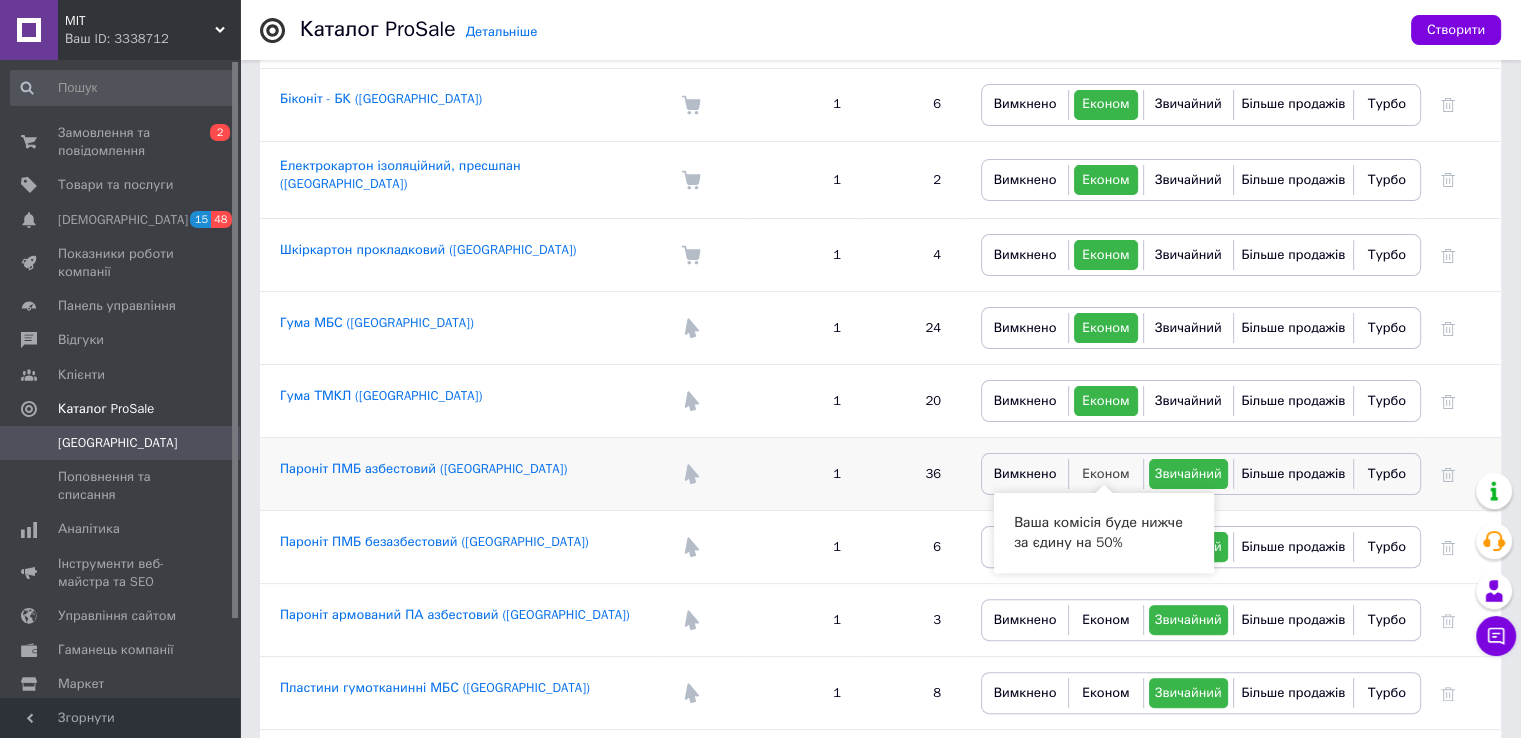 click on "Економ" at bounding box center (1106, 473) 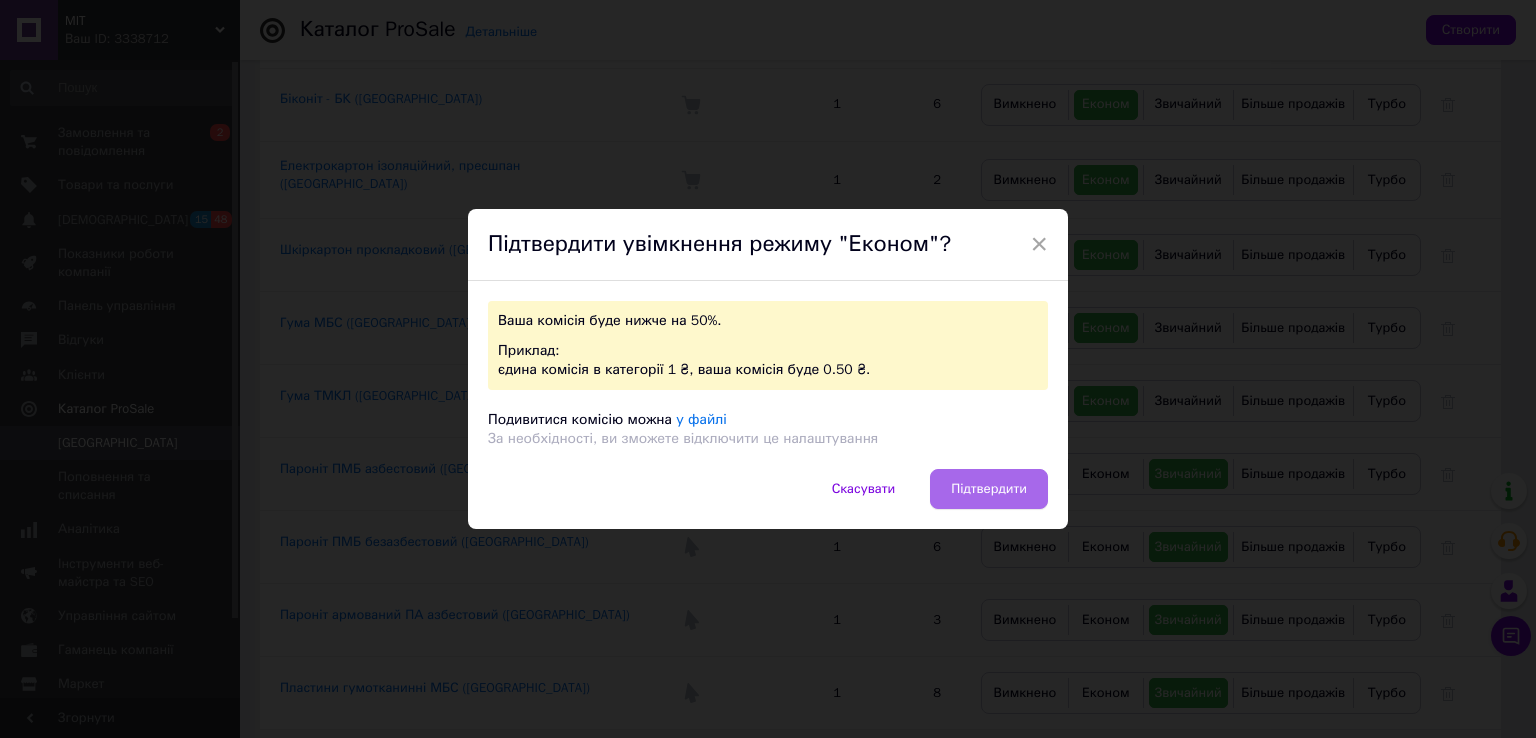 click on "Підтвердити" at bounding box center [989, 489] 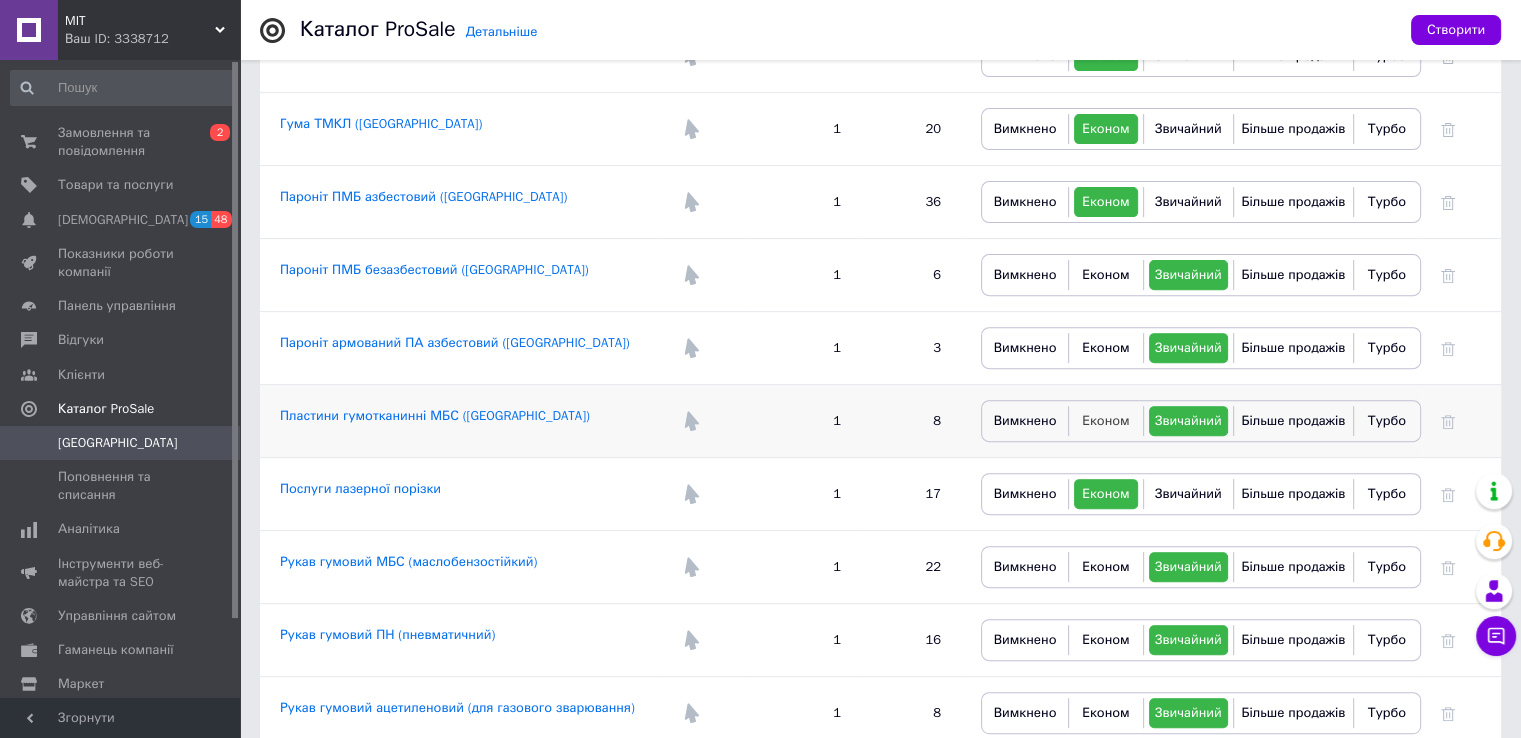 scroll, scrollTop: 700, scrollLeft: 0, axis: vertical 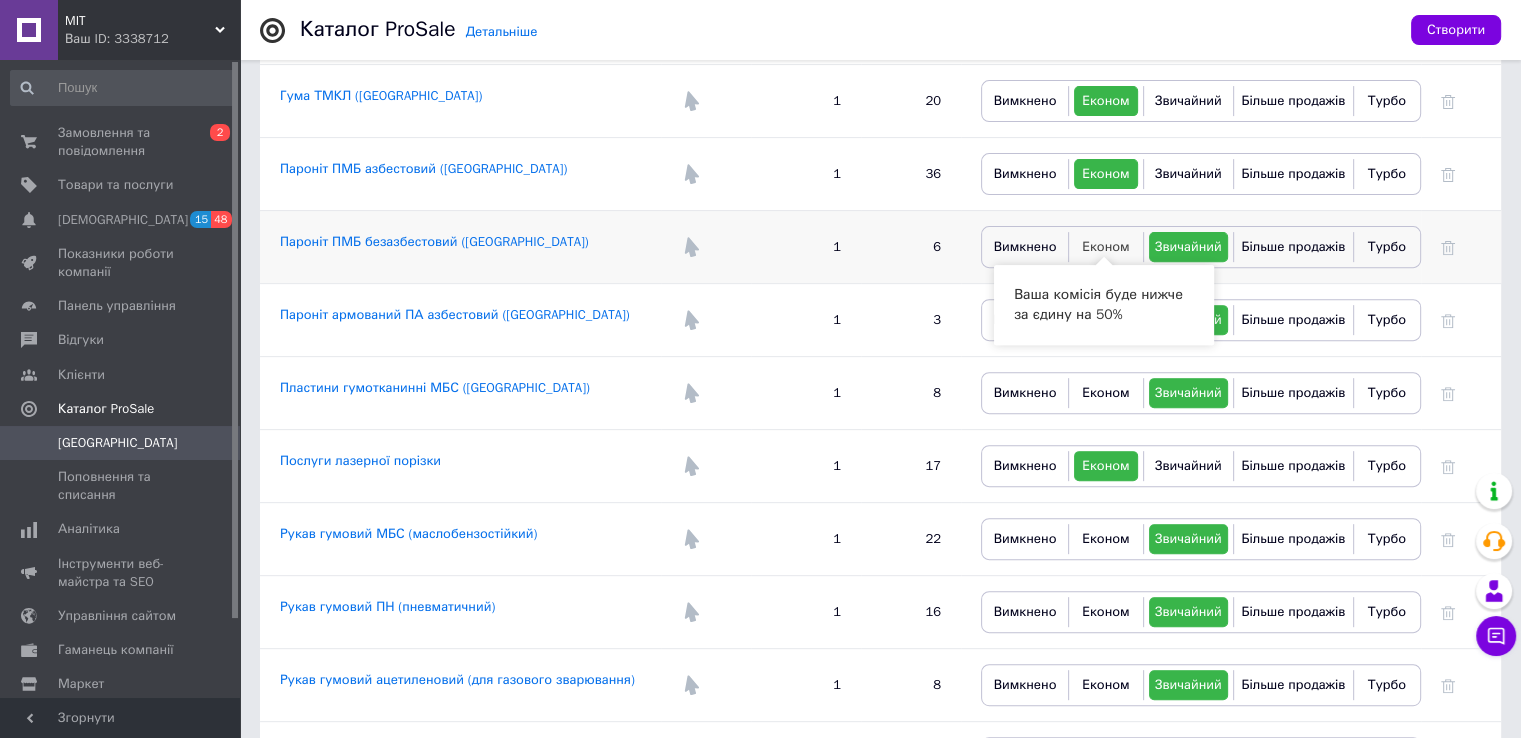 click on "Економ" at bounding box center [1106, 246] 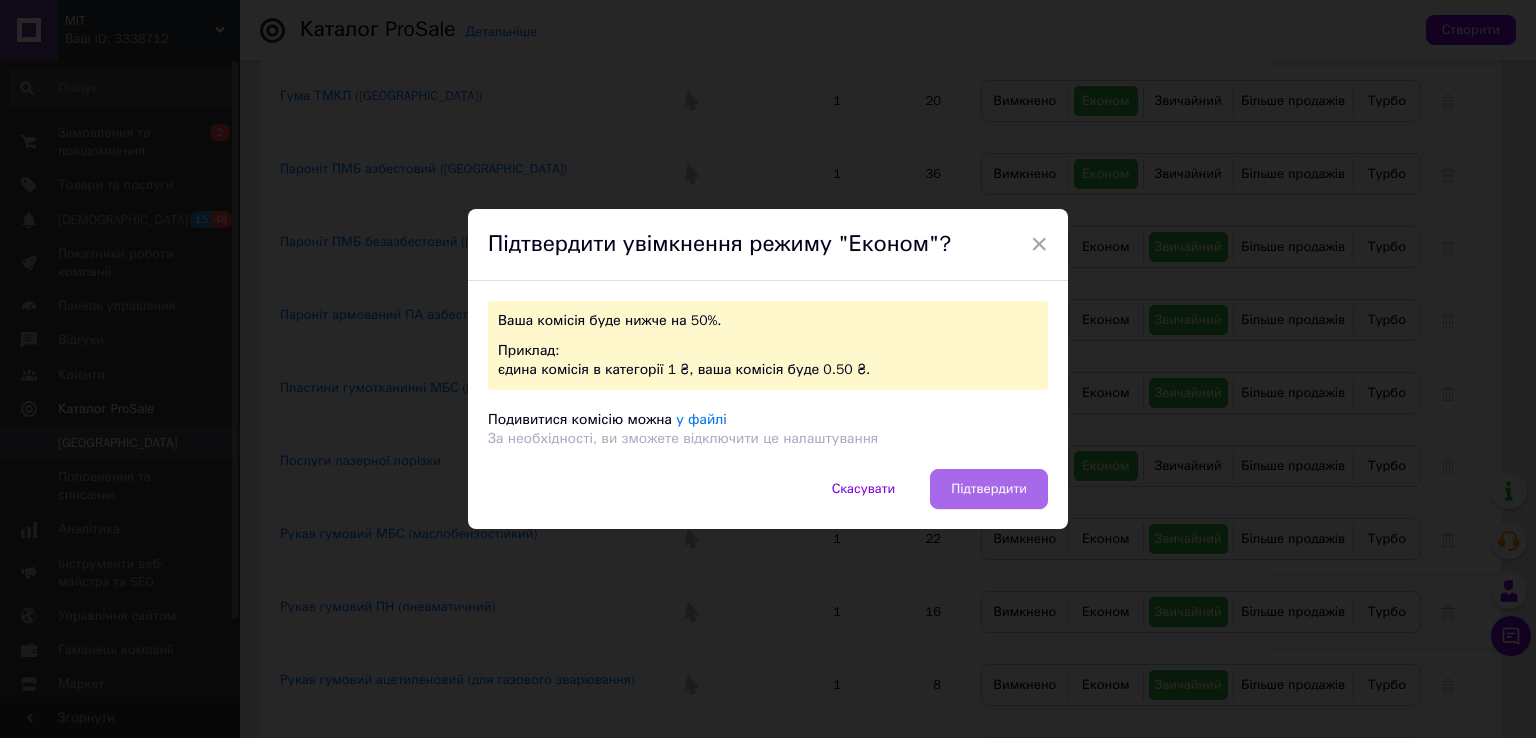 click on "Підтвердити" at bounding box center [989, 489] 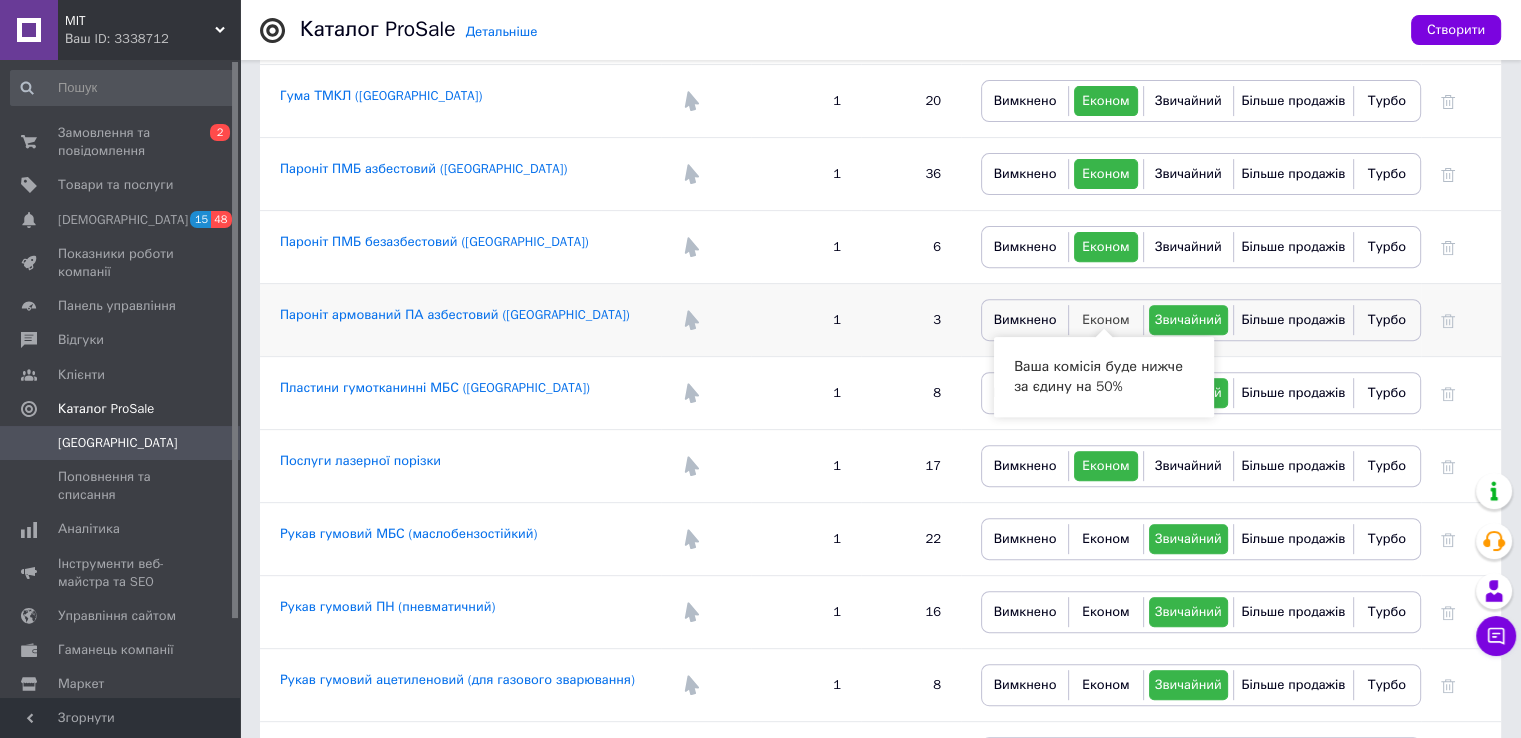 click on "Економ" at bounding box center (1106, 319) 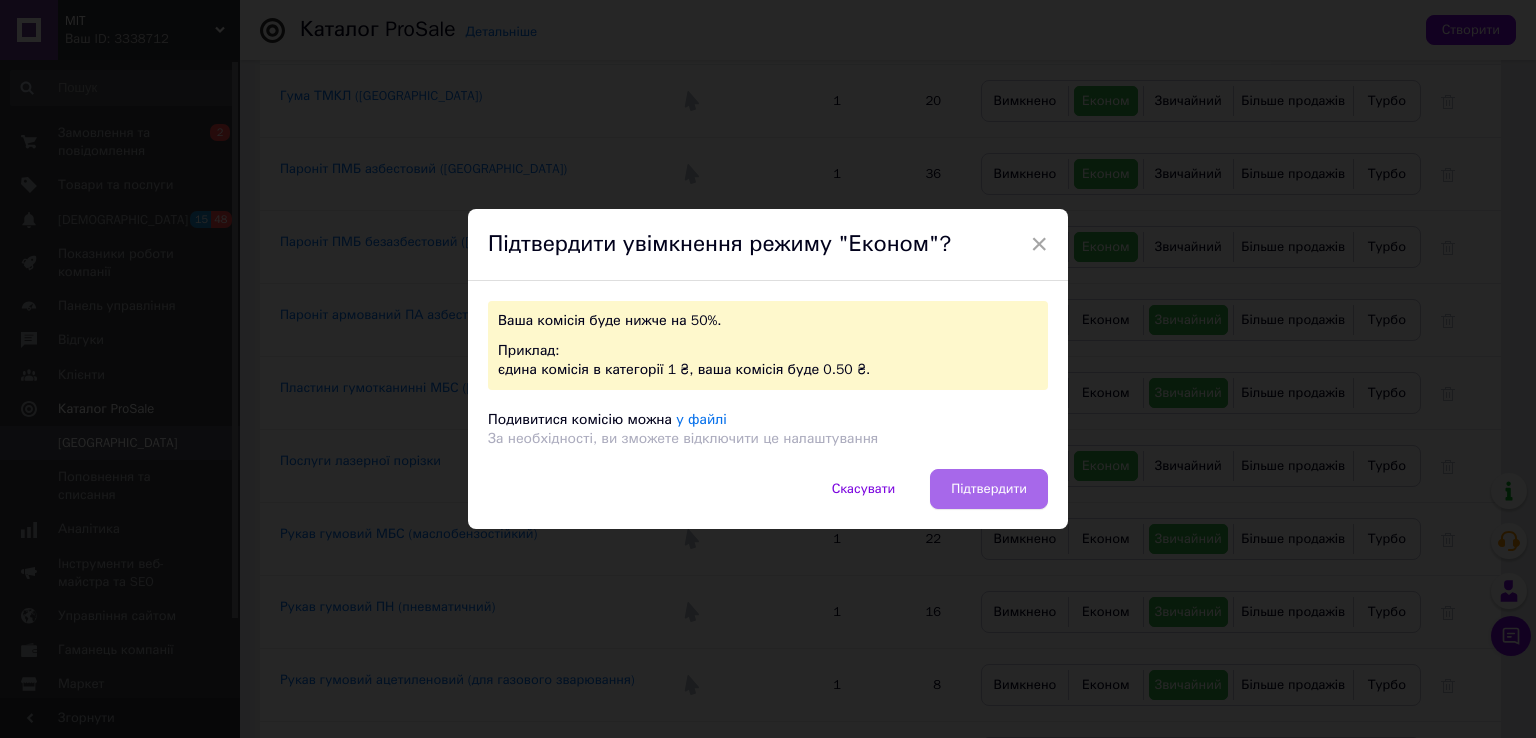 click on "Підтвердити" at bounding box center (989, 489) 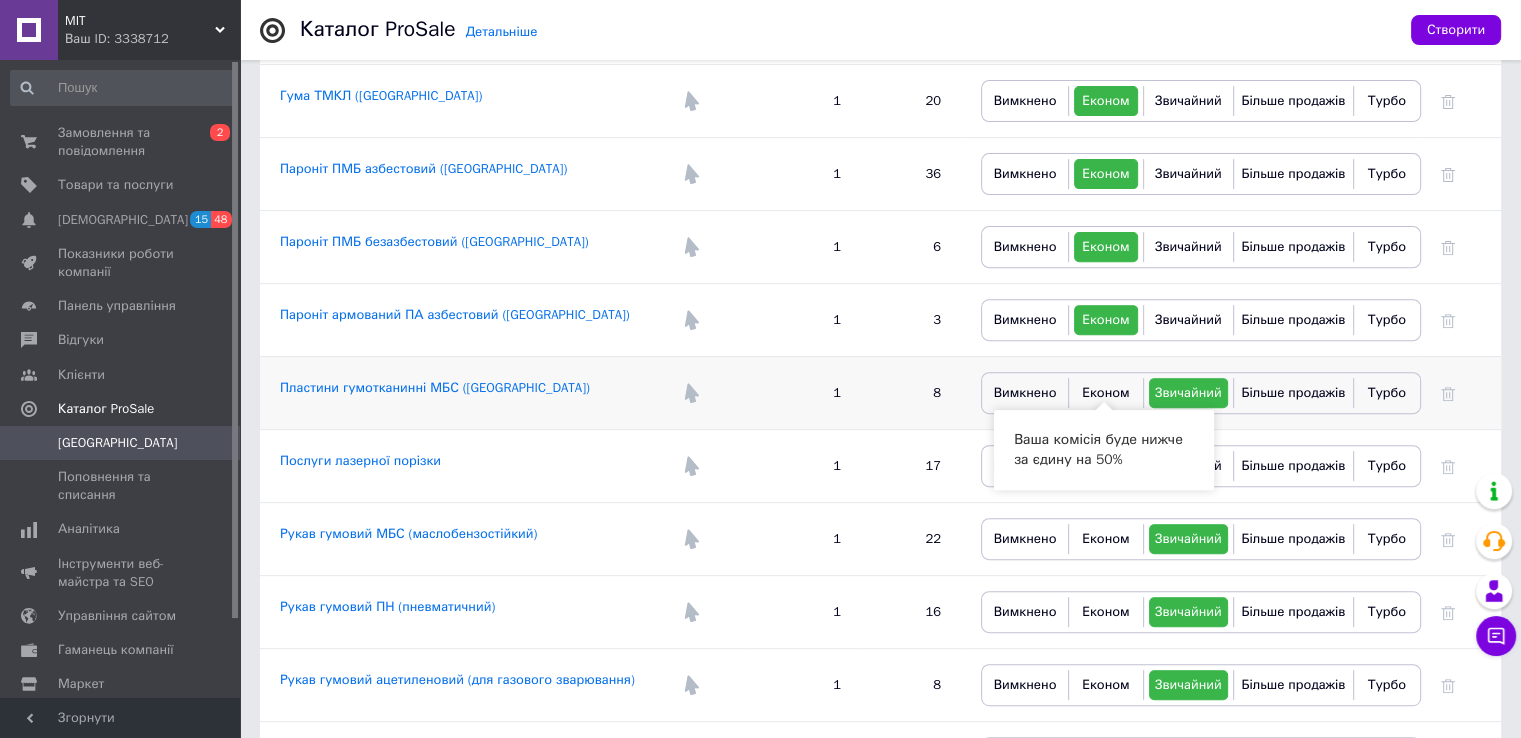 click on "Вимкнено Економ Звичайний Більше продажів Турбо" at bounding box center [1201, 393] 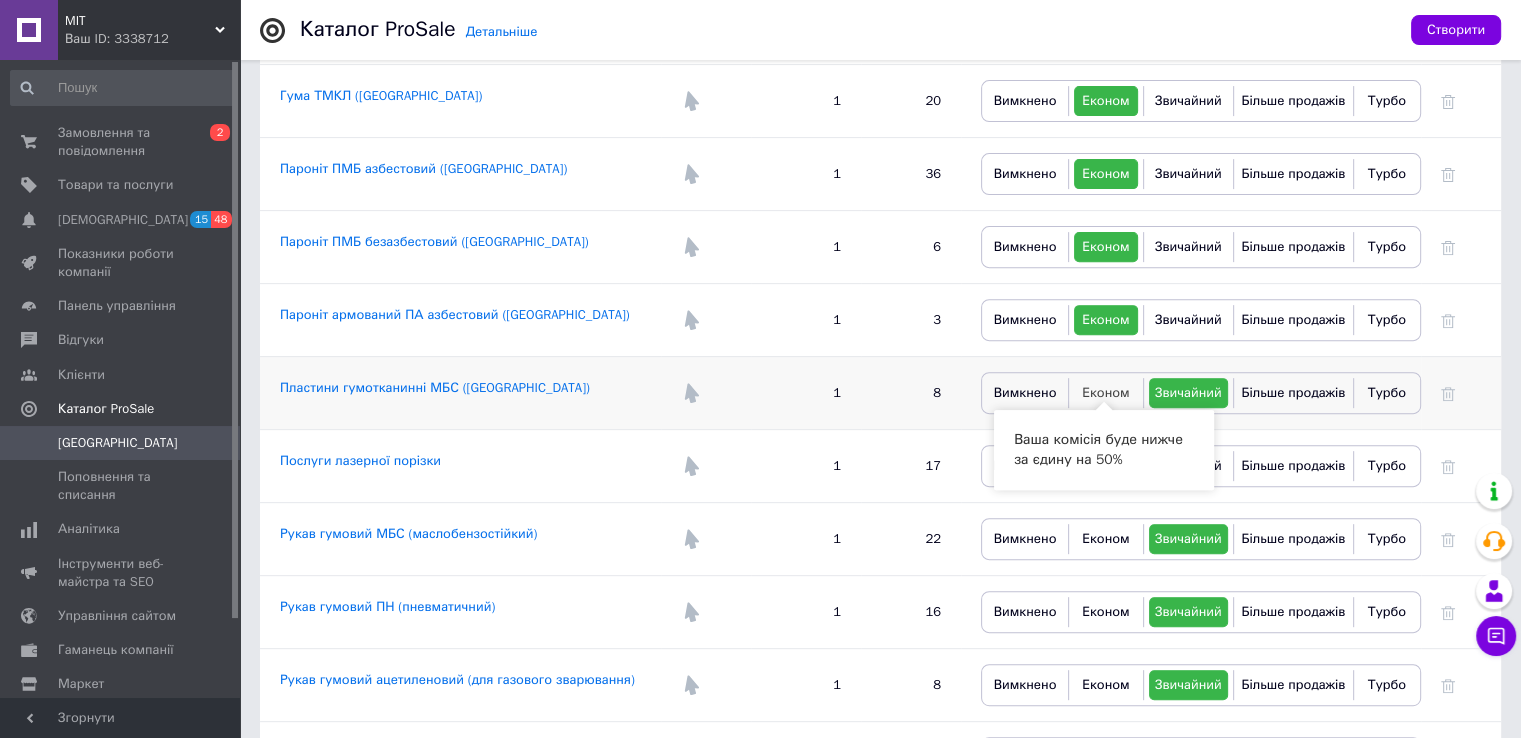 click on "Економ" at bounding box center [1106, 392] 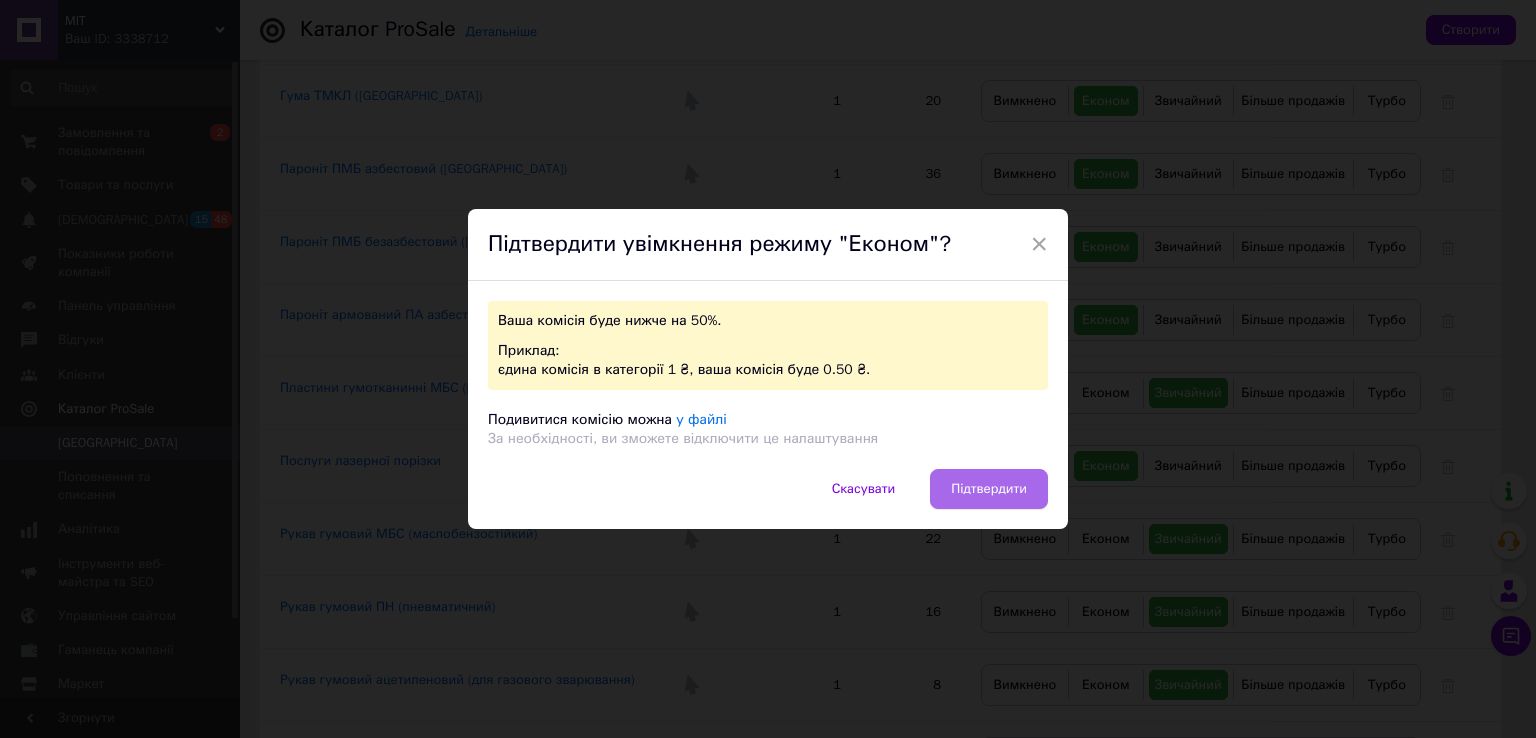 click on "Підтвердити" at bounding box center [989, 489] 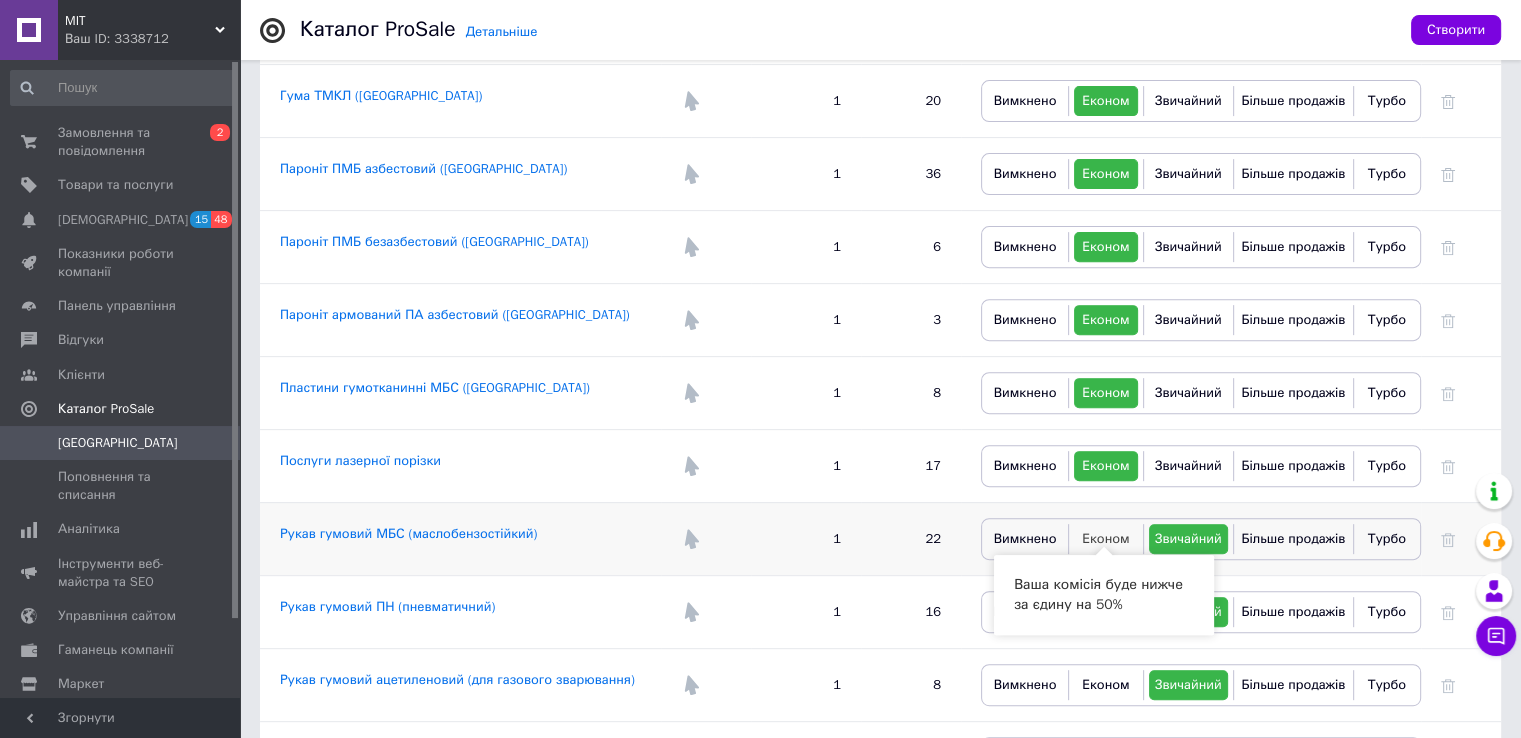 click on "Економ" at bounding box center [1106, 538] 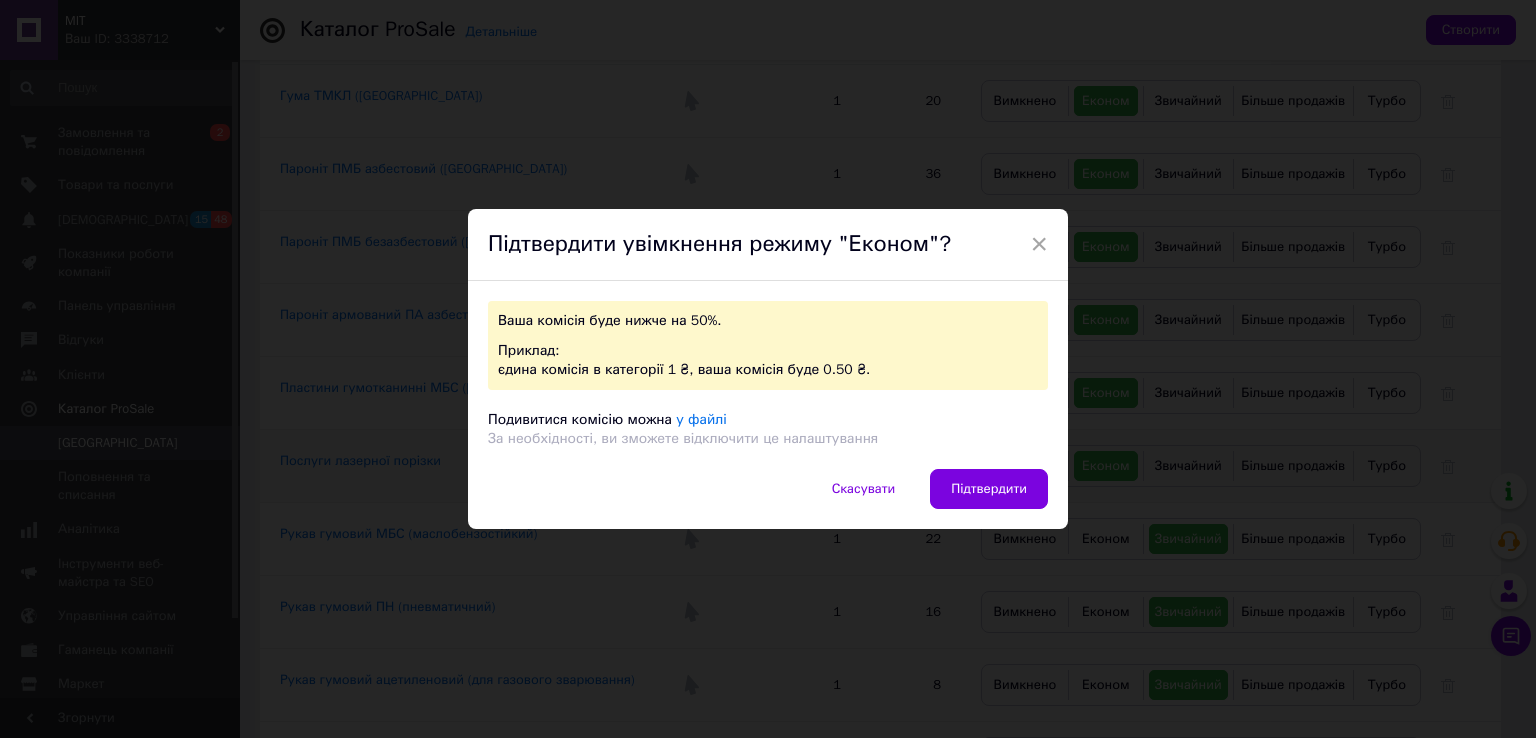 drag, startPoint x: 941, startPoint y: 482, endPoint x: 960, endPoint y: 484, distance: 19.104973 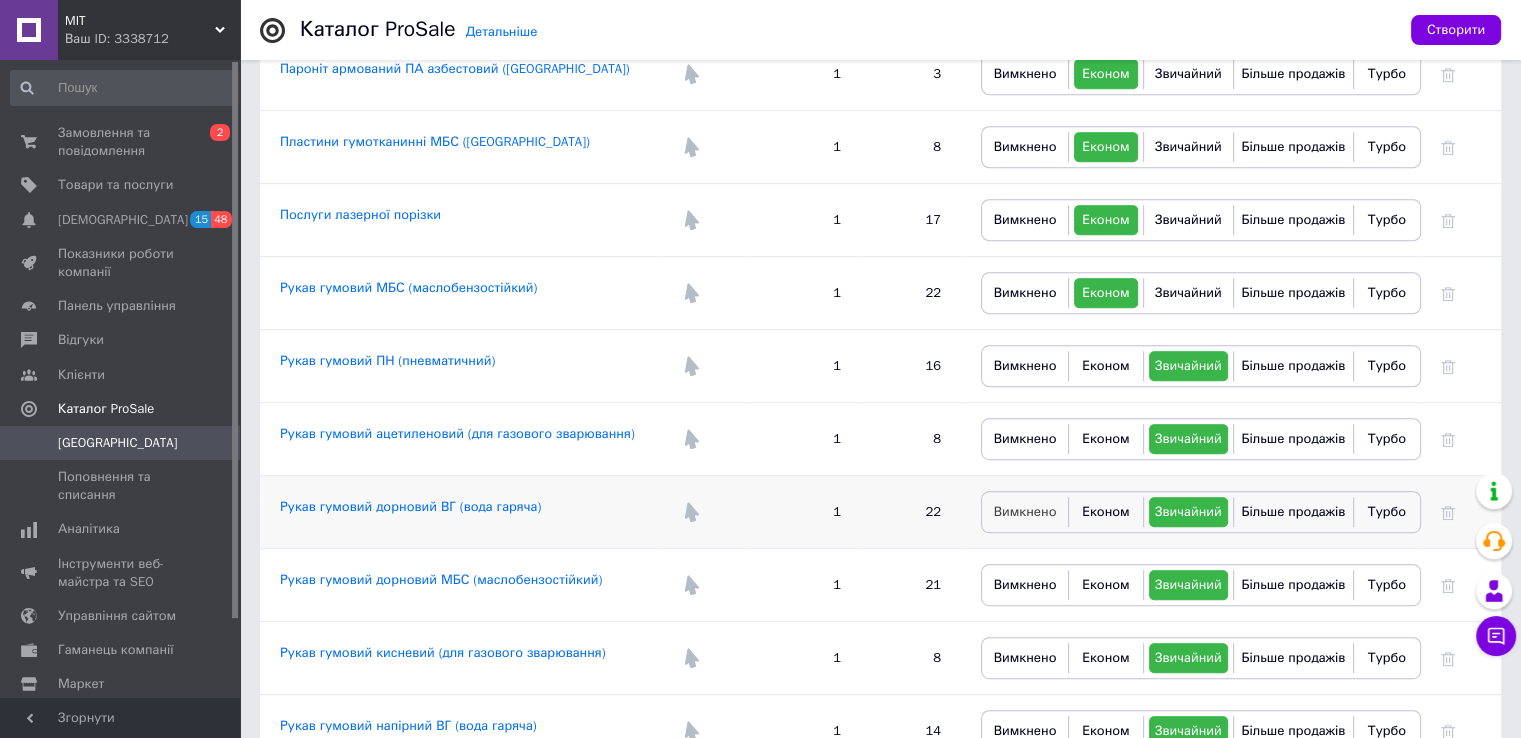scroll, scrollTop: 1000, scrollLeft: 0, axis: vertical 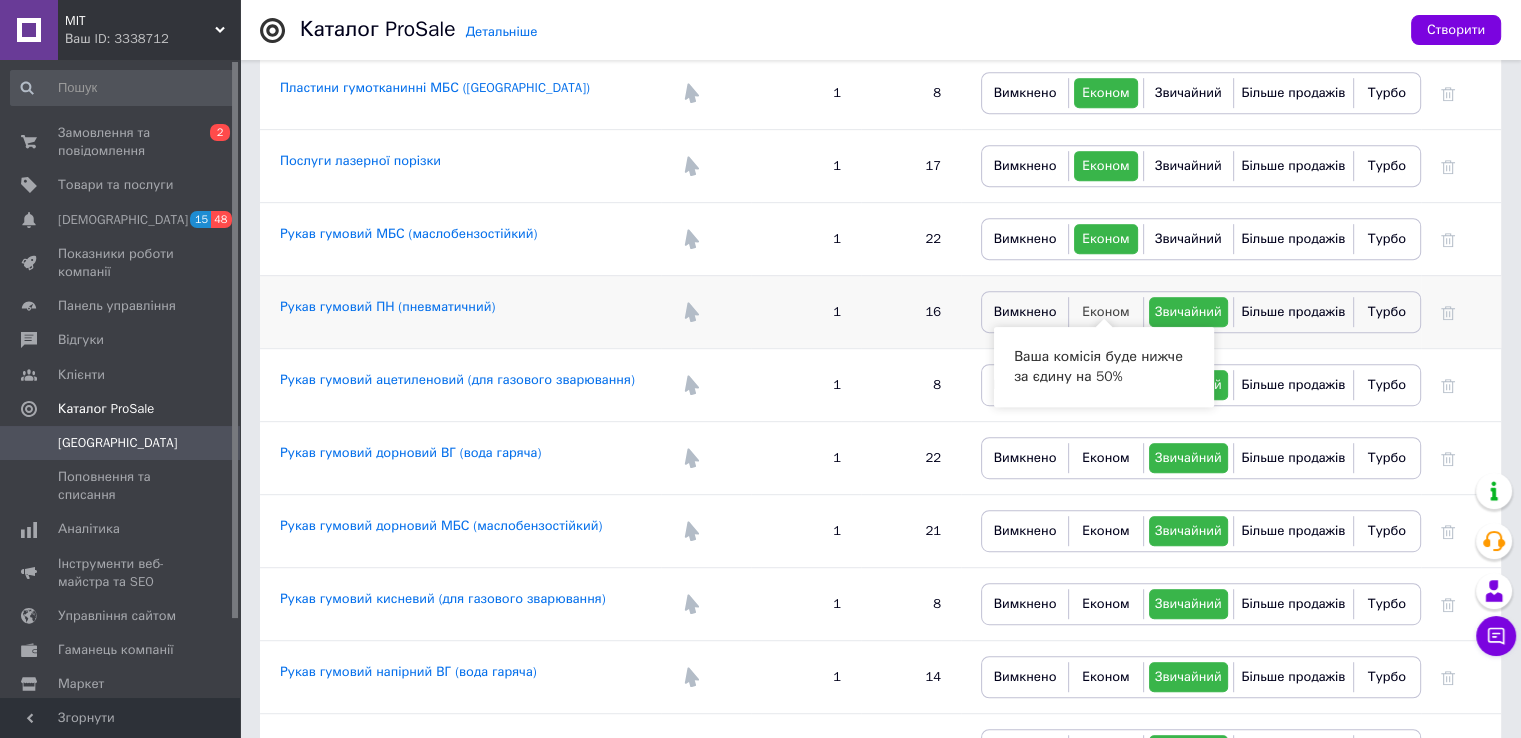 click on "Економ" at bounding box center [1106, 311] 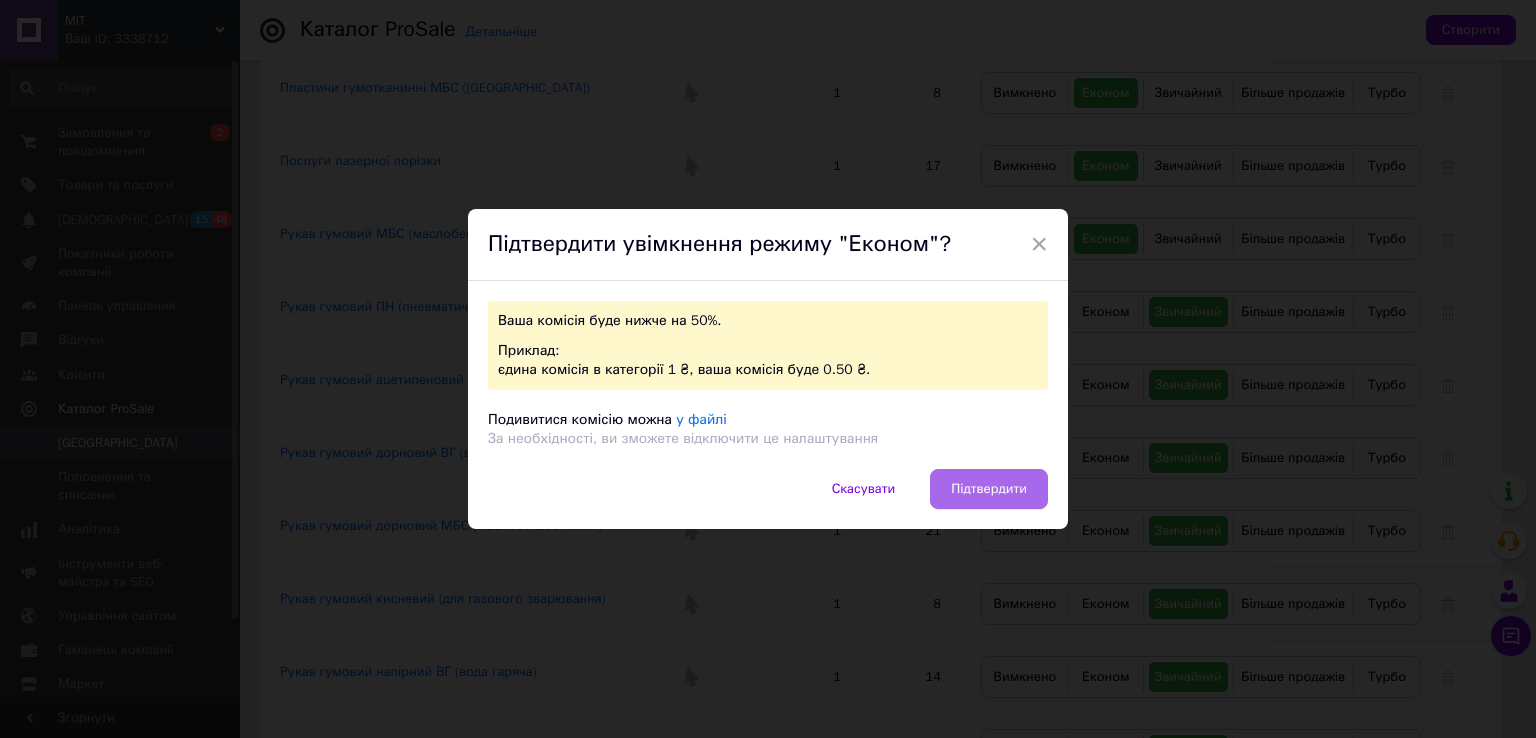 click on "Підтвердити" at bounding box center [989, 489] 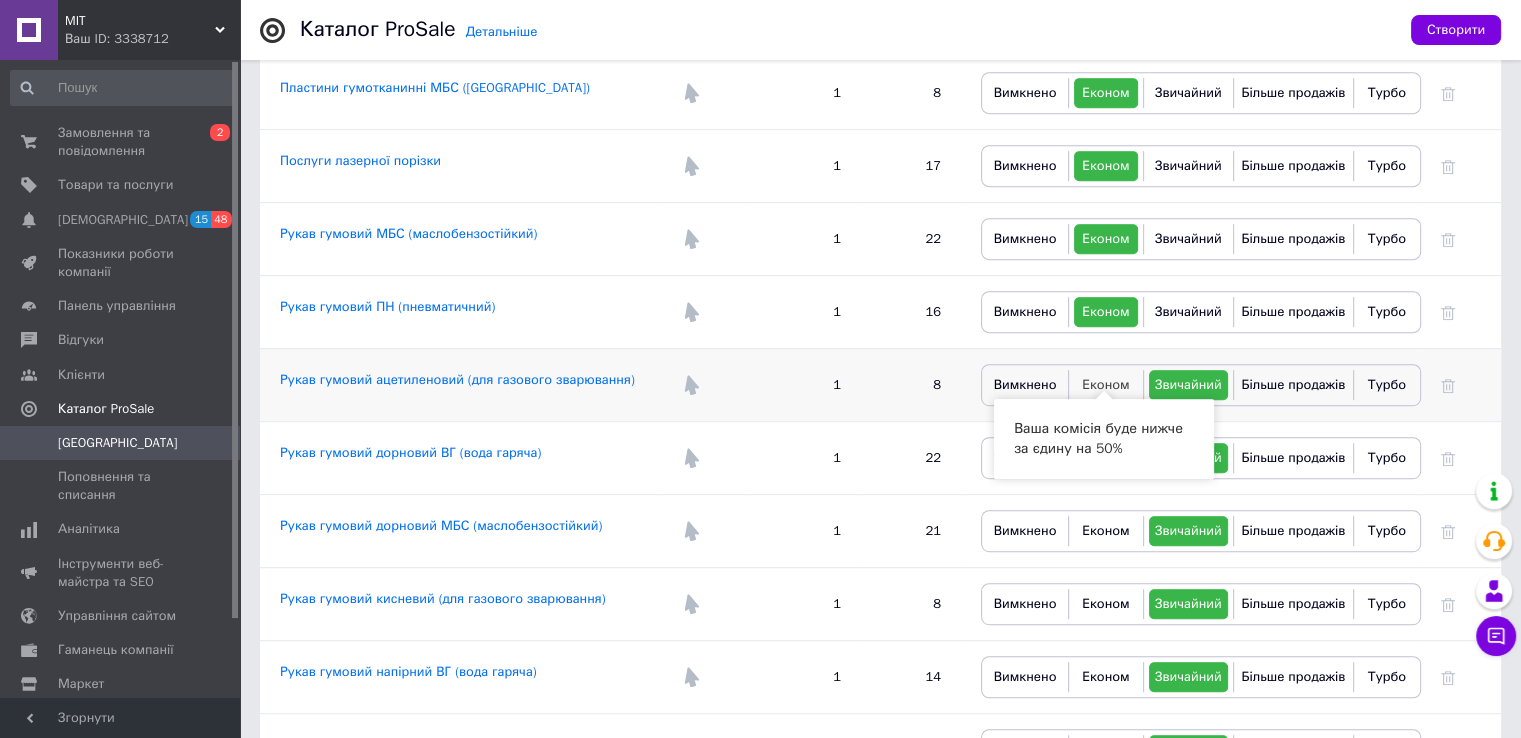 click on "Економ" at bounding box center [1106, 384] 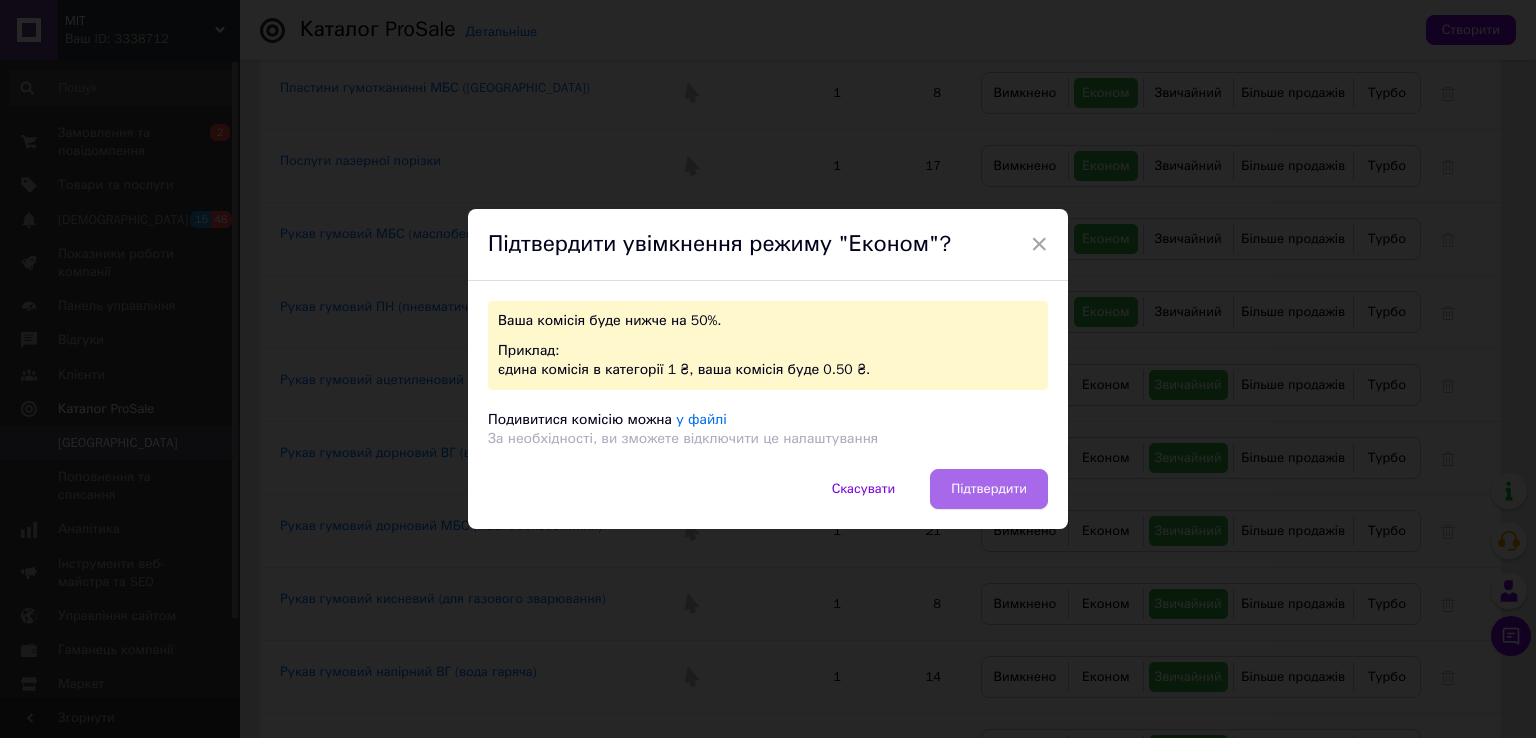 click on "Підтвердити" at bounding box center (989, 489) 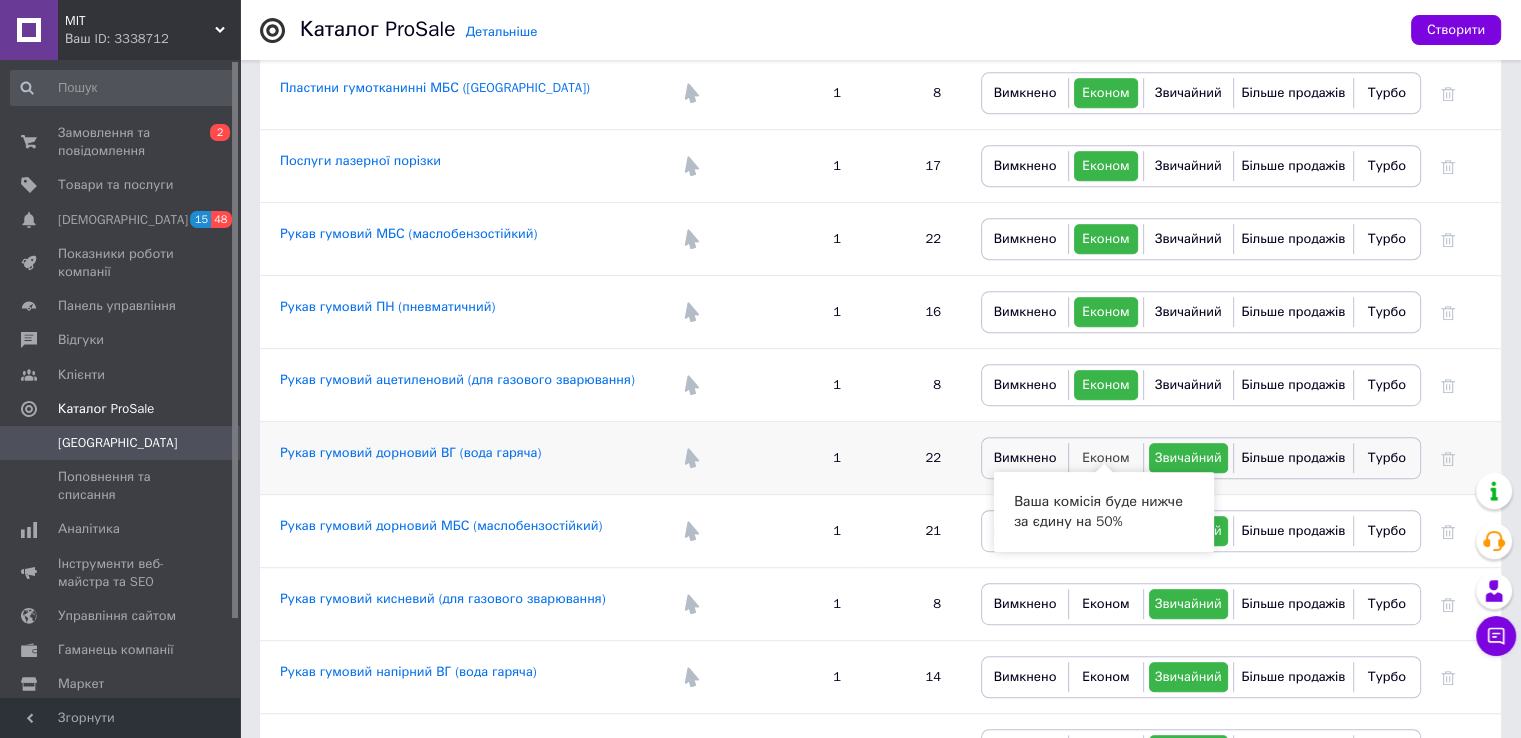 click on "Економ" at bounding box center [1106, 457] 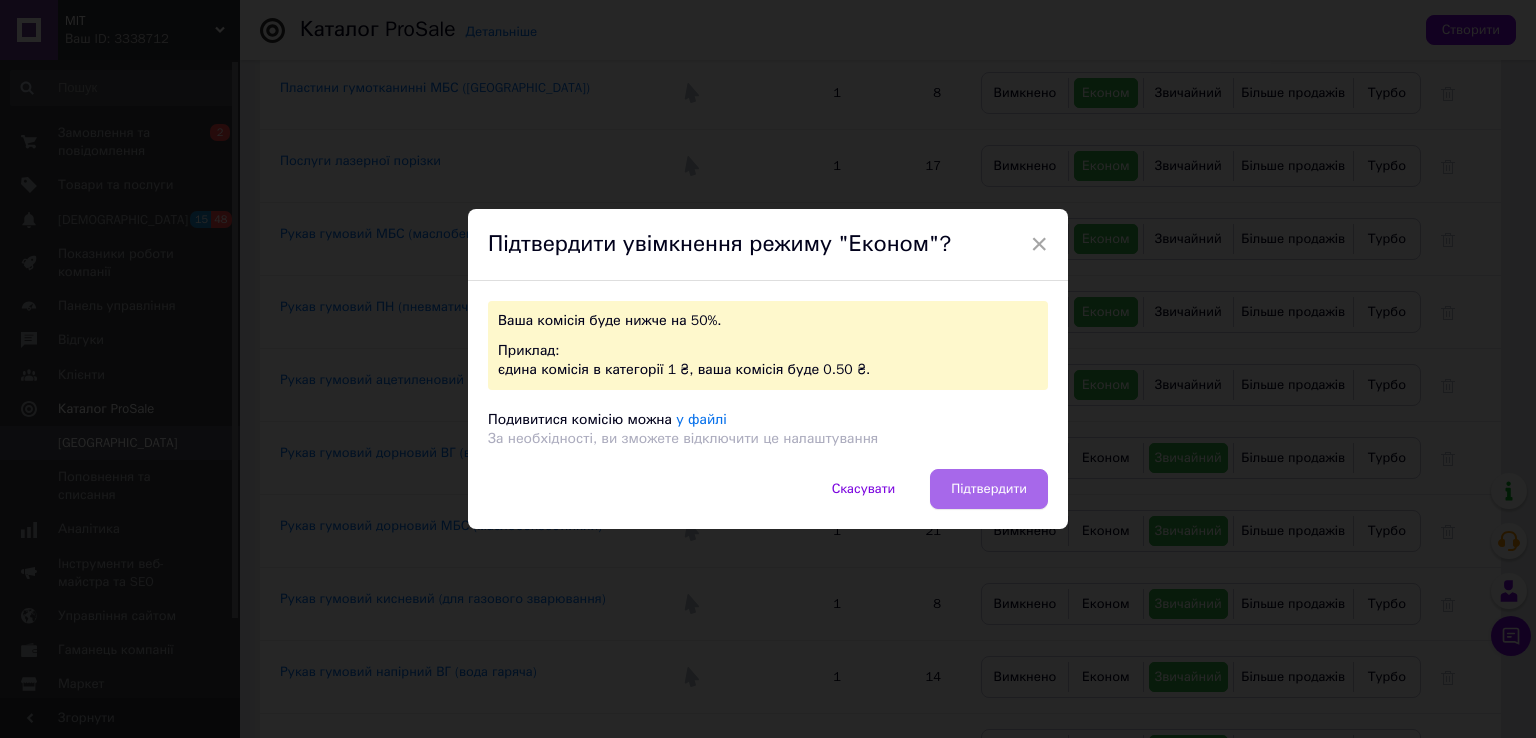 click on "Підтвердити" at bounding box center [989, 489] 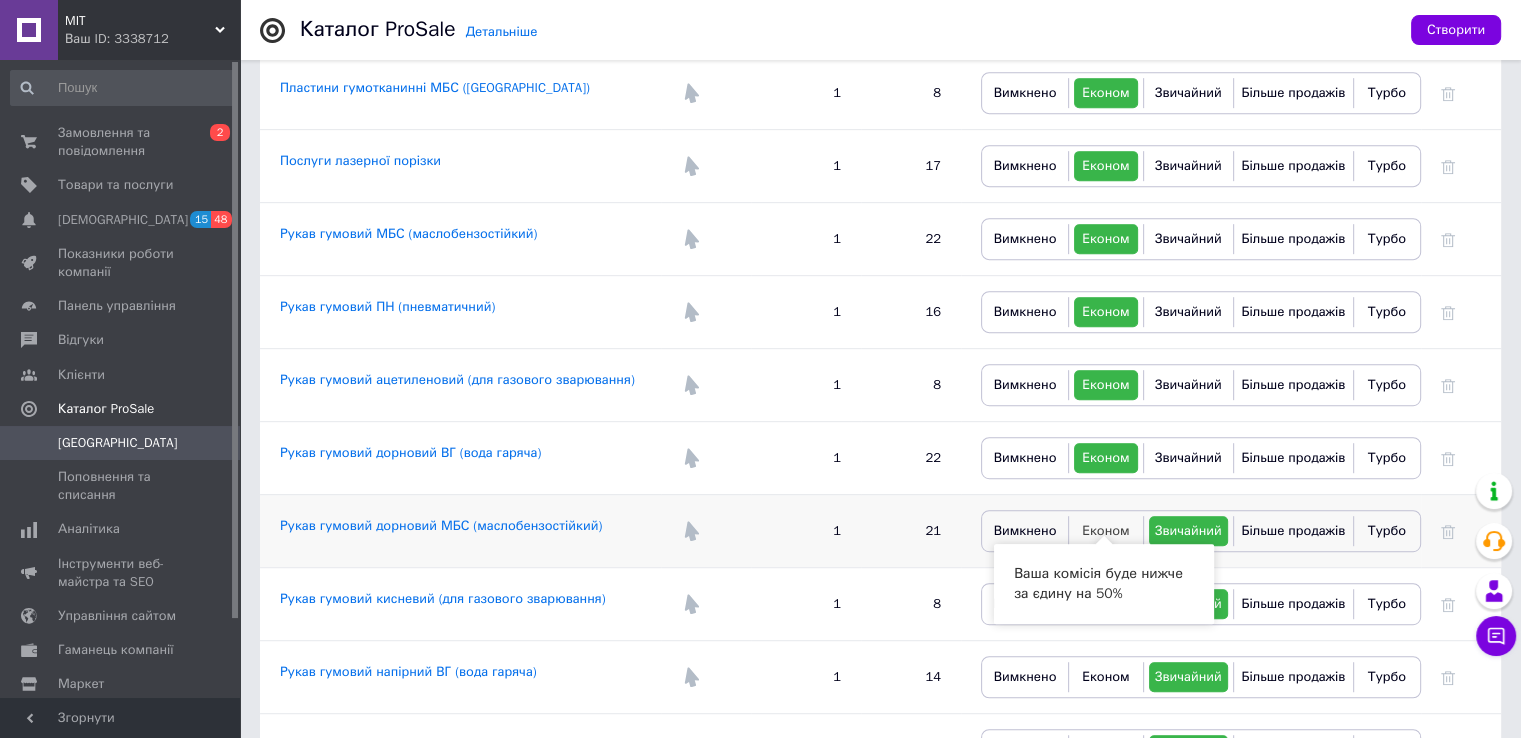 click on "Економ" at bounding box center (1106, 530) 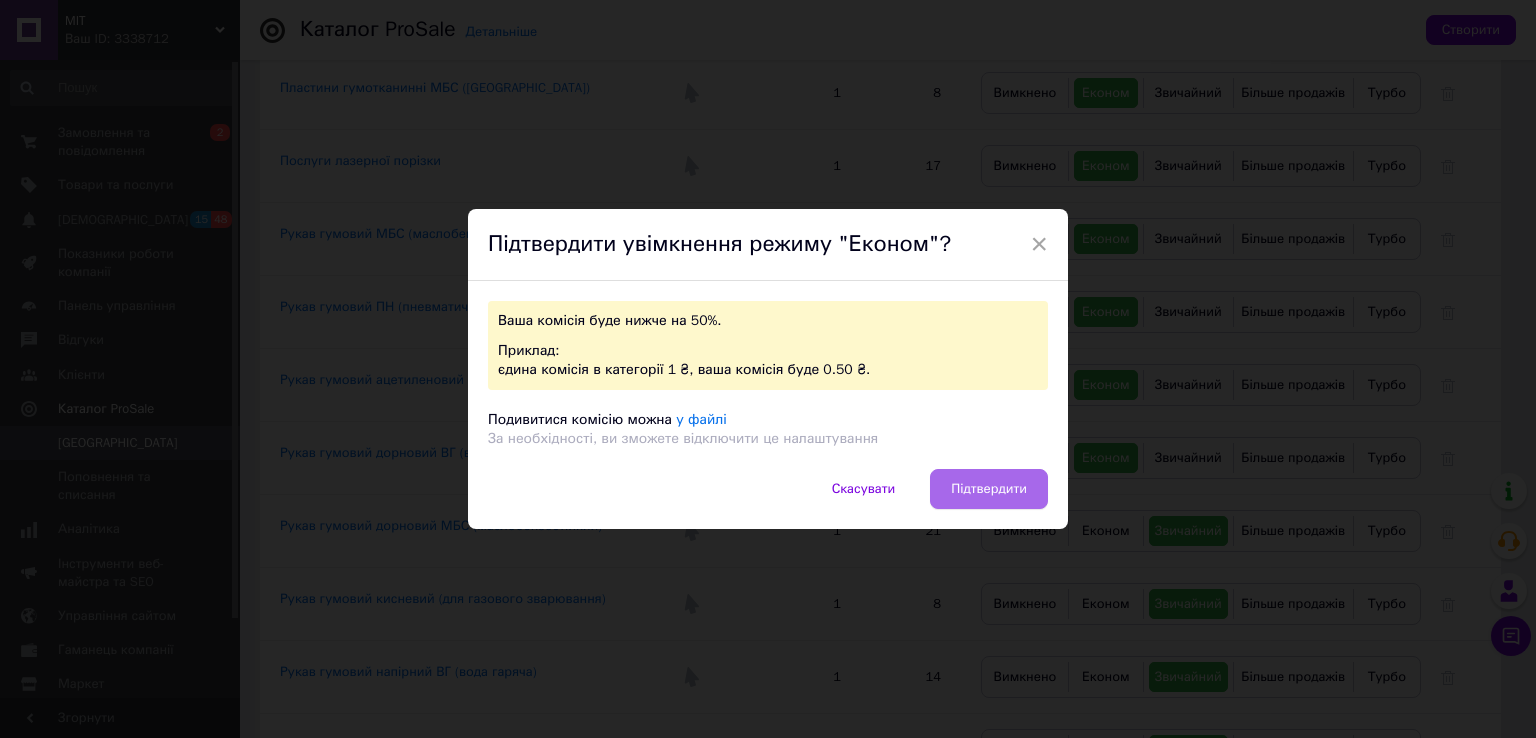 click on "Підтвердити" at bounding box center [989, 489] 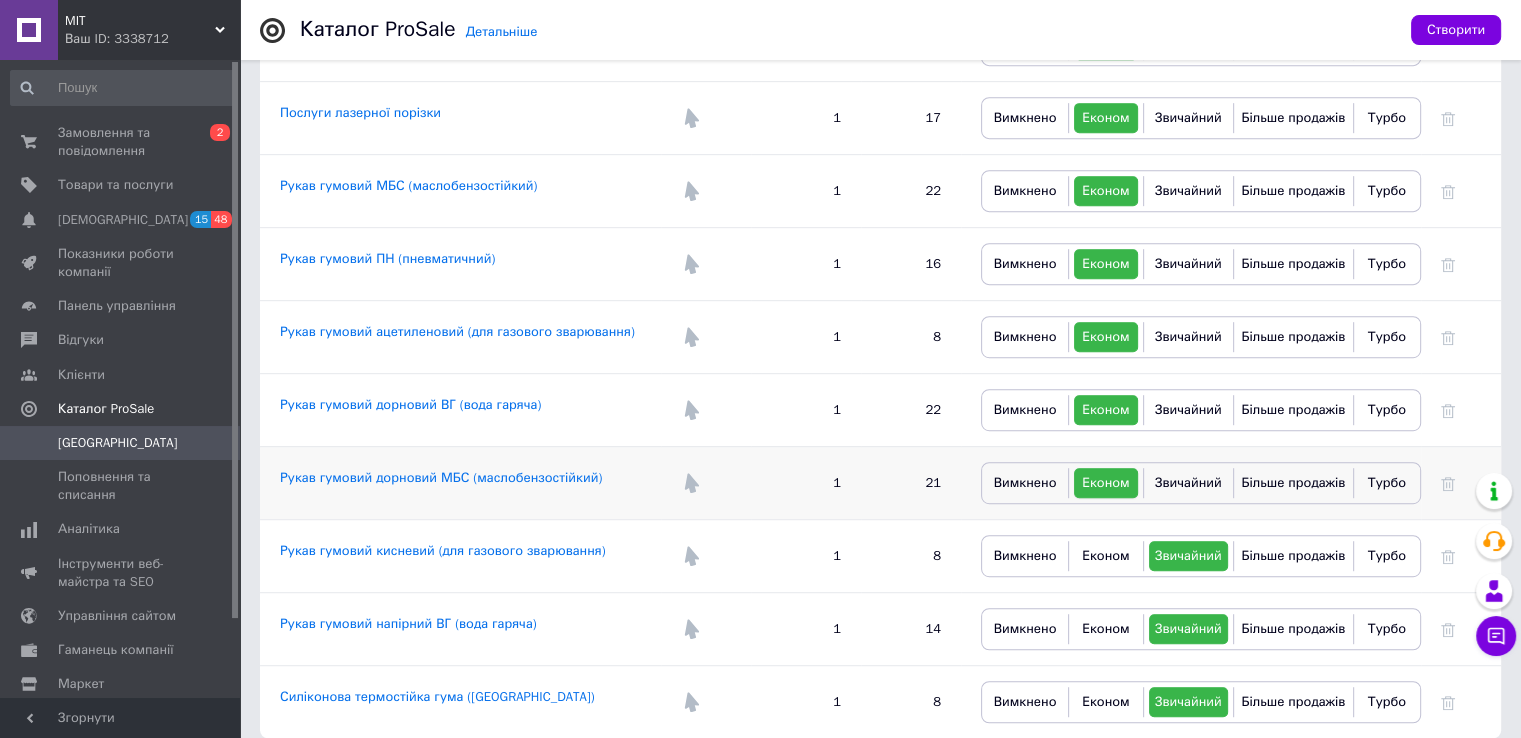 scroll, scrollTop: 1052, scrollLeft: 0, axis: vertical 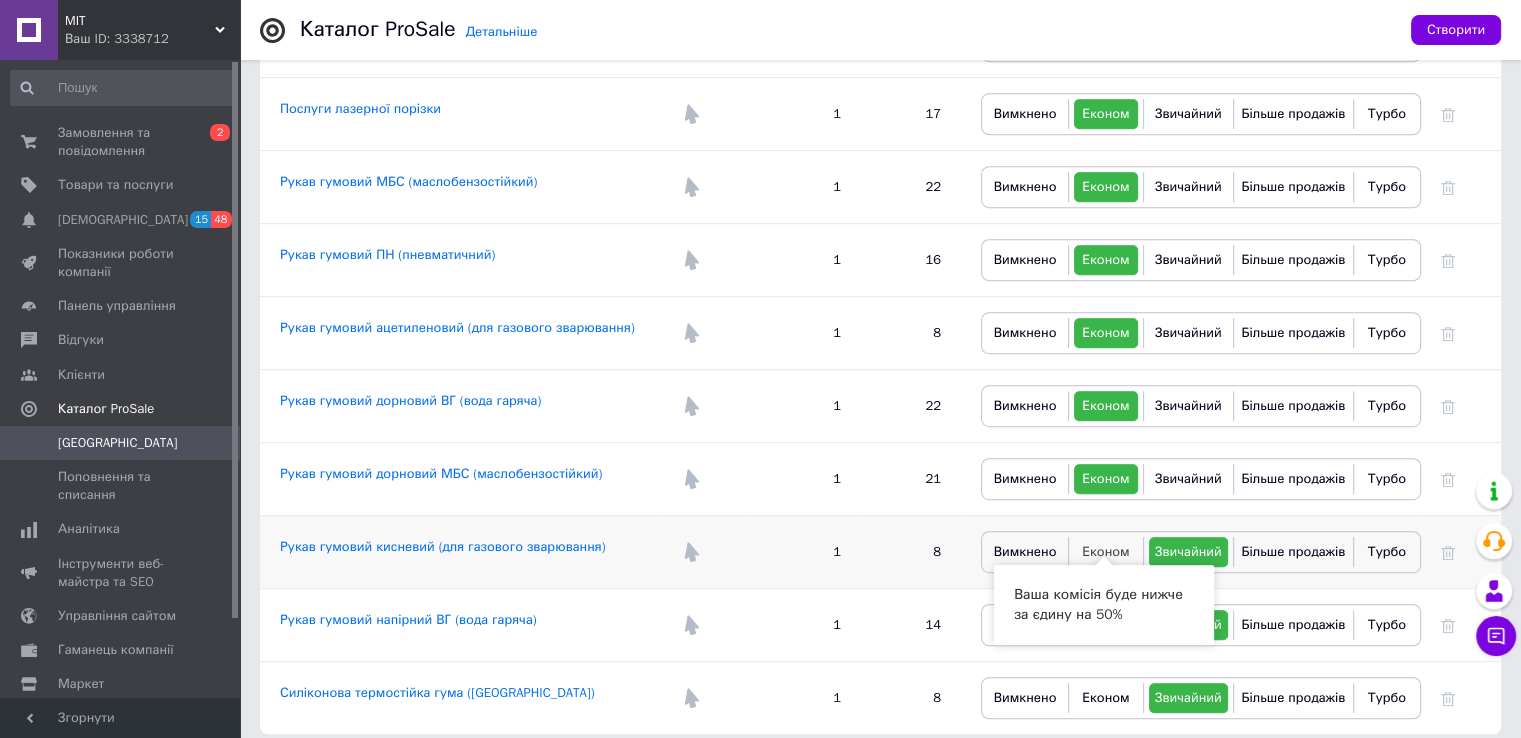 click on "Економ" at bounding box center [1106, 551] 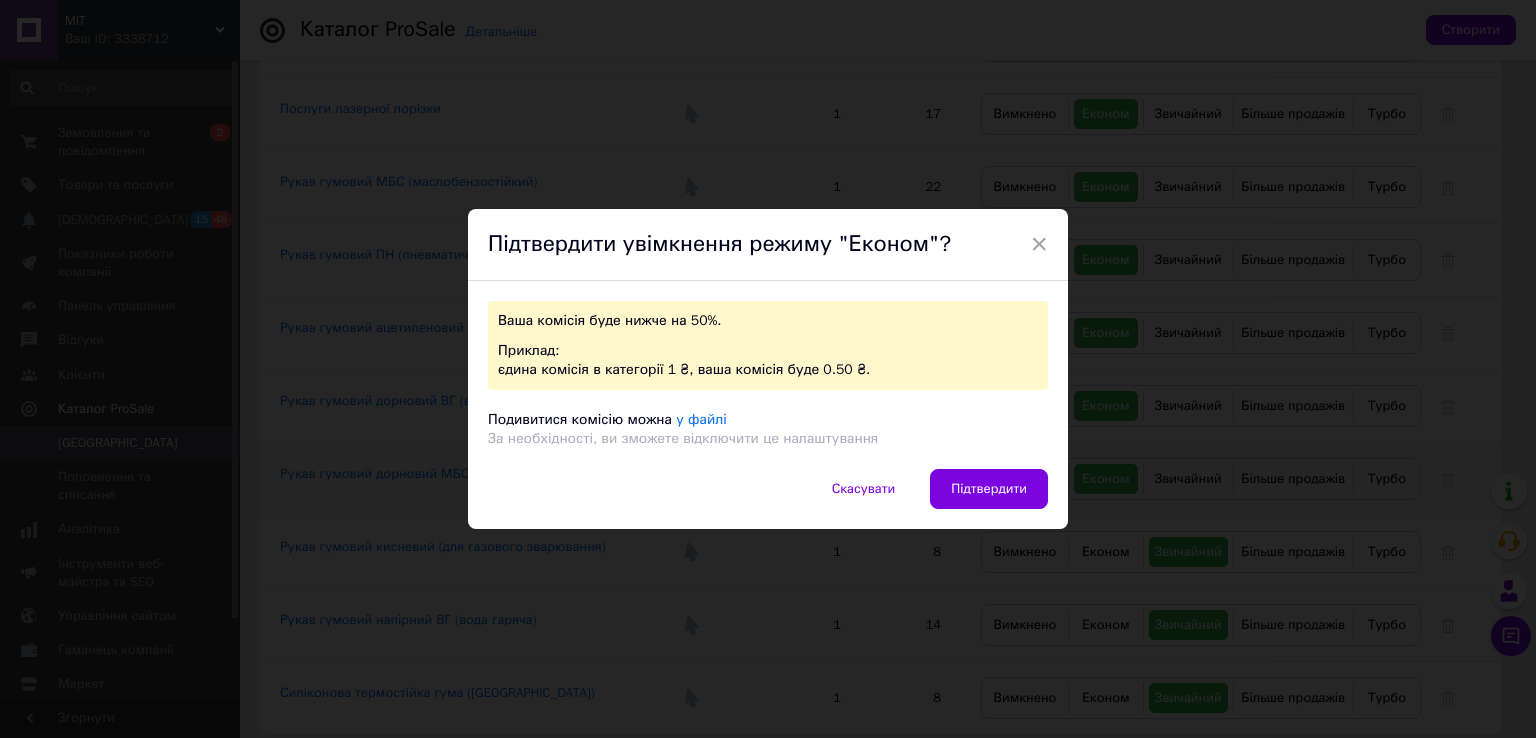 drag, startPoint x: 1014, startPoint y: 489, endPoint x: 1029, endPoint y: 498, distance: 17.492855 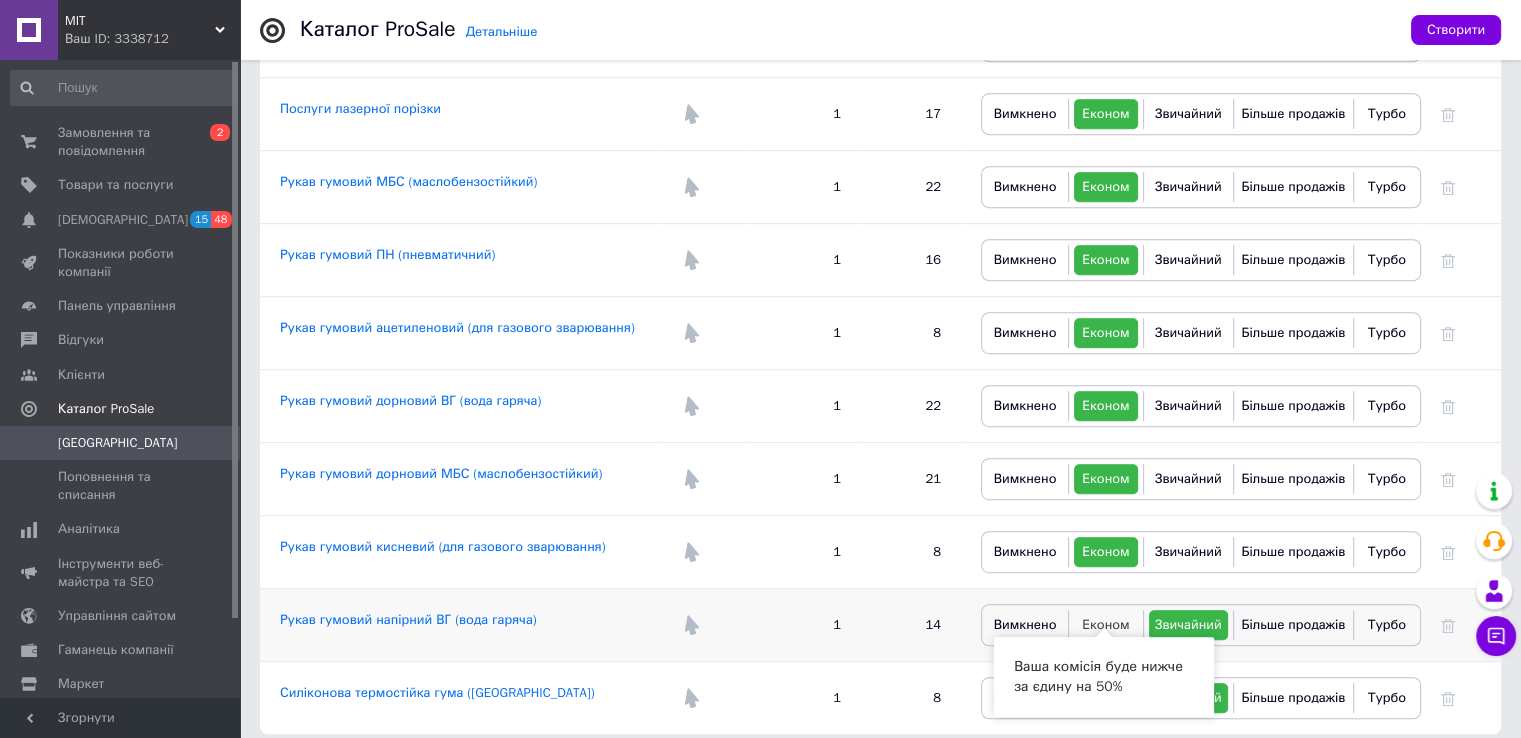 click on "Економ" at bounding box center (1106, 624) 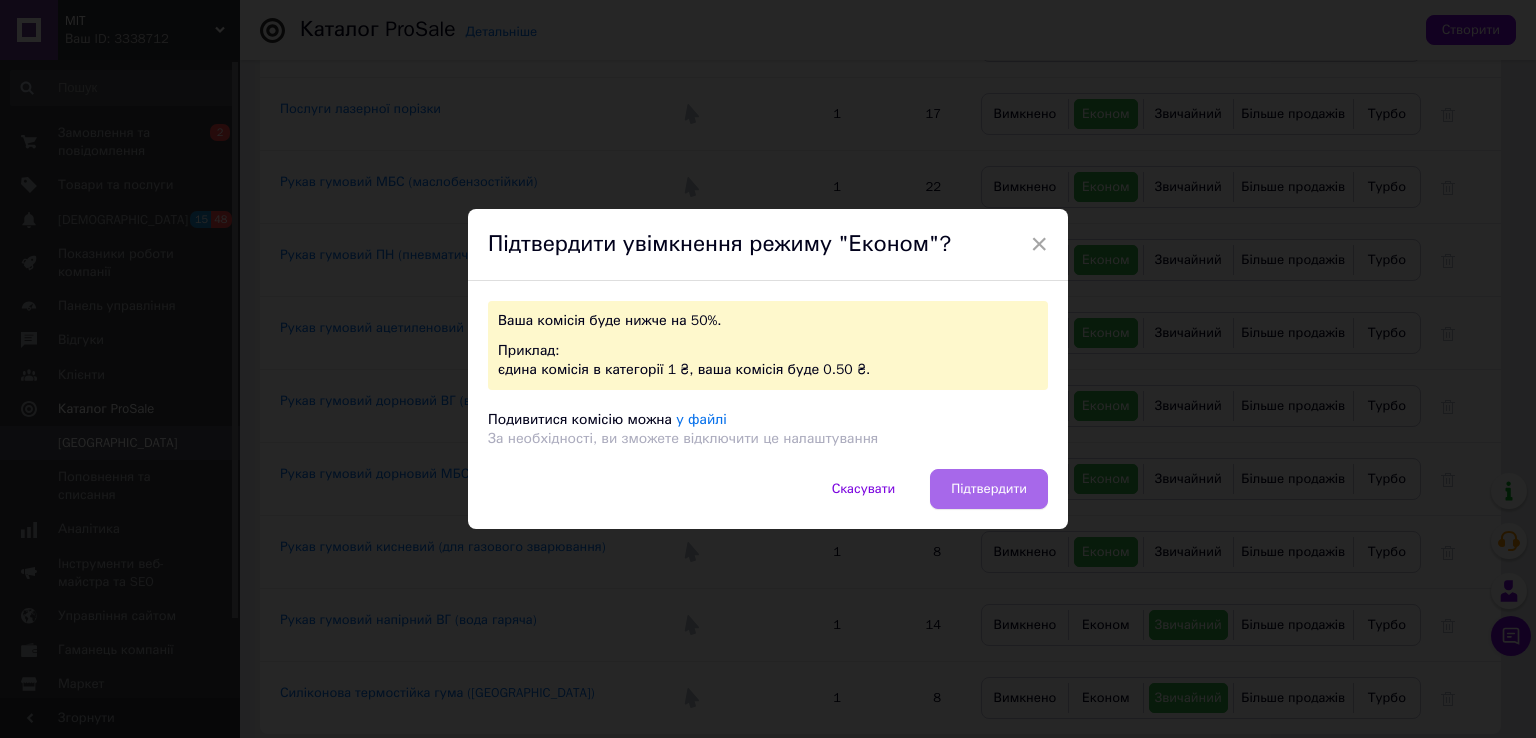 click on "Підтвердити" at bounding box center (989, 489) 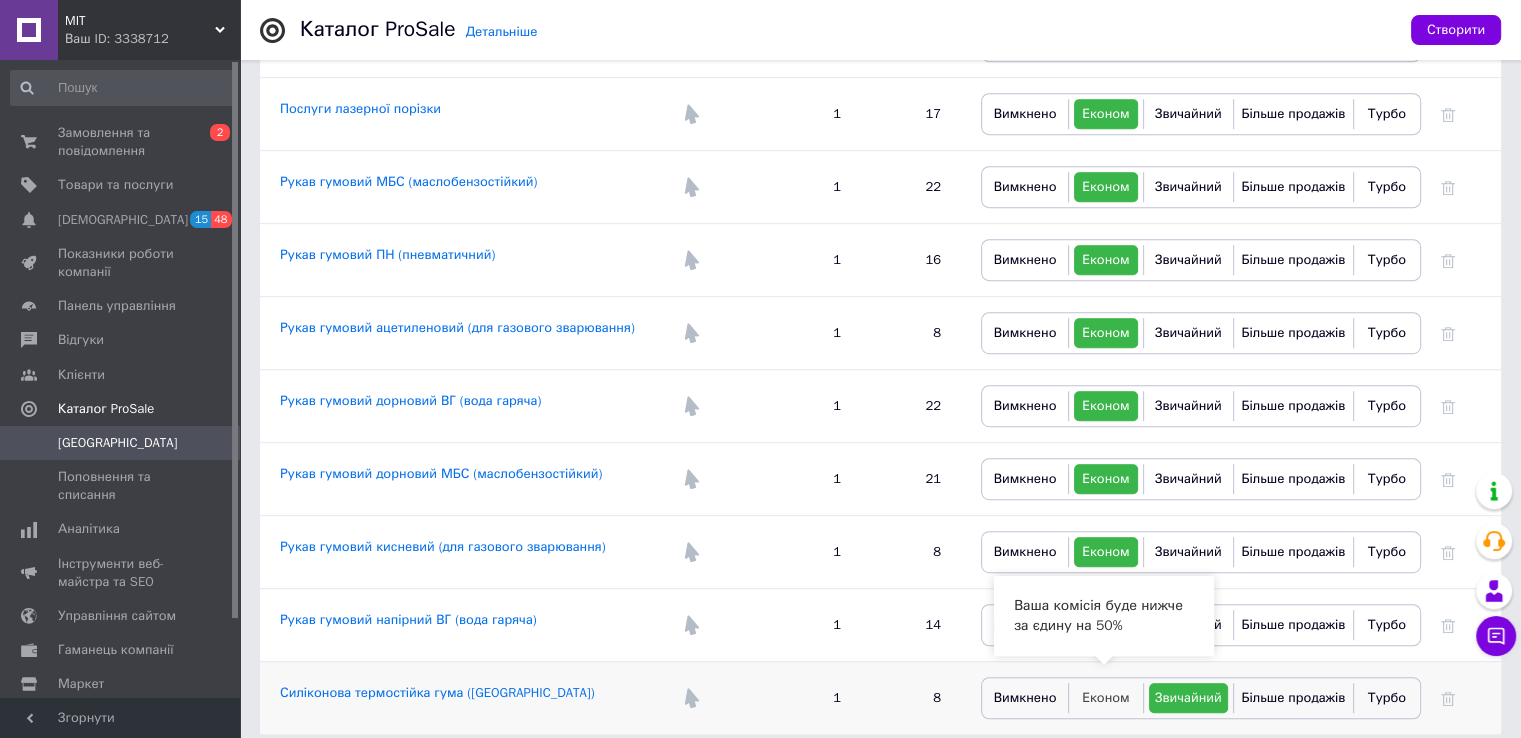 click on "Економ" at bounding box center [1106, 697] 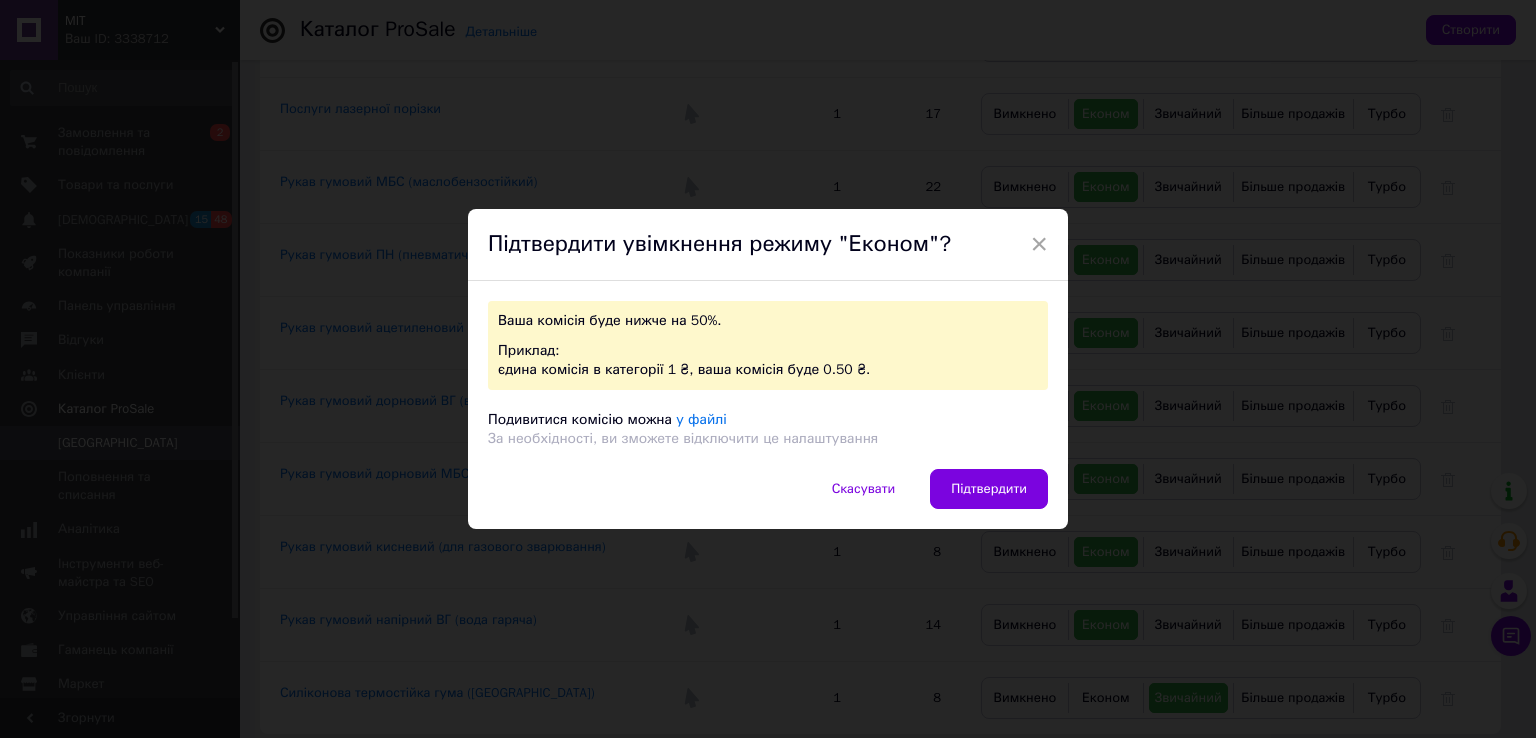 click on "Ваша комісія буде нижче на 50%. Приклад: єдина комісія в категорії 1 ₴, ваша комісія буде 0.50 ₴. Подивитися комісію можна   у файлі За необхідності, ви зможете відключити це налаштування" at bounding box center [768, 375] 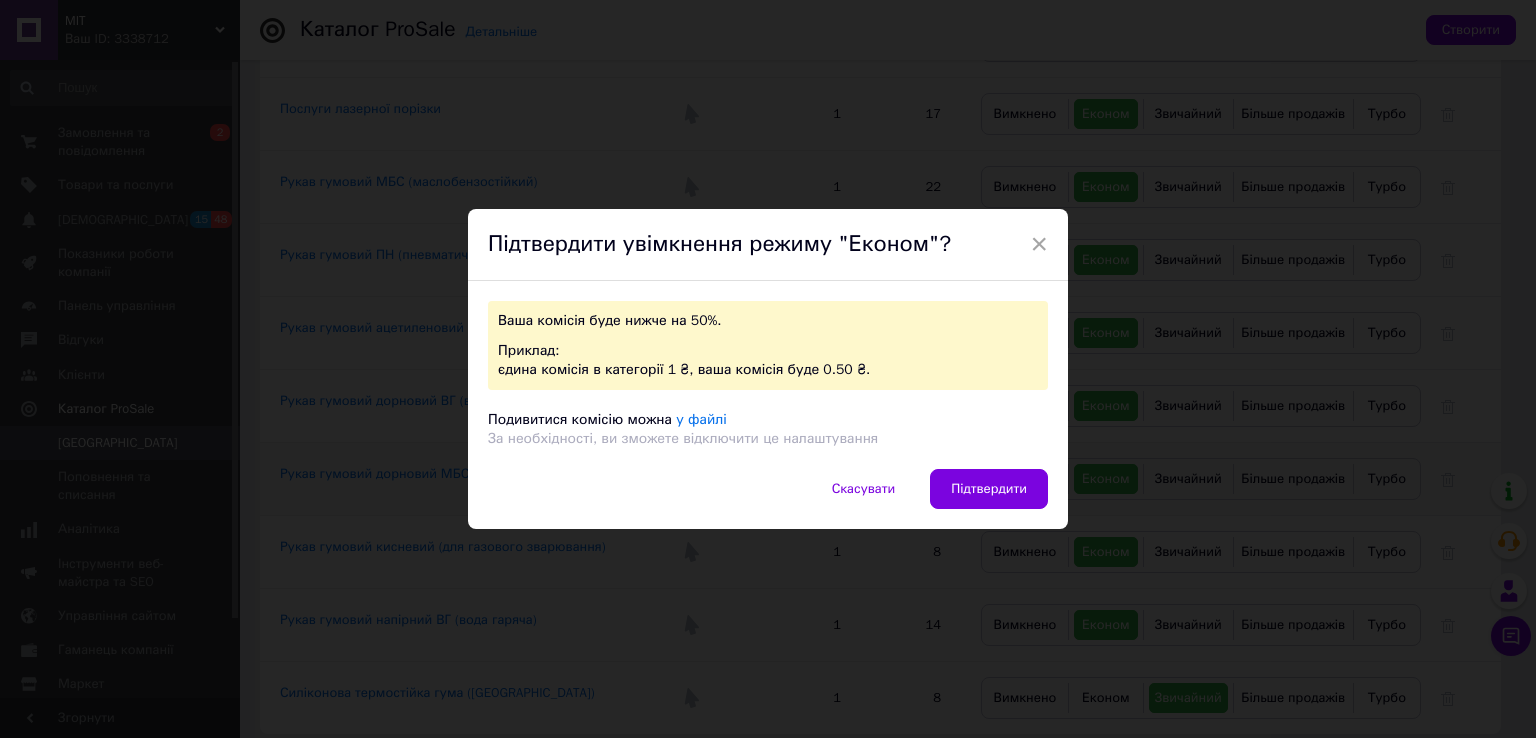 click on "Підтвердити" at bounding box center (989, 489) 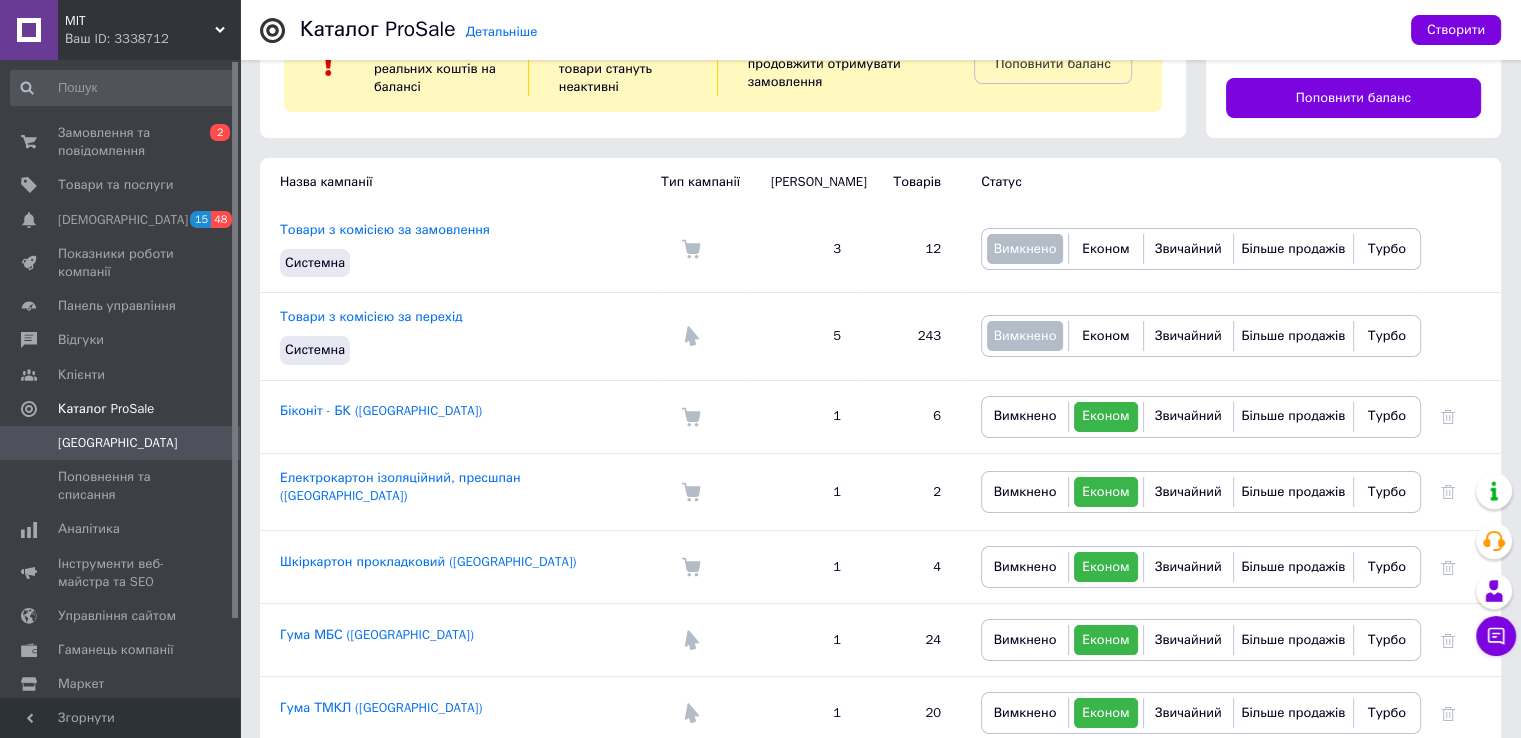 scroll, scrollTop: 0, scrollLeft: 0, axis: both 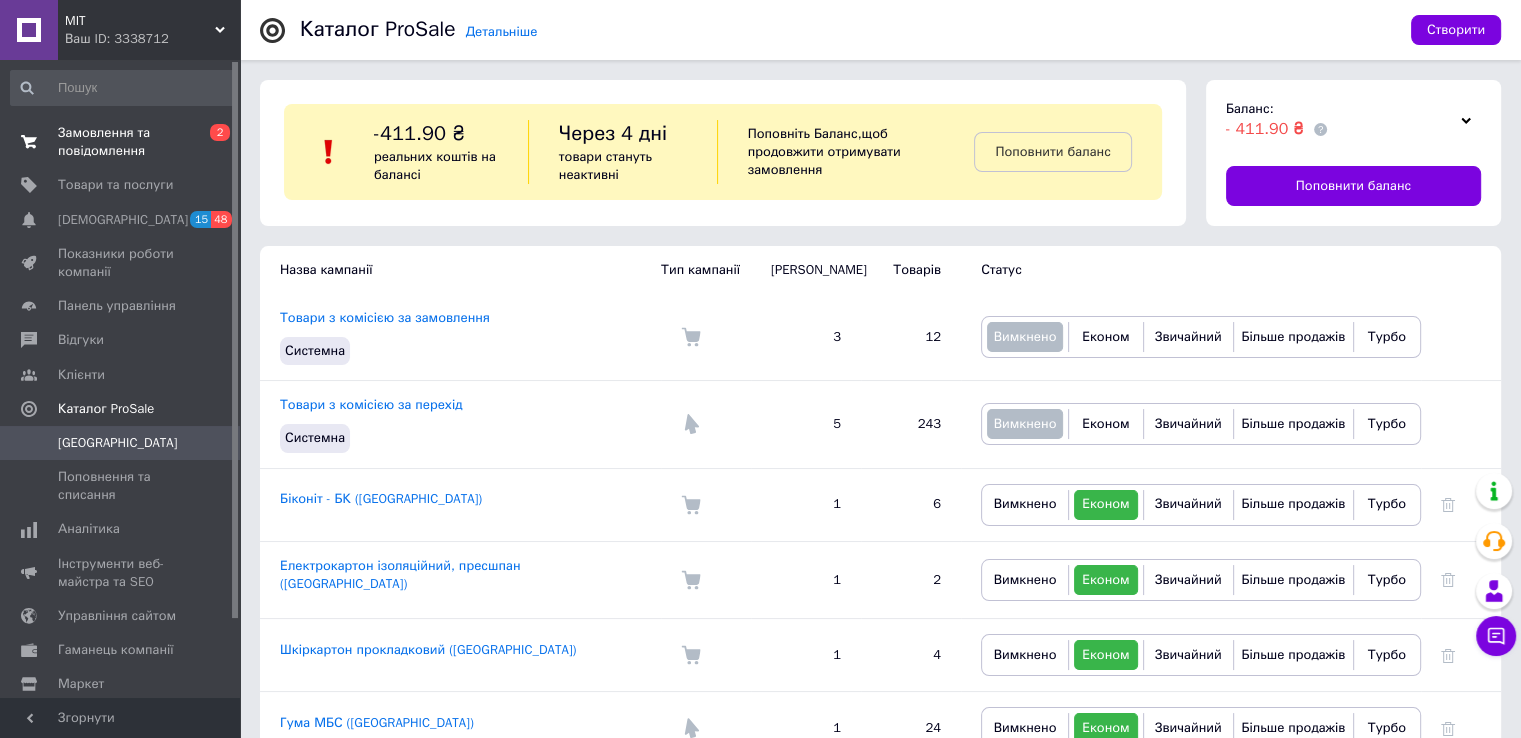 click on "Замовлення та повідомлення" at bounding box center [121, 142] 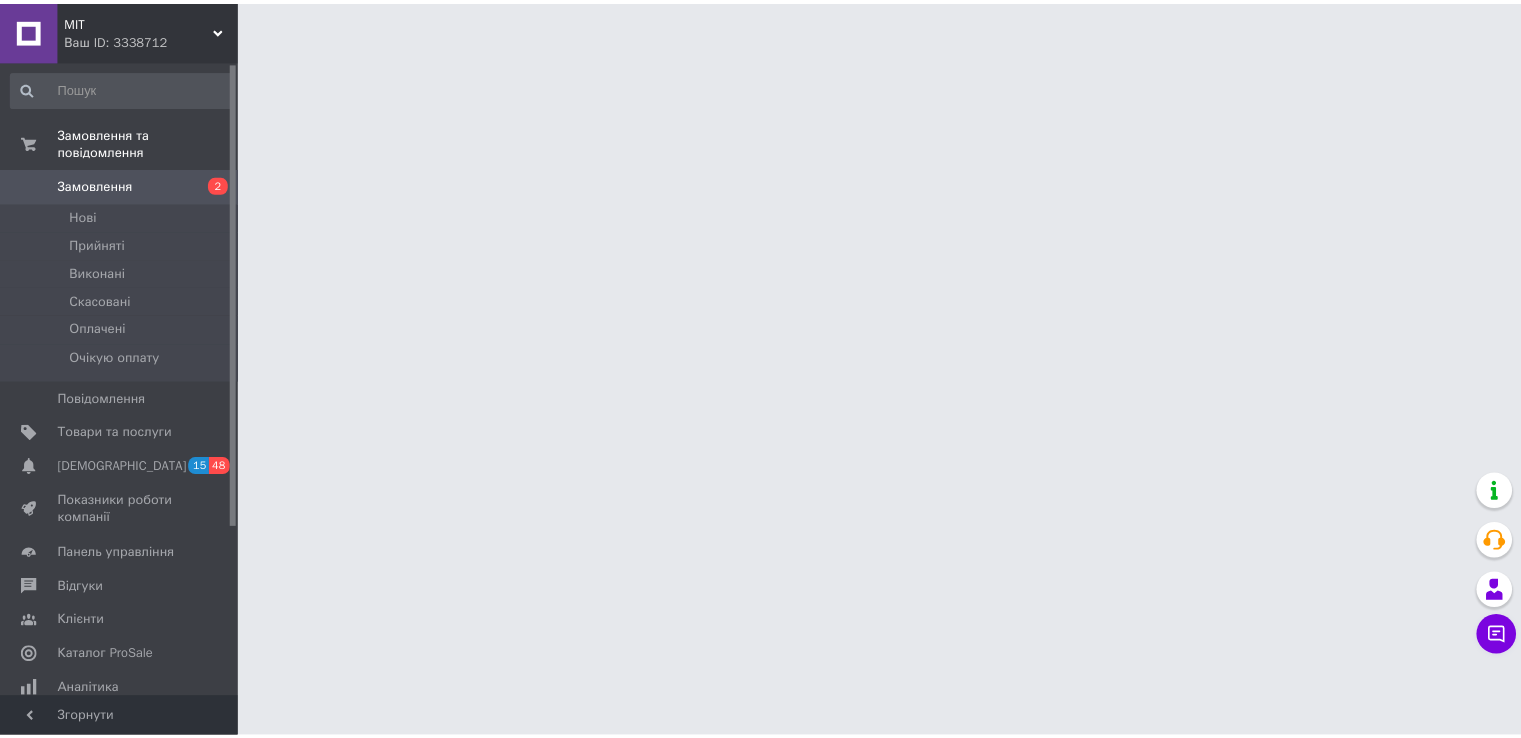 scroll, scrollTop: 0, scrollLeft: 0, axis: both 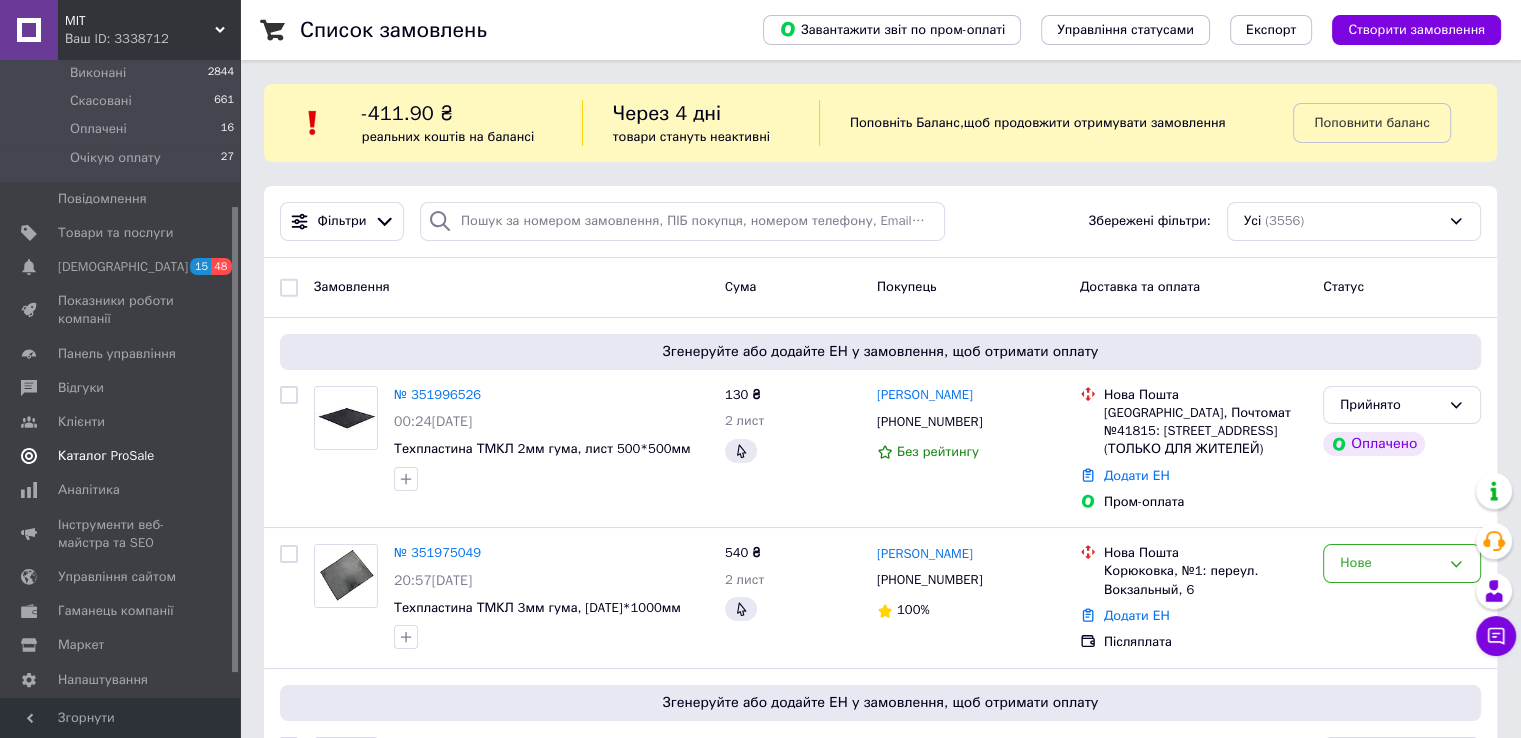 click on "Каталог ProSale" at bounding box center [106, 456] 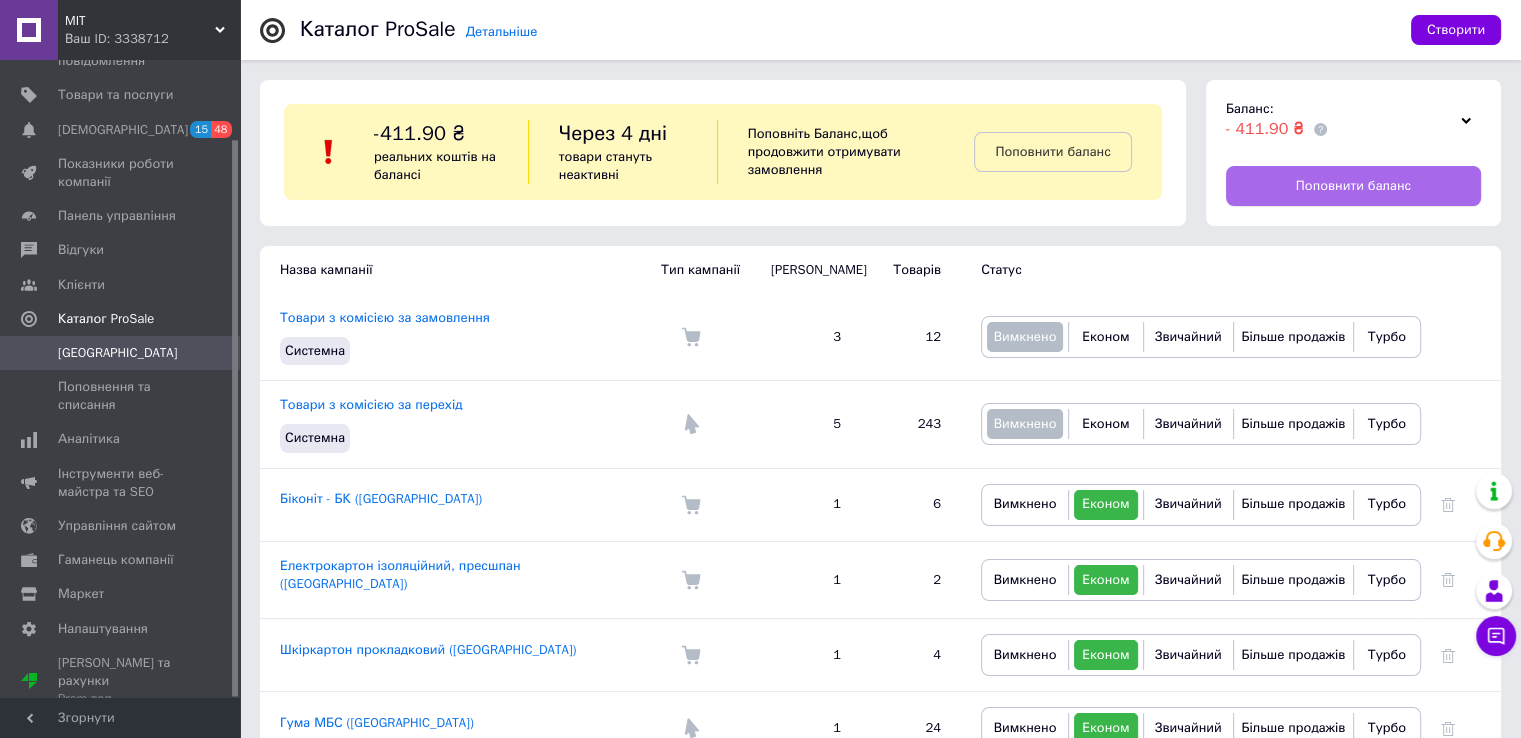 click on "Поповнити баланс" at bounding box center (1353, 186) 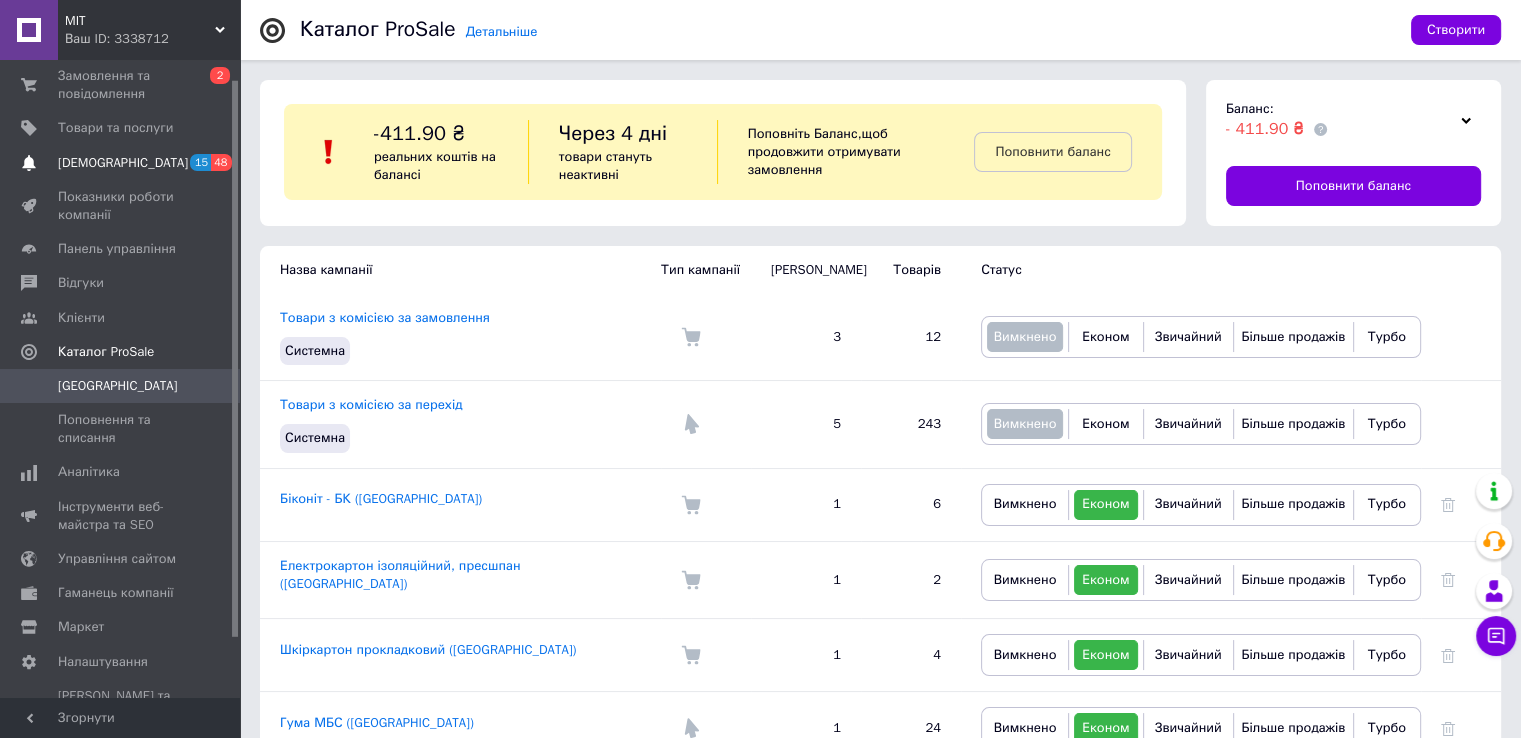 scroll, scrollTop: 0, scrollLeft: 0, axis: both 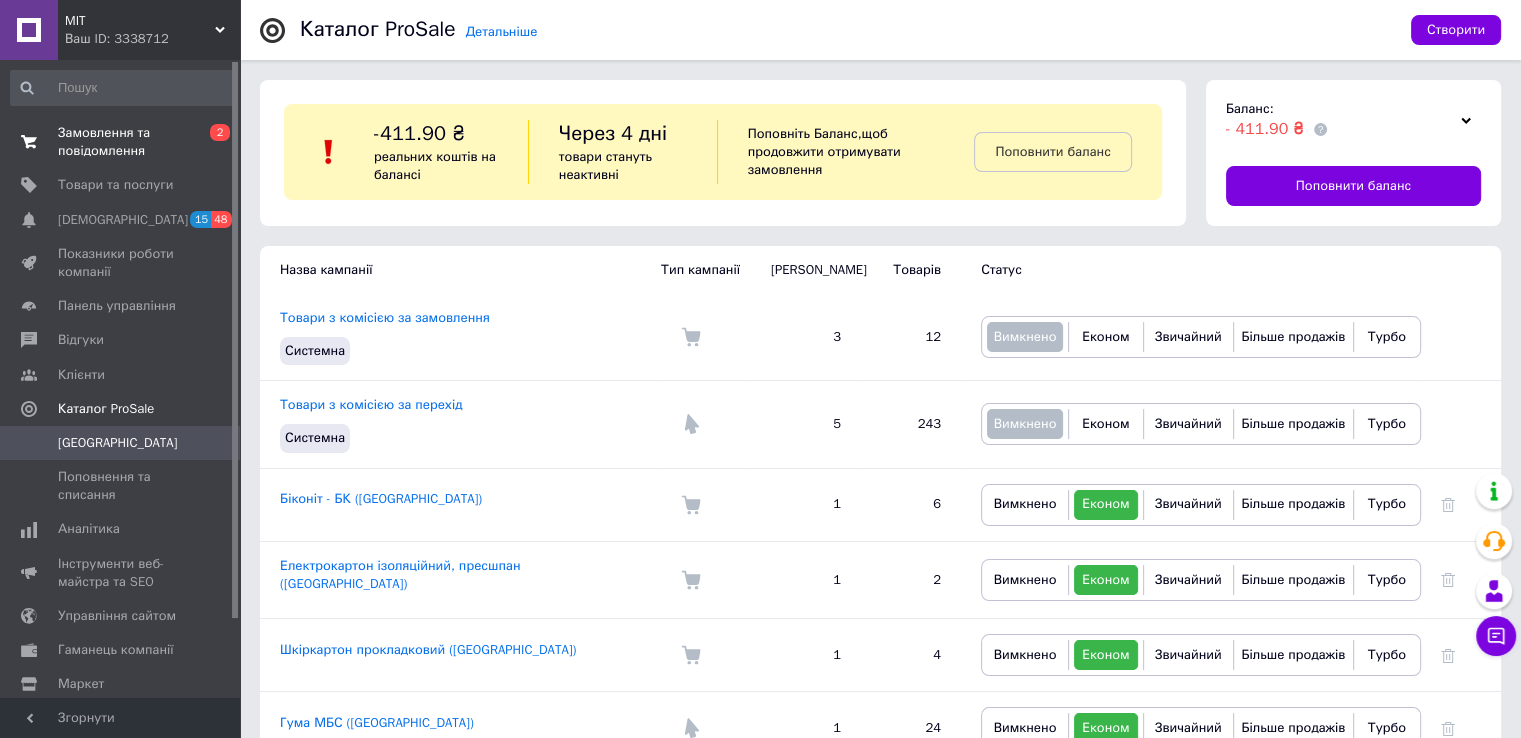 click on "Замовлення та повідомлення" at bounding box center [121, 142] 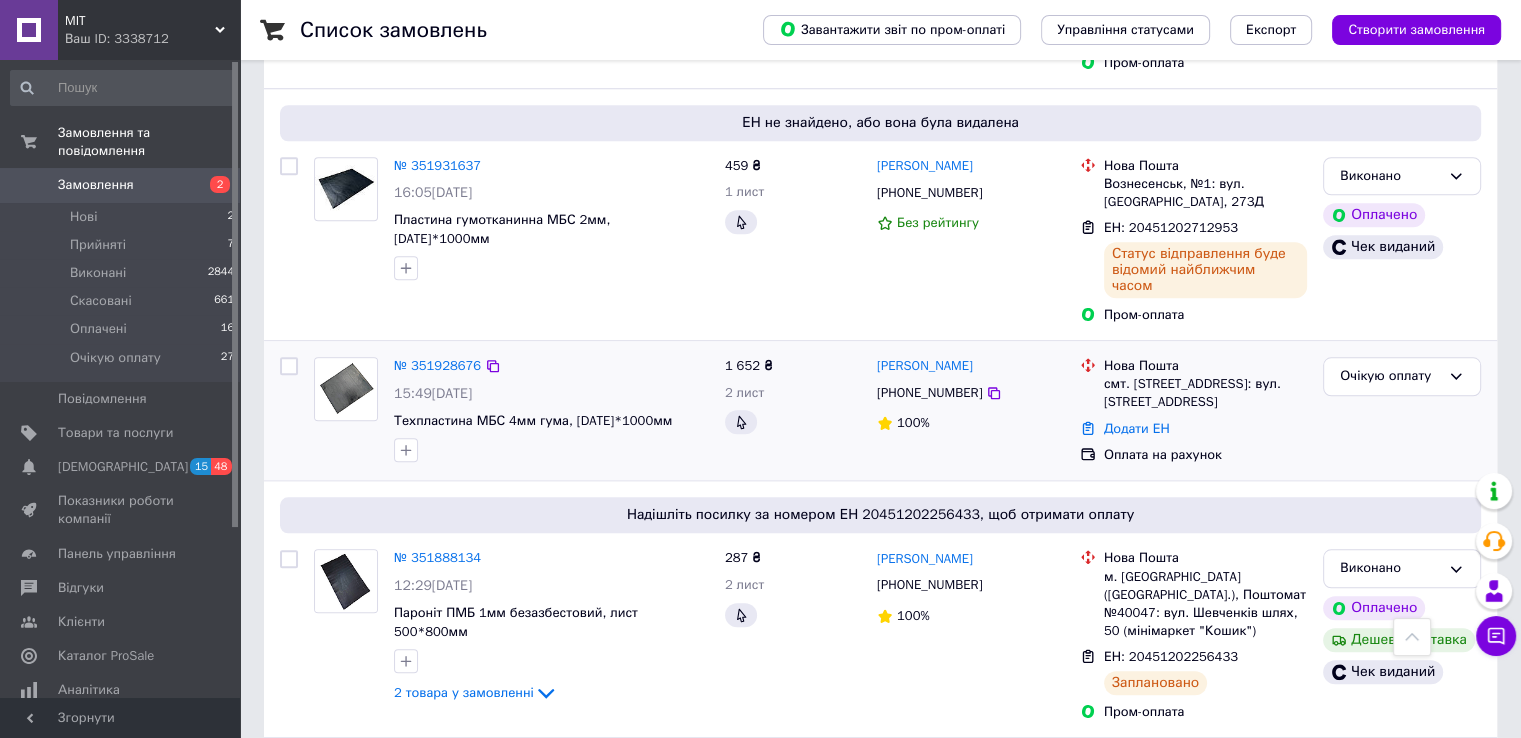 scroll, scrollTop: 1800, scrollLeft: 0, axis: vertical 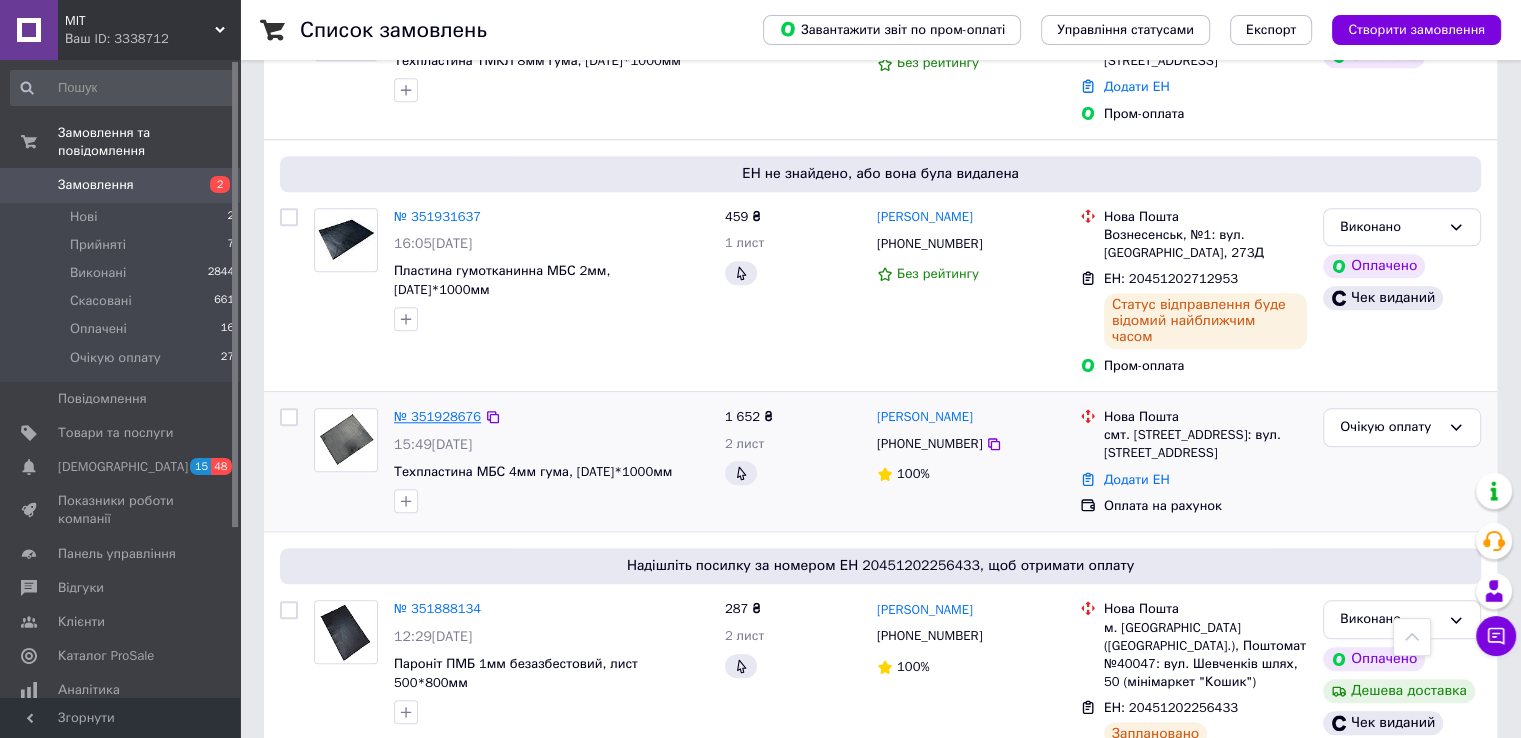 click on "№ 351928676" at bounding box center (437, 416) 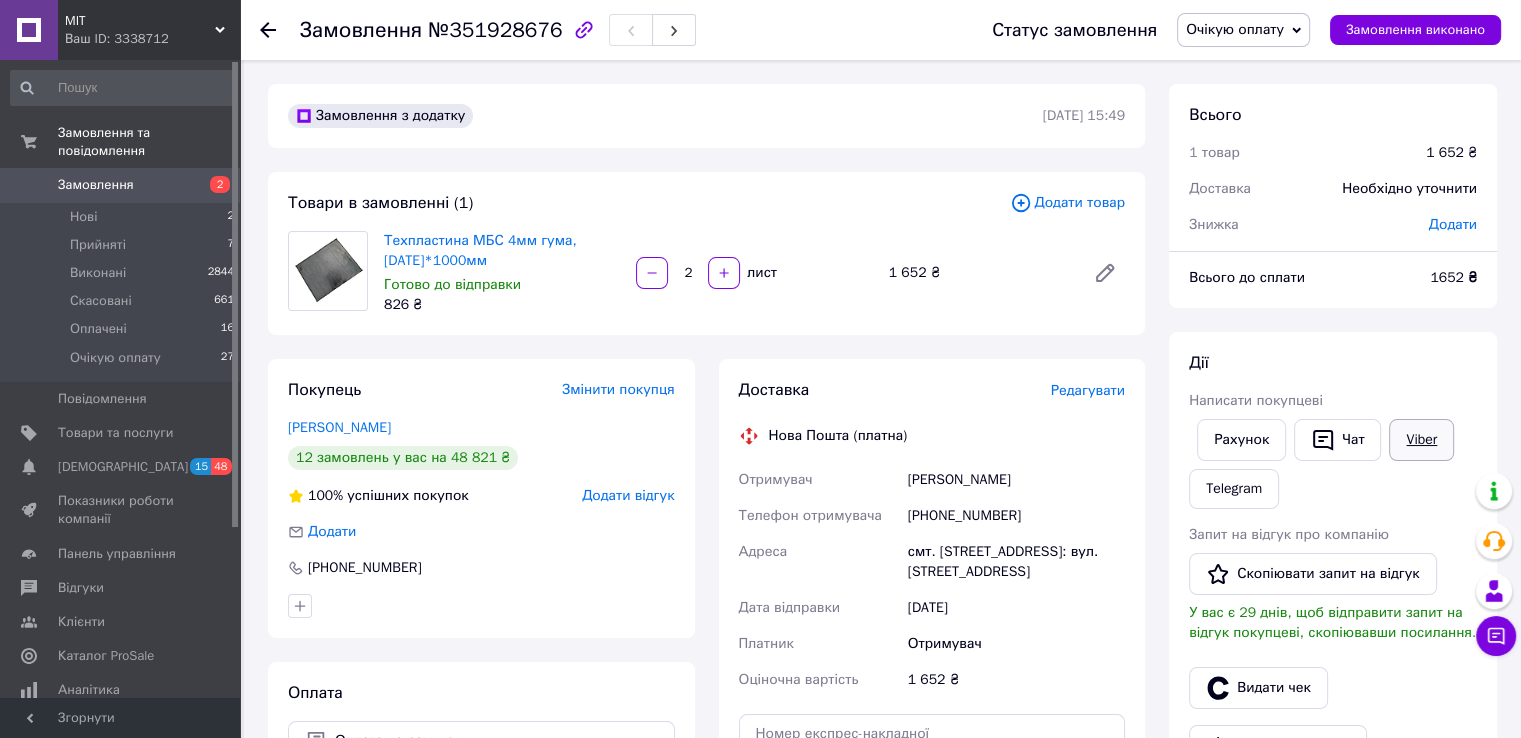 click on "Viber" at bounding box center (1421, 440) 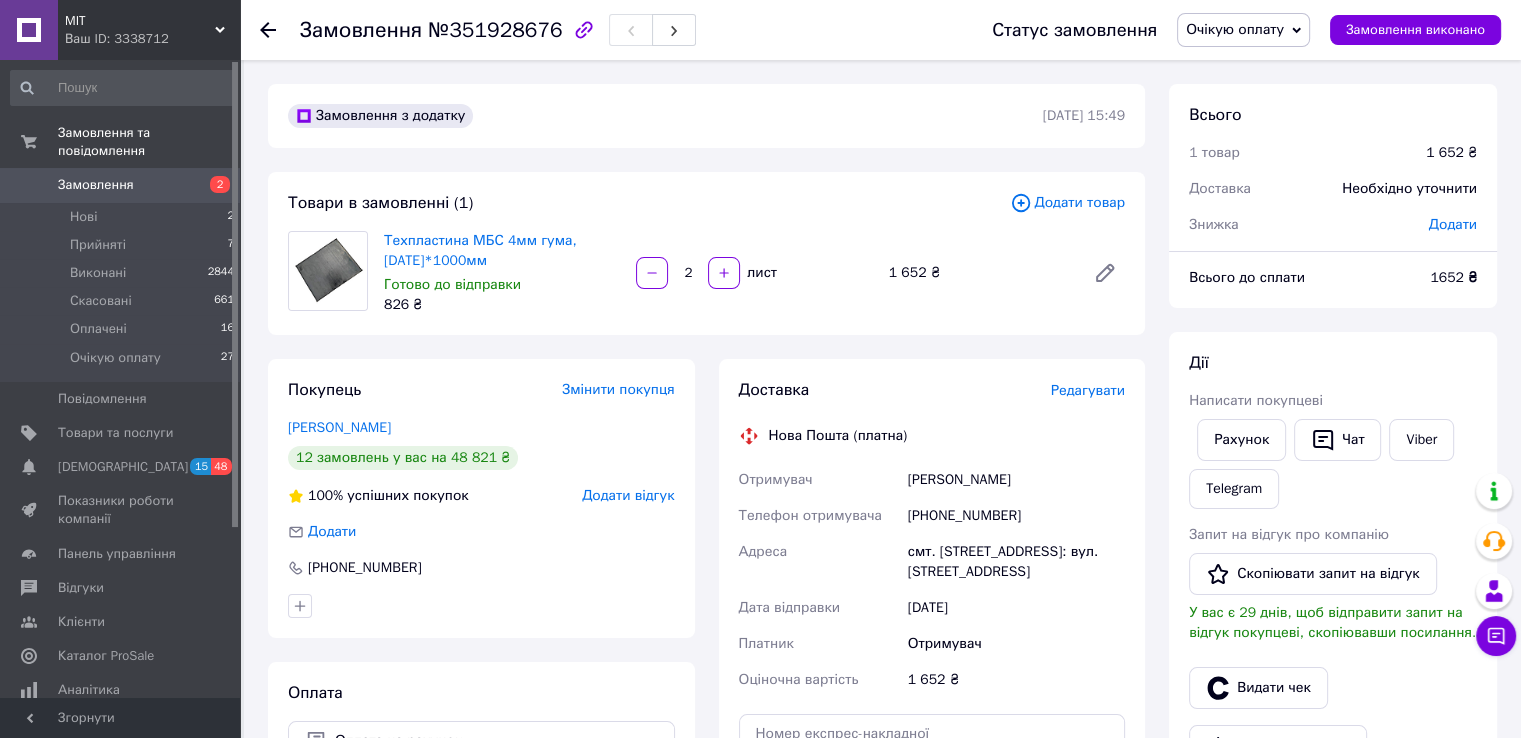 click on "1 652 ₴" at bounding box center [979, 273] 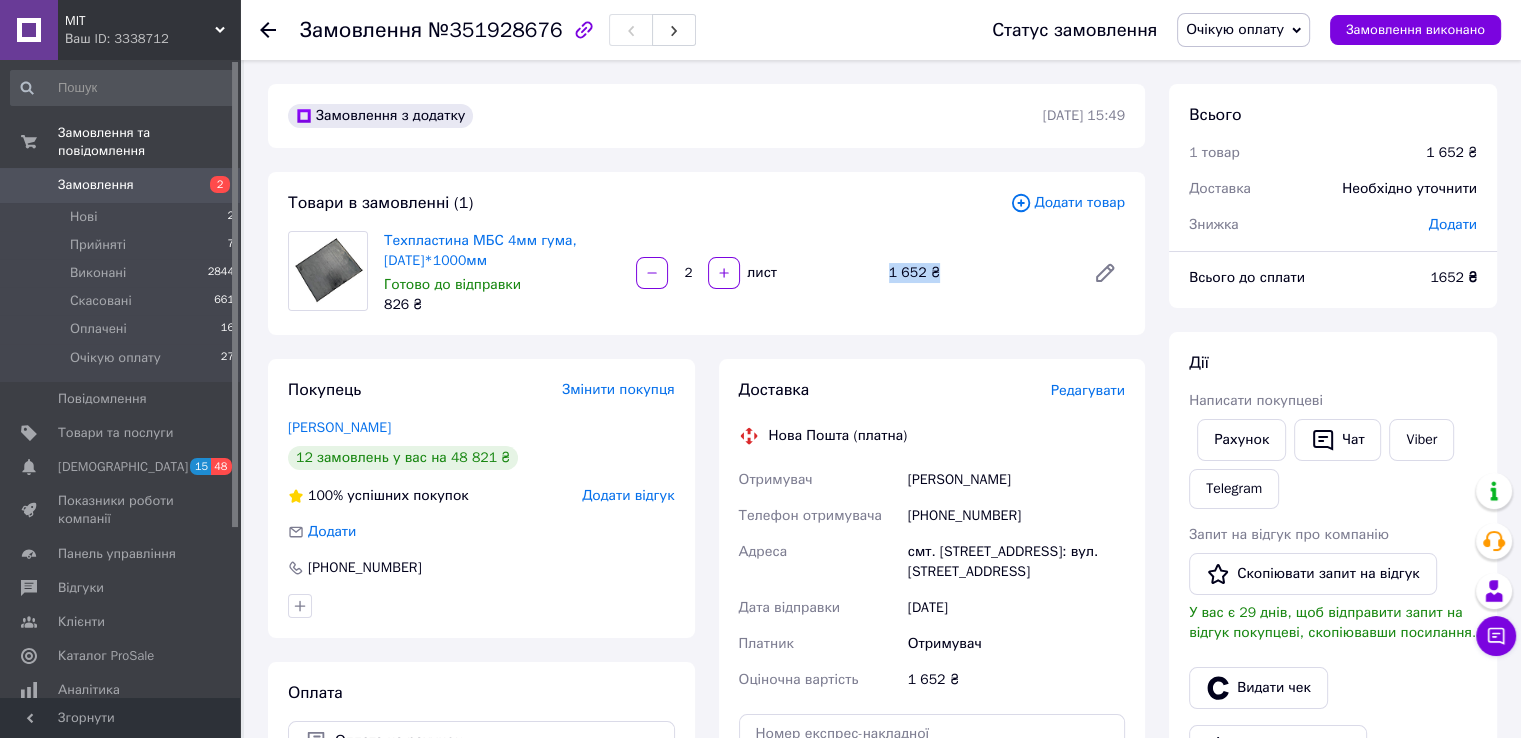 drag, startPoint x: 890, startPoint y: 270, endPoint x: 941, endPoint y: 266, distance: 51.156624 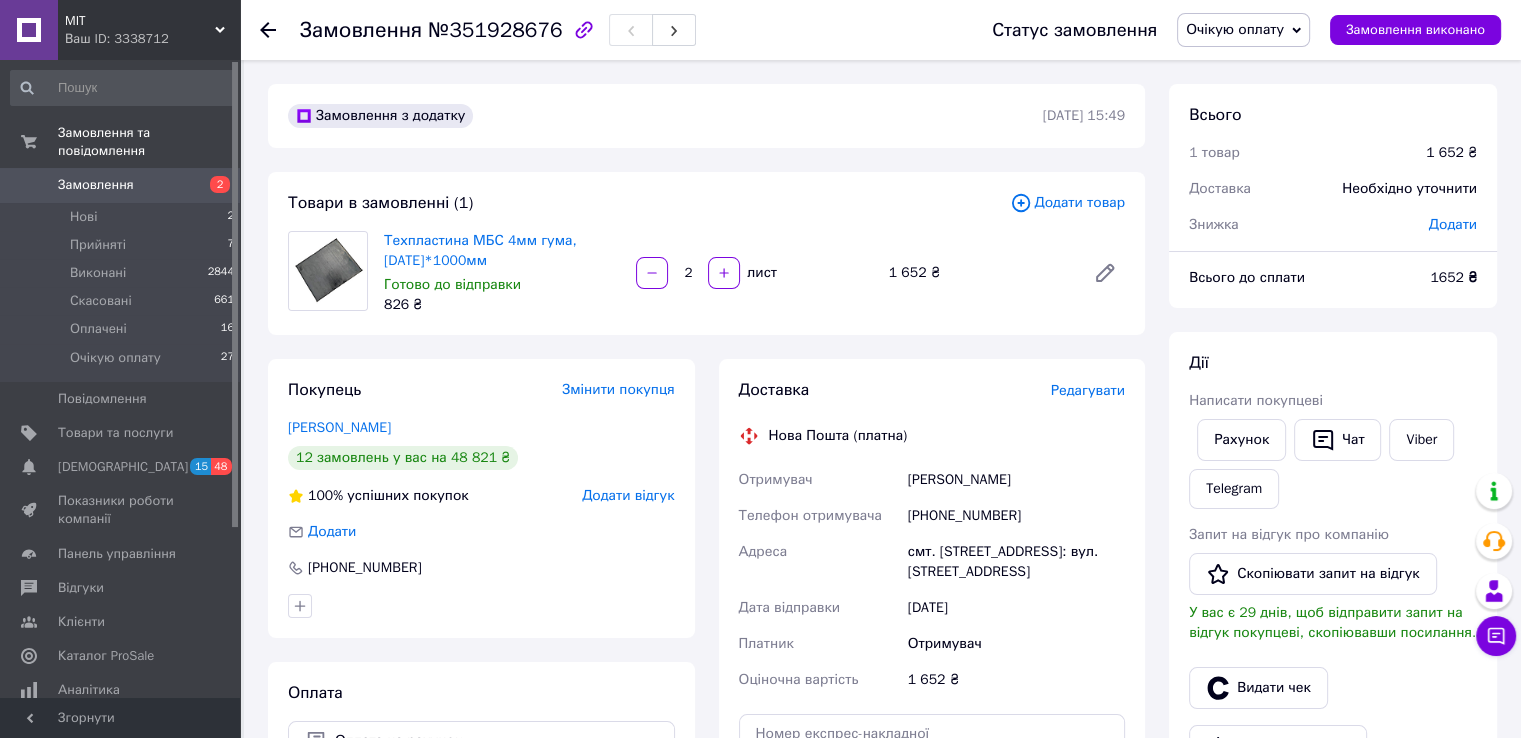 click 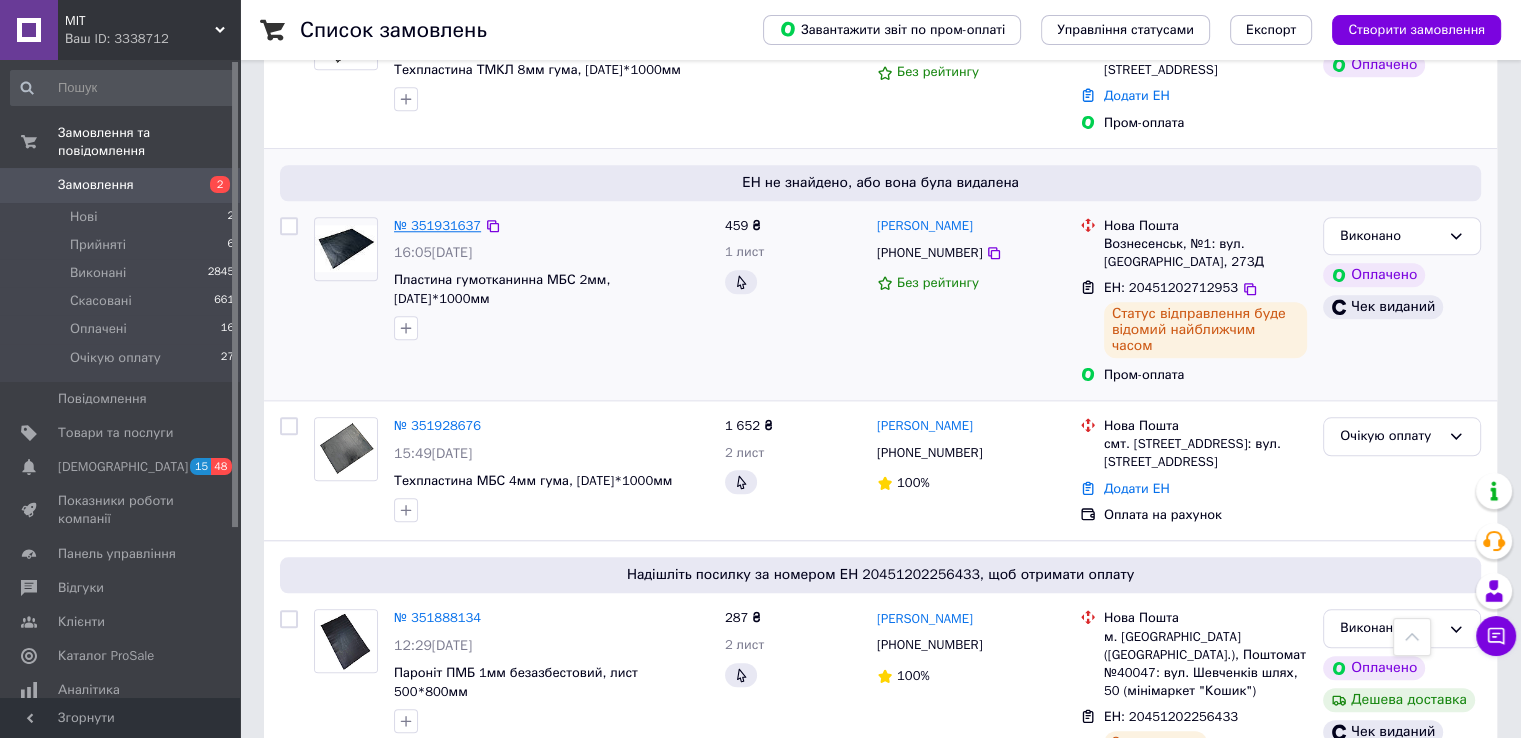 scroll, scrollTop: 1700, scrollLeft: 0, axis: vertical 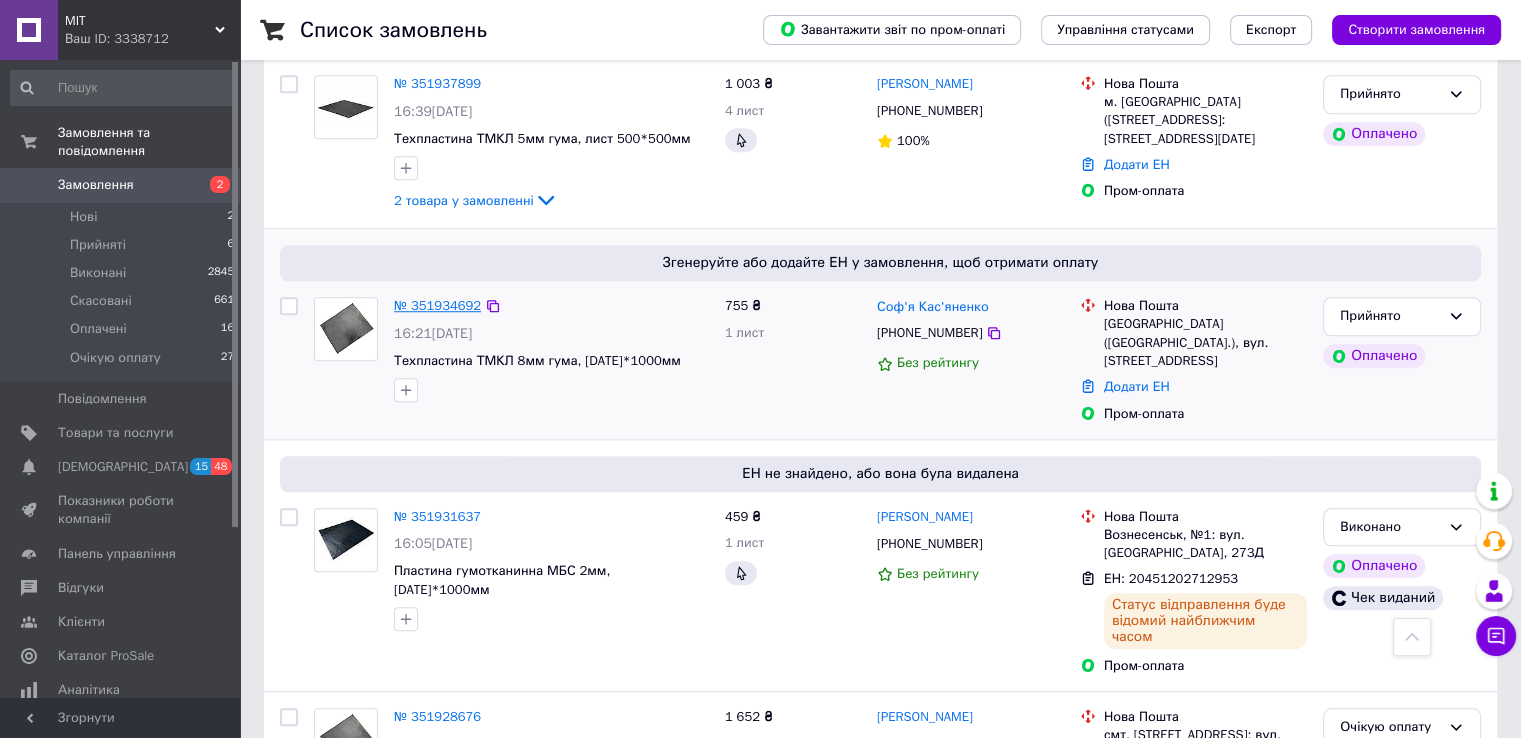click on "№ 351934692" at bounding box center (437, 305) 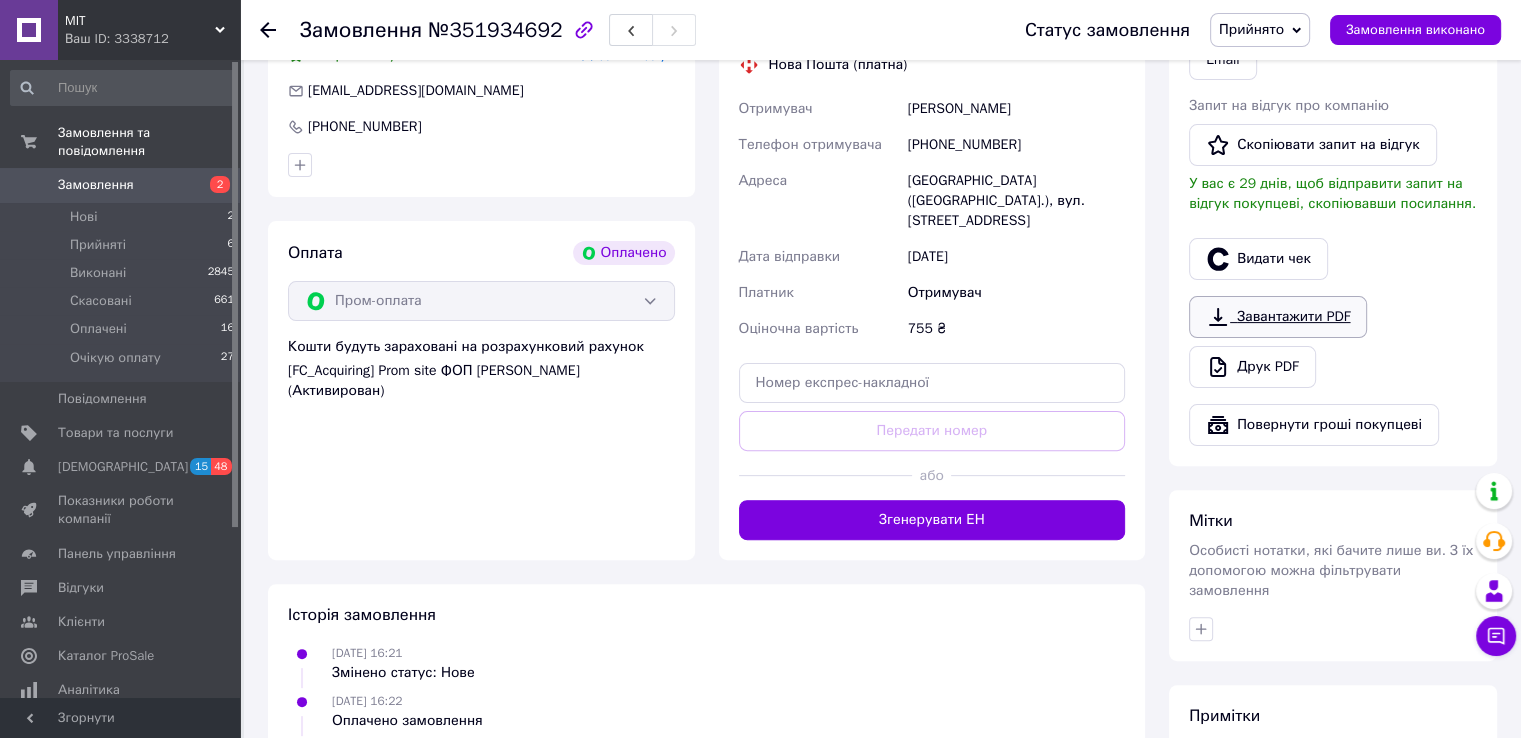 scroll, scrollTop: 417, scrollLeft: 0, axis: vertical 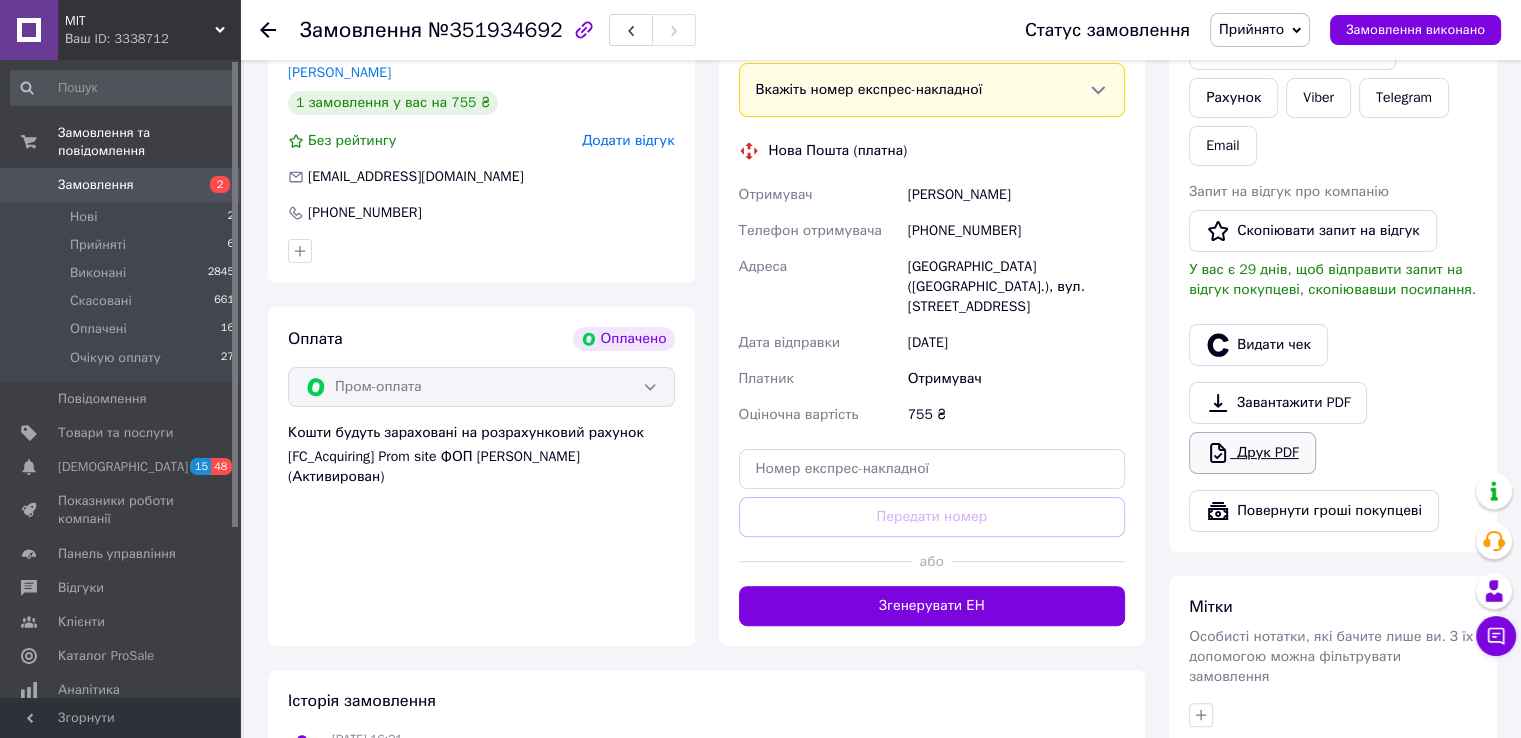 click on "Друк PDF" at bounding box center [1252, 453] 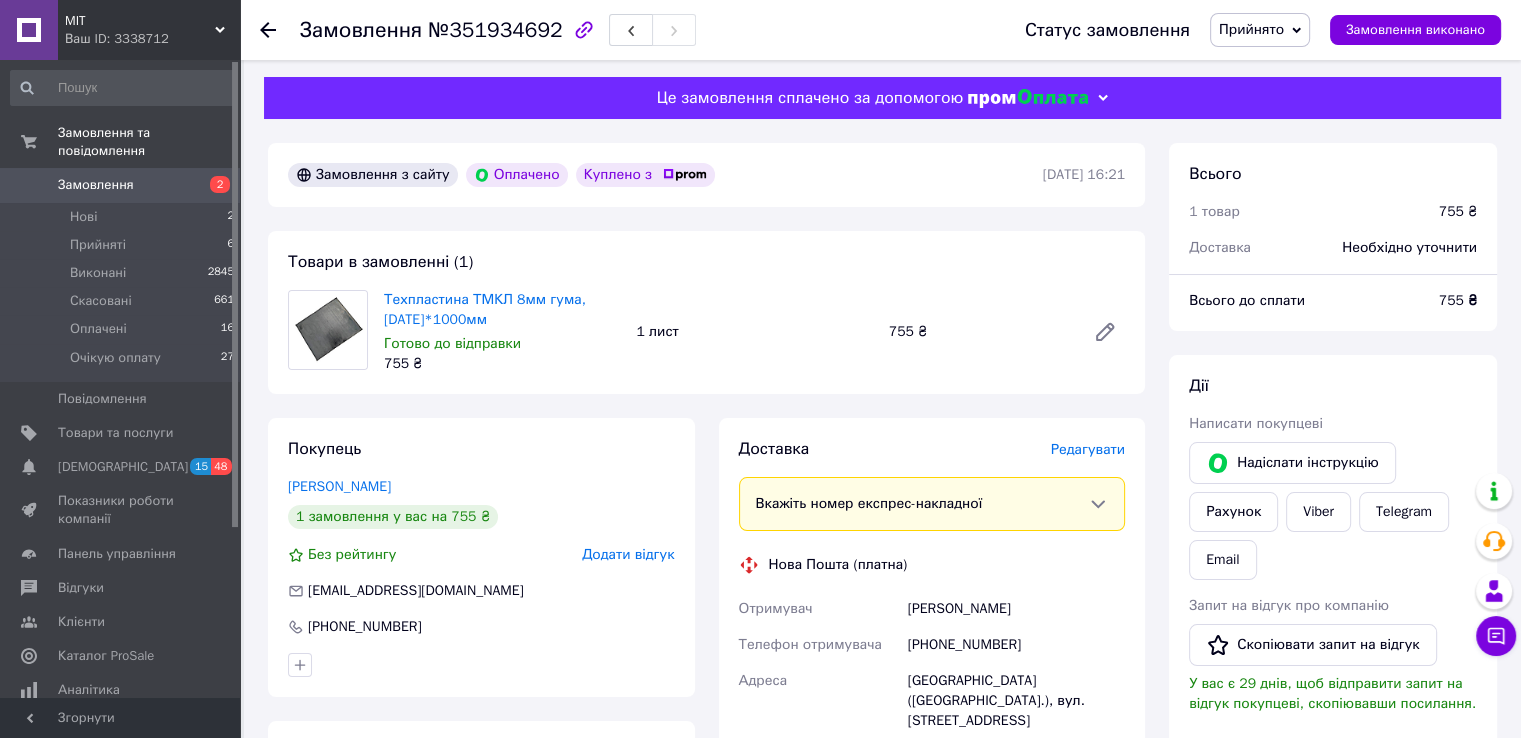 scroll, scrollTop: 0, scrollLeft: 0, axis: both 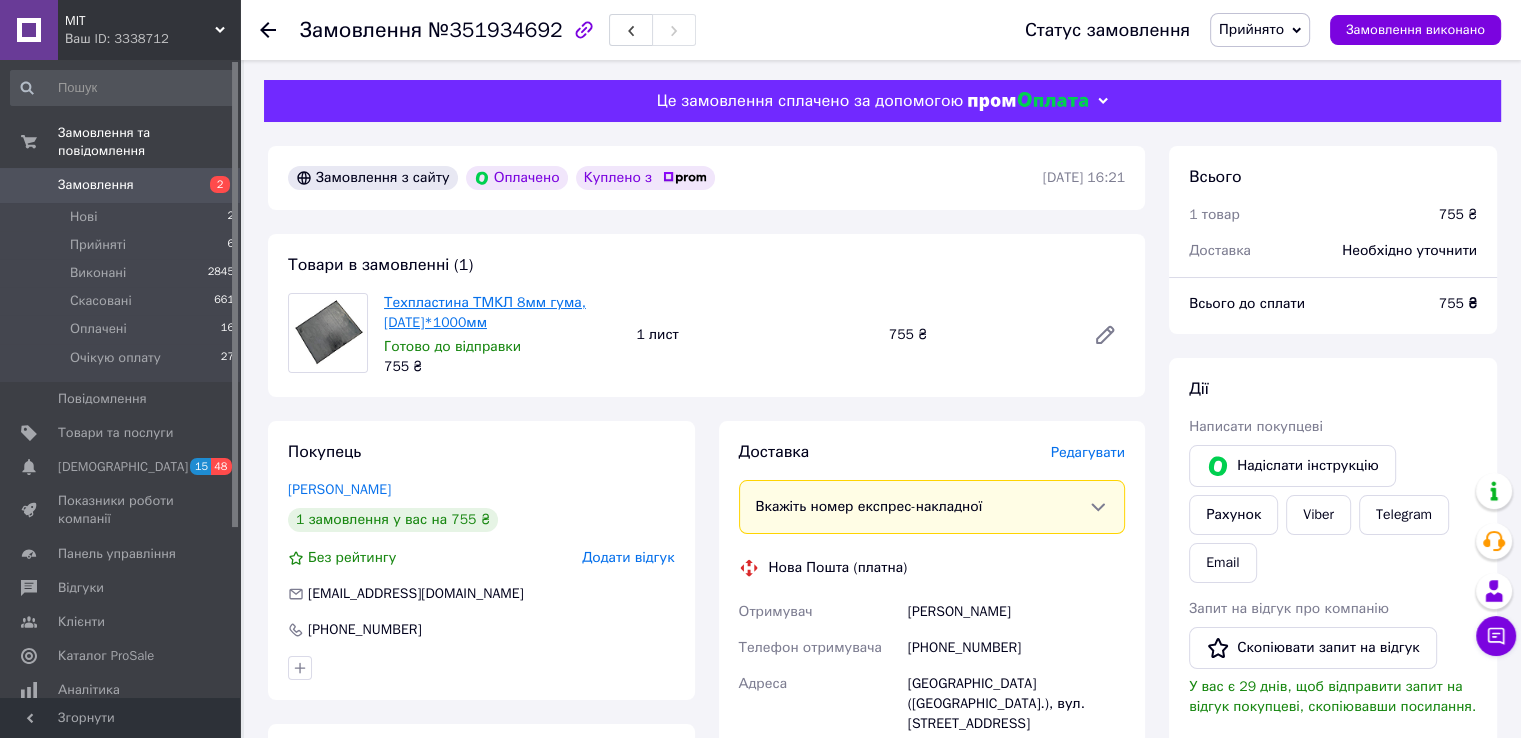 drag, startPoint x: 476, startPoint y: 329, endPoint x: 385, endPoint y: 305, distance: 94.11163 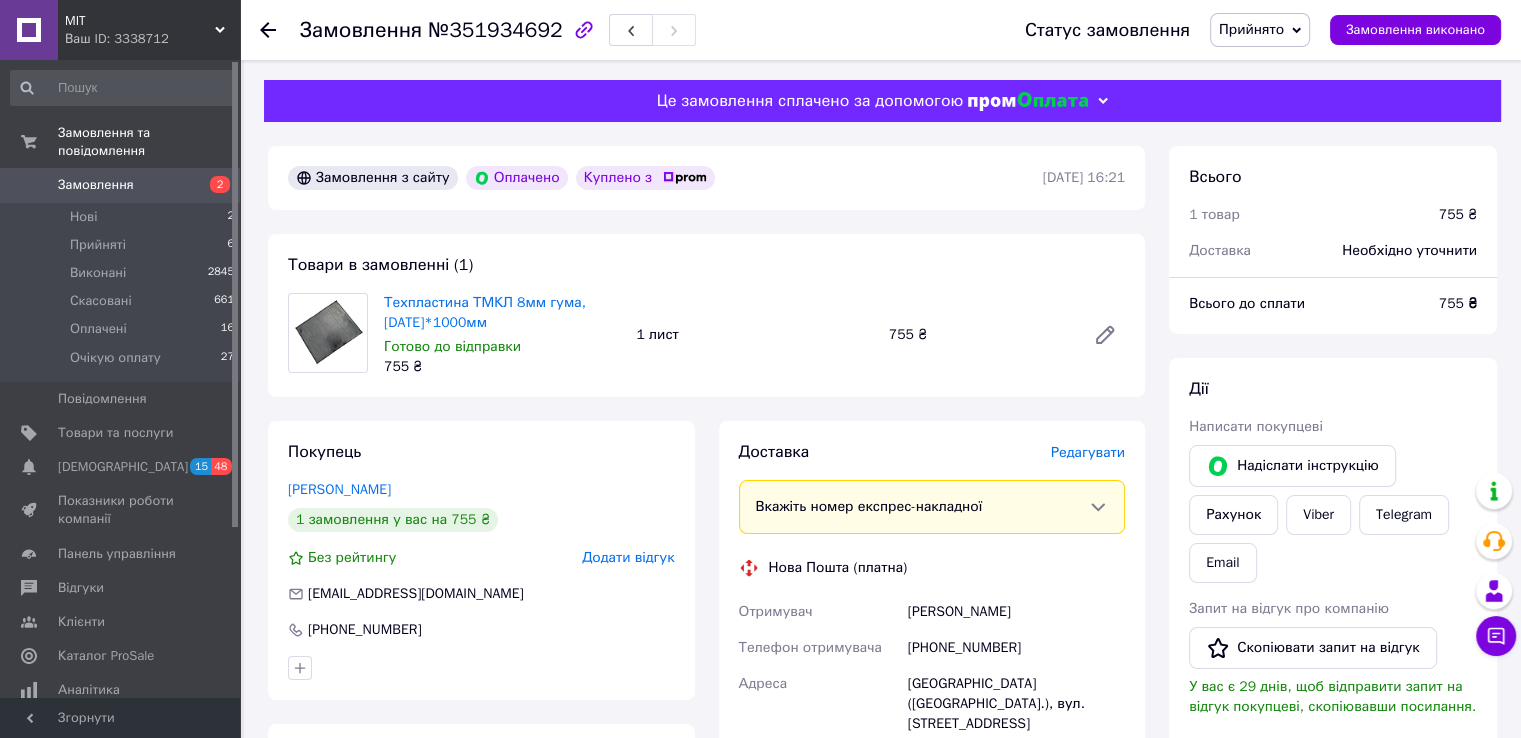 click on "1 лист" at bounding box center (754, 335) 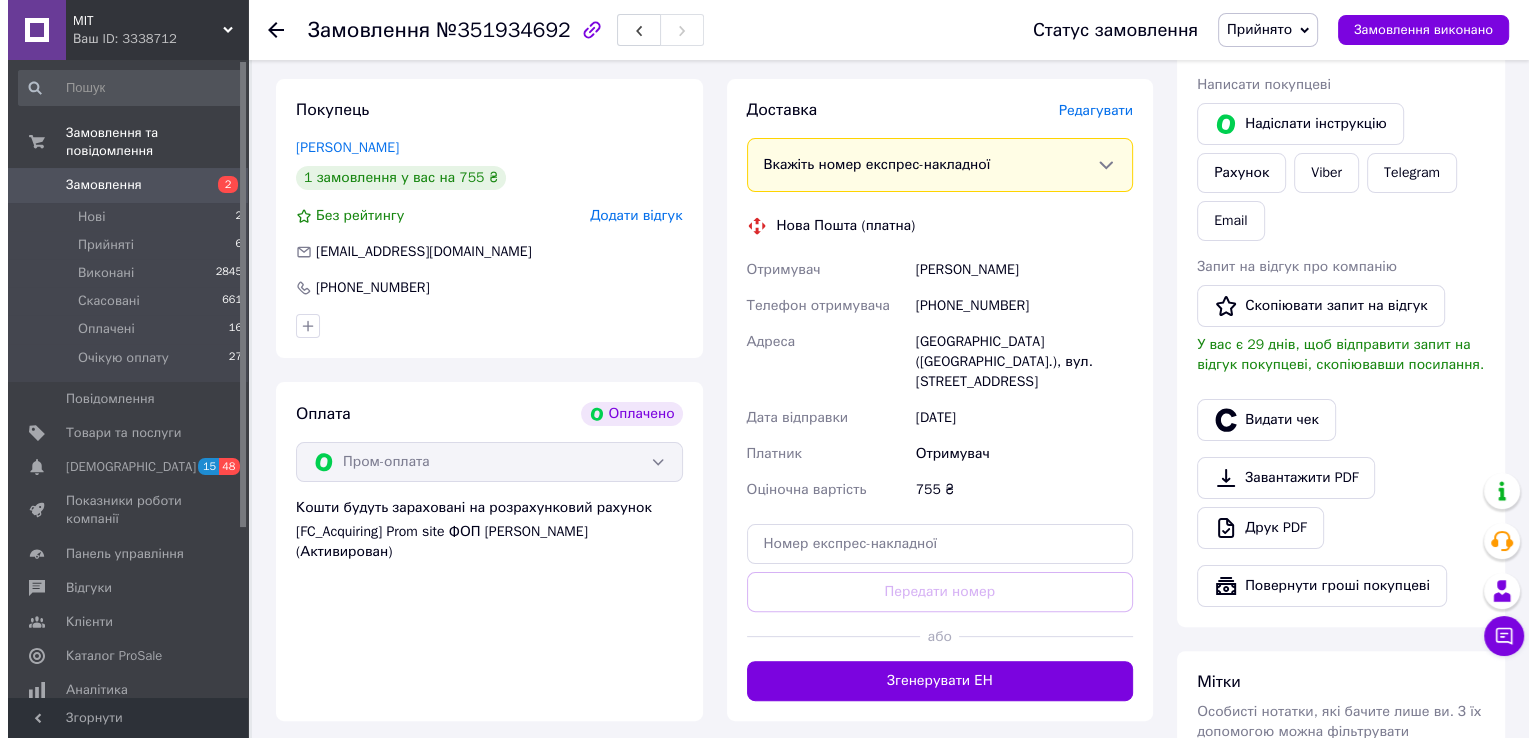 scroll, scrollTop: 400, scrollLeft: 0, axis: vertical 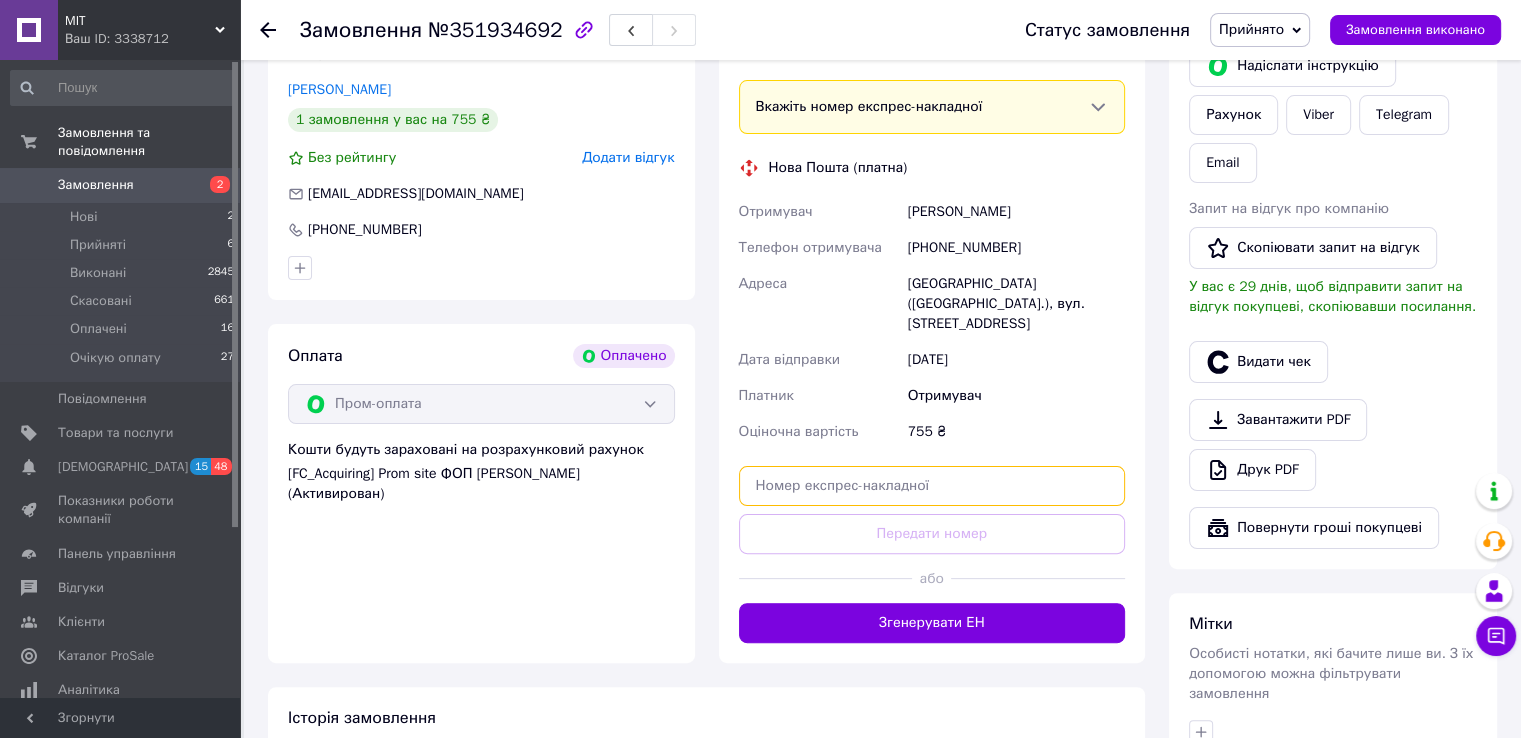 click at bounding box center [932, 486] 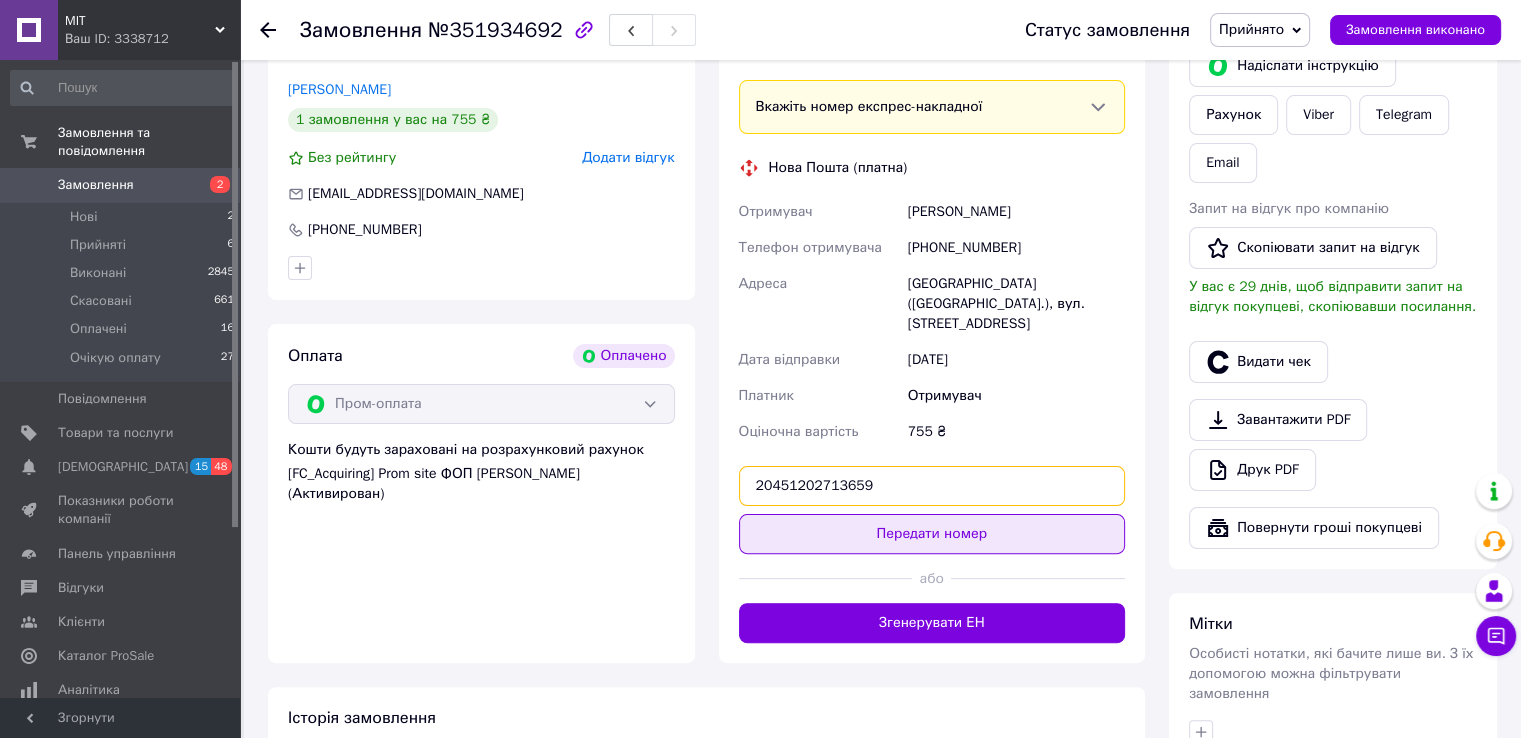 type on "20451202713659" 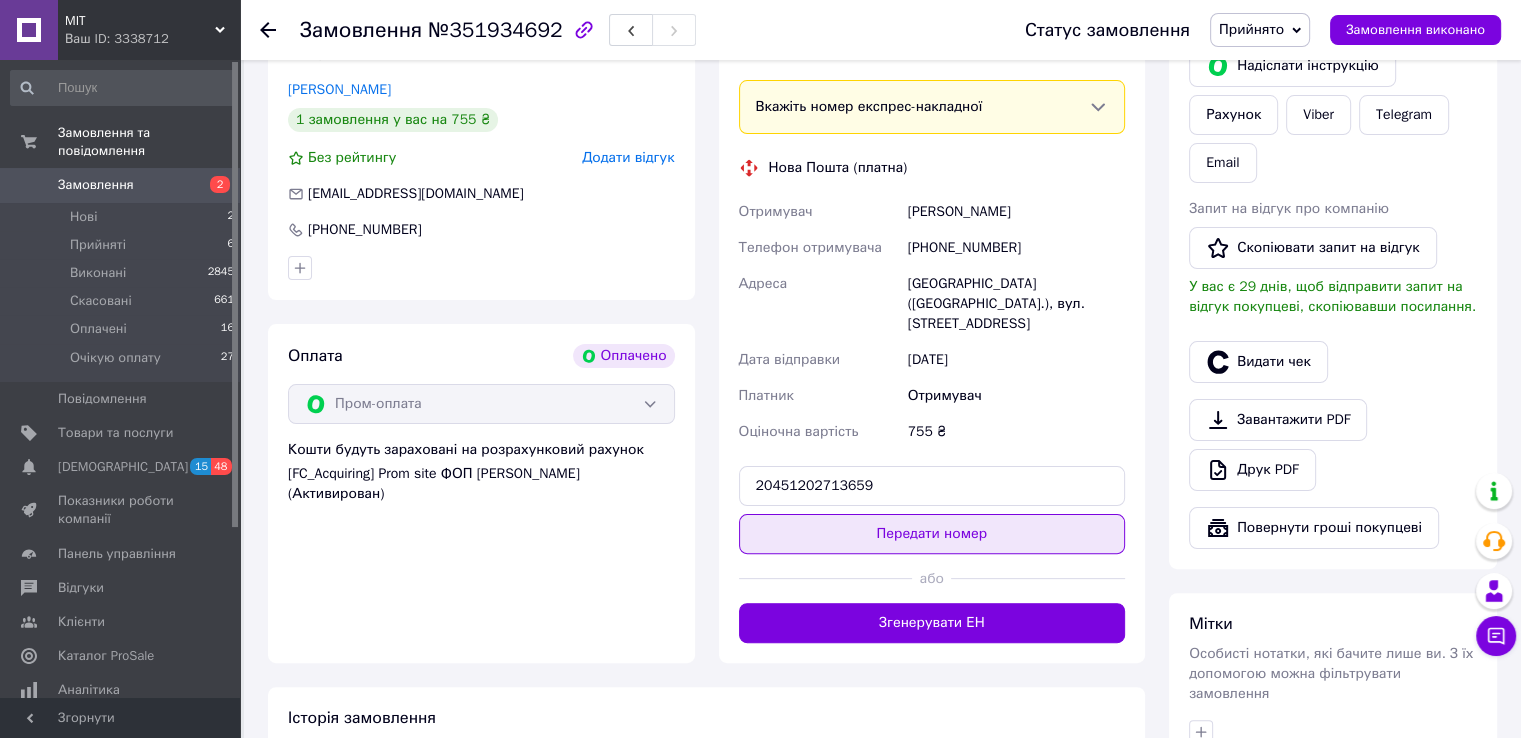 click on "Передати номер" at bounding box center (932, 534) 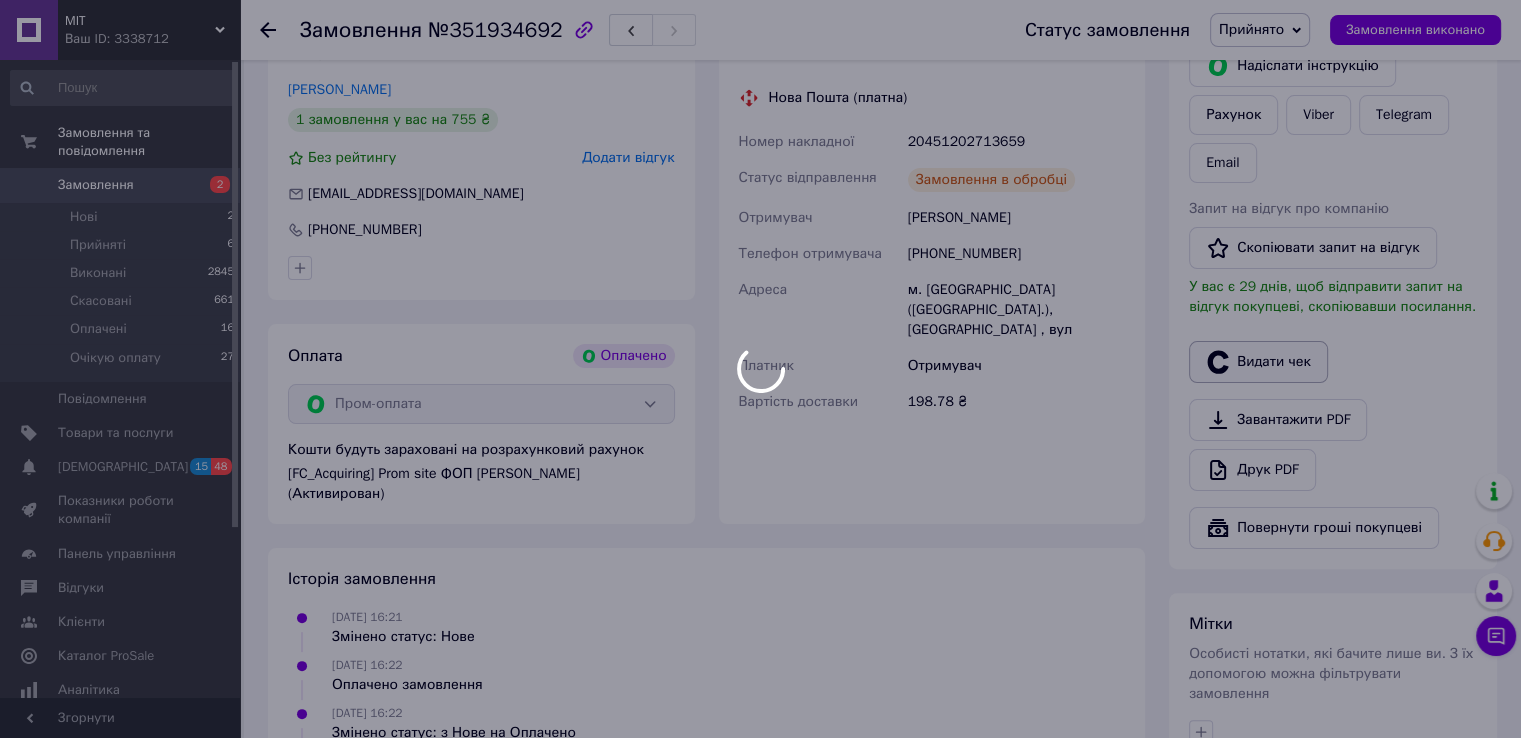 click on "Видати чек" at bounding box center [1258, 362] 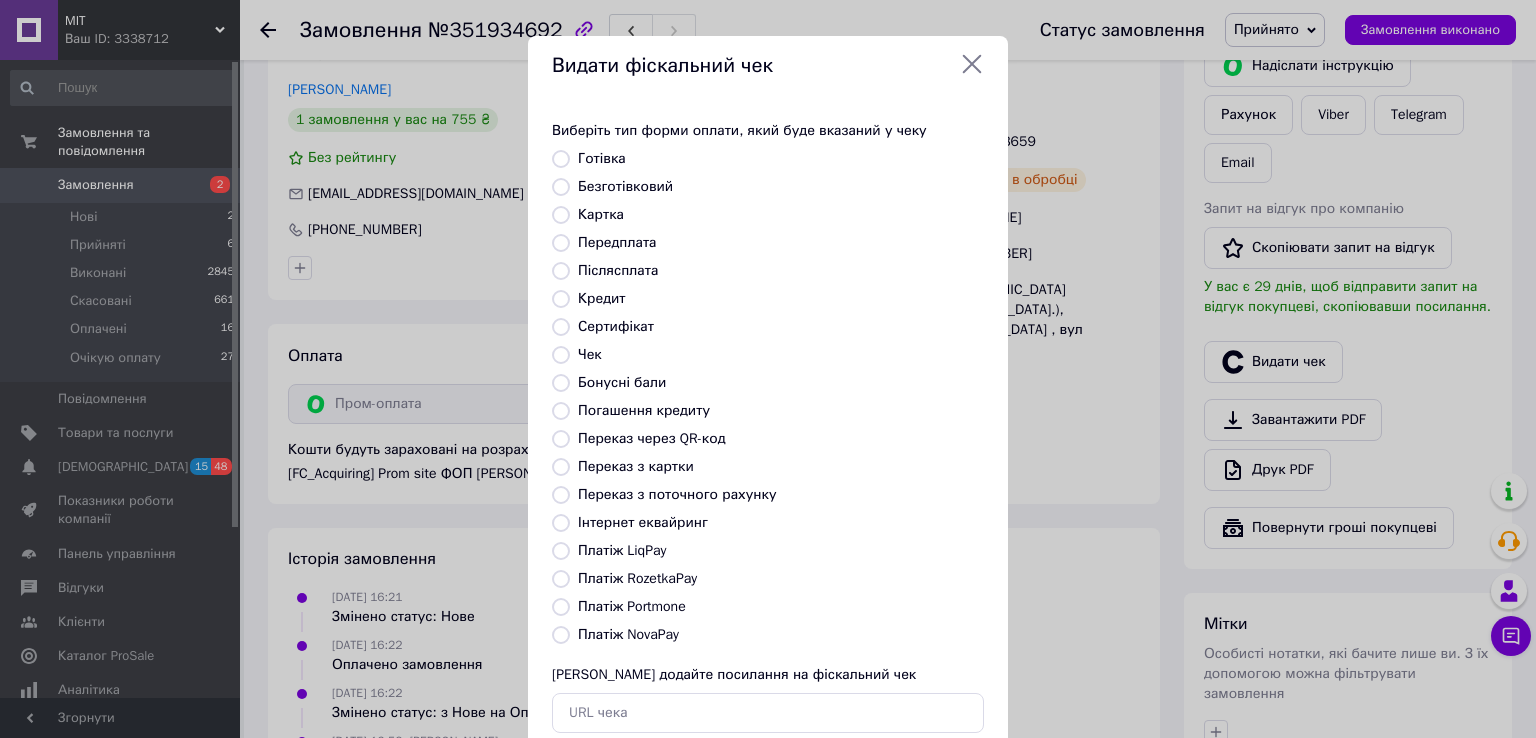 click on "Платіж RozetkaPay" at bounding box center [637, 578] 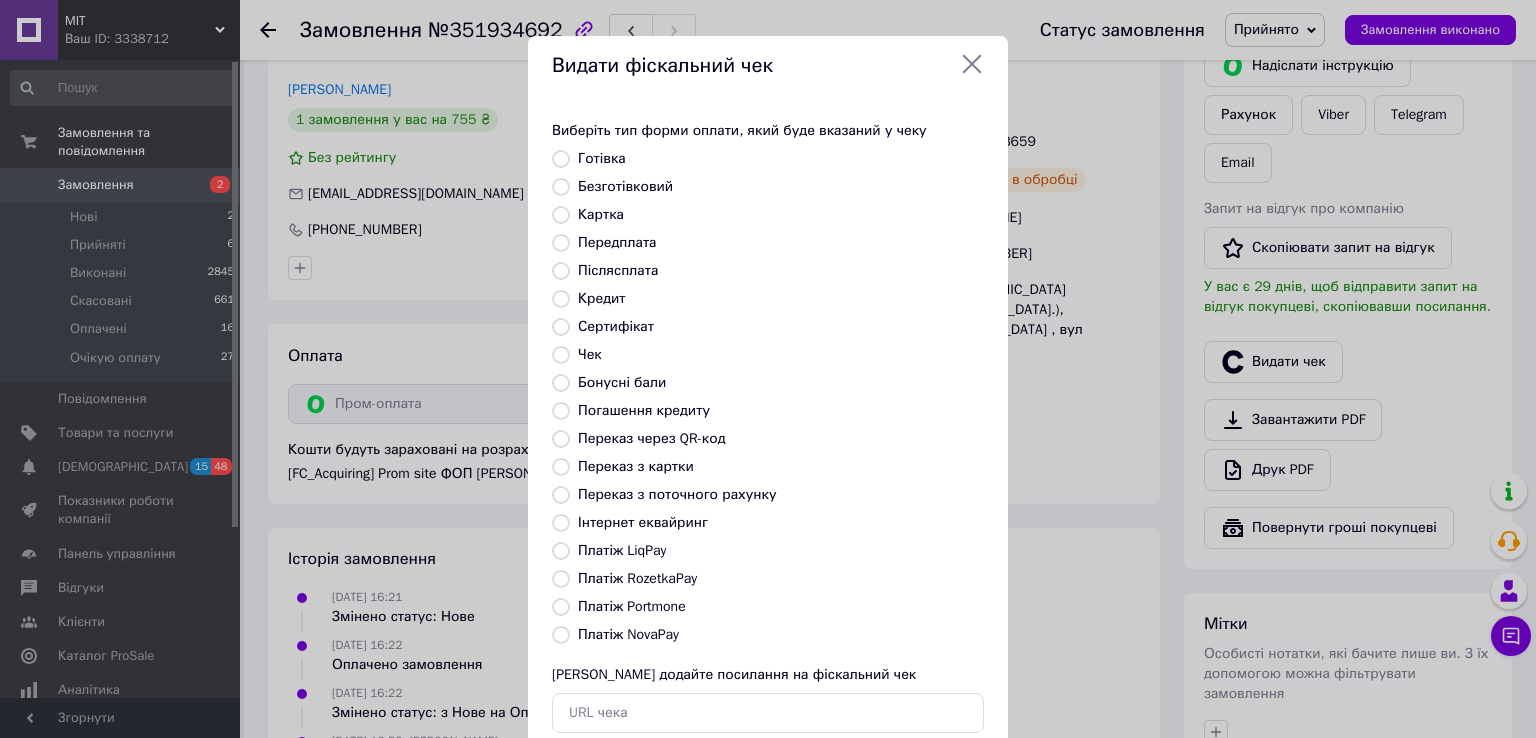 radio on "true" 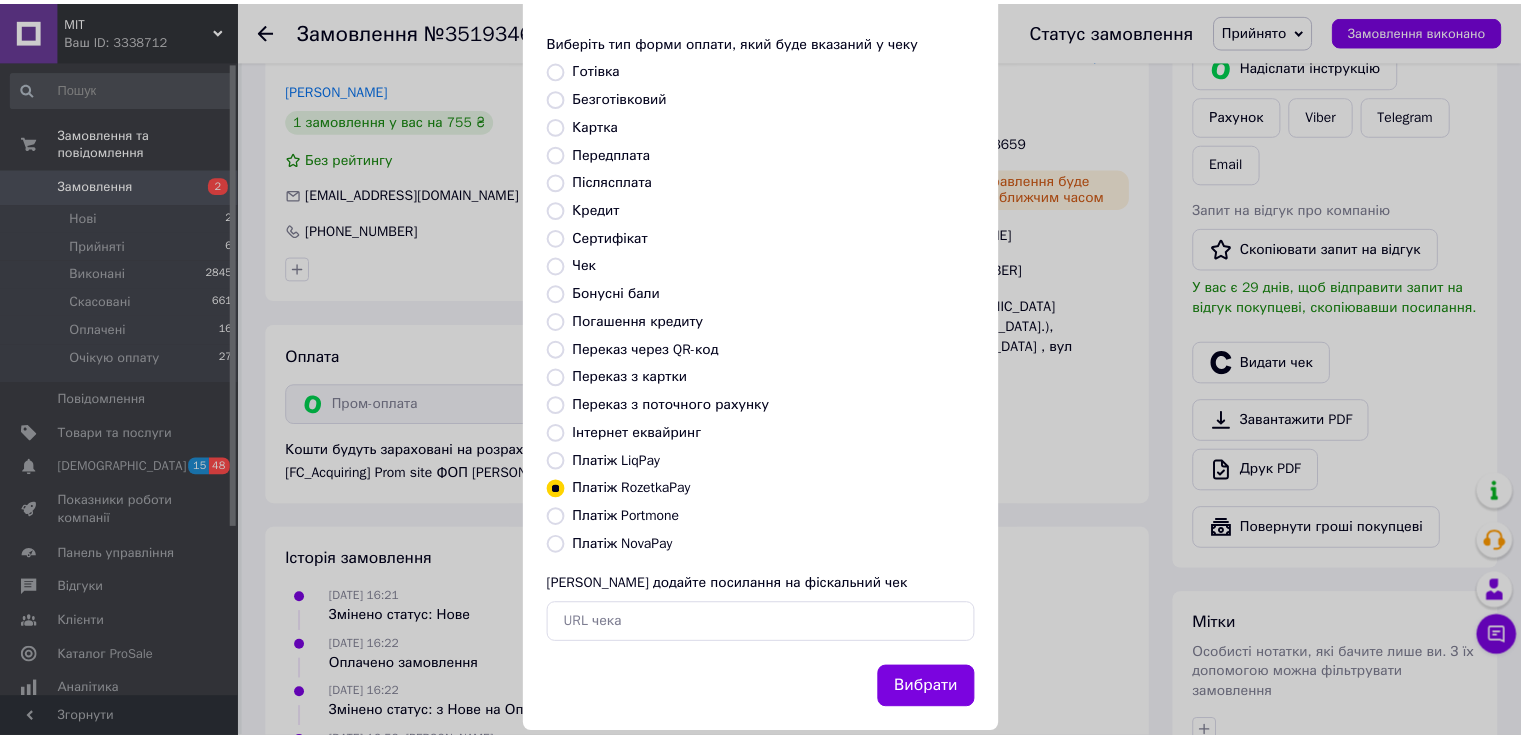 scroll, scrollTop: 120, scrollLeft: 0, axis: vertical 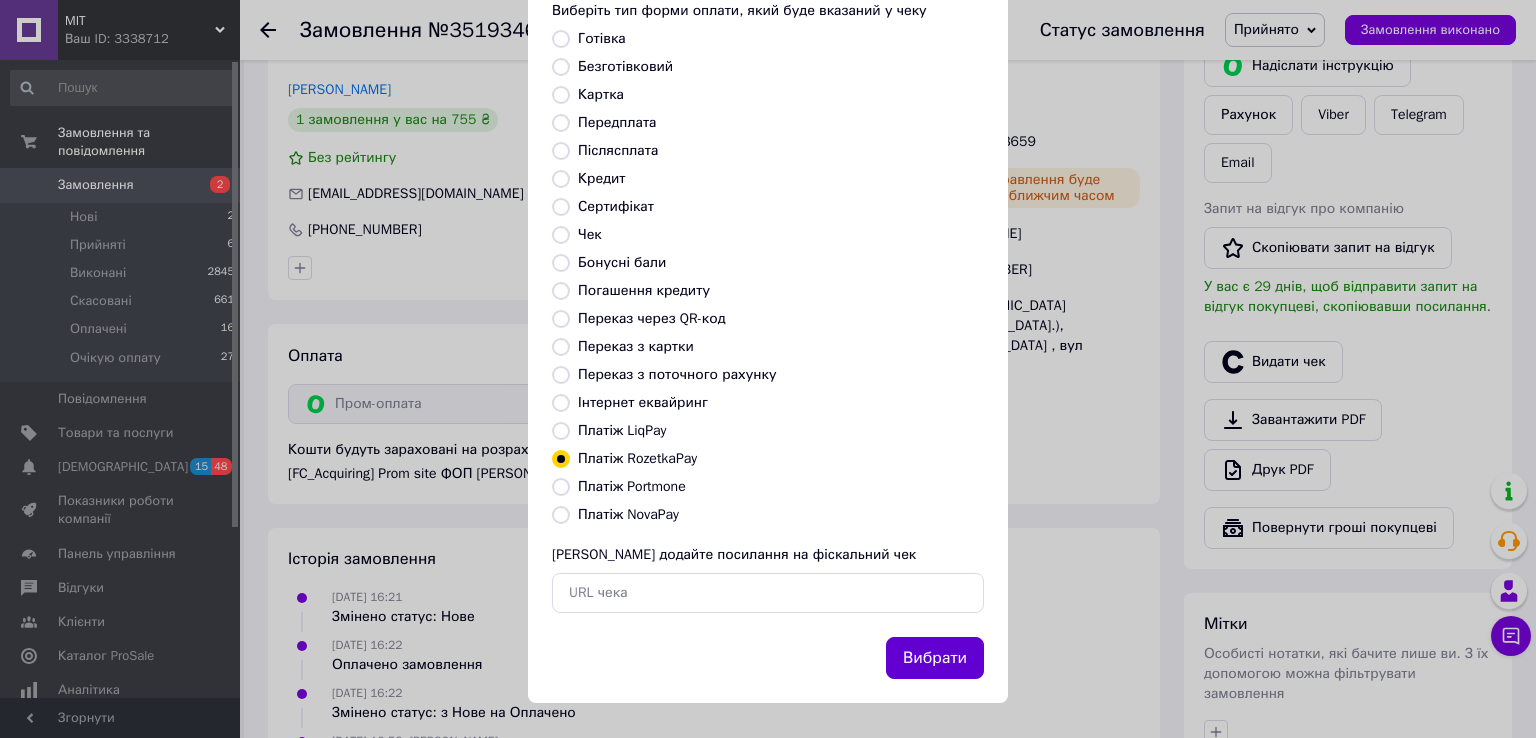 click on "Вибрати" at bounding box center [935, 658] 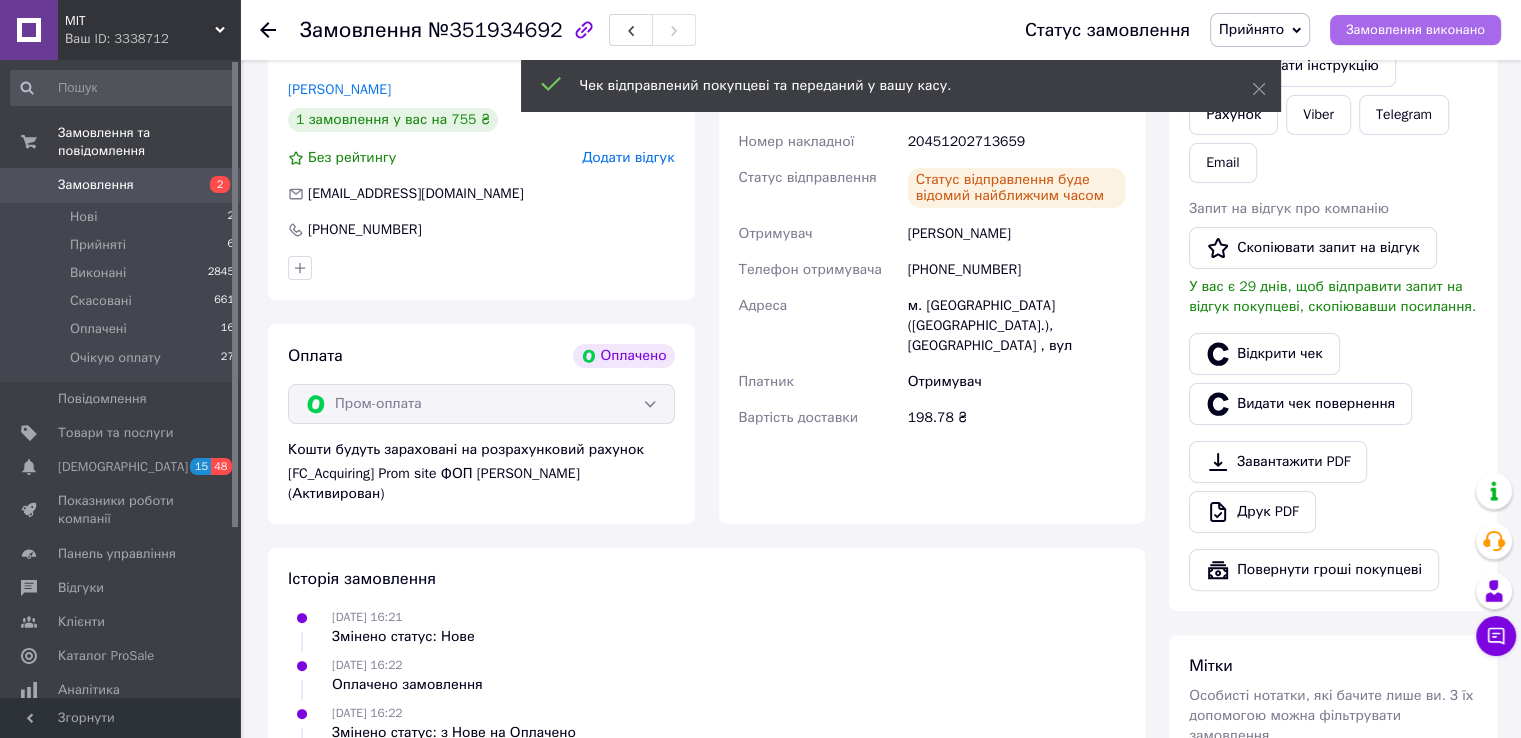 click on "Замовлення виконано" at bounding box center (1415, 30) 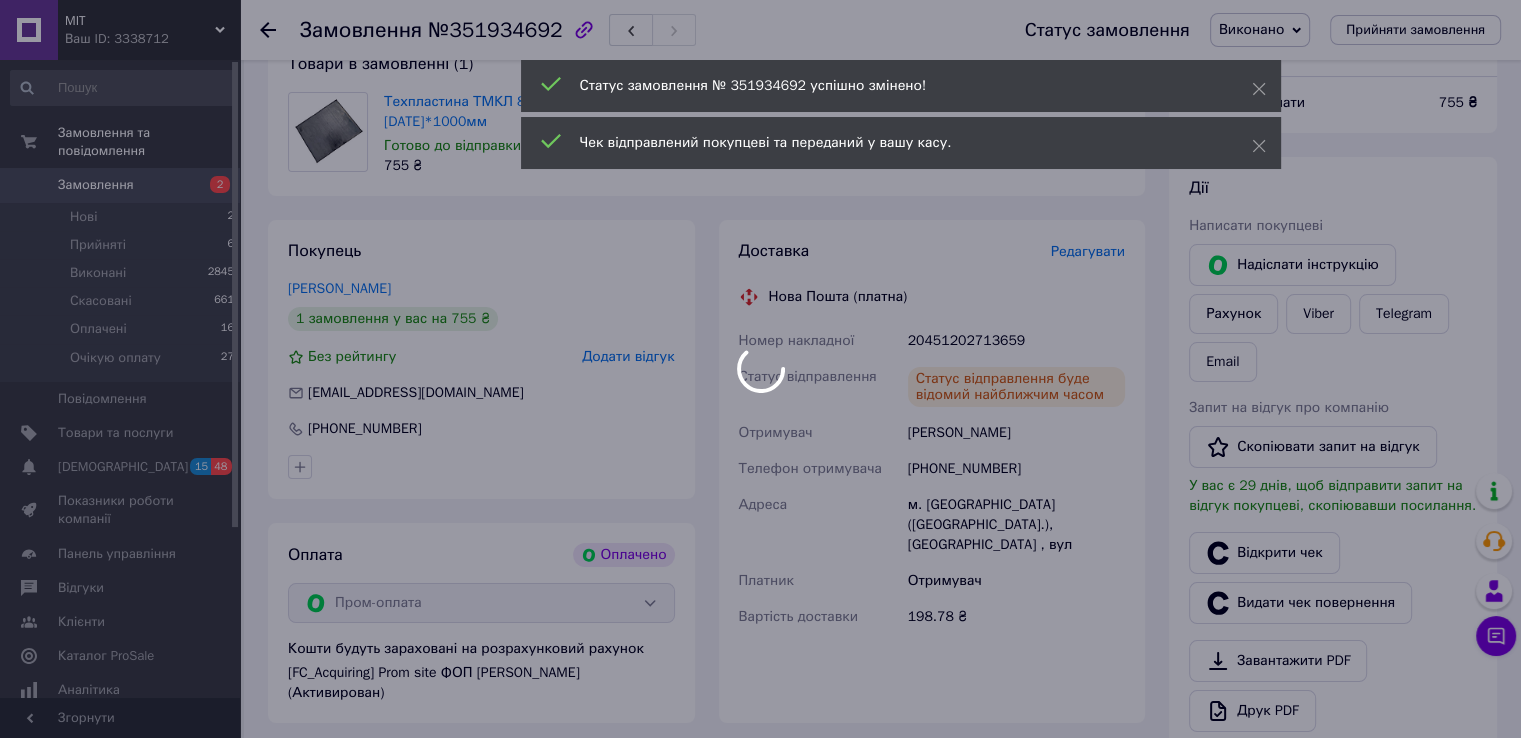 scroll, scrollTop: 200, scrollLeft: 0, axis: vertical 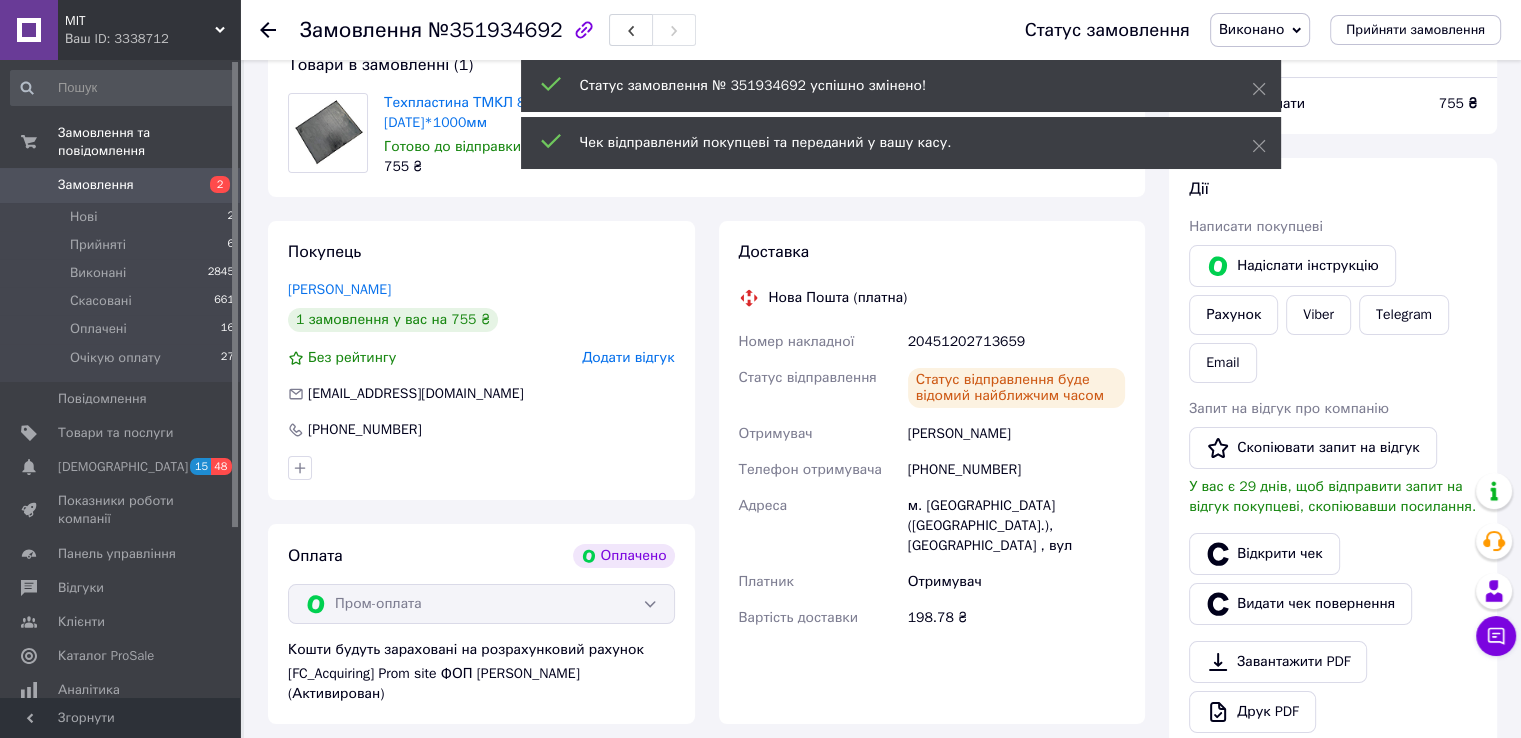 click 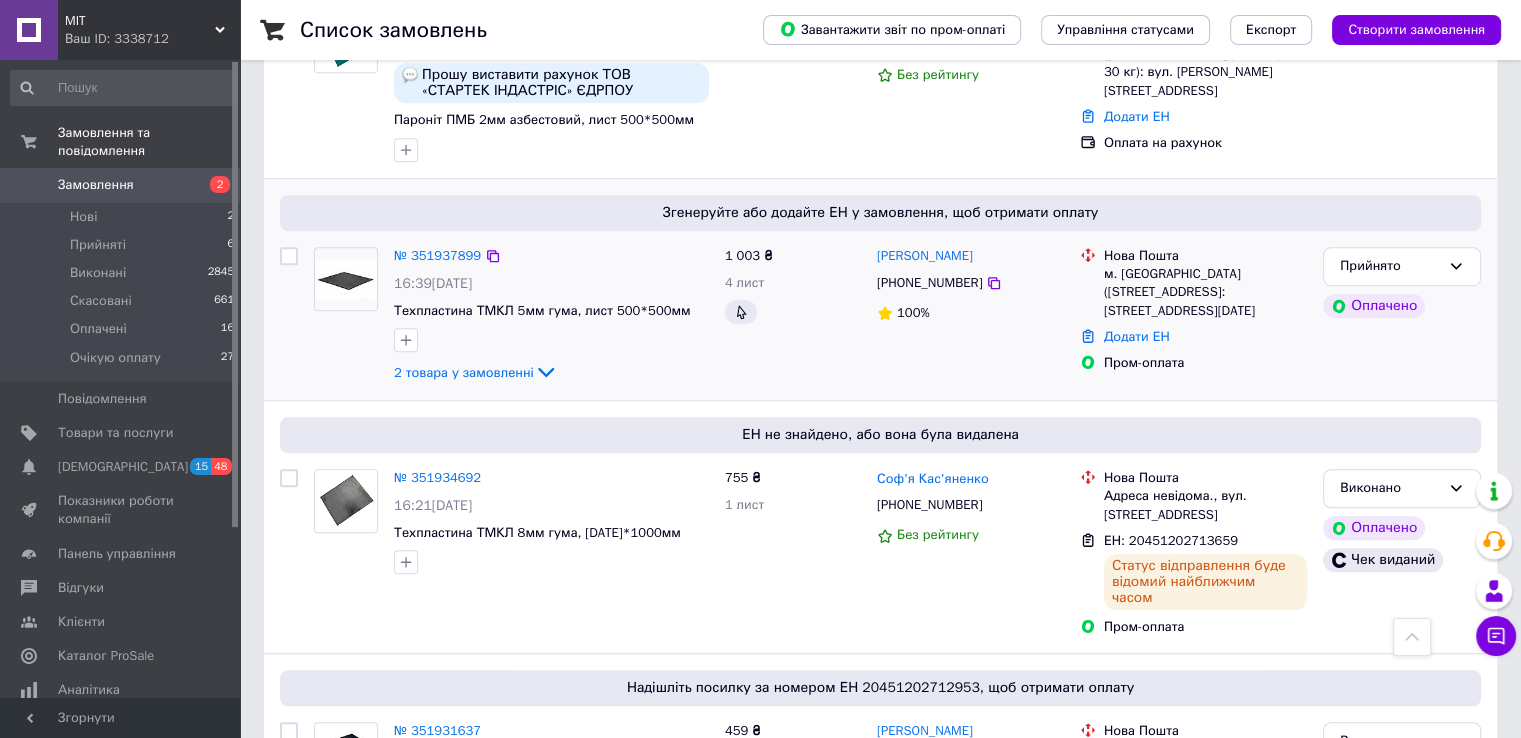 scroll, scrollTop: 1300, scrollLeft: 0, axis: vertical 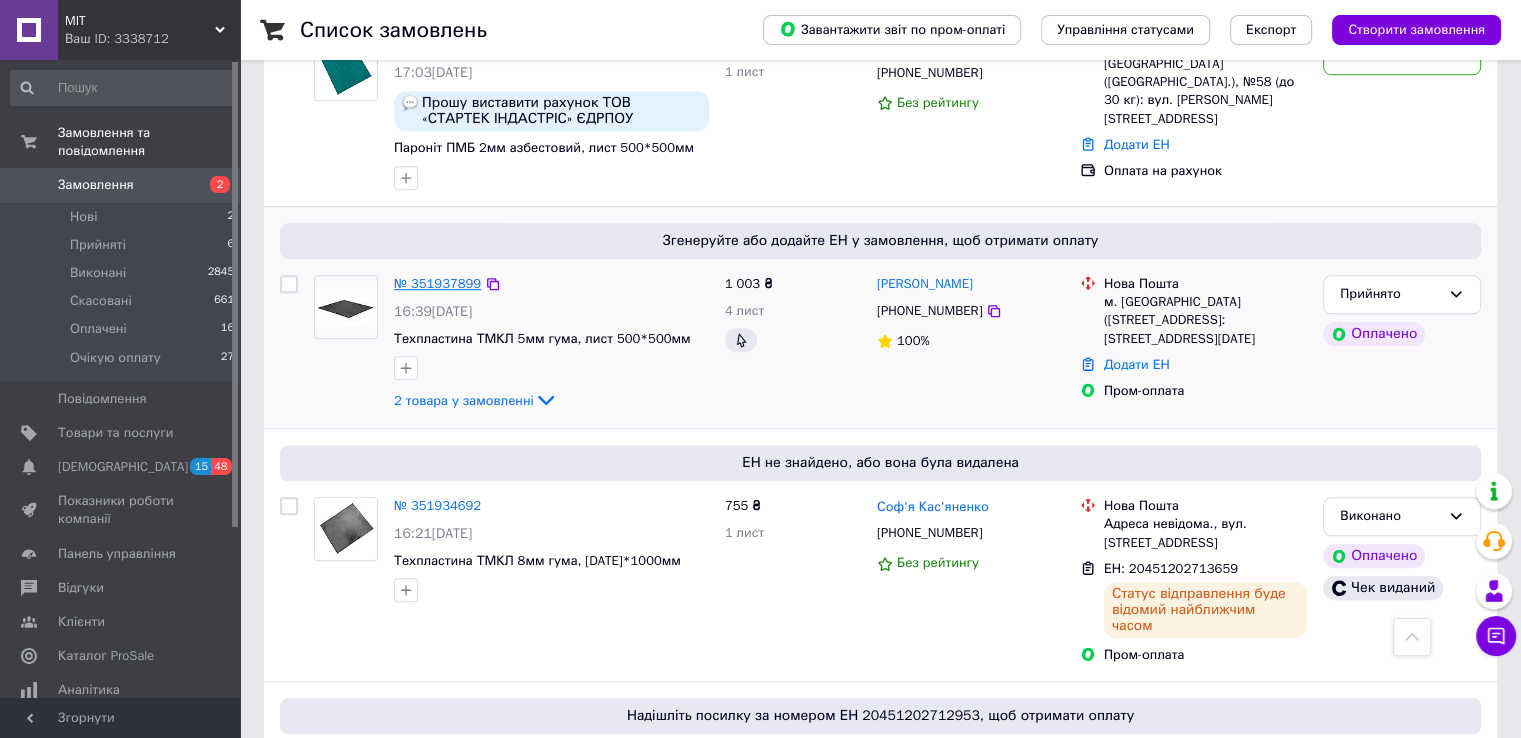 click on "№ 351937899" at bounding box center (437, 283) 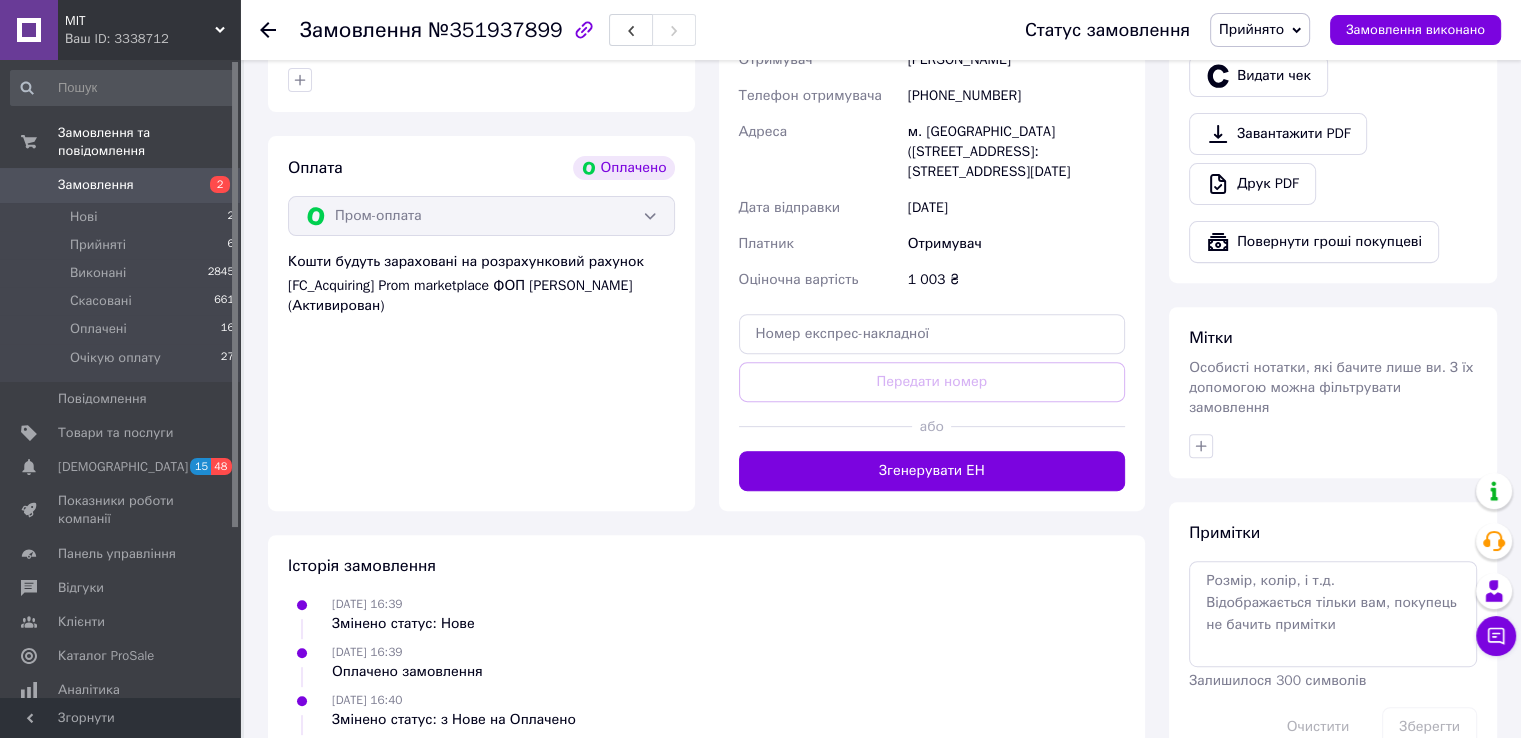 scroll, scrollTop: 553, scrollLeft: 0, axis: vertical 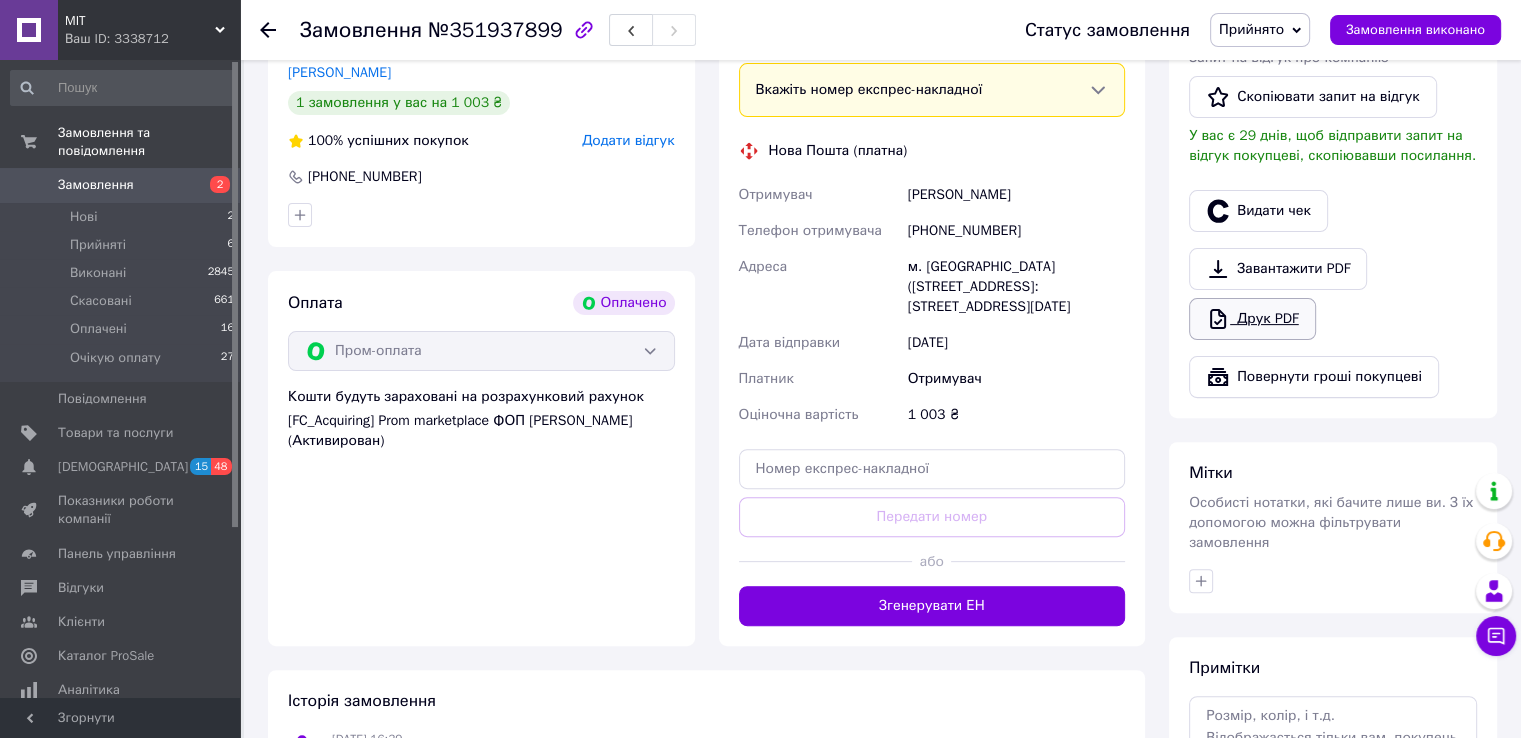 click on "Друк PDF" at bounding box center [1252, 319] 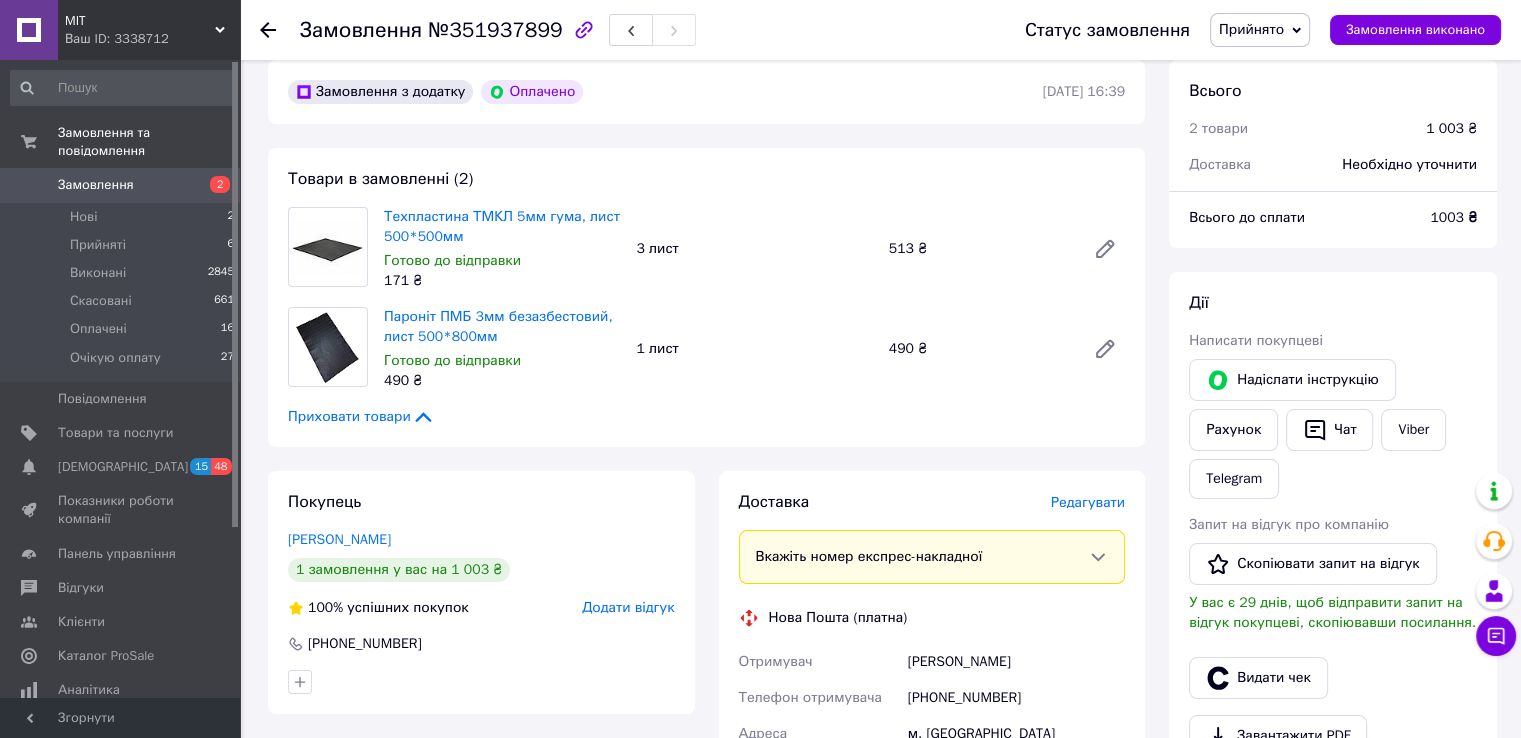 scroll, scrollTop: 53, scrollLeft: 0, axis: vertical 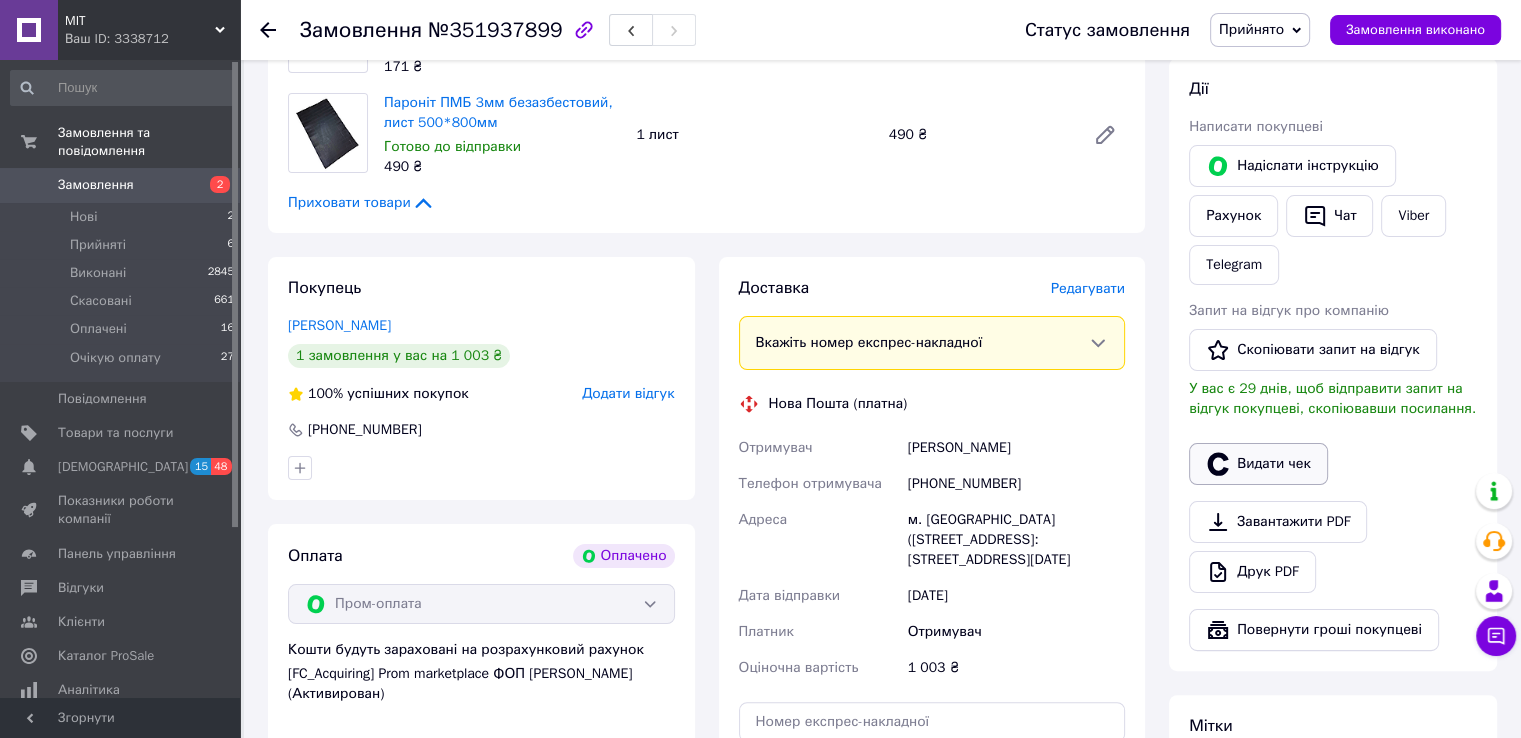 click on "Видати чек" at bounding box center [1258, 464] 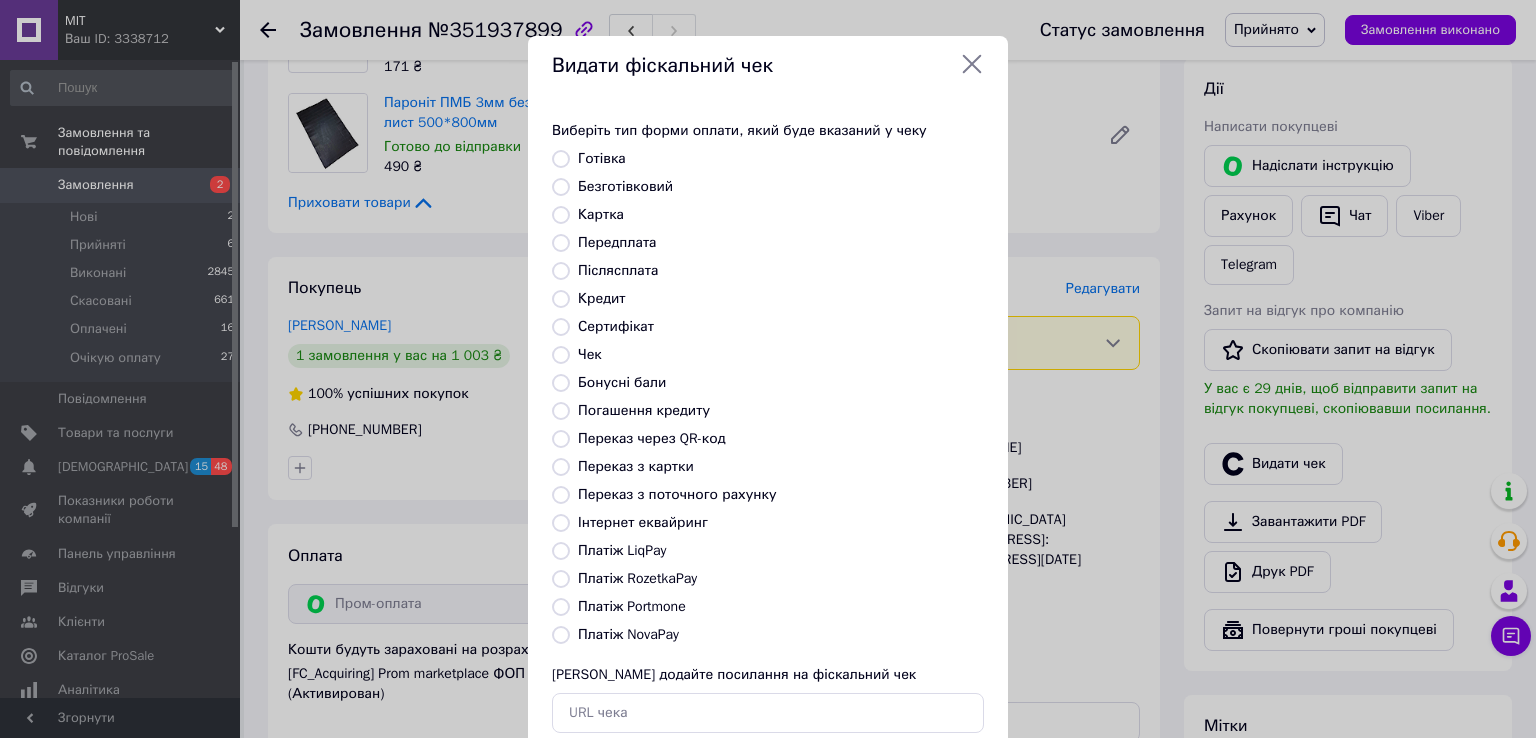 click on "Платіж RozetkaPay" at bounding box center [637, 578] 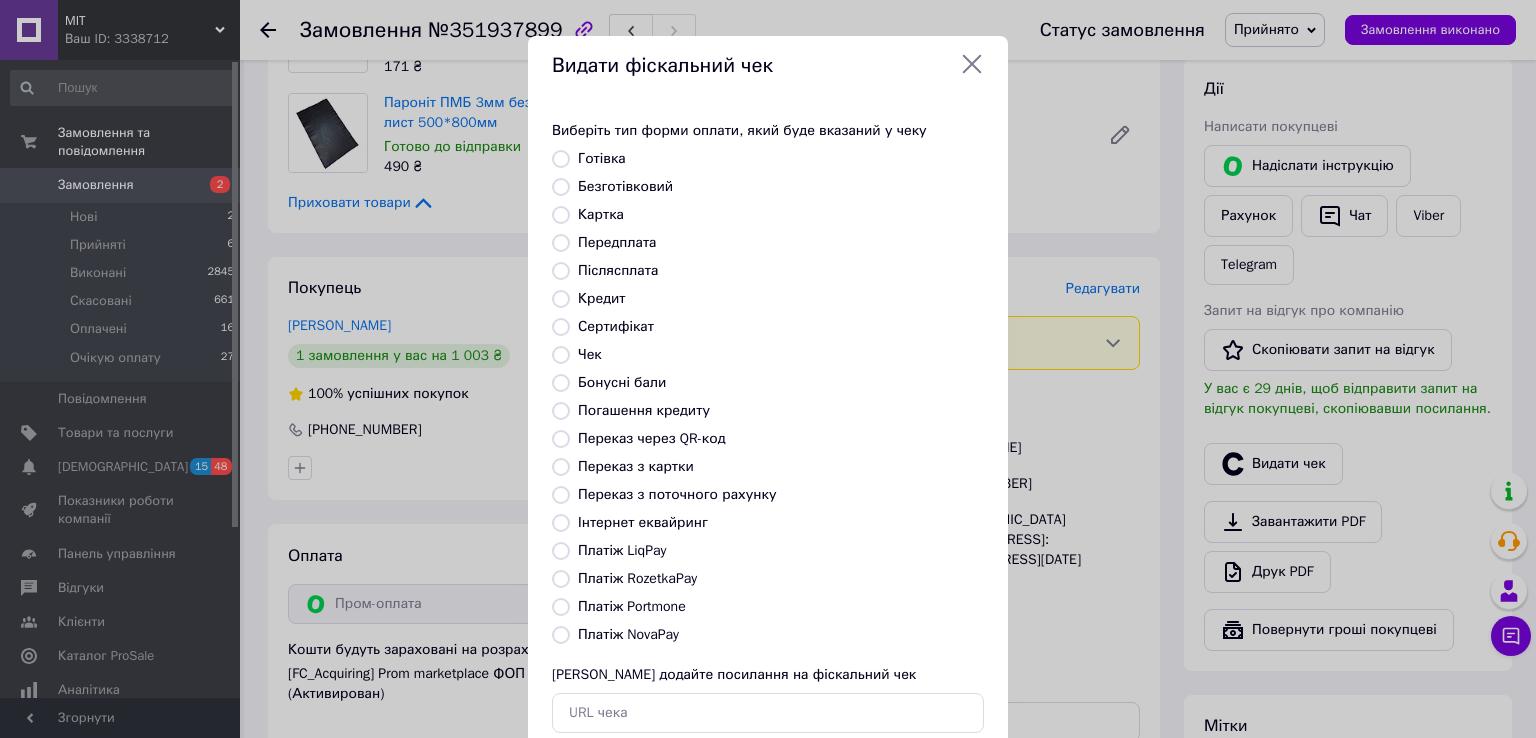 radio on "true" 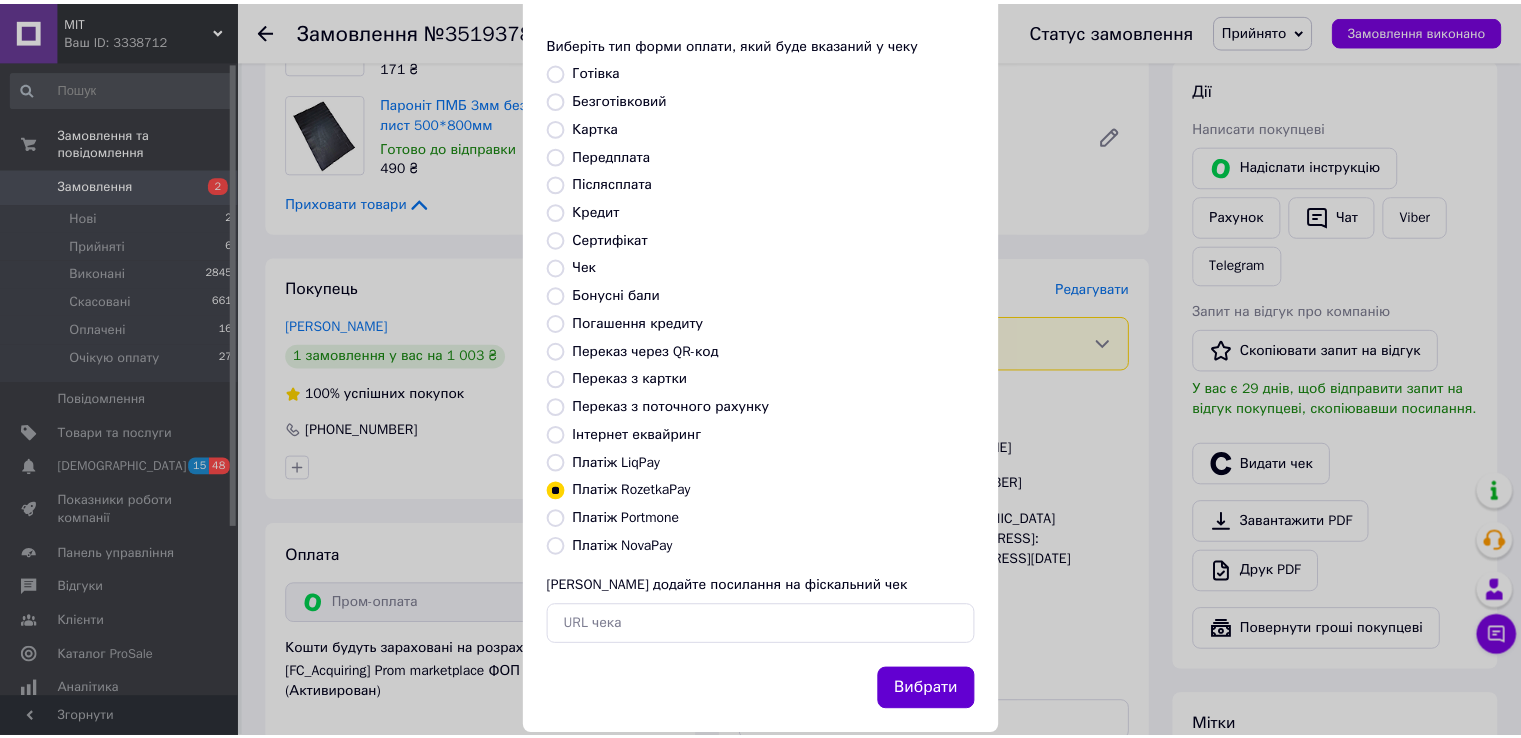 scroll, scrollTop: 120, scrollLeft: 0, axis: vertical 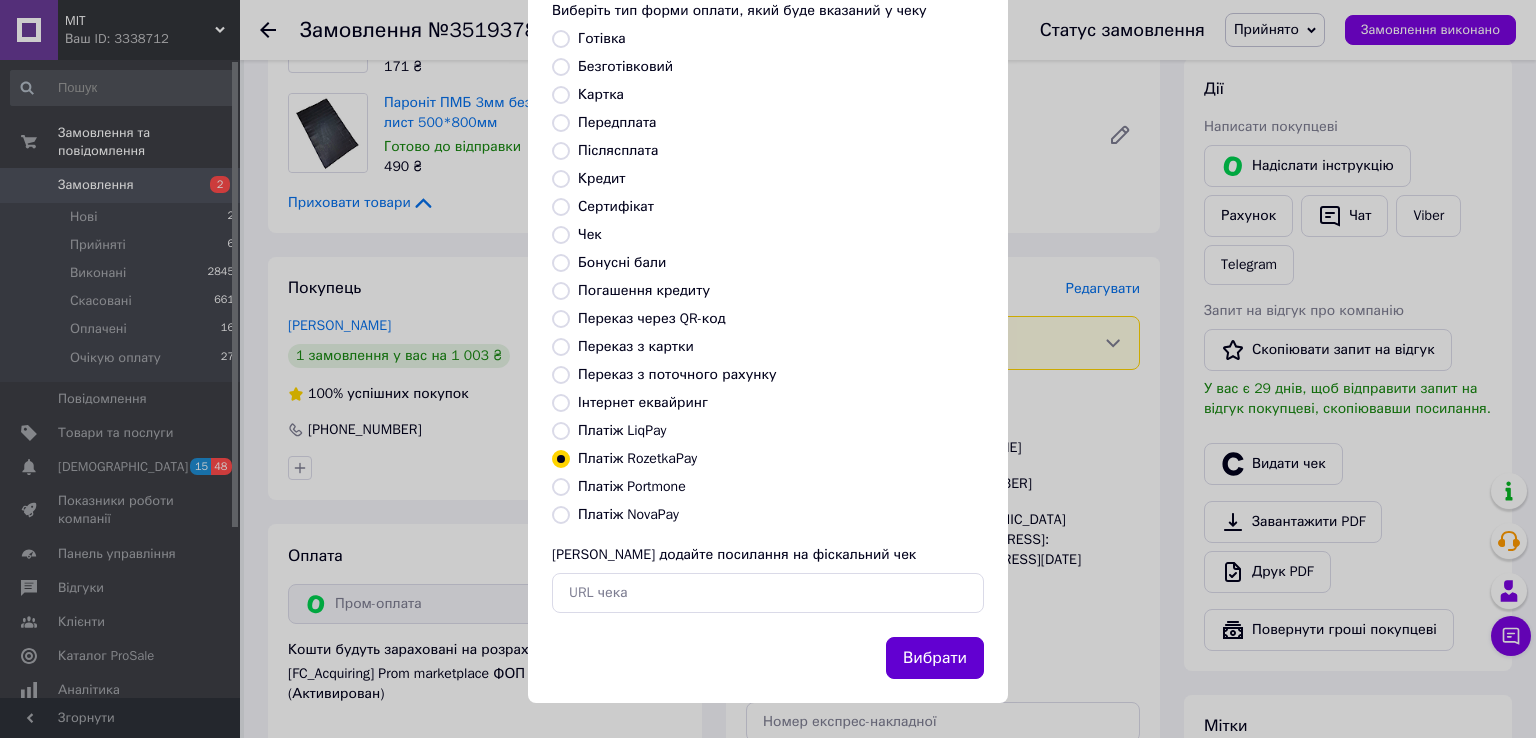 click on "Вибрати" at bounding box center [935, 658] 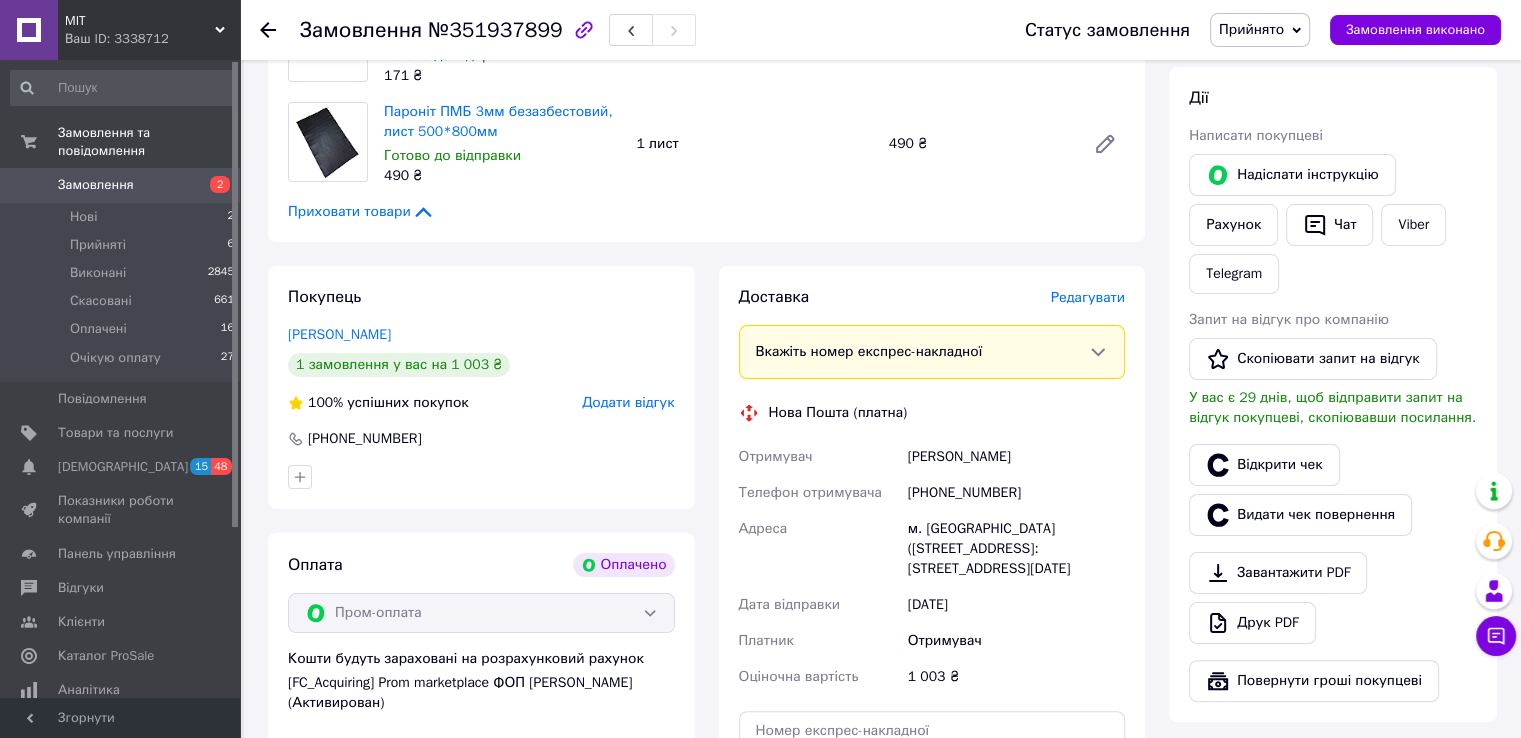 scroll, scrollTop: 400, scrollLeft: 0, axis: vertical 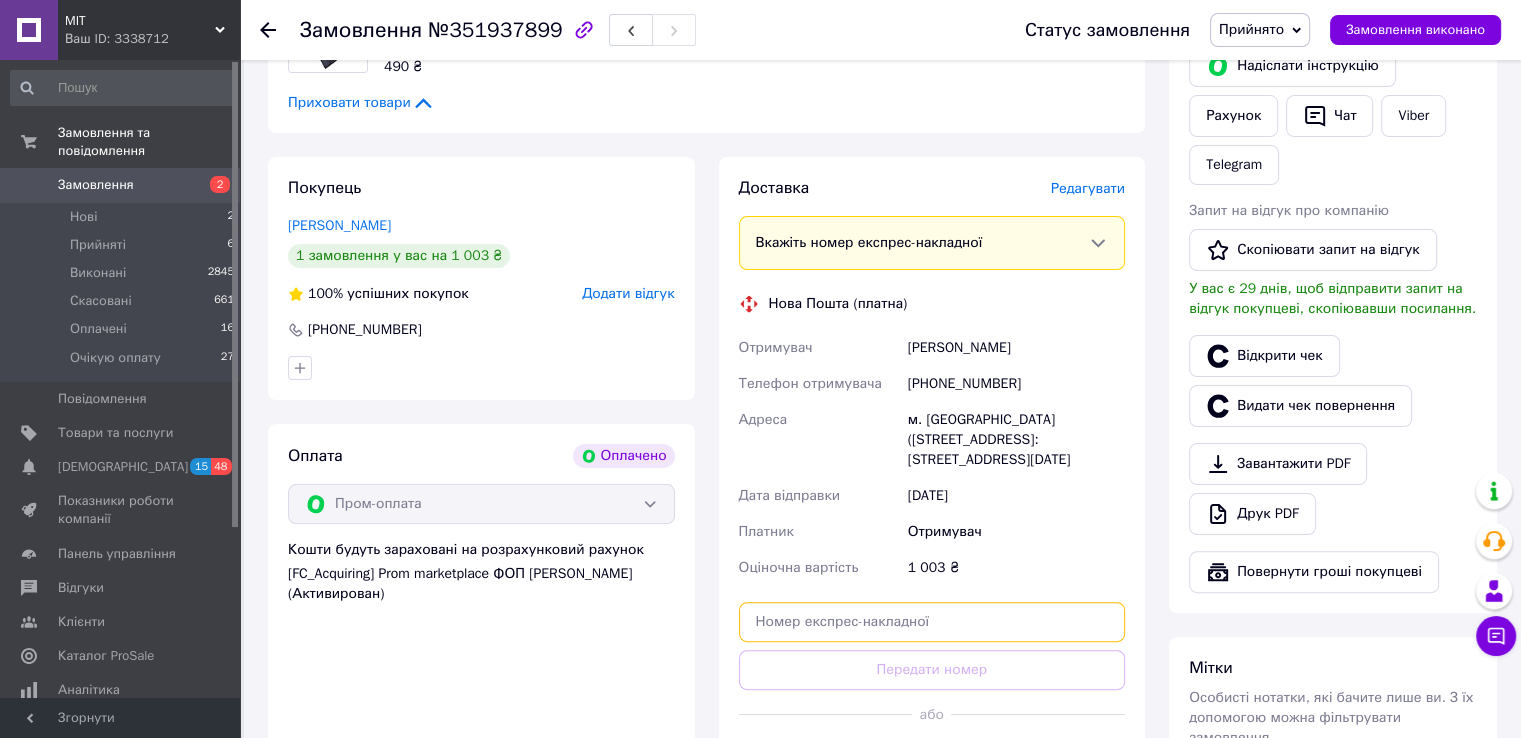 click at bounding box center [932, 622] 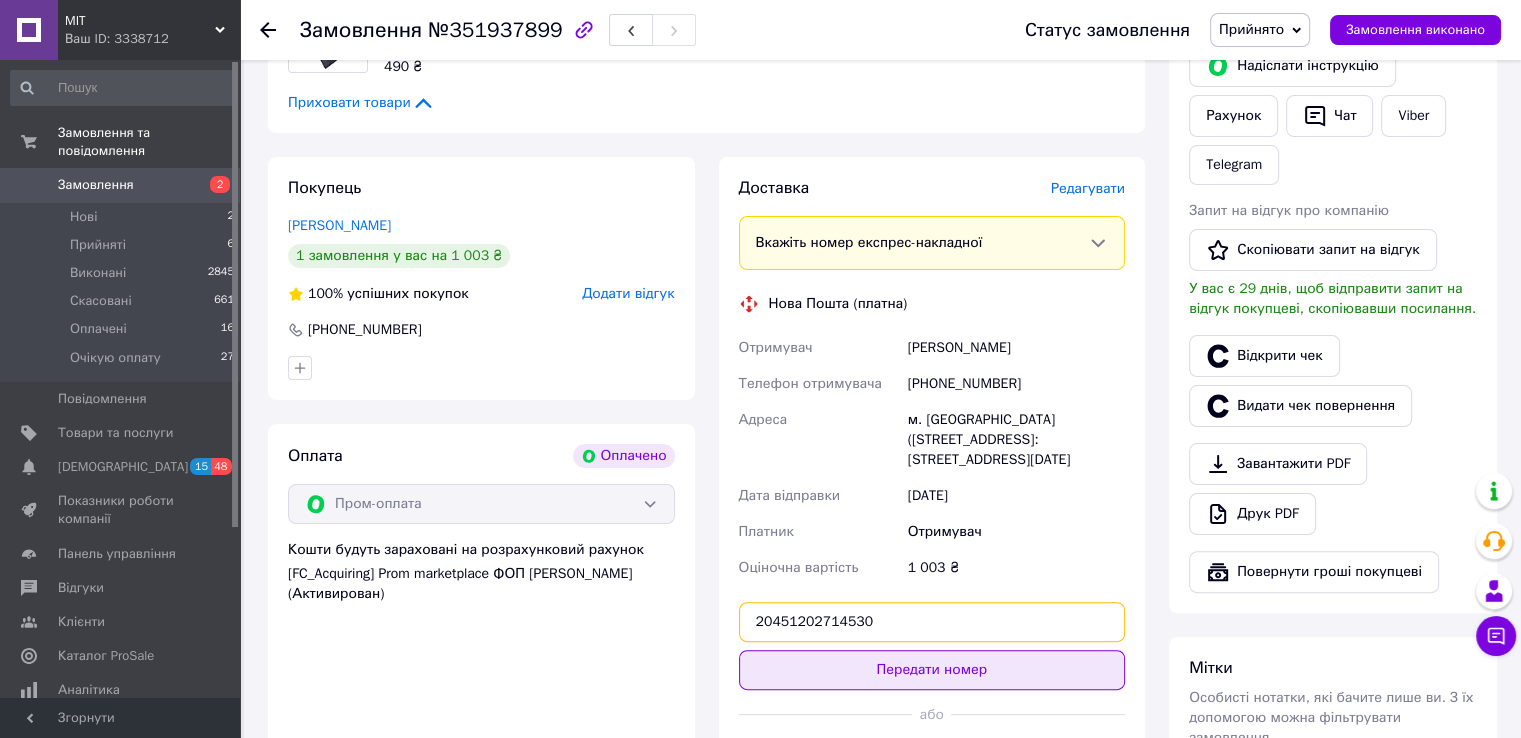 type on "20451202714530" 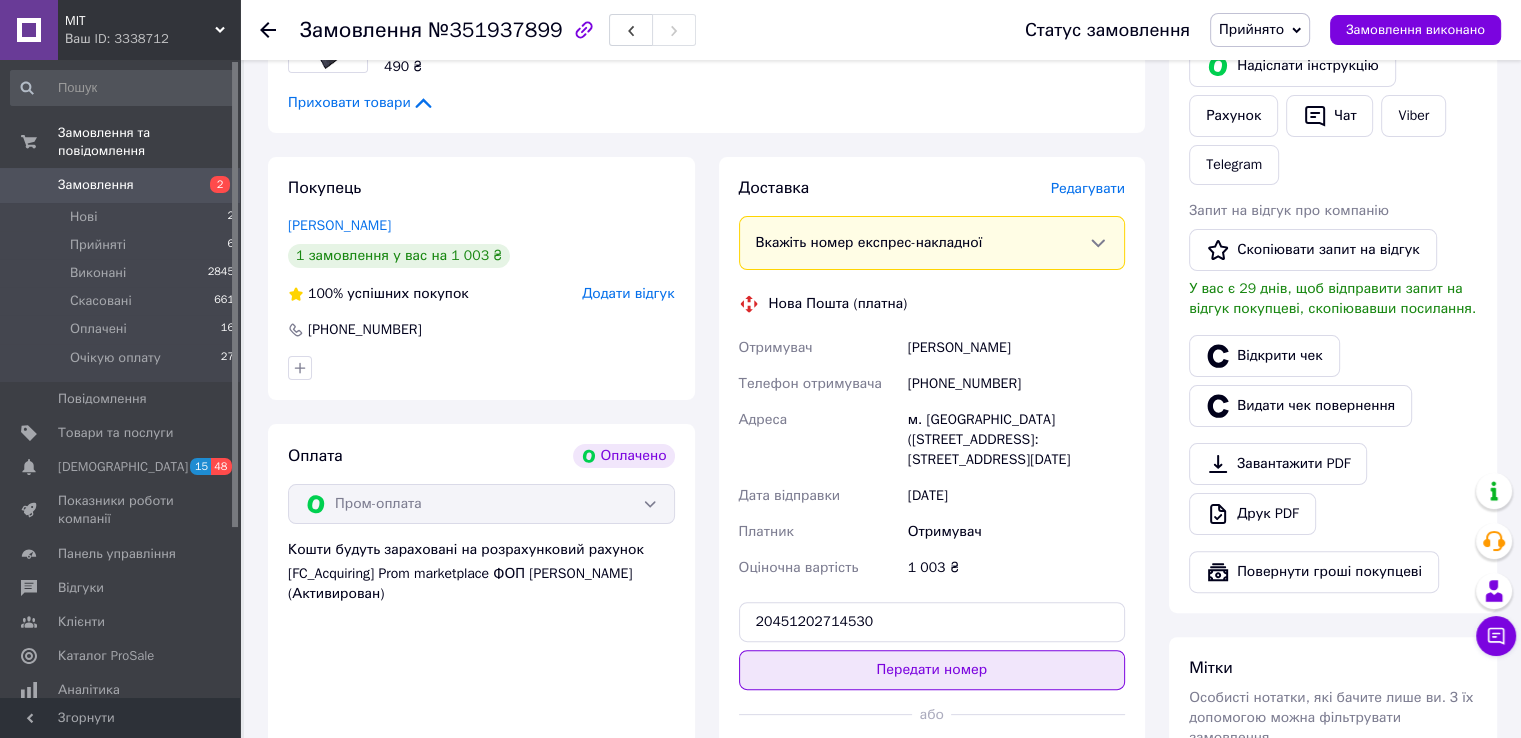 click on "Передати номер" at bounding box center (932, 670) 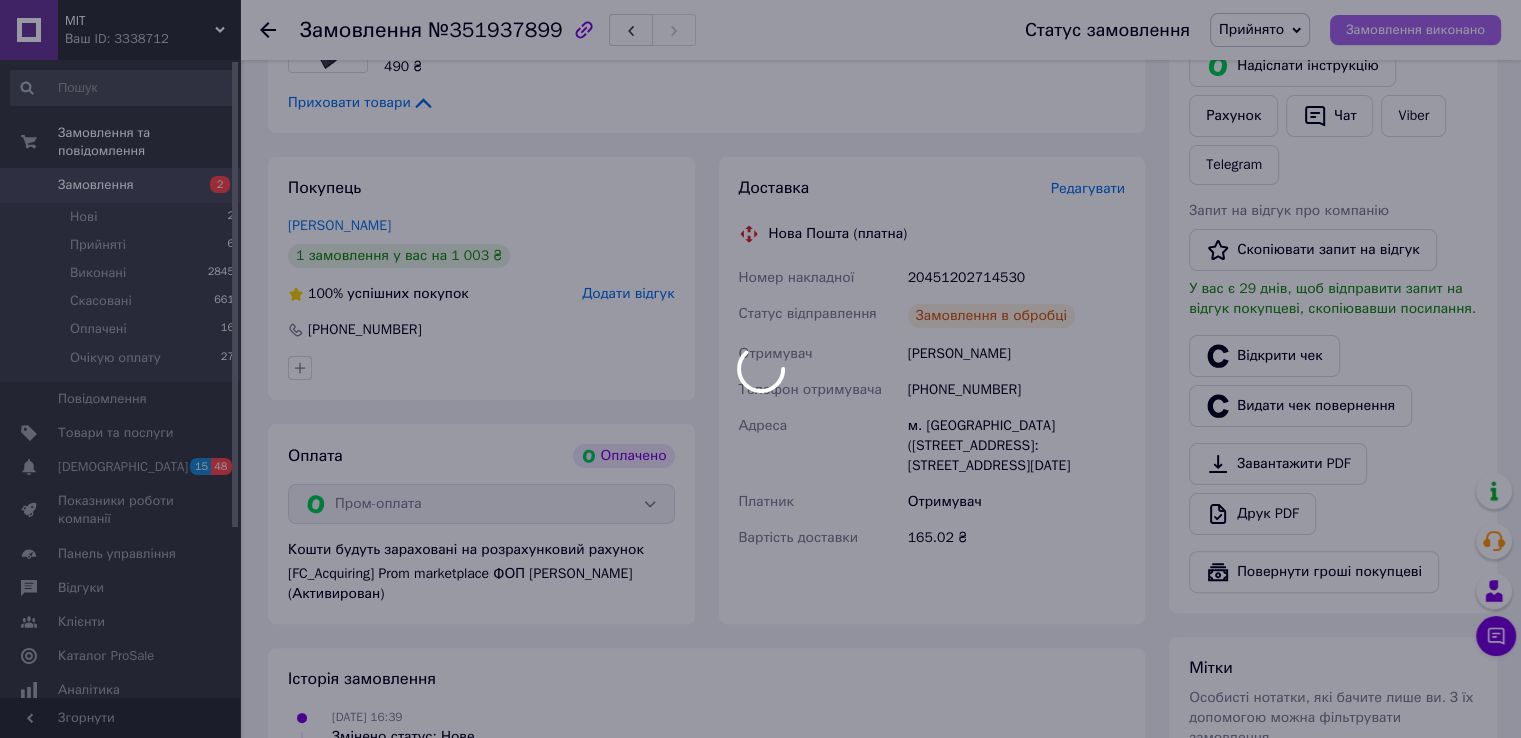 click on "Замовлення виконано" at bounding box center [1415, 30] 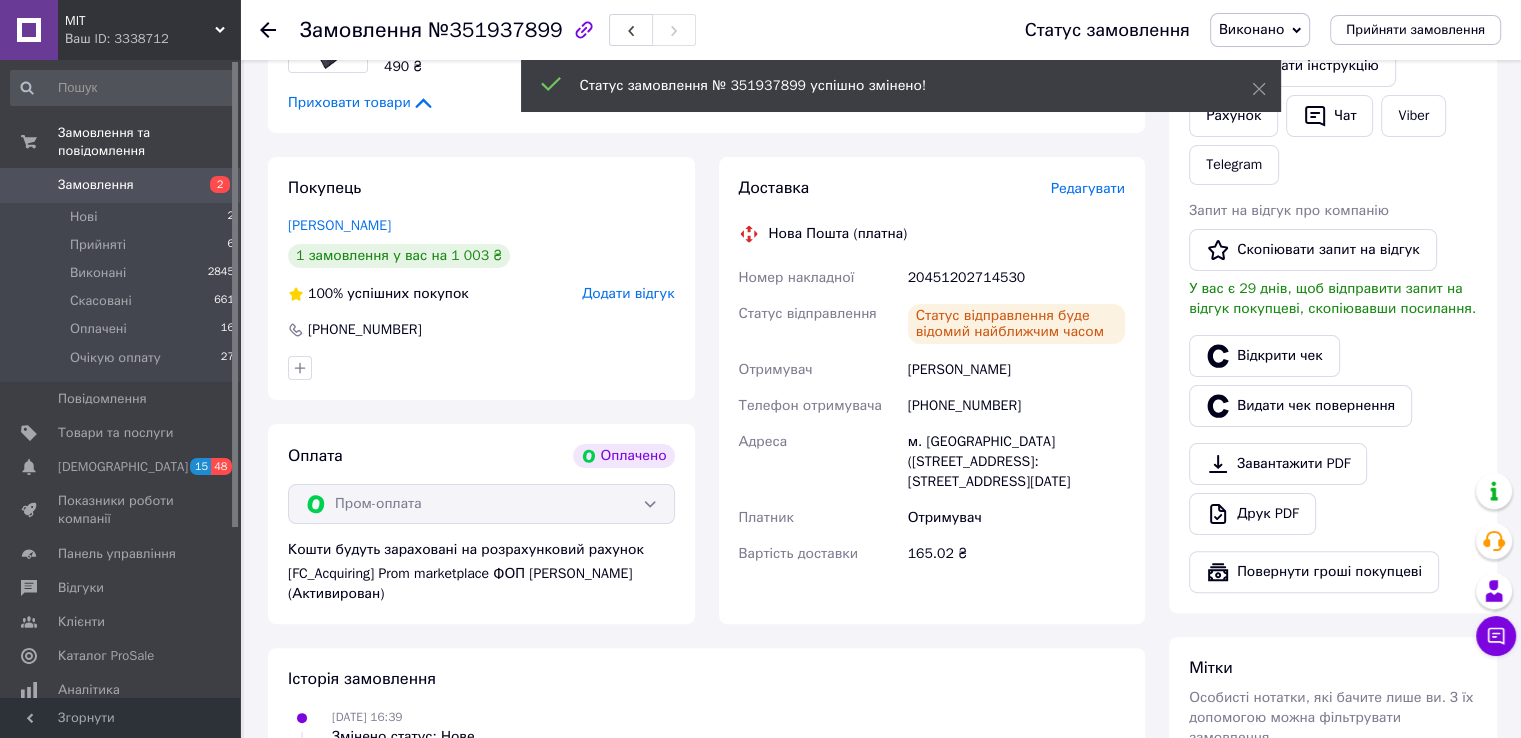 click 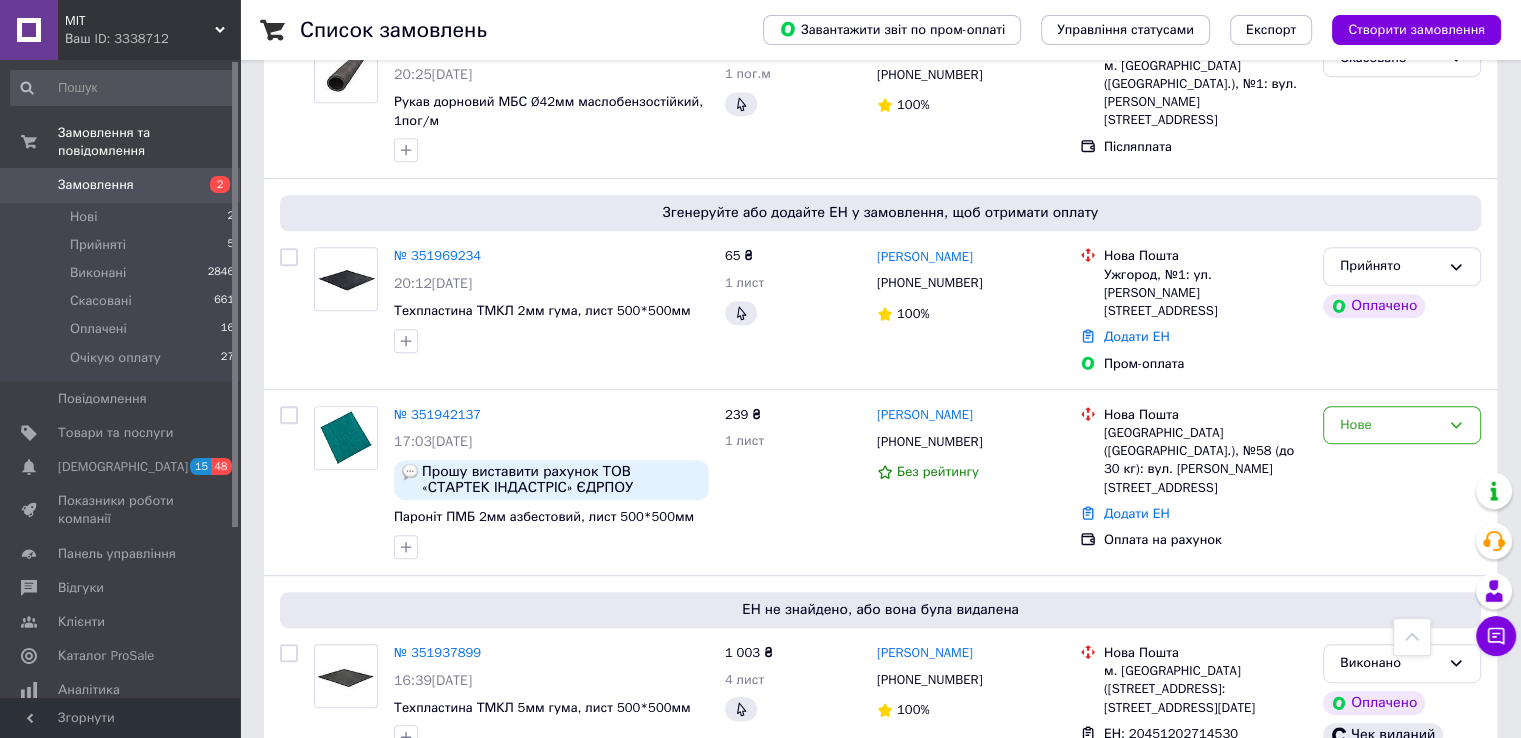 scroll, scrollTop: 900, scrollLeft: 0, axis: vertical 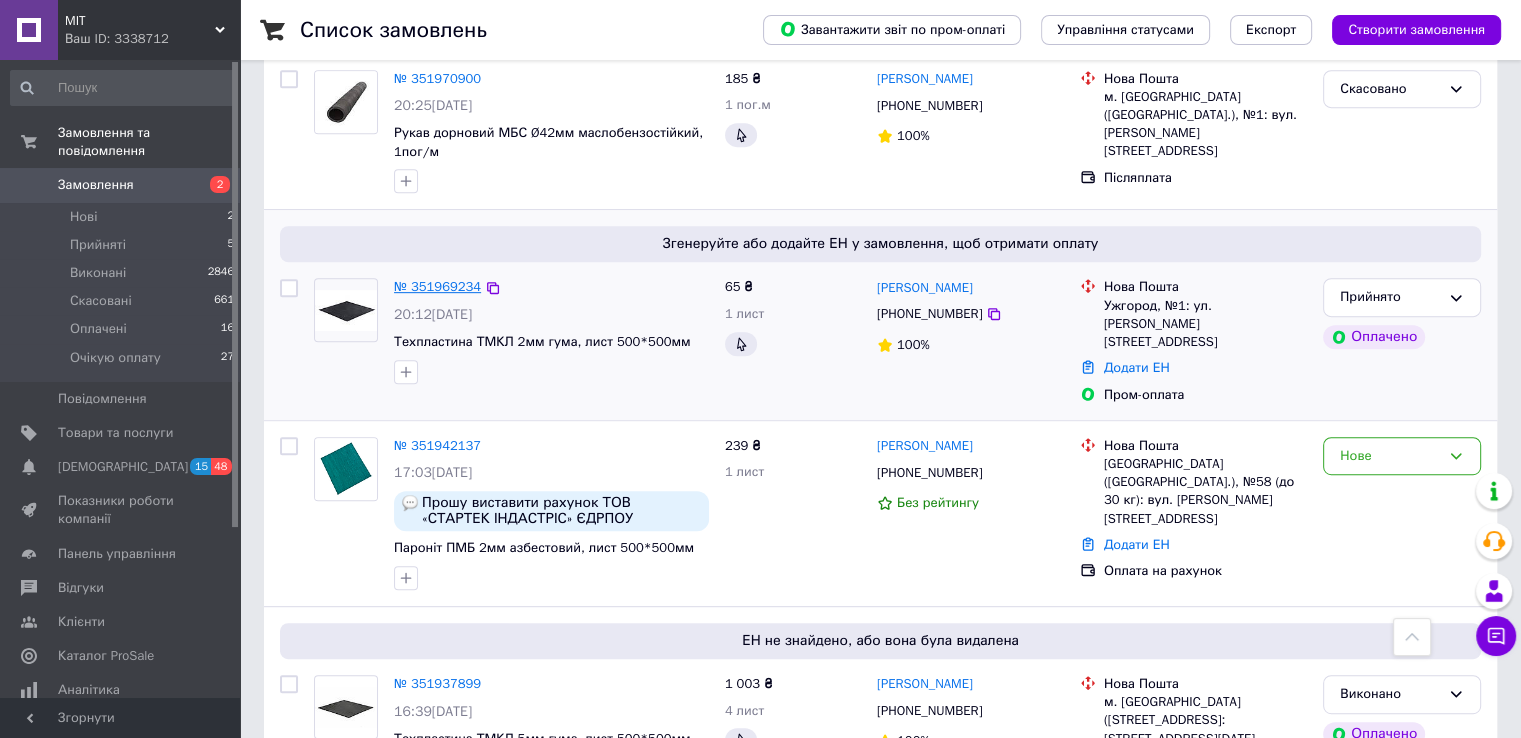 click on "№ 351969234" at bounding box center (437, 286) 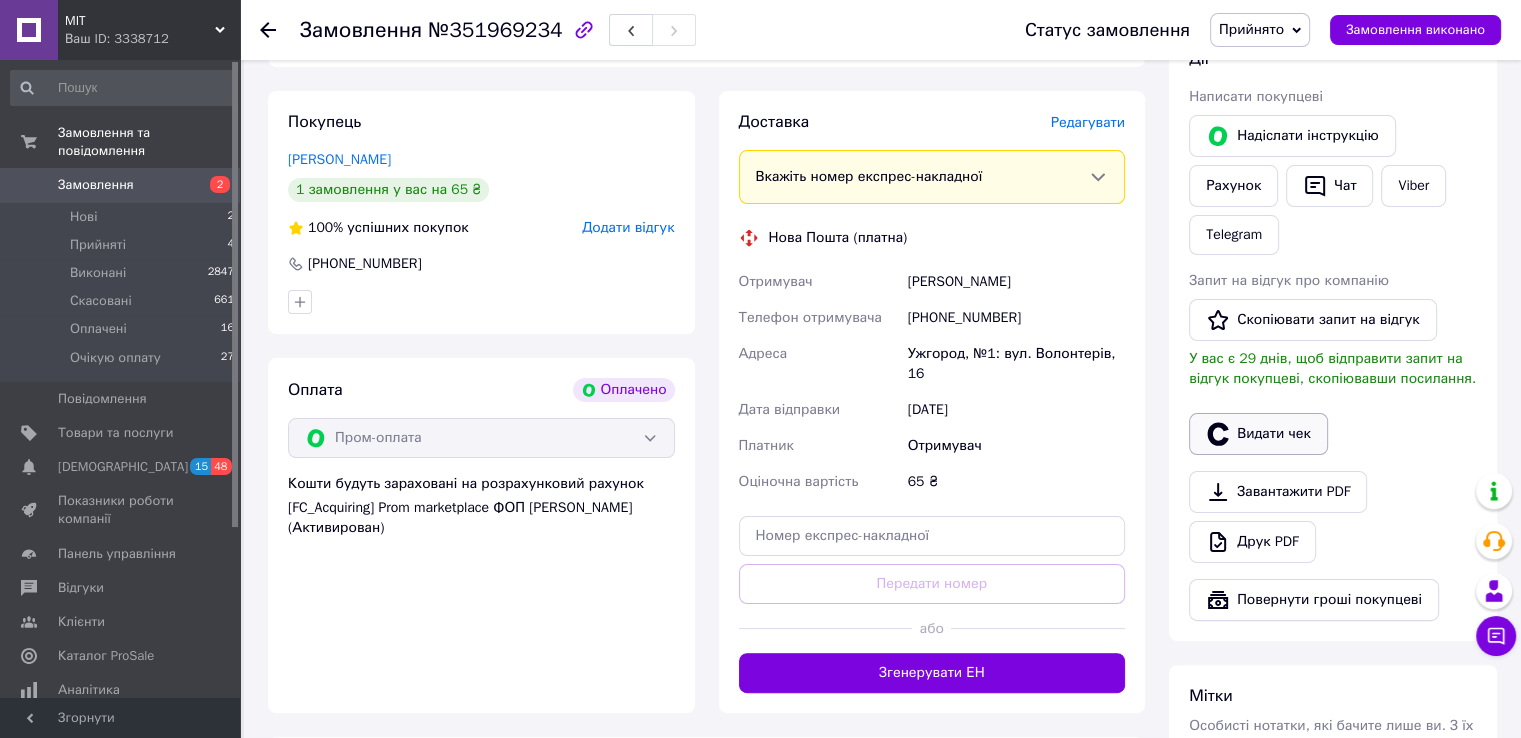 scroll, scrollTop: 320, scrollLeft: 0, axis: vertical 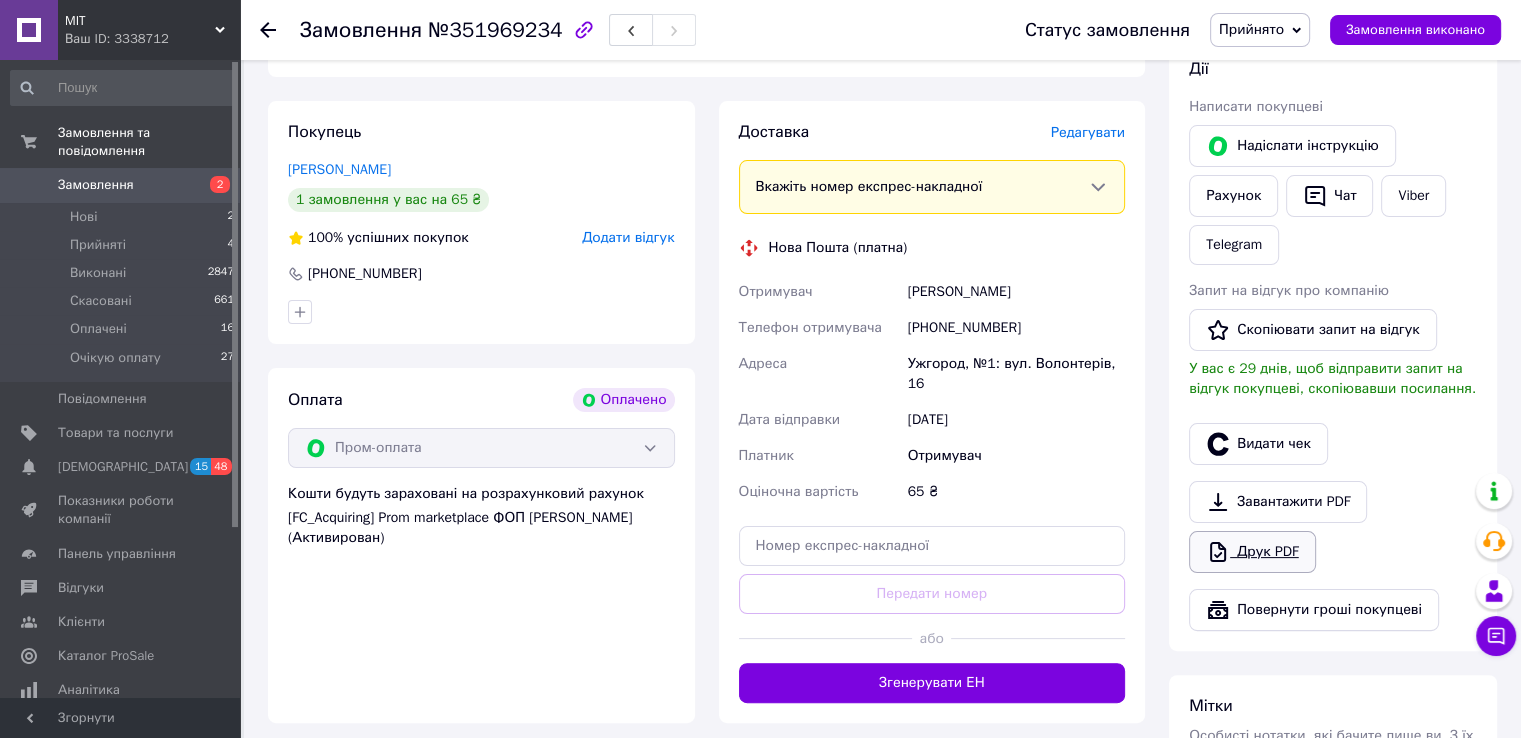 click on "Друк PDF" at bounding box center [1252, 552] 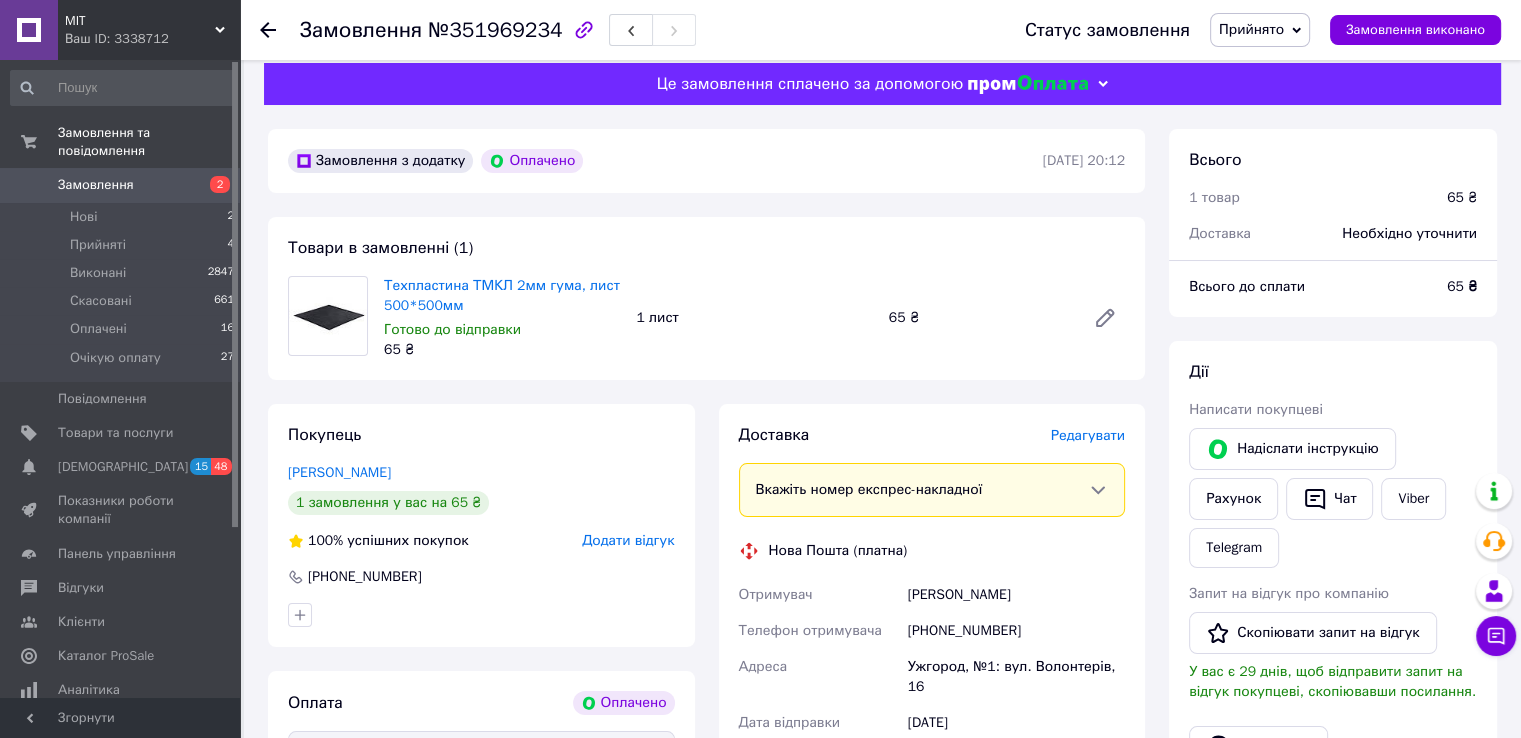 scroll, scrollTop: 0, scrollLeft: 0, axis: both 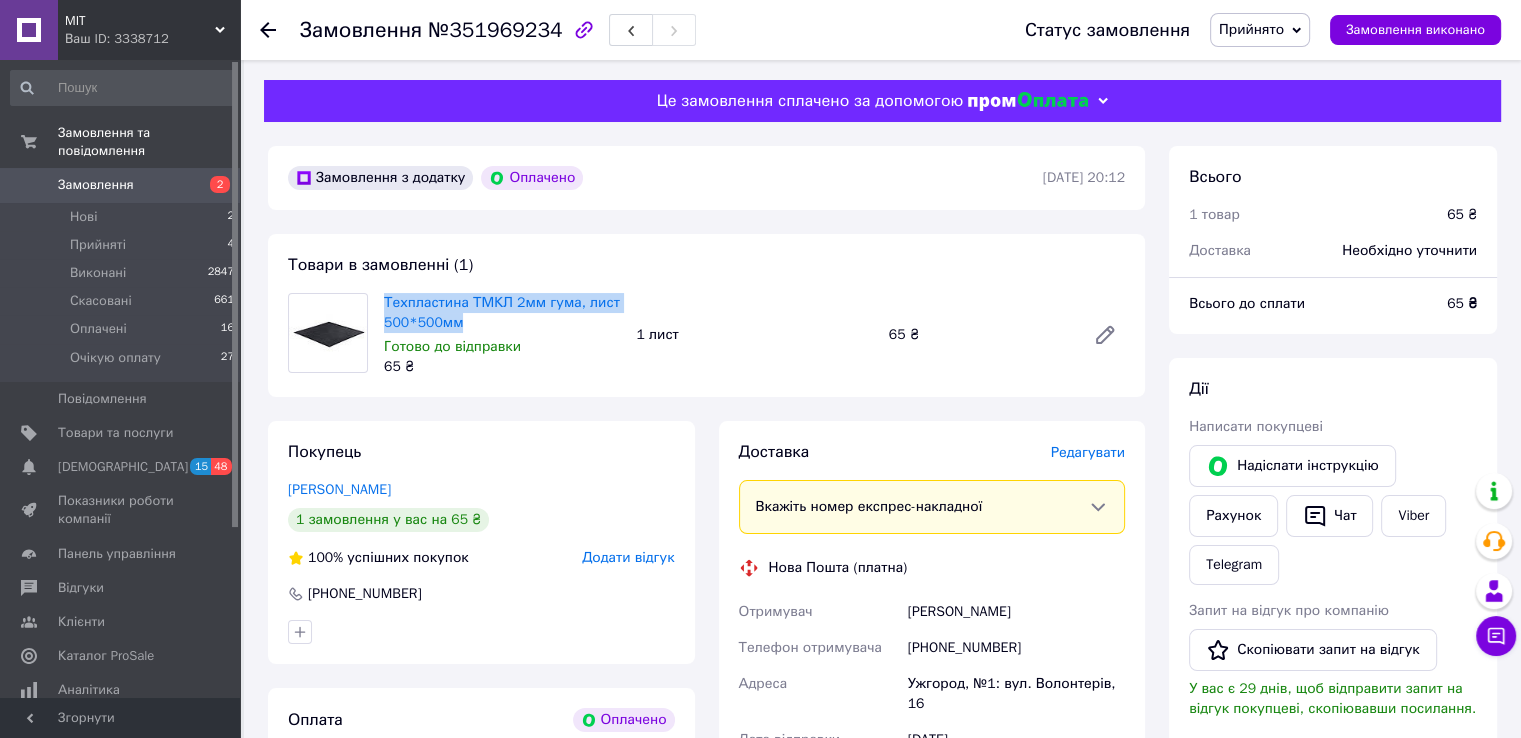drag, startPoint x: 461, startPoint y: 328, endPoint x: 379, endPoint y: 304, distance: 85.44004 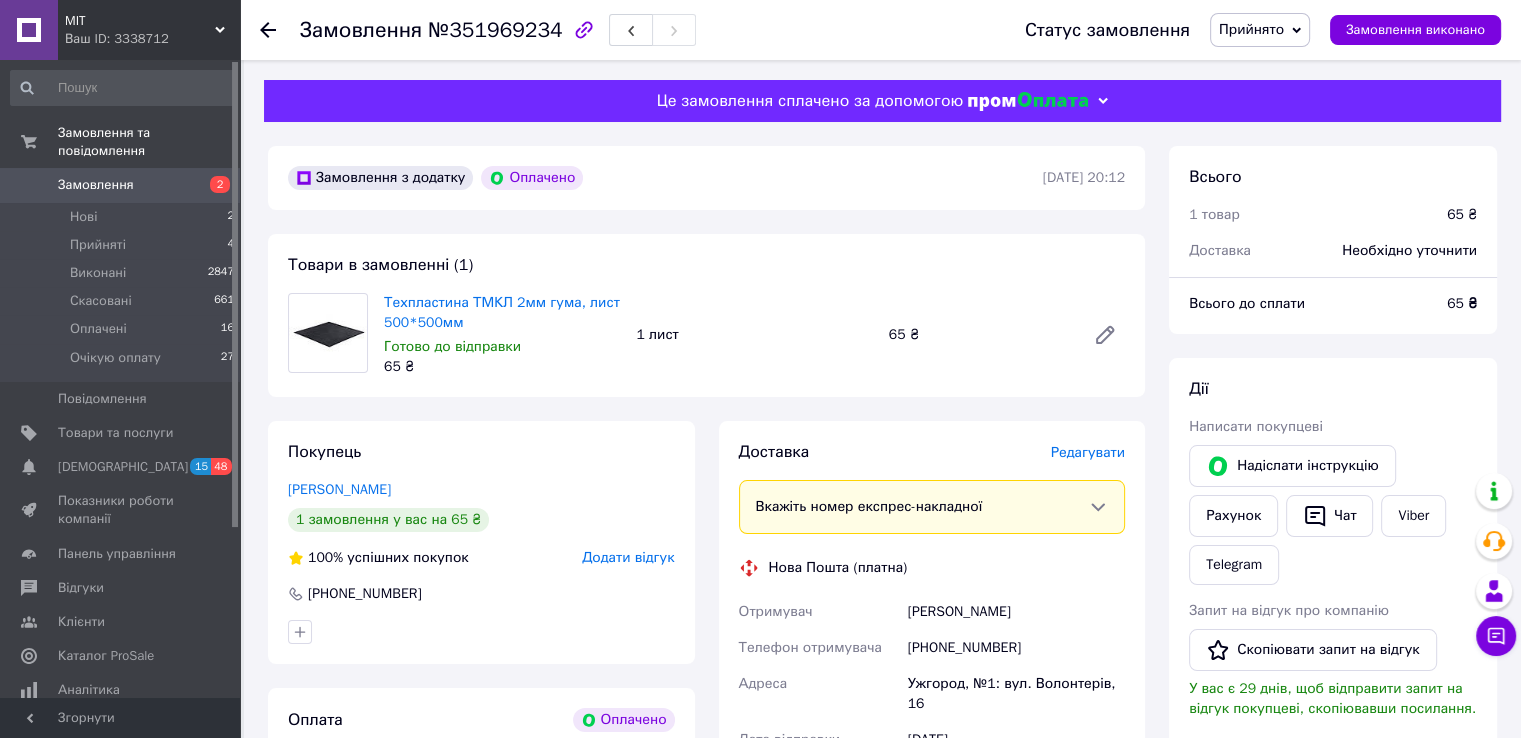 click on "Техпластина ТМКЛ 2мм гума, лист 500*500мм Готово до відправки 65 ₴ [DATE] ₴" at bounding box center (754, 335) 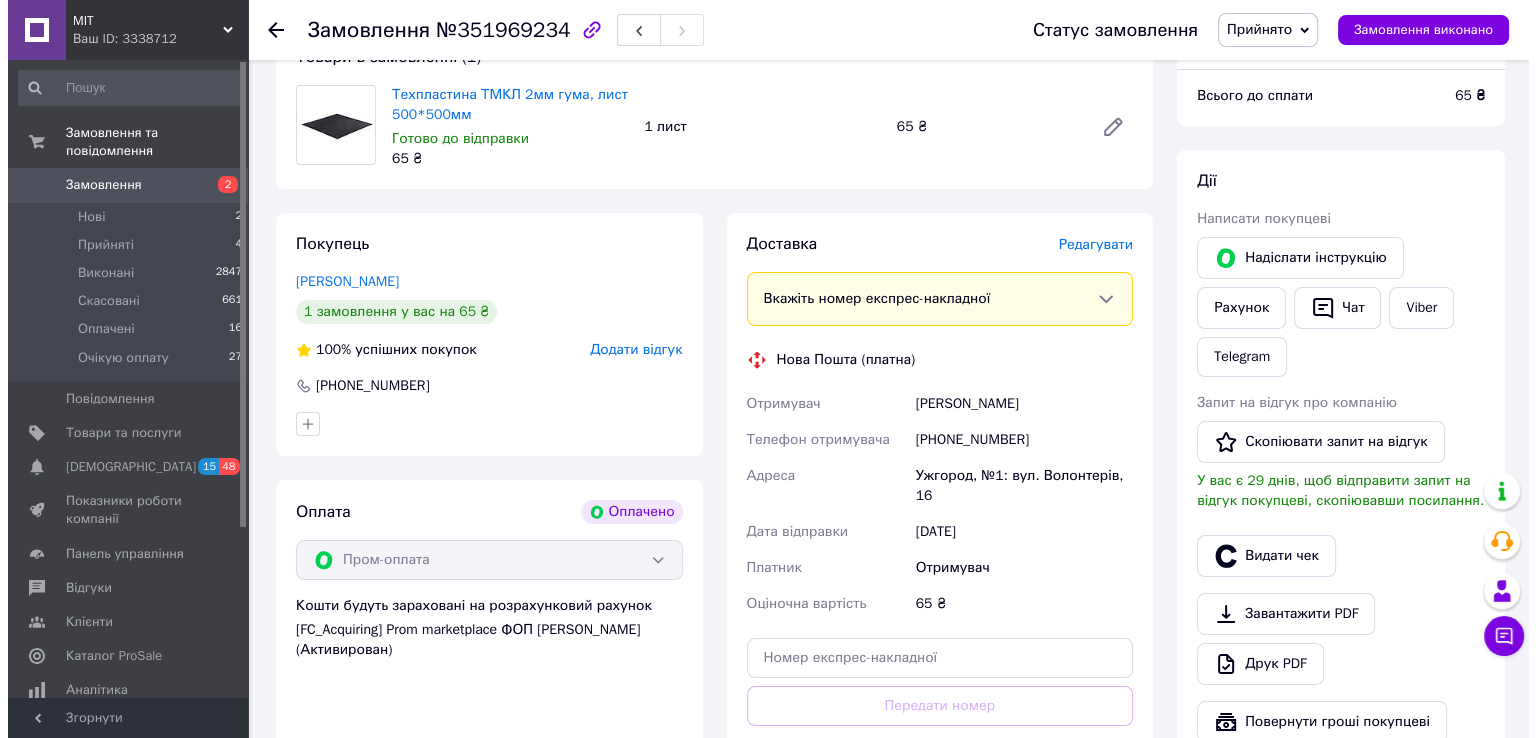 scroll, scrollTop: 300, scrollLeft: 0, axis: vertical 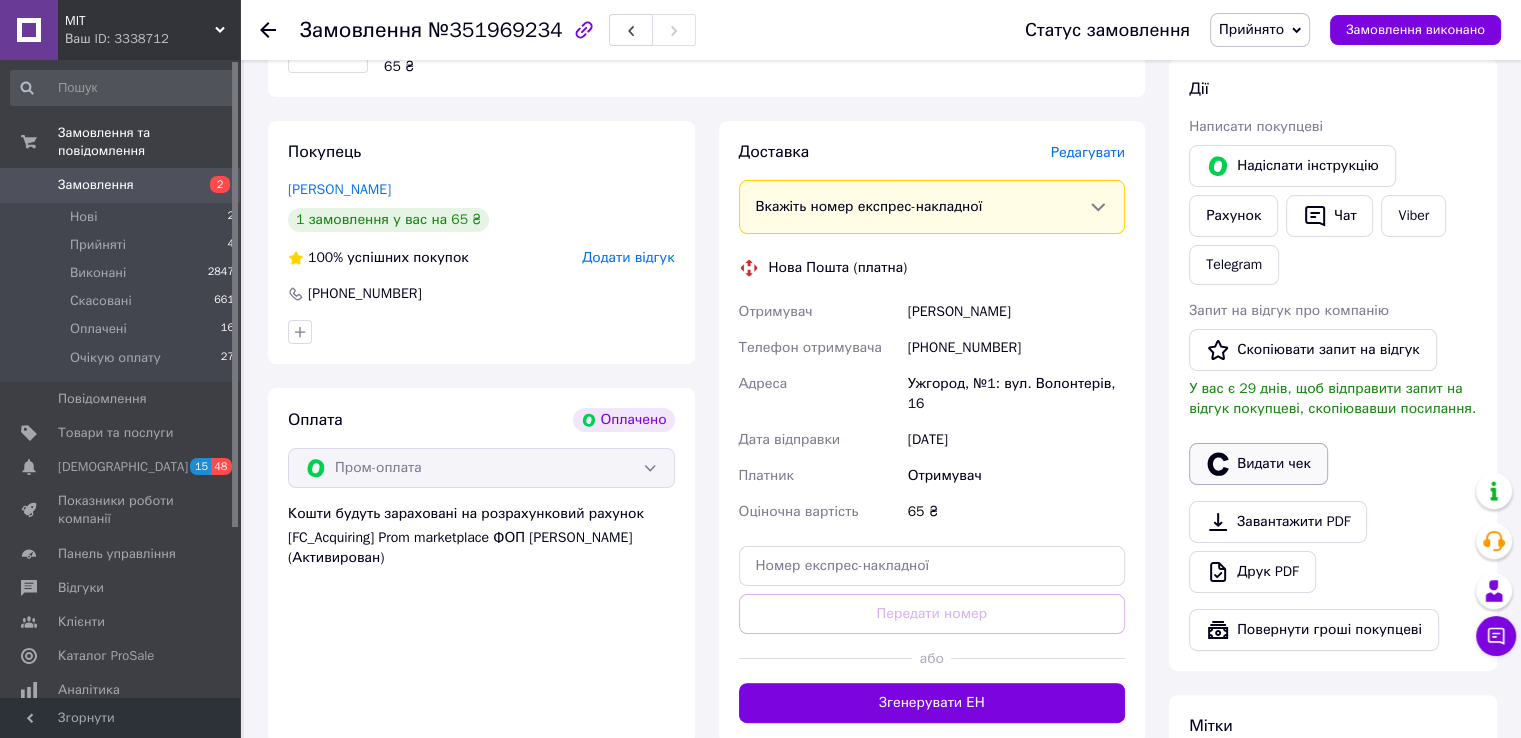 click on "Видати чек" at bounding box center [1258, 464] 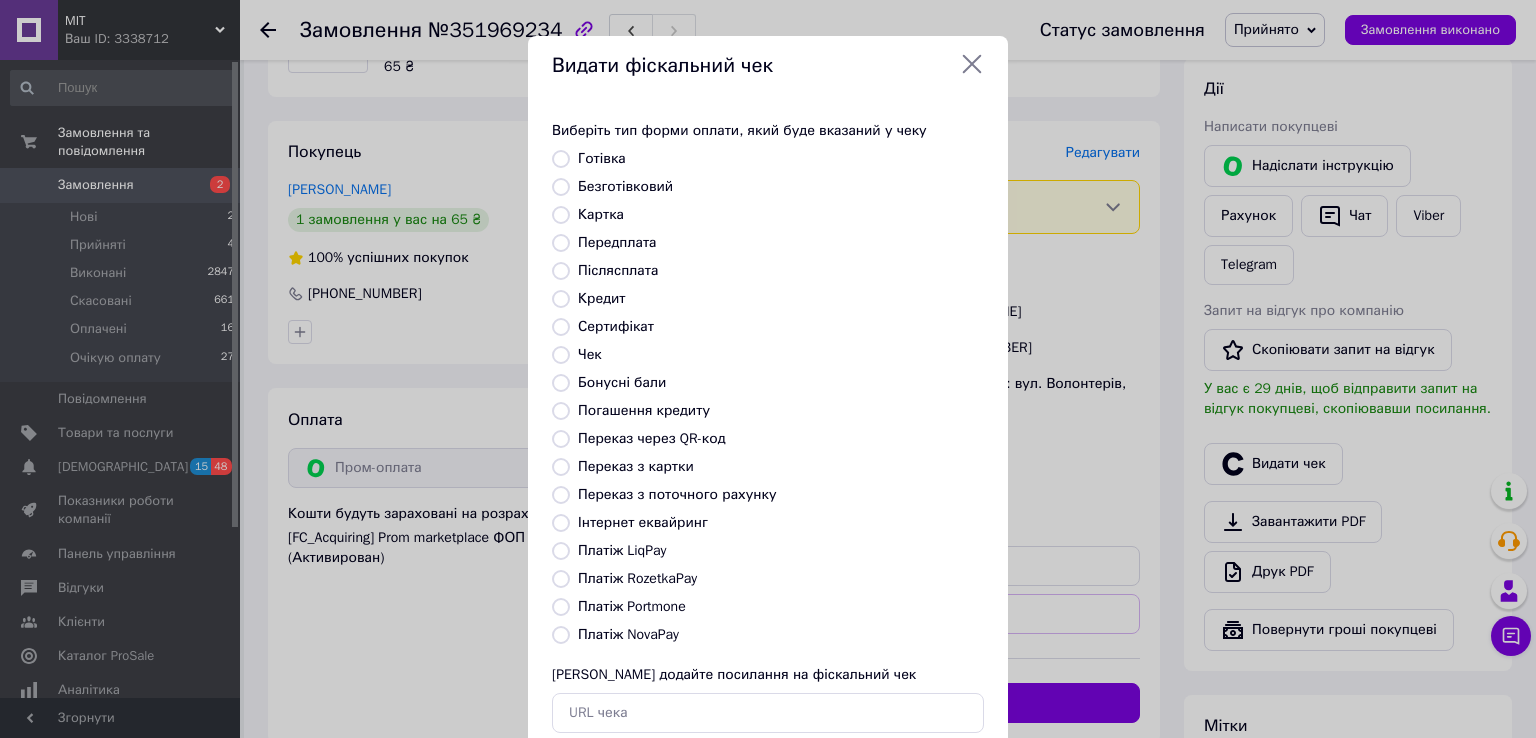 click on "Платіж RozetkaPay" at bounding box center (637, 578) 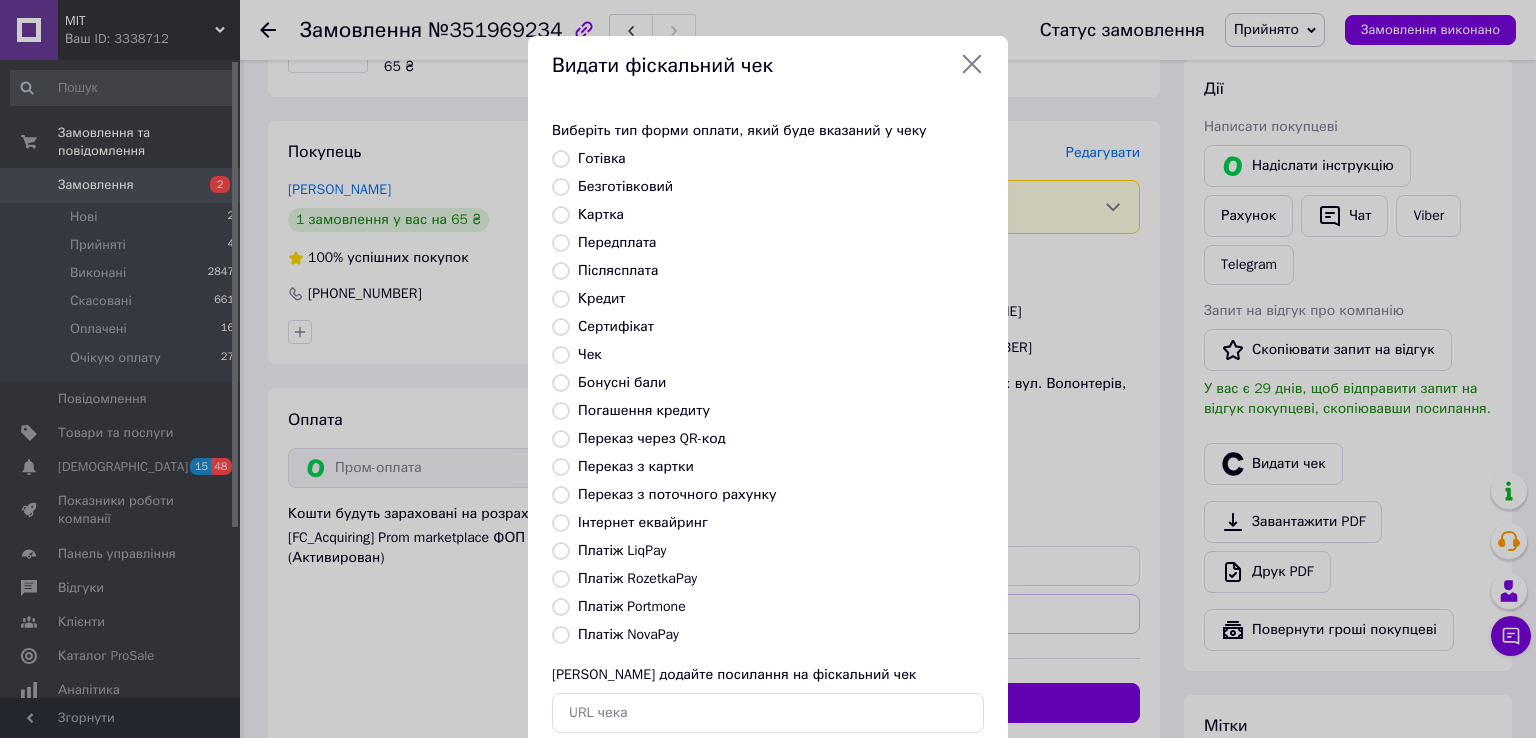 radio on "true" 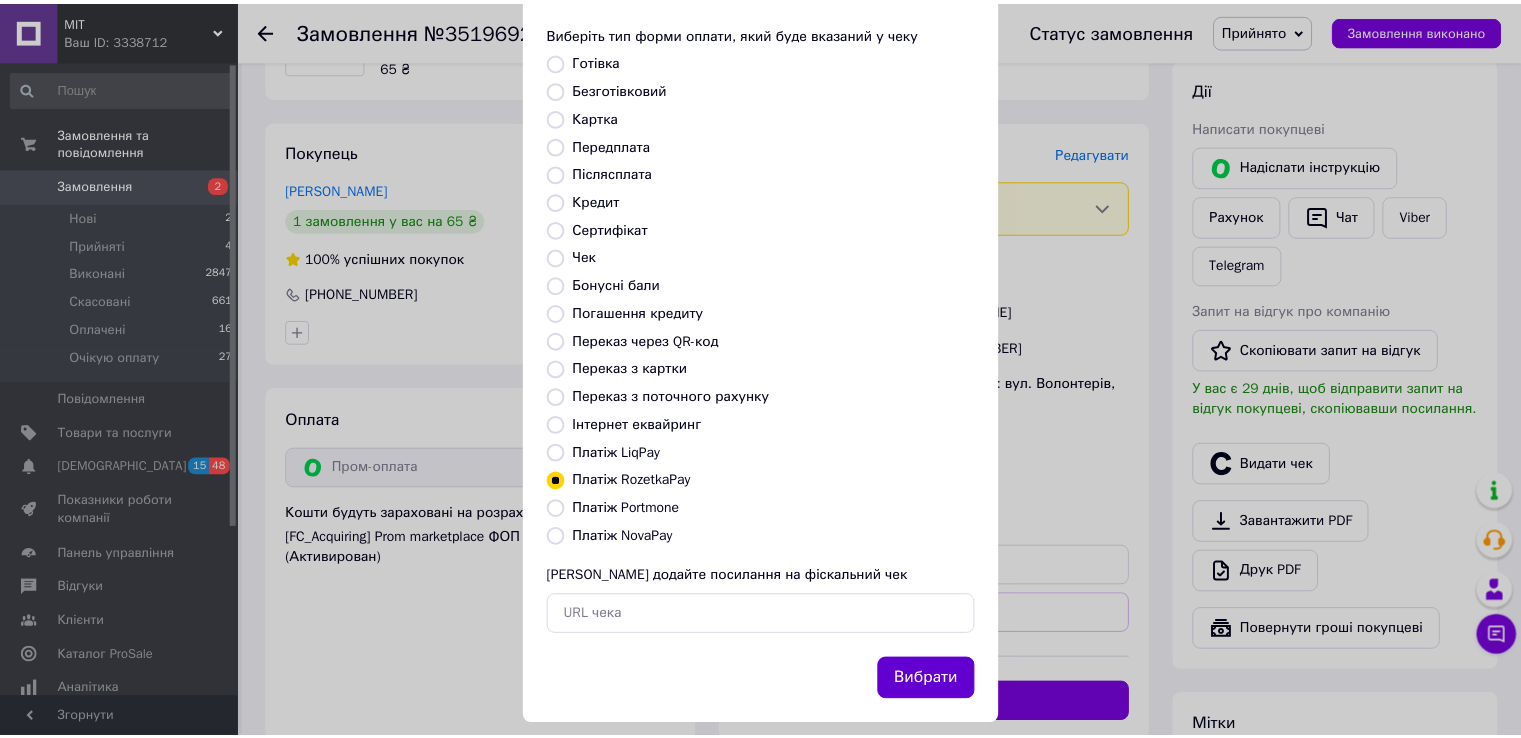 scroll, scrollTop: 120, scrollLeft: 0, axis: vertical 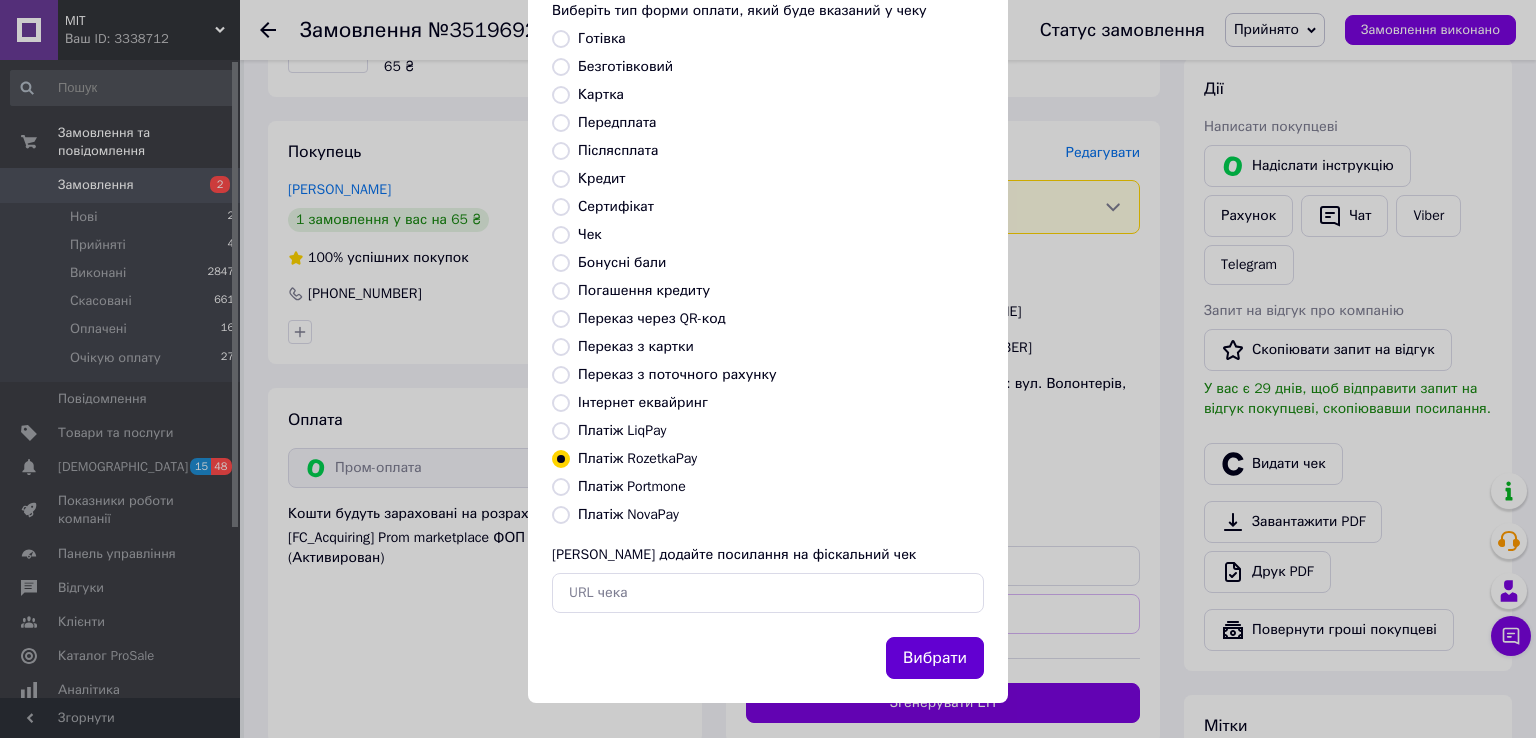click on "Вибрати" at bounding box center [935, 658] 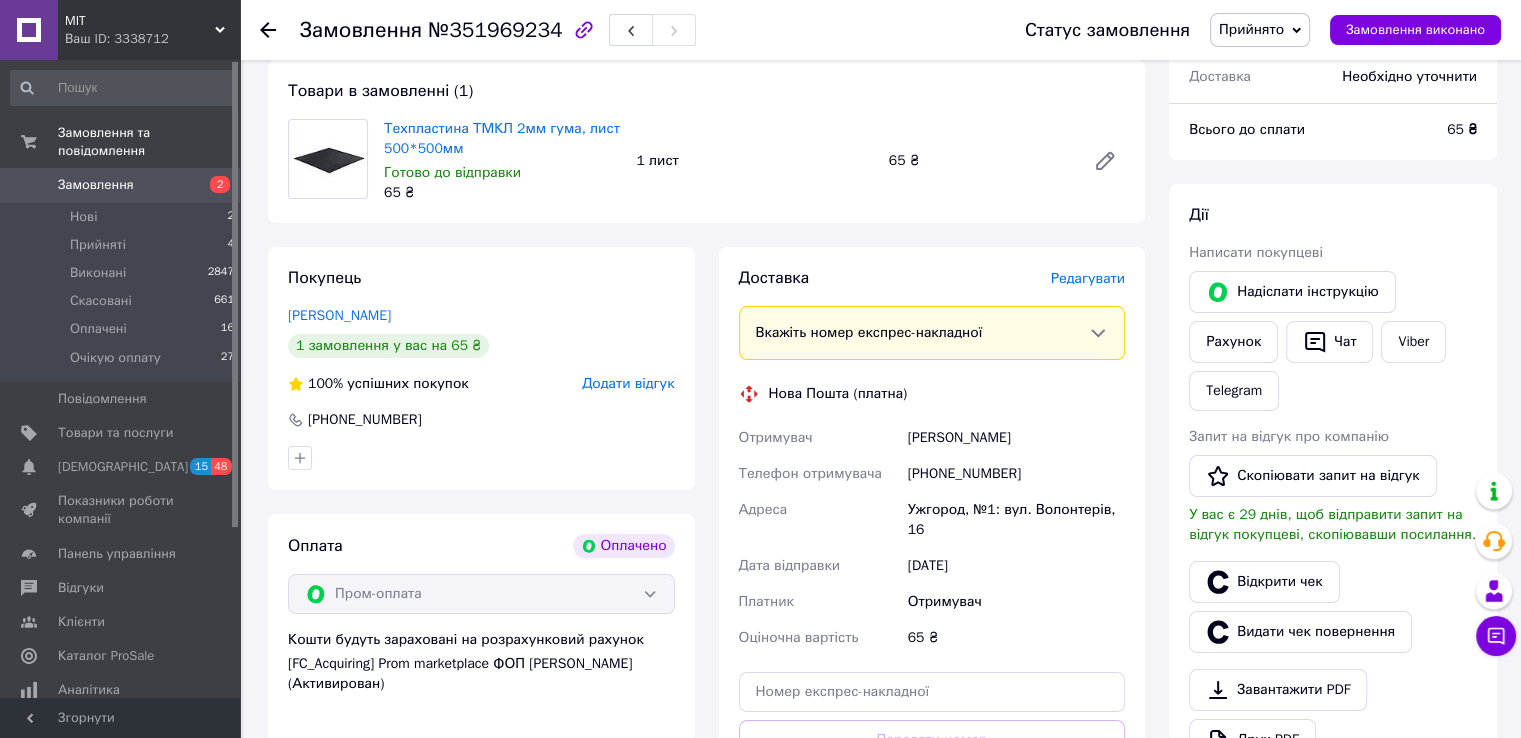 scroll, scrollTop: 400, scrollLeft: 0, axis: vertical 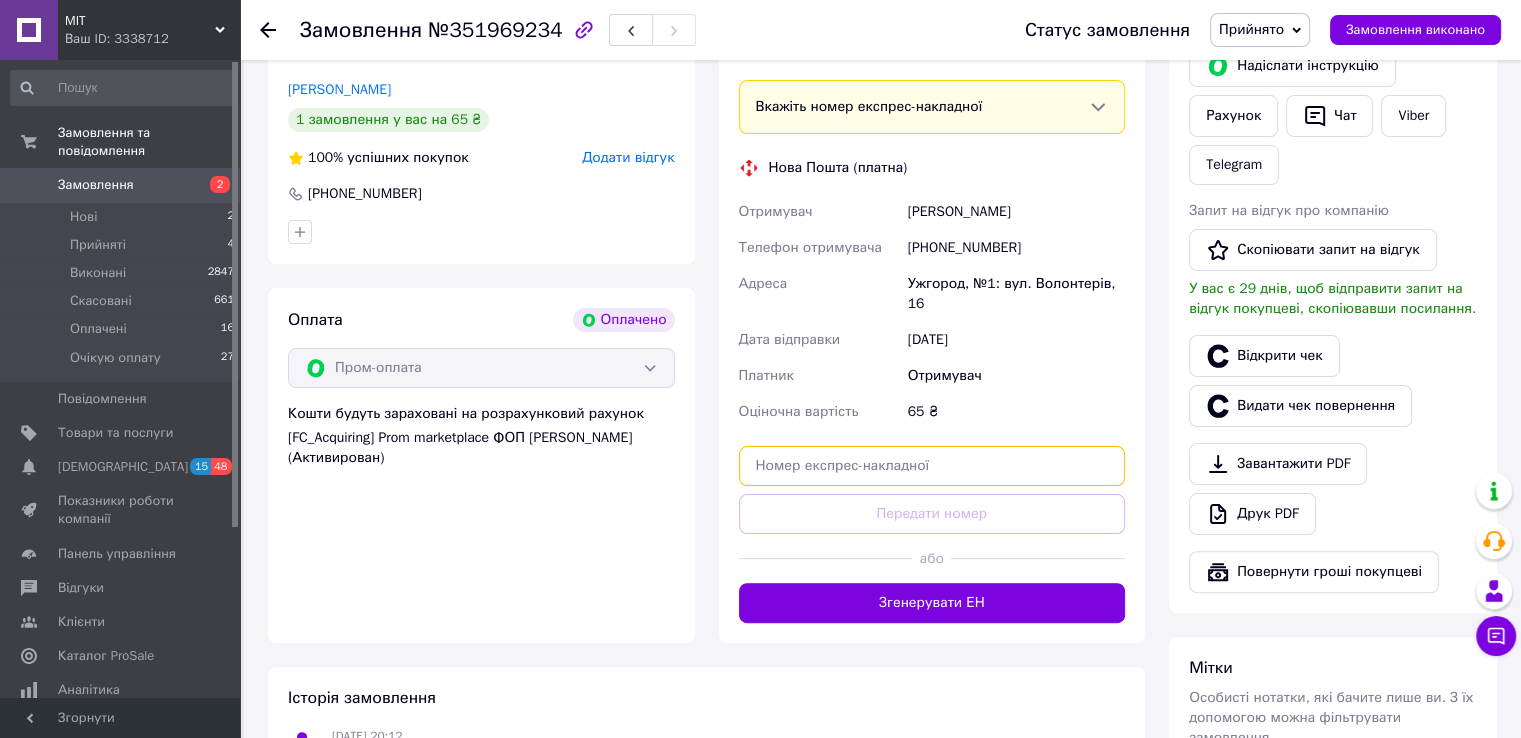 click at bounding box center (932, 466) 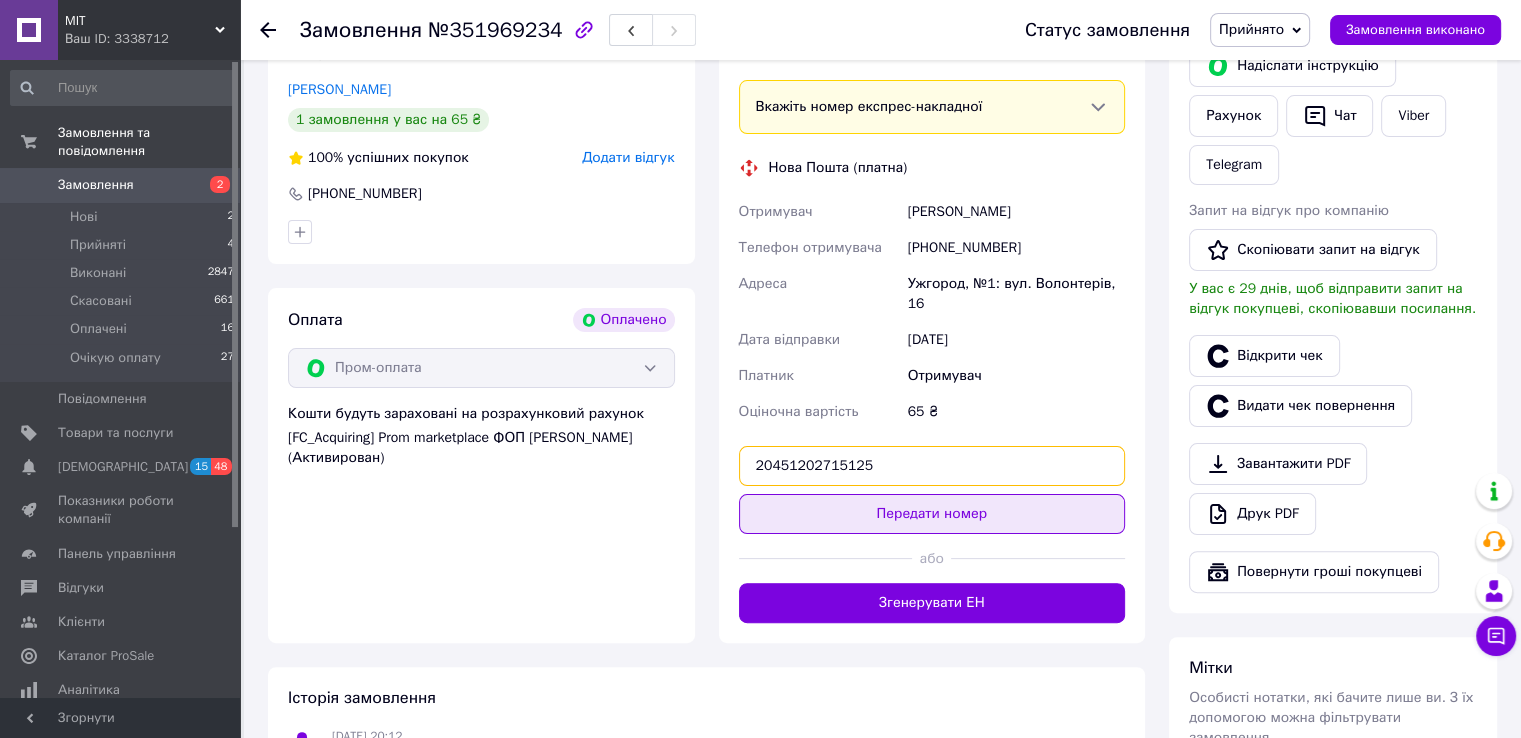 type on "20451202715125" 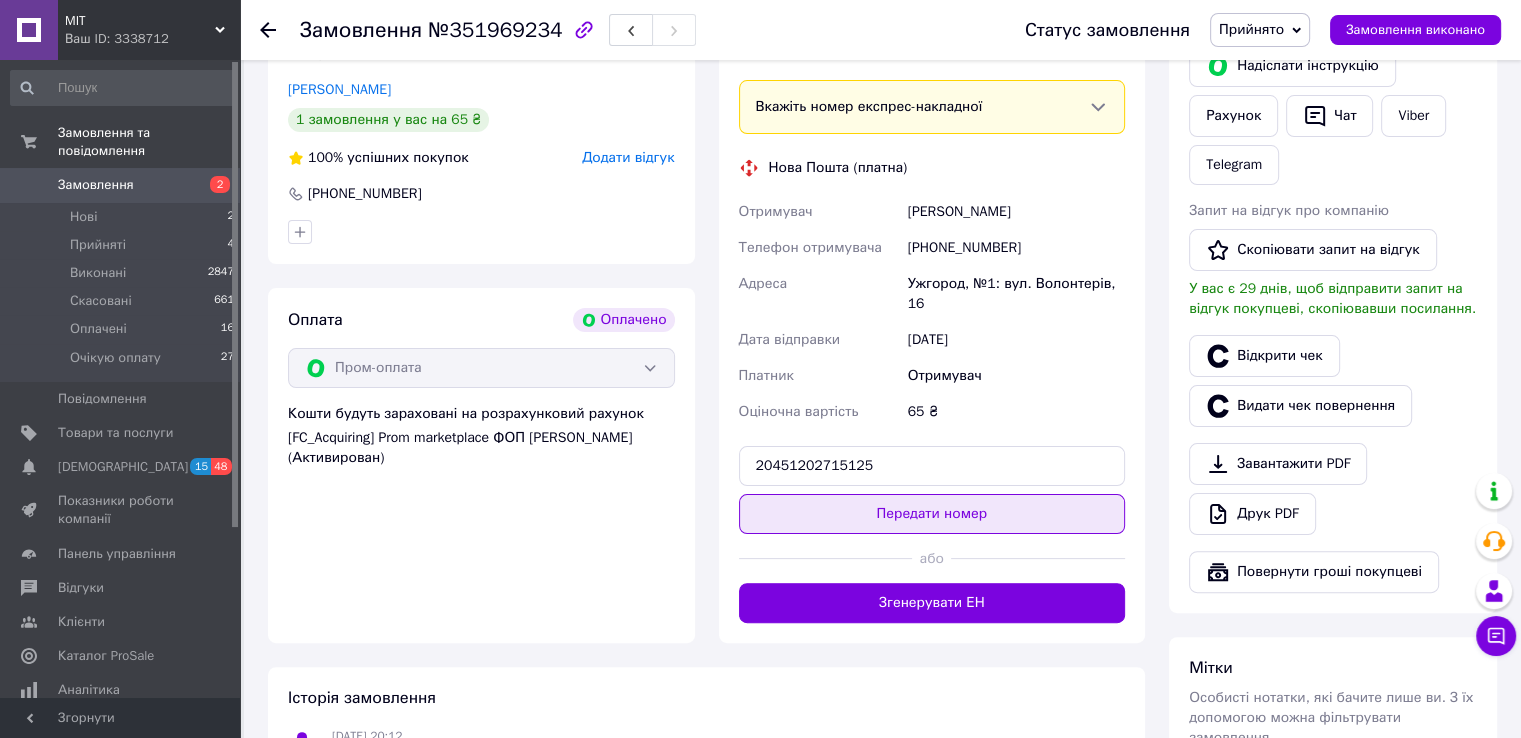 click on "Передати номер" at bounding box center [932, 514] 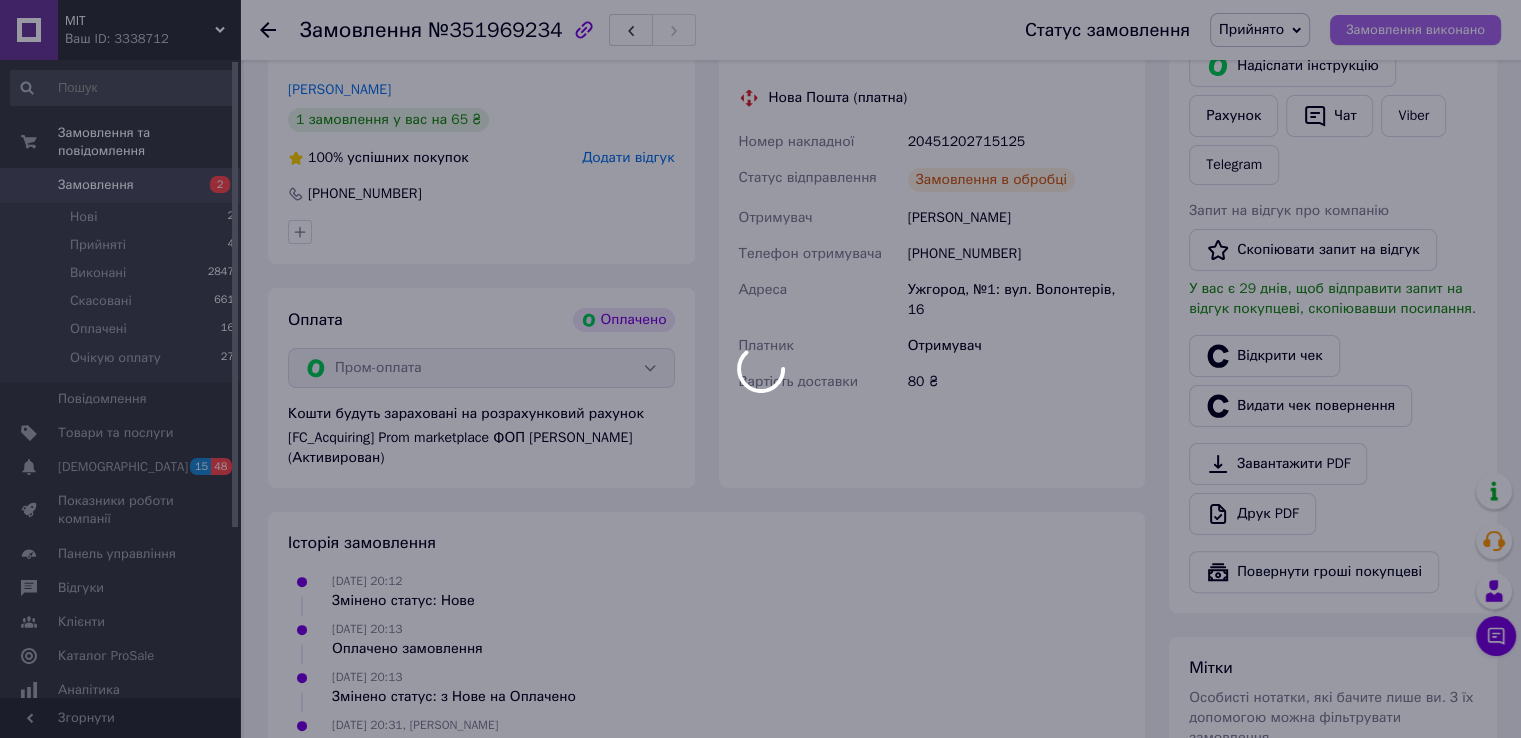click at bounding box center [760, 369] 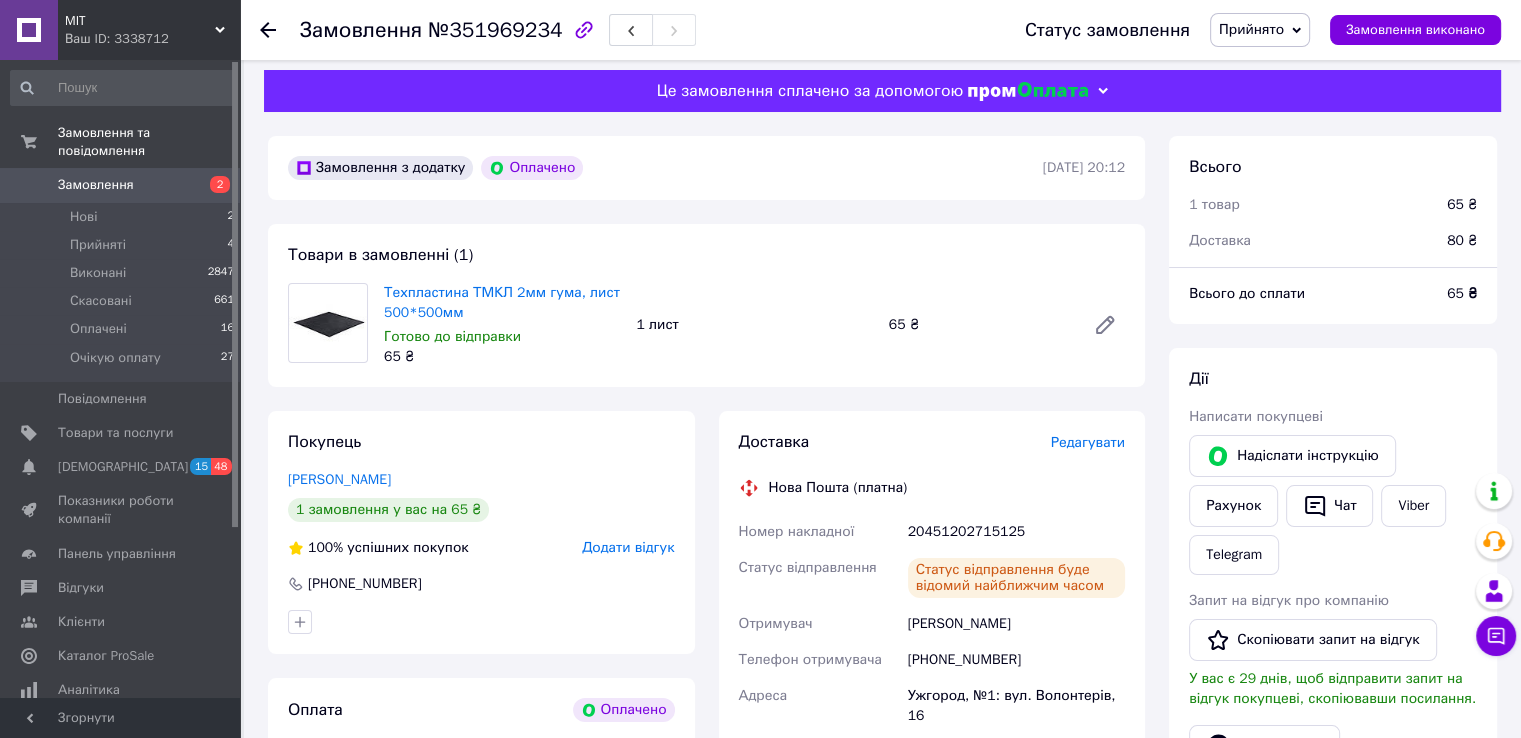 scroll, scrollTop: 0, scrollLeft: 0, axis: both 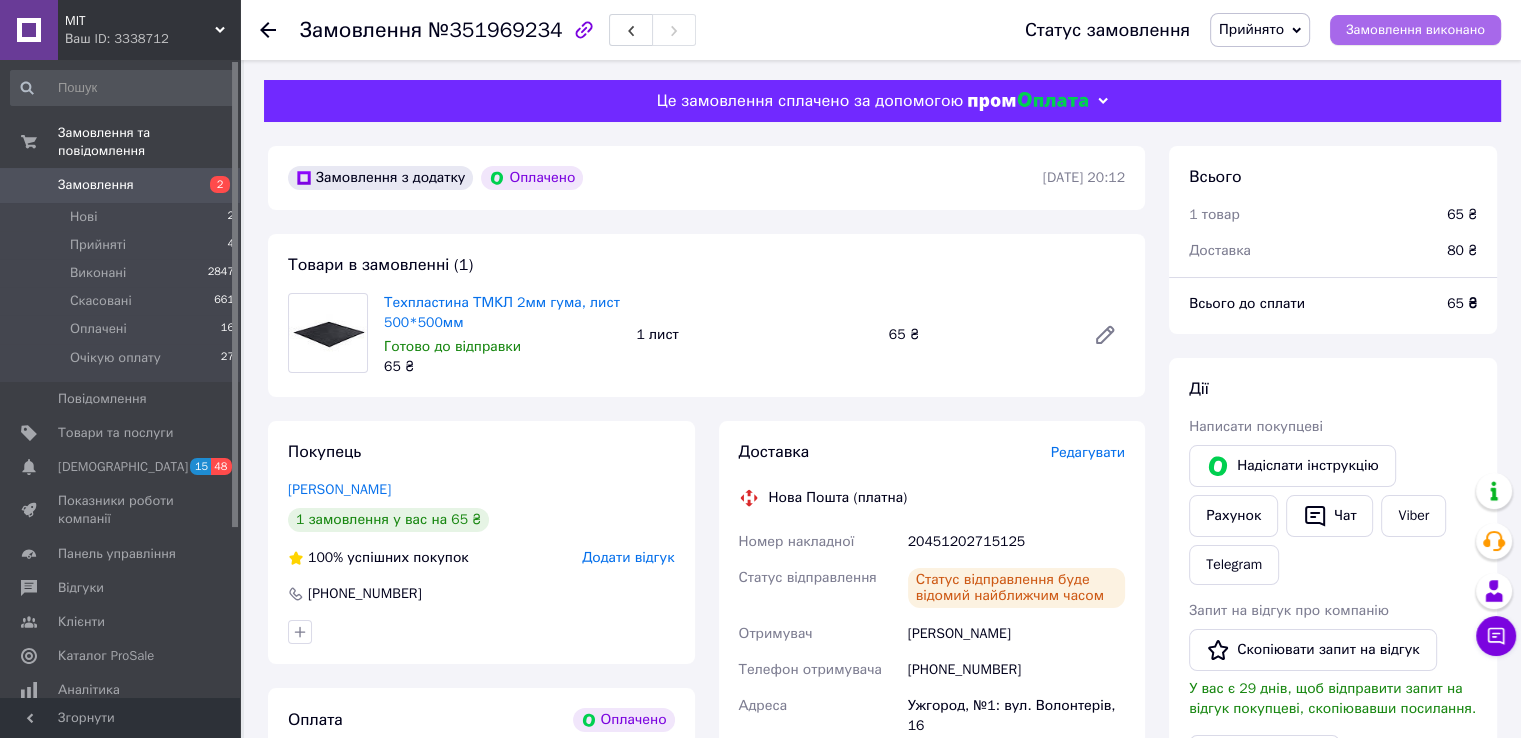 click on "Замовлення виконано" at bounding box center [1415, 30] 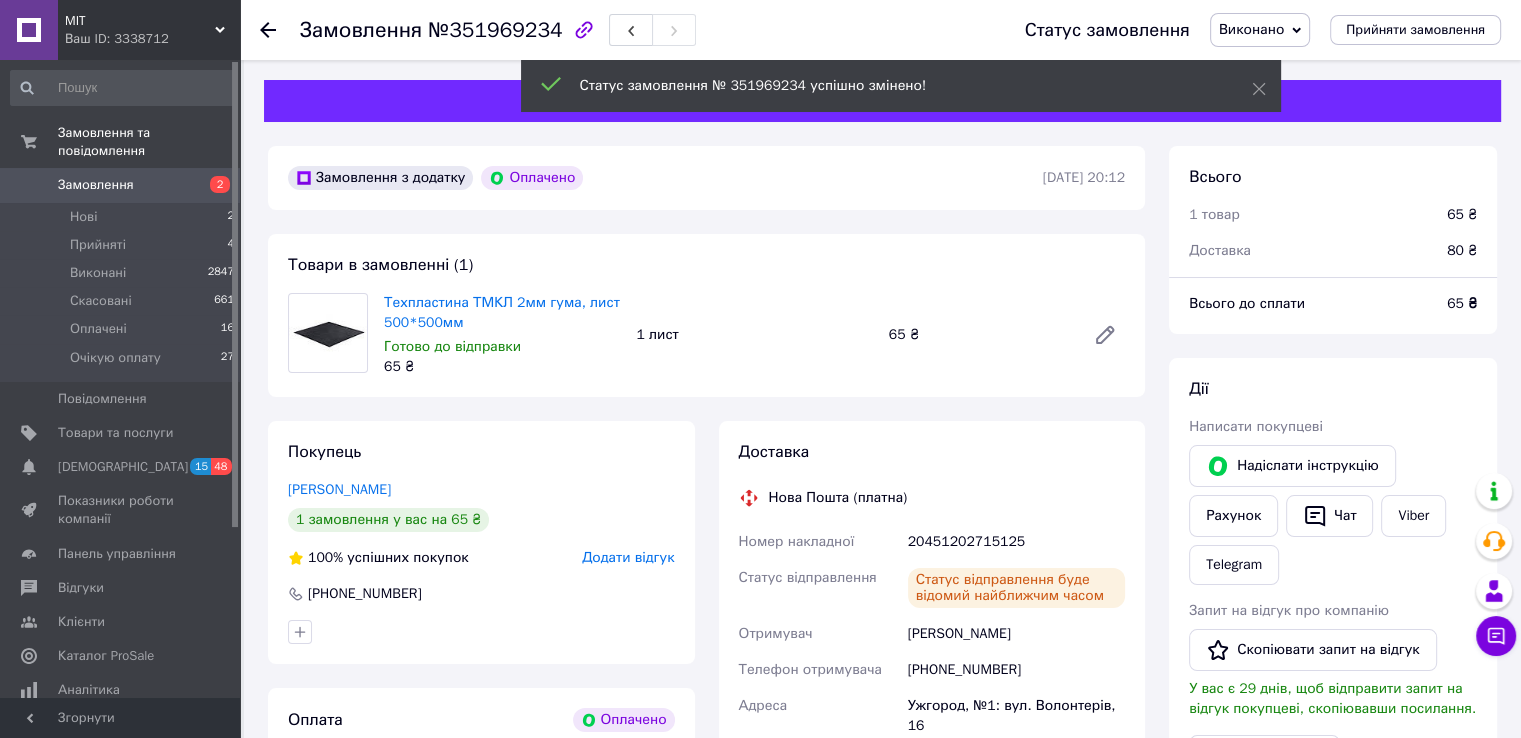 click 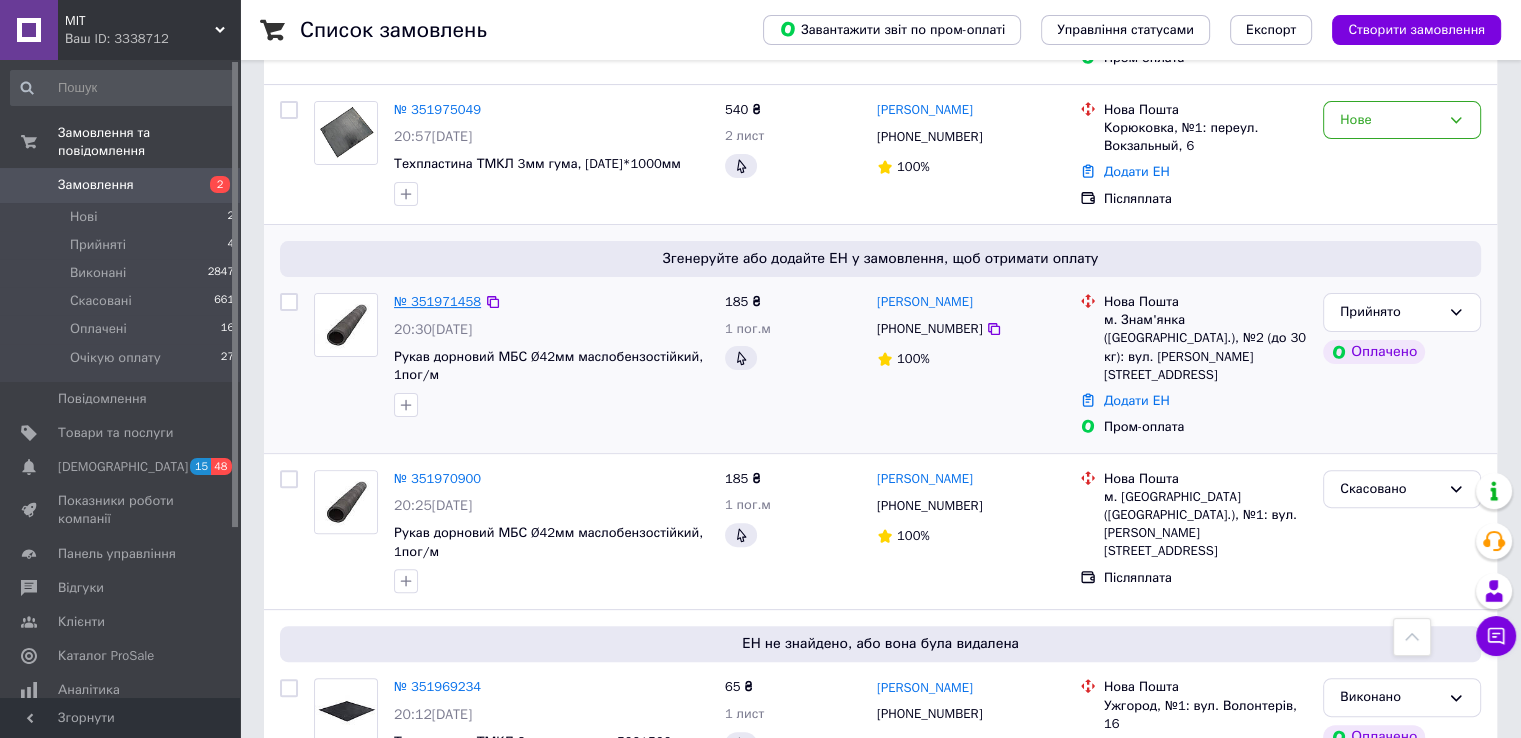 click on "№ 351971458" at bounding box center [437, 301] 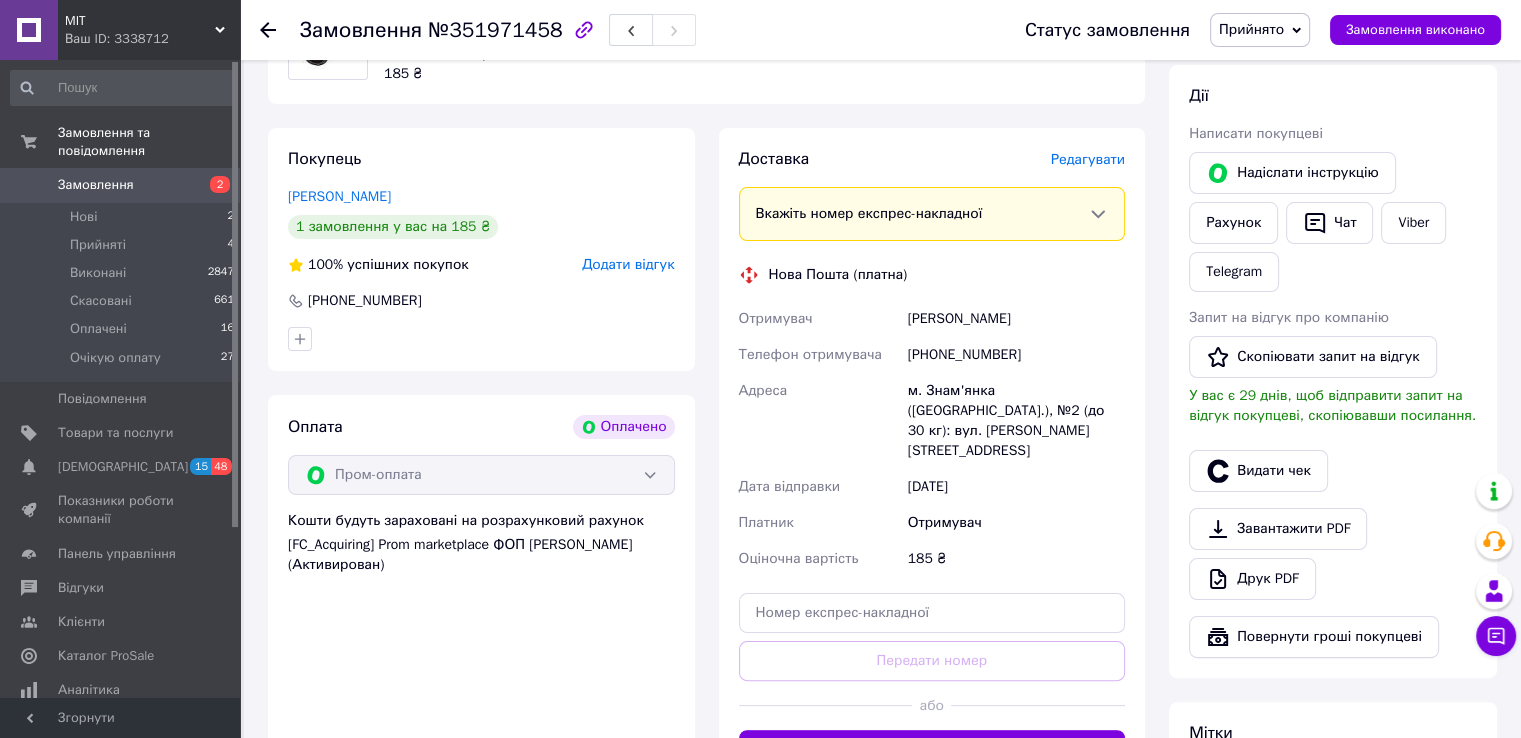 scroll, scrollTop: 400, scrollLeft: 0, axis: vertical 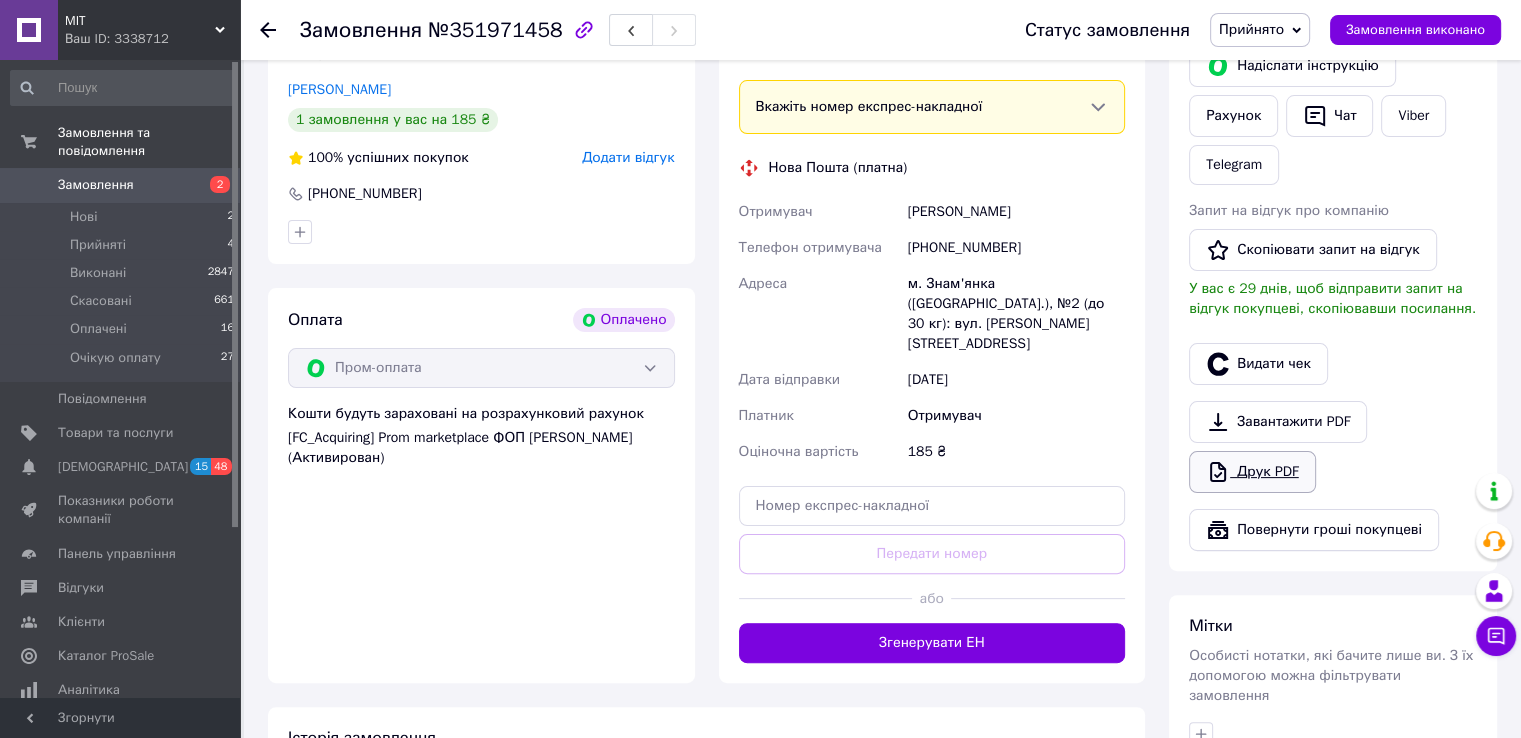 click on "Друк PDF" at bounding box center [1252, 472] 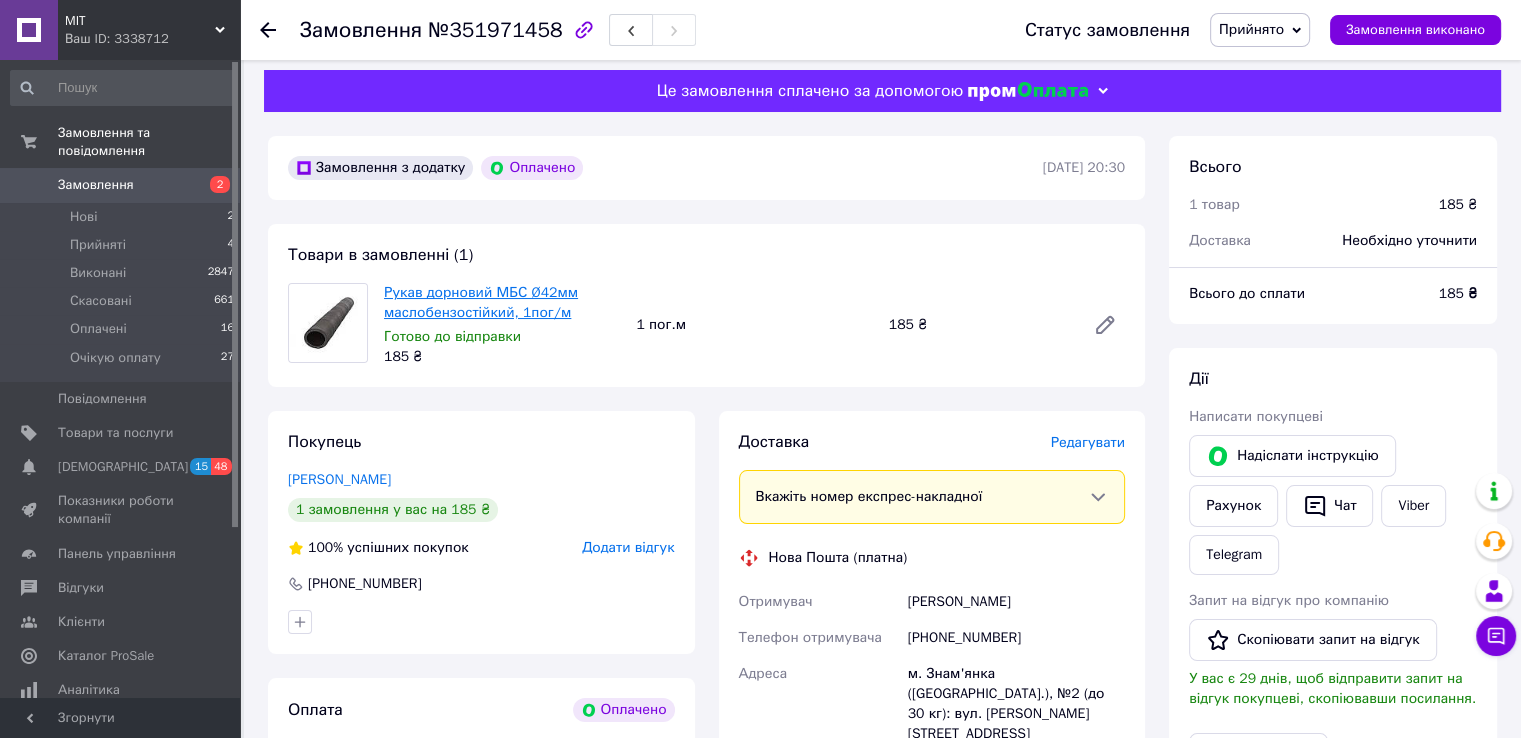 scroll, scrollTop: 0, scrollLeft: 0, axis: both 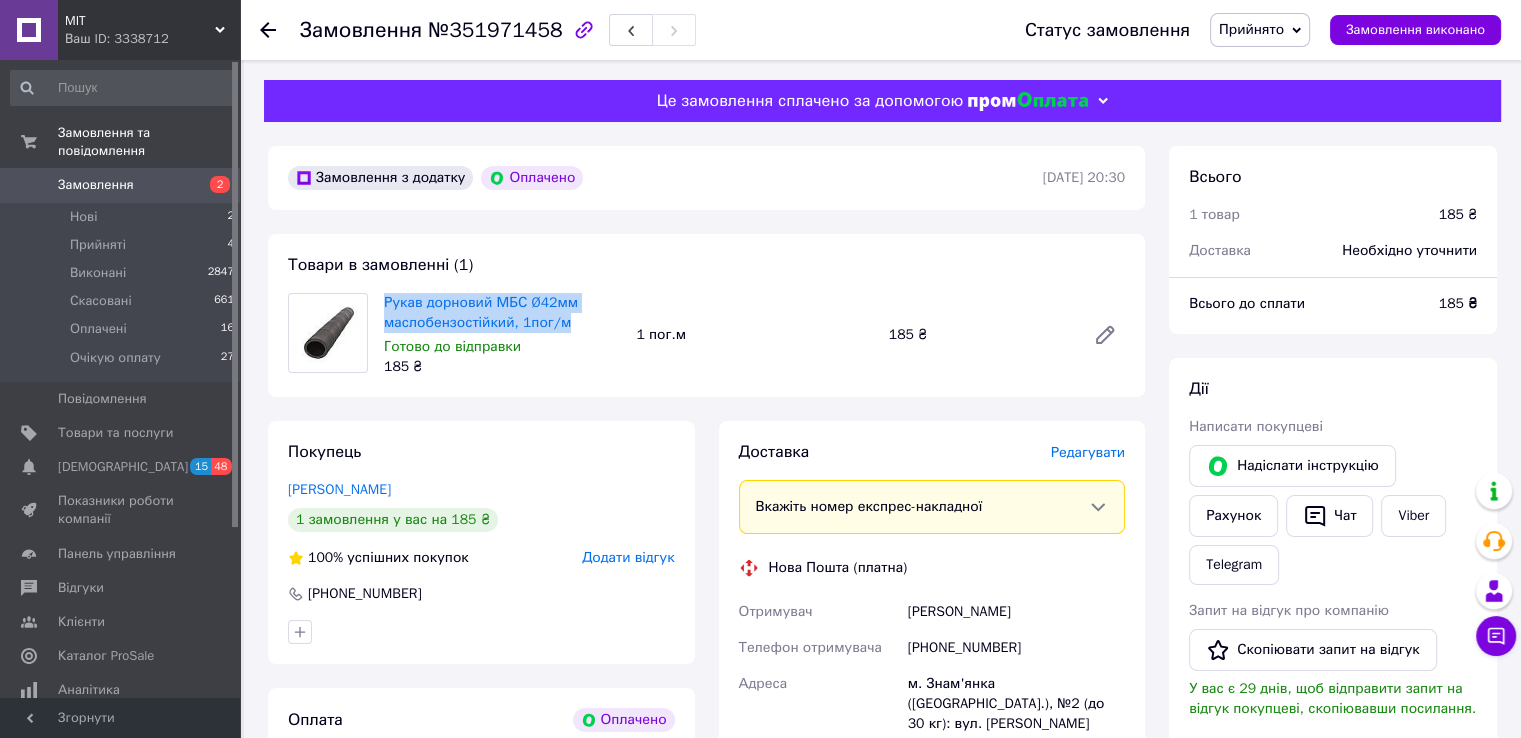 drag, startPoint x: 576, startPoint y: 329, endPoint x: 382, endPoint y: 308, distance: 195.13329 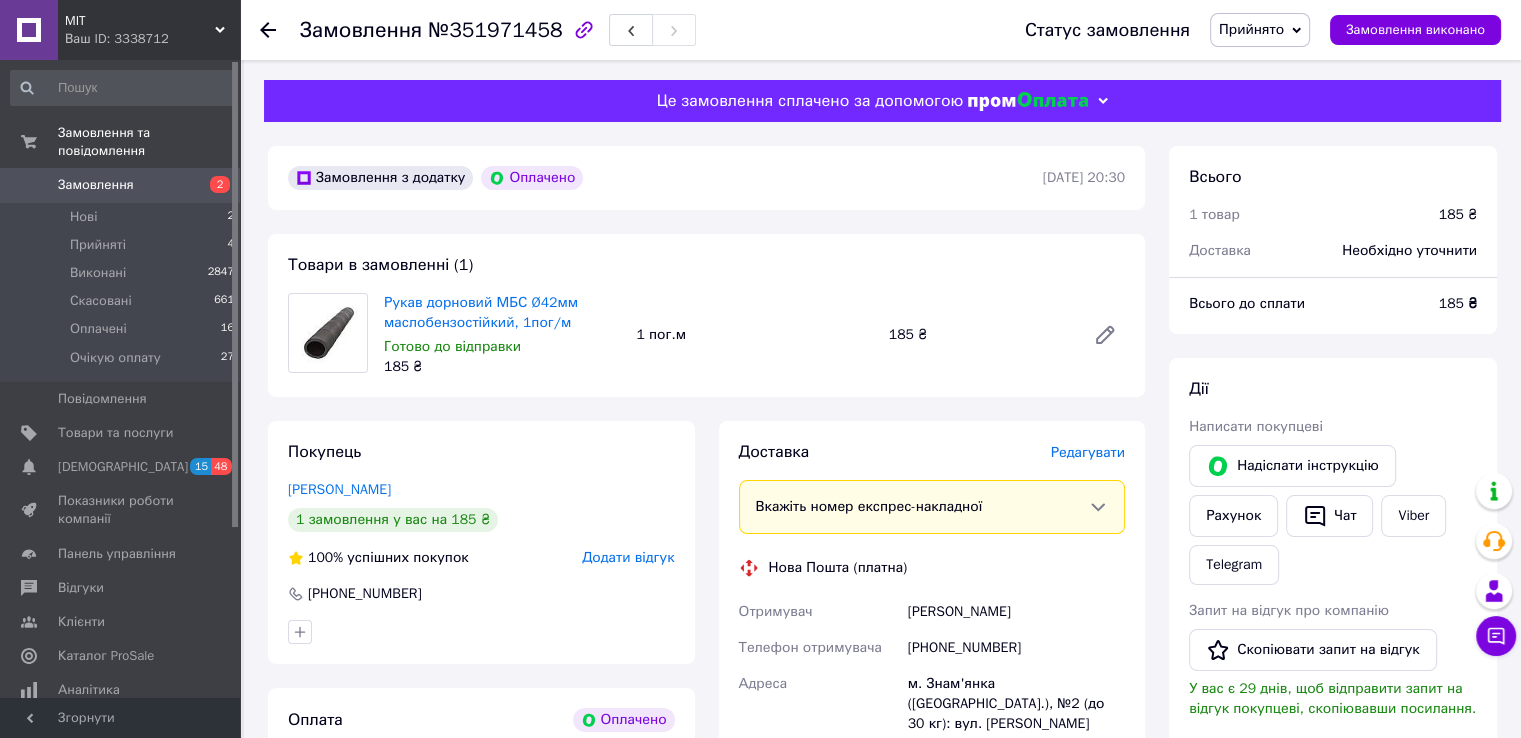 click on "Рукав дорновий МБС Ø42мм маслобензостійкий, 1пог/м Готово до відправки 185 ₴ 1 пог.м 185 ₴" at bounding box center (754, 335) 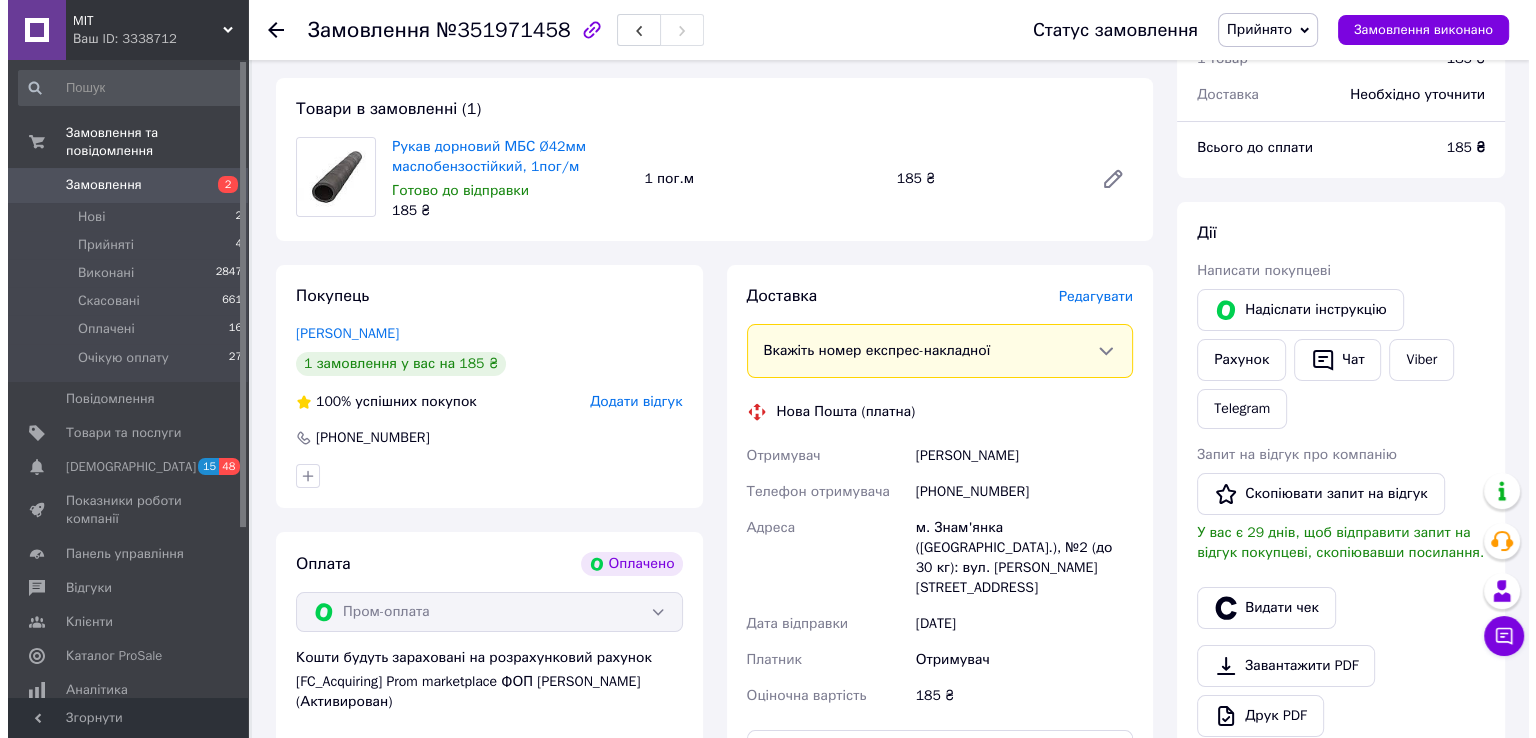 scroll, scrollTop: 200, scrollLeft: 0, axis: vertical 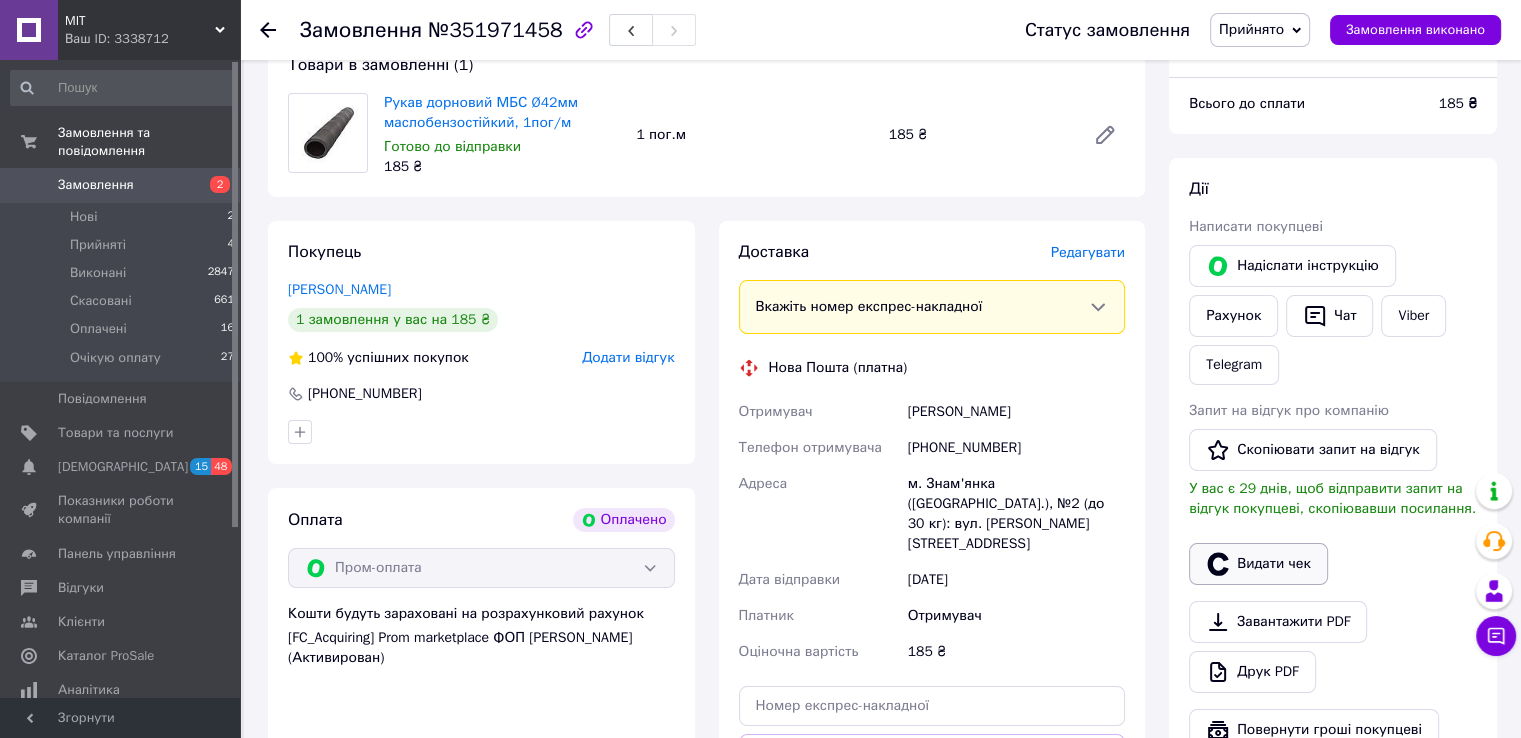 click on "Видати чек" at bounding box center (1258, 564) 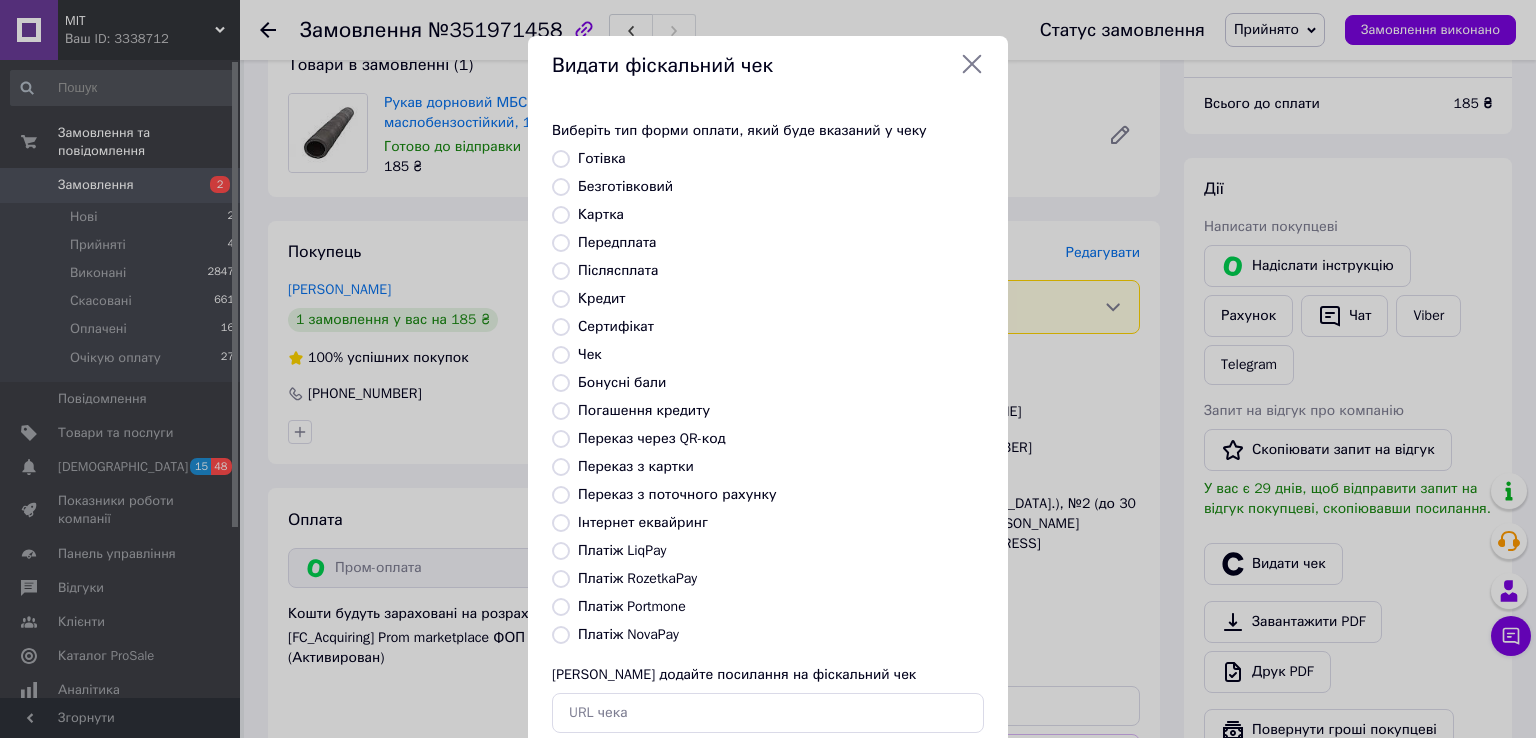 click on "Платіж RozetkaPay" at bounding box center [637, 578] 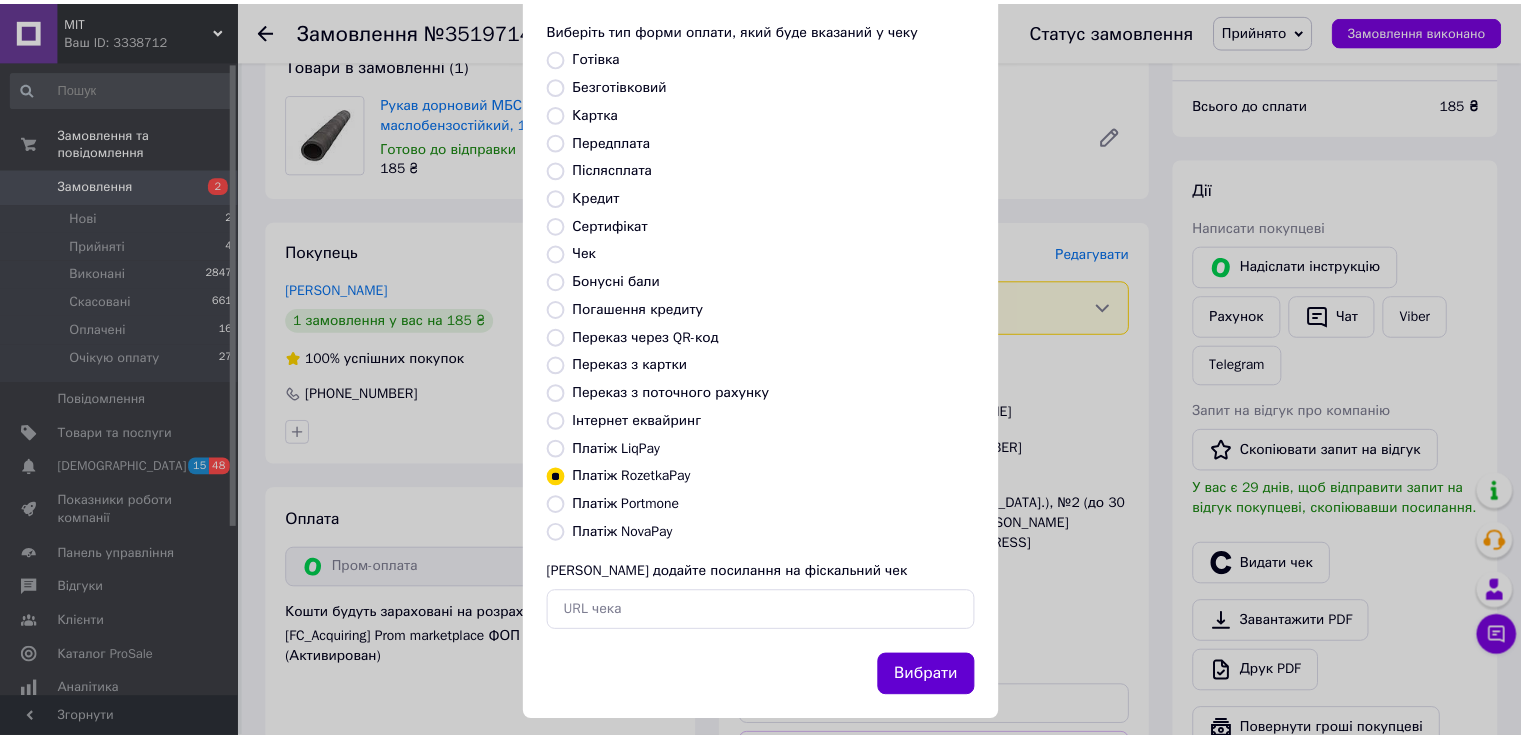 scroll, scrollTop: 120, scrollLeft: 0, axis: vertical 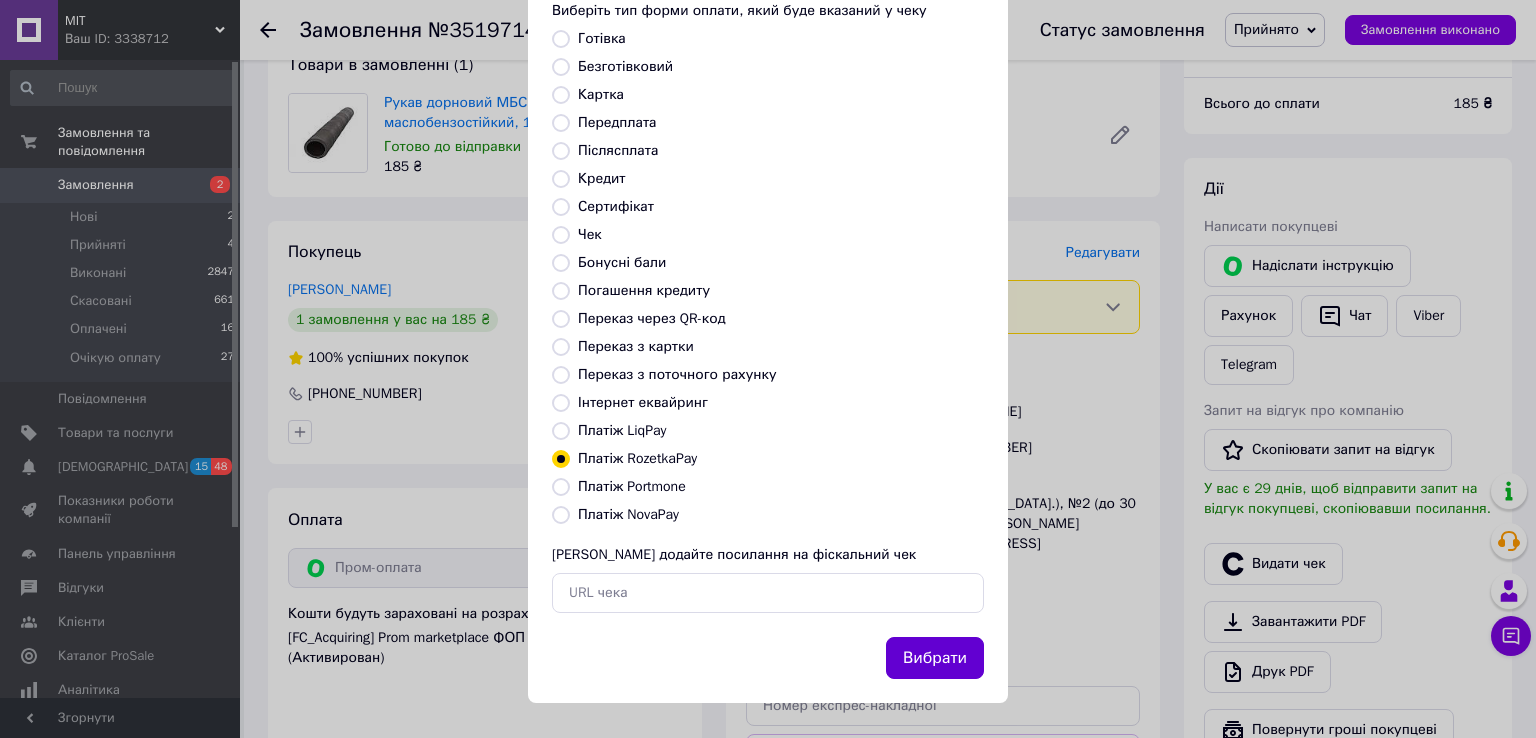 click on "Вибрати" at bounding box center (935, 658) 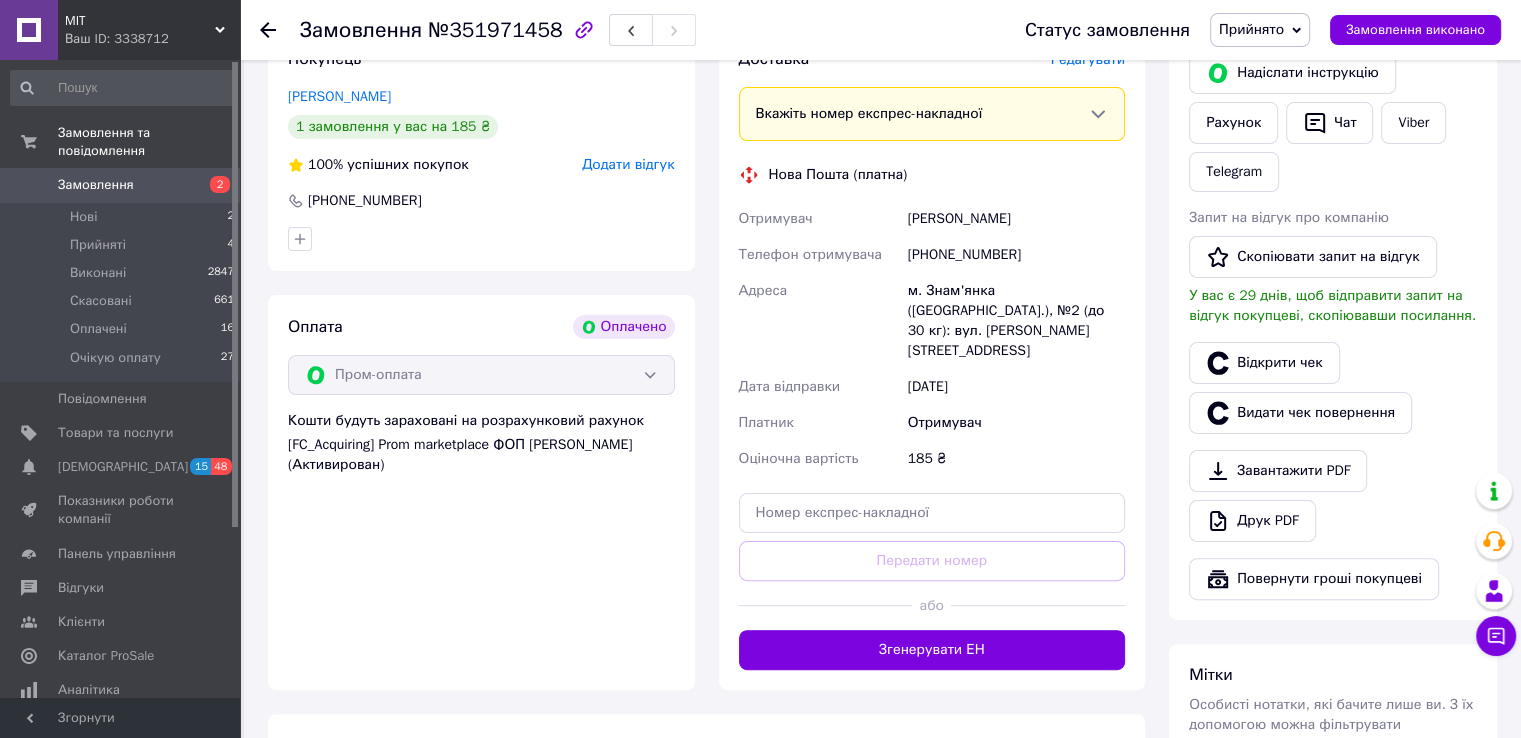 scroll, scrollTop: 400, scrollLeft: 0, axis: vertical 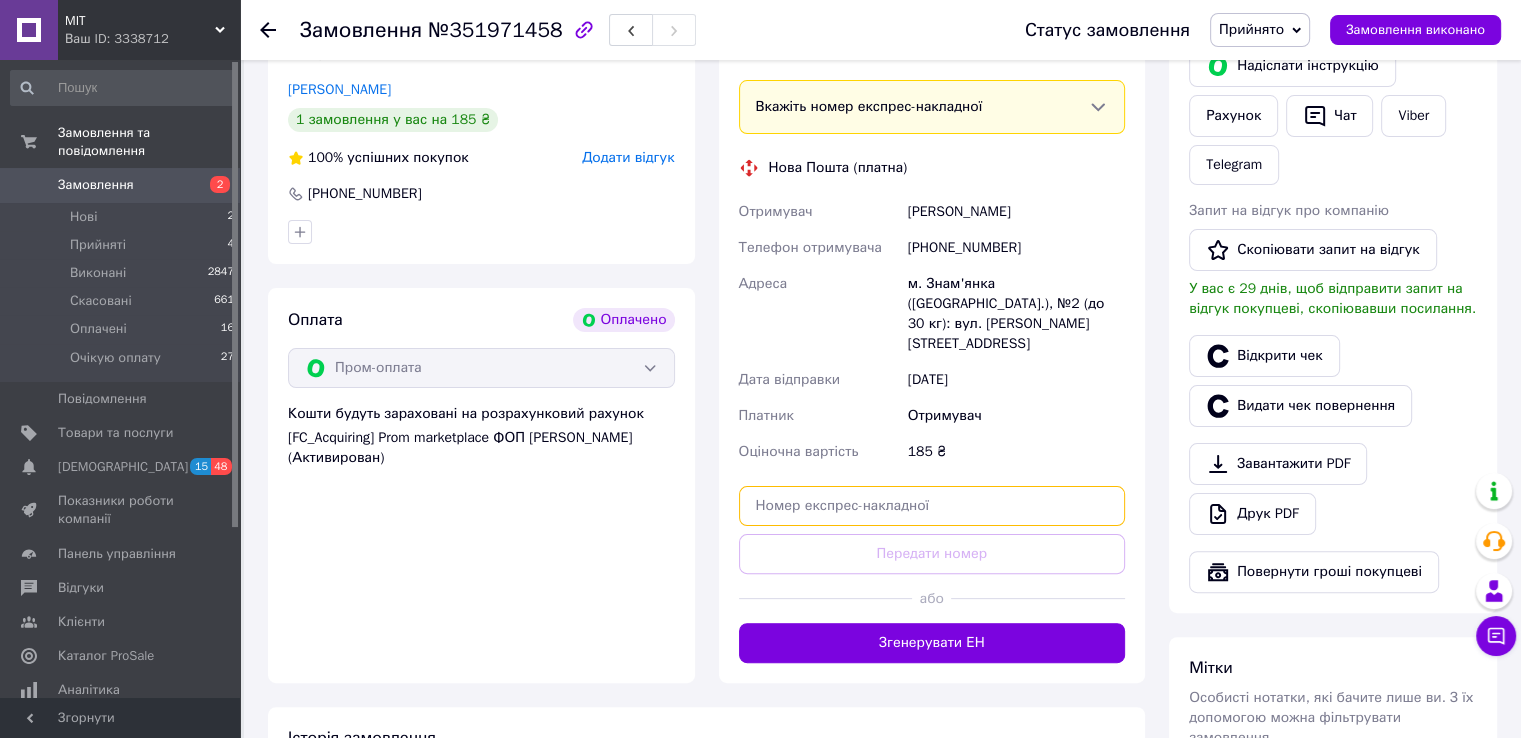 click at bounding box center (932, 506) 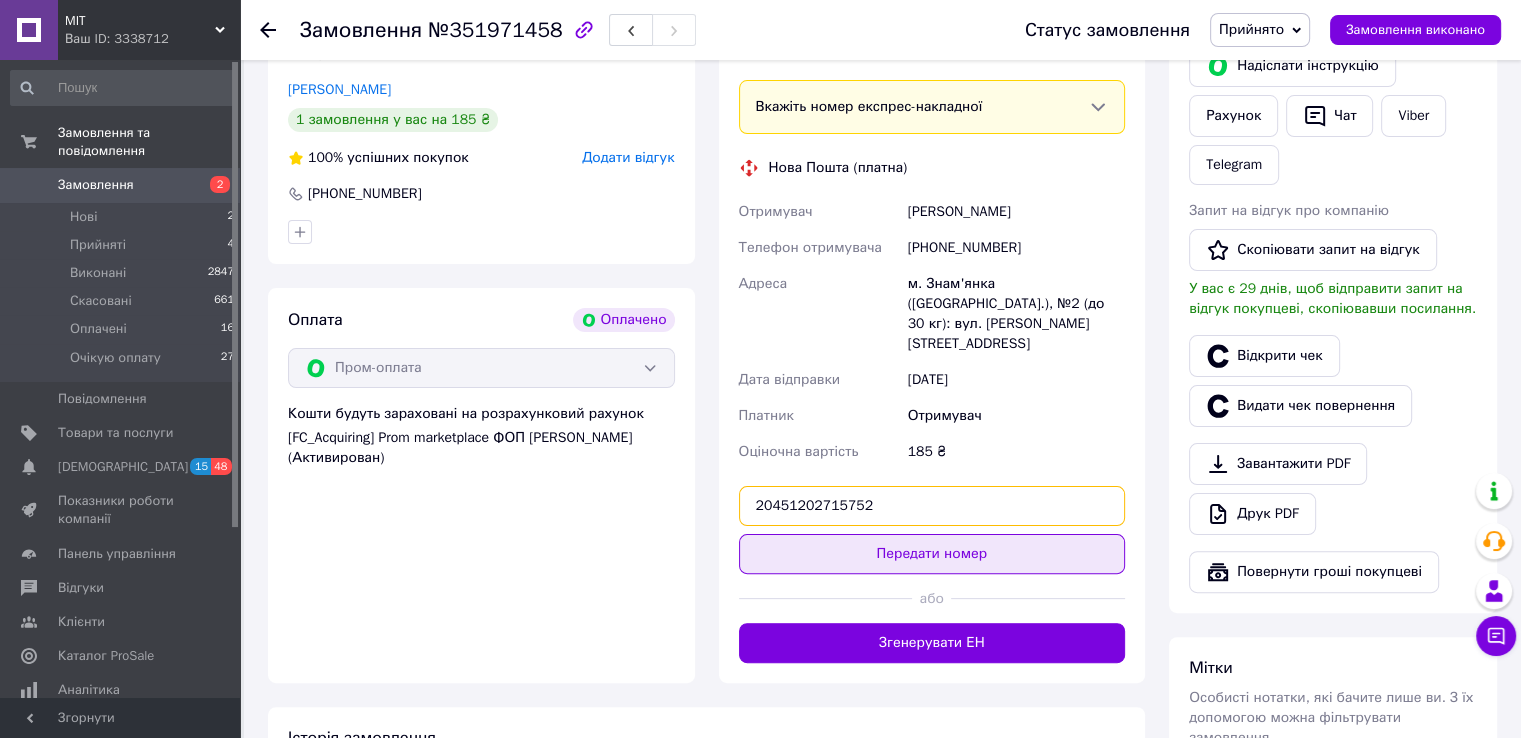 type on "20451202715752" 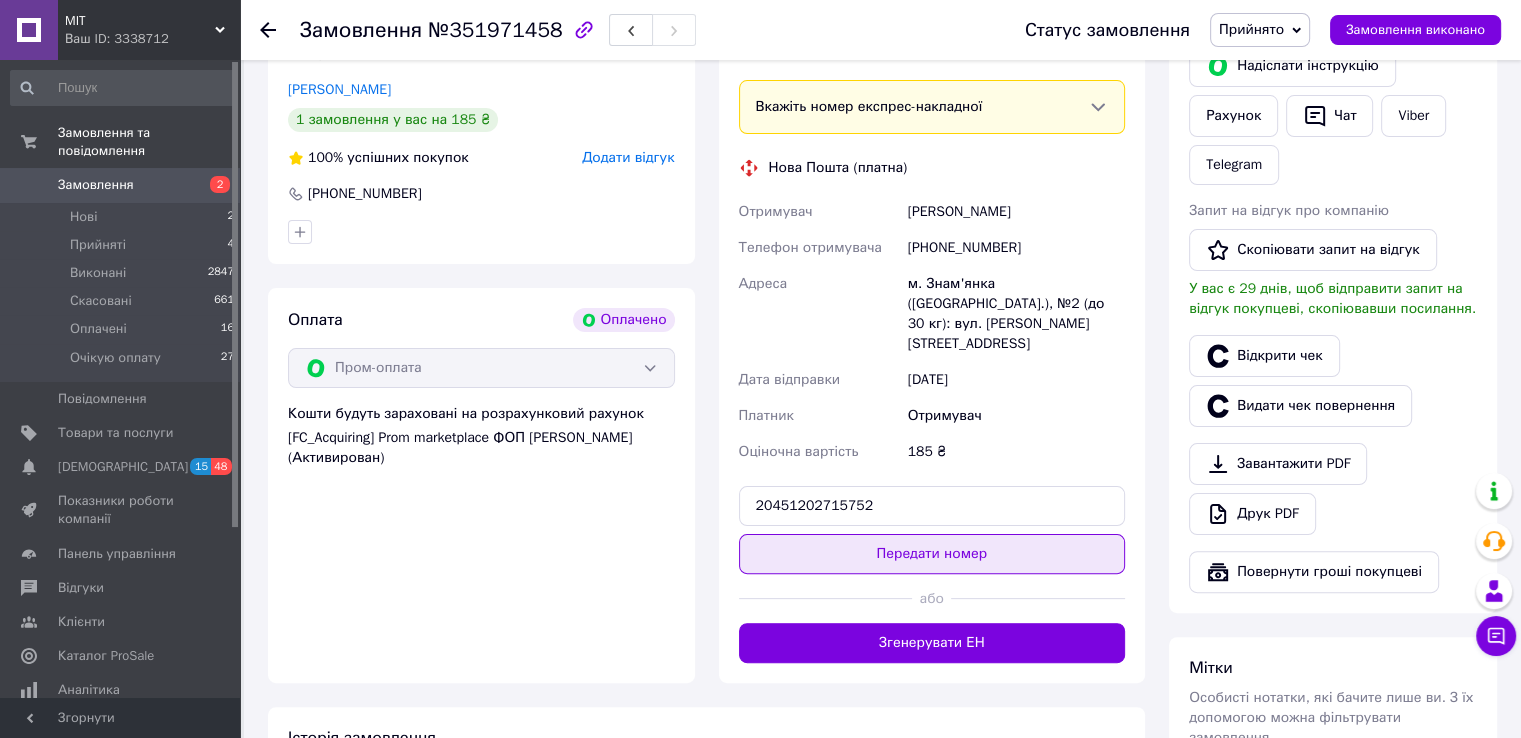 click on "Передати номер" at bounding box center (932, 554) 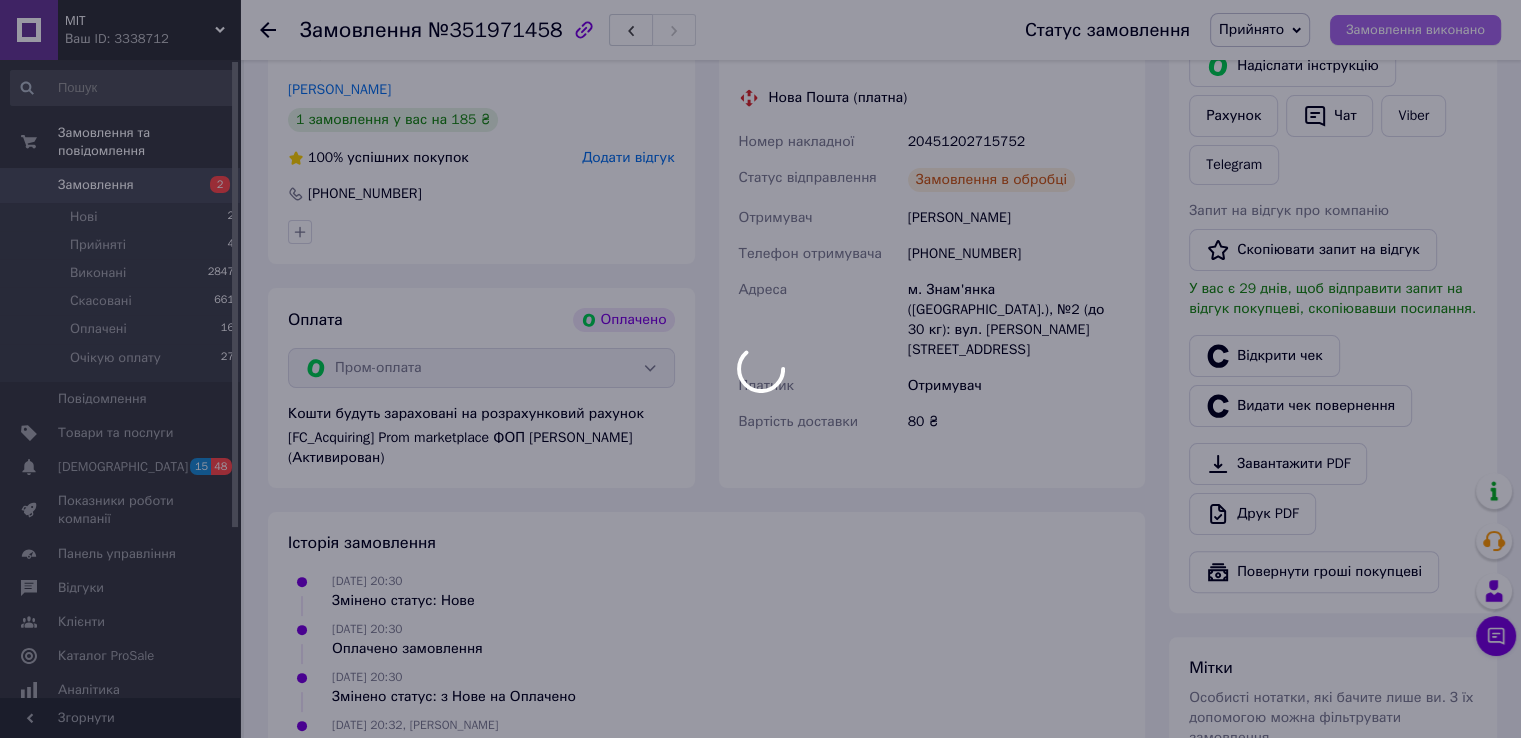 click at bounding box center [760, 369] 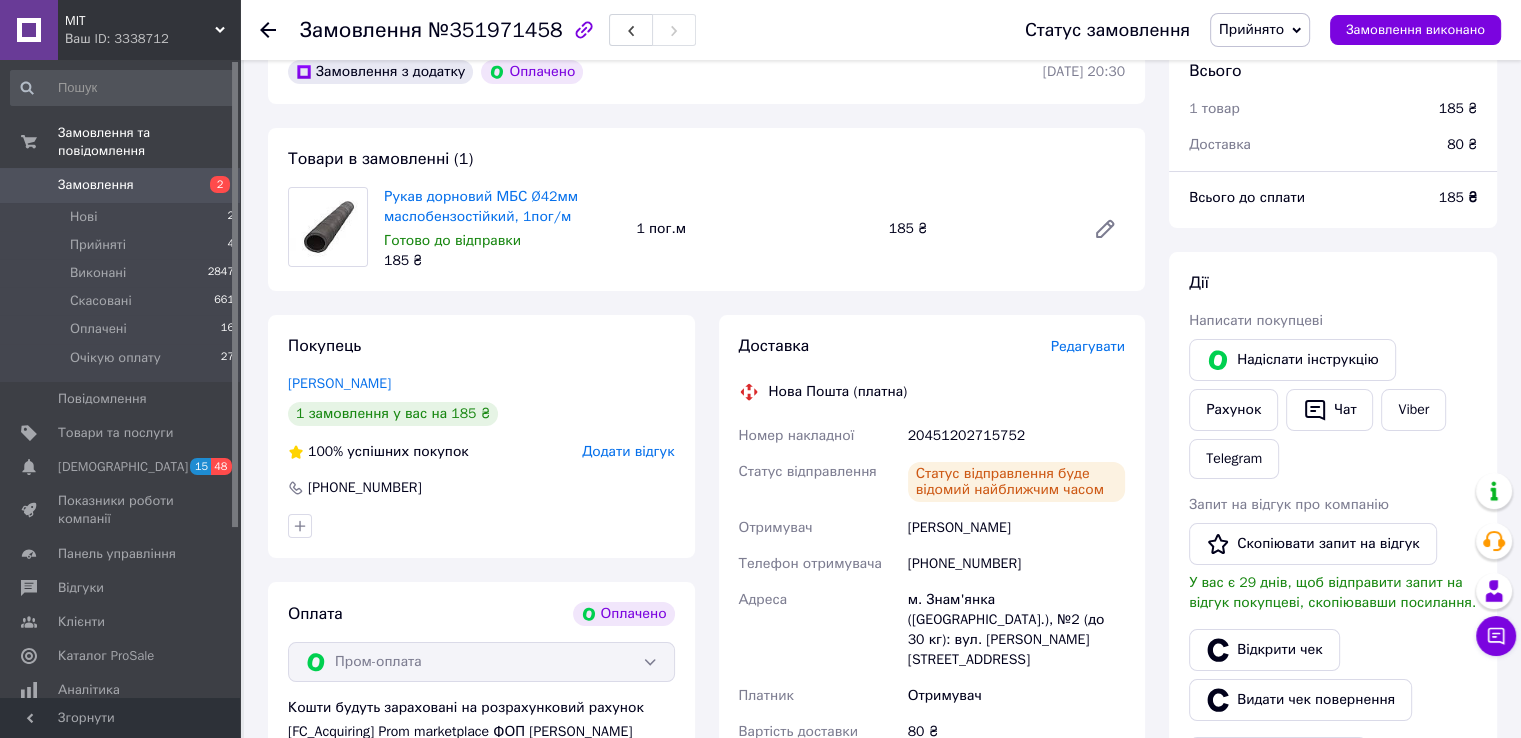 scroll, scrollTop: 100, scrollLeft: 0, axis: vertical 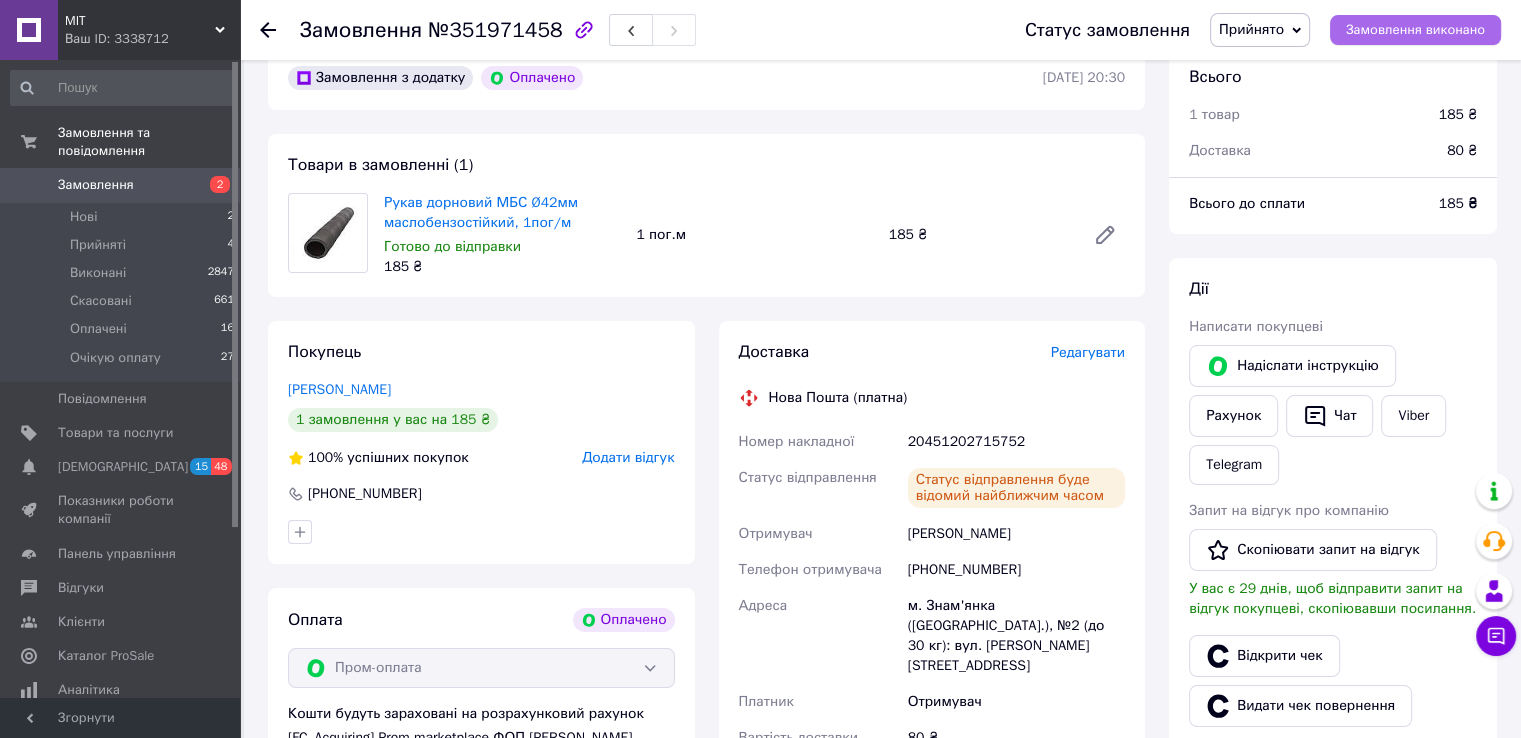click on "Замовлення виконано" at bounding box center (1415, 30) 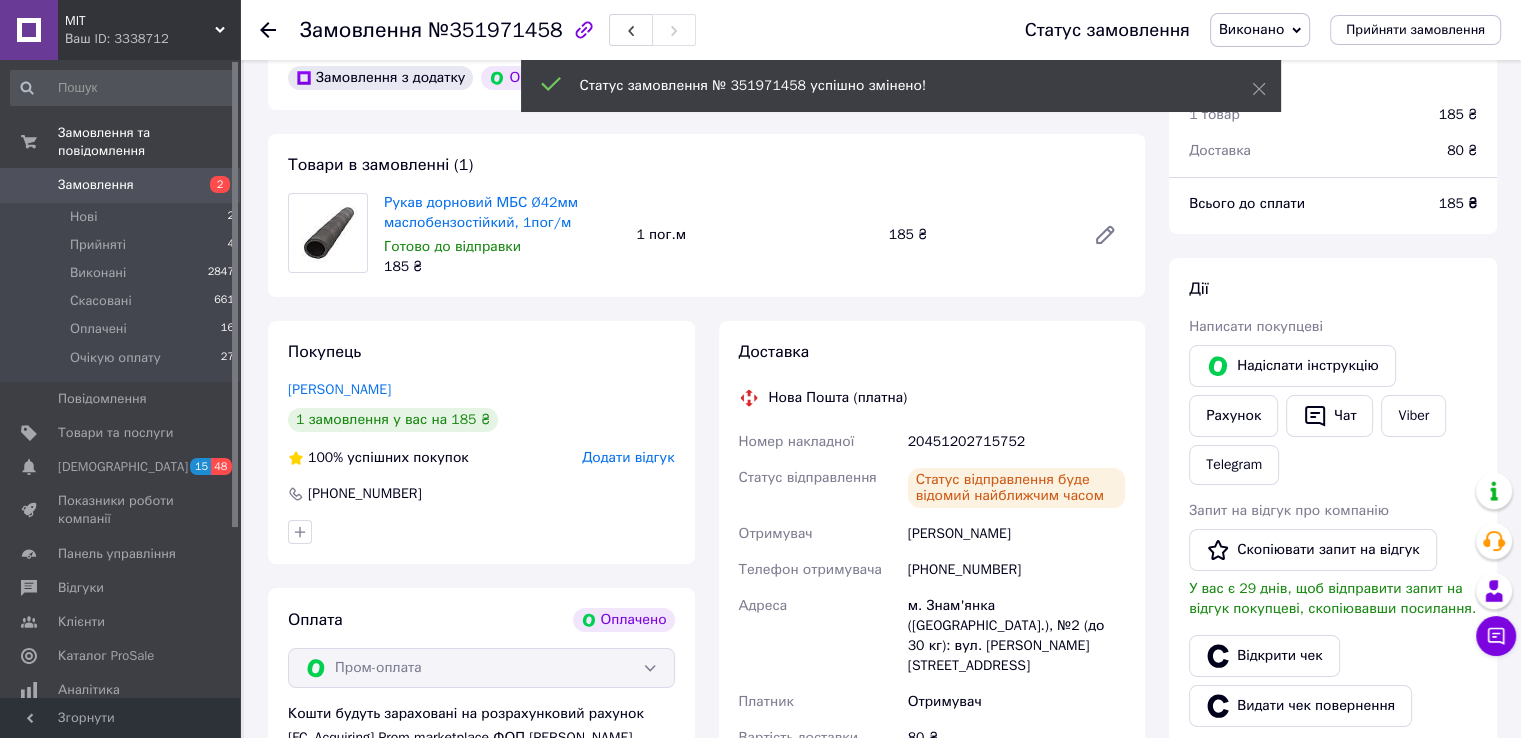 click 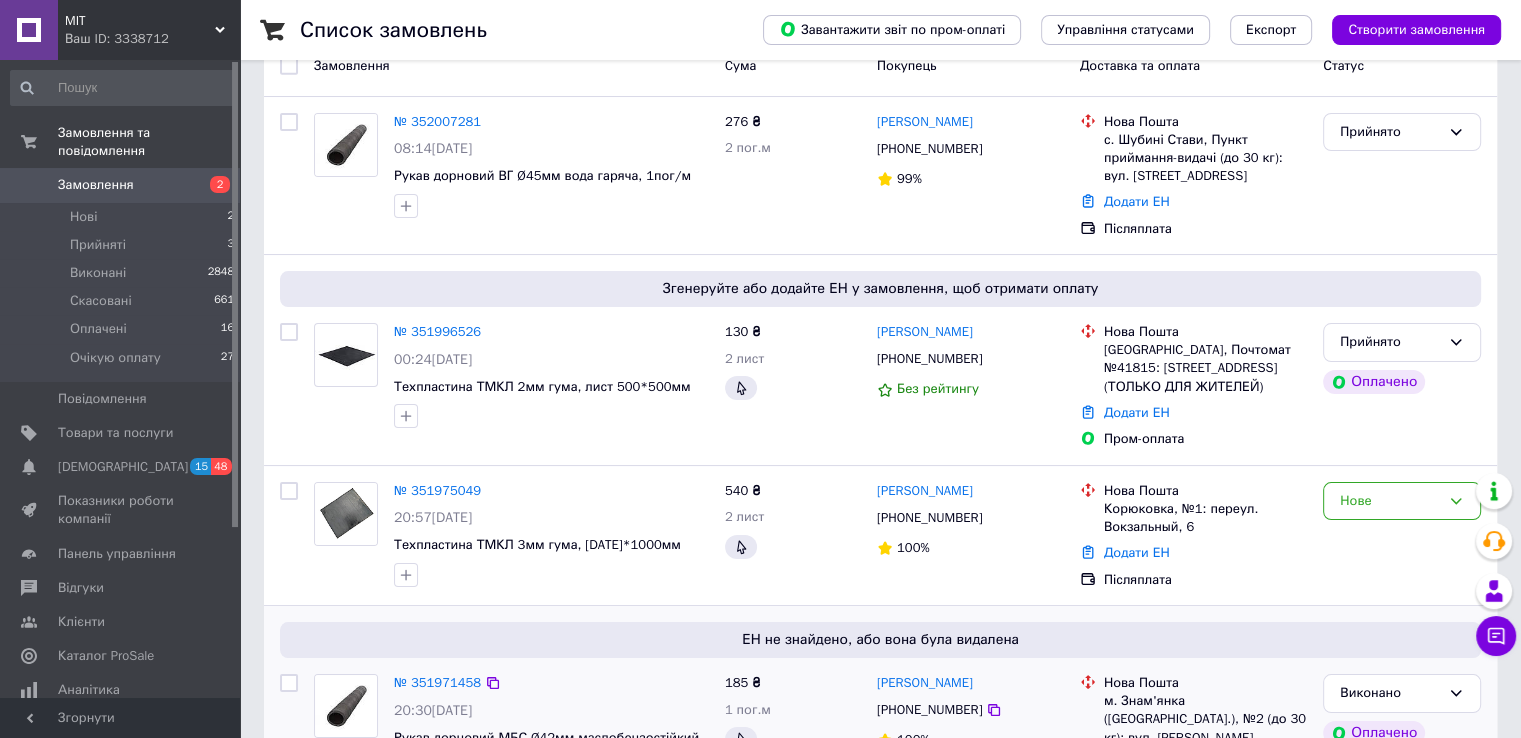 scroll, scrollTop: 100, scrollLeft: 0, axis: vertical 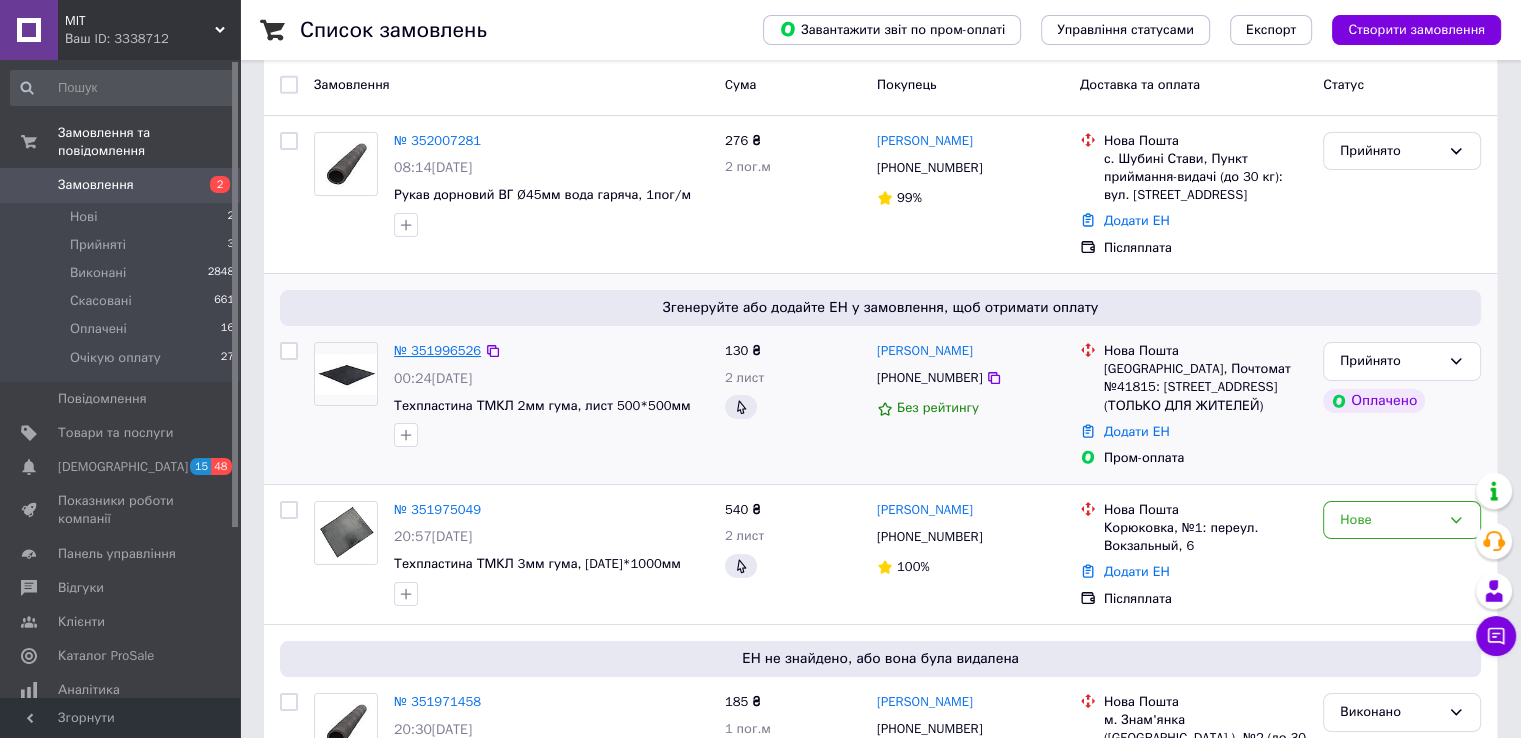click on "№ 351996526" at bounding box center [437, 350] 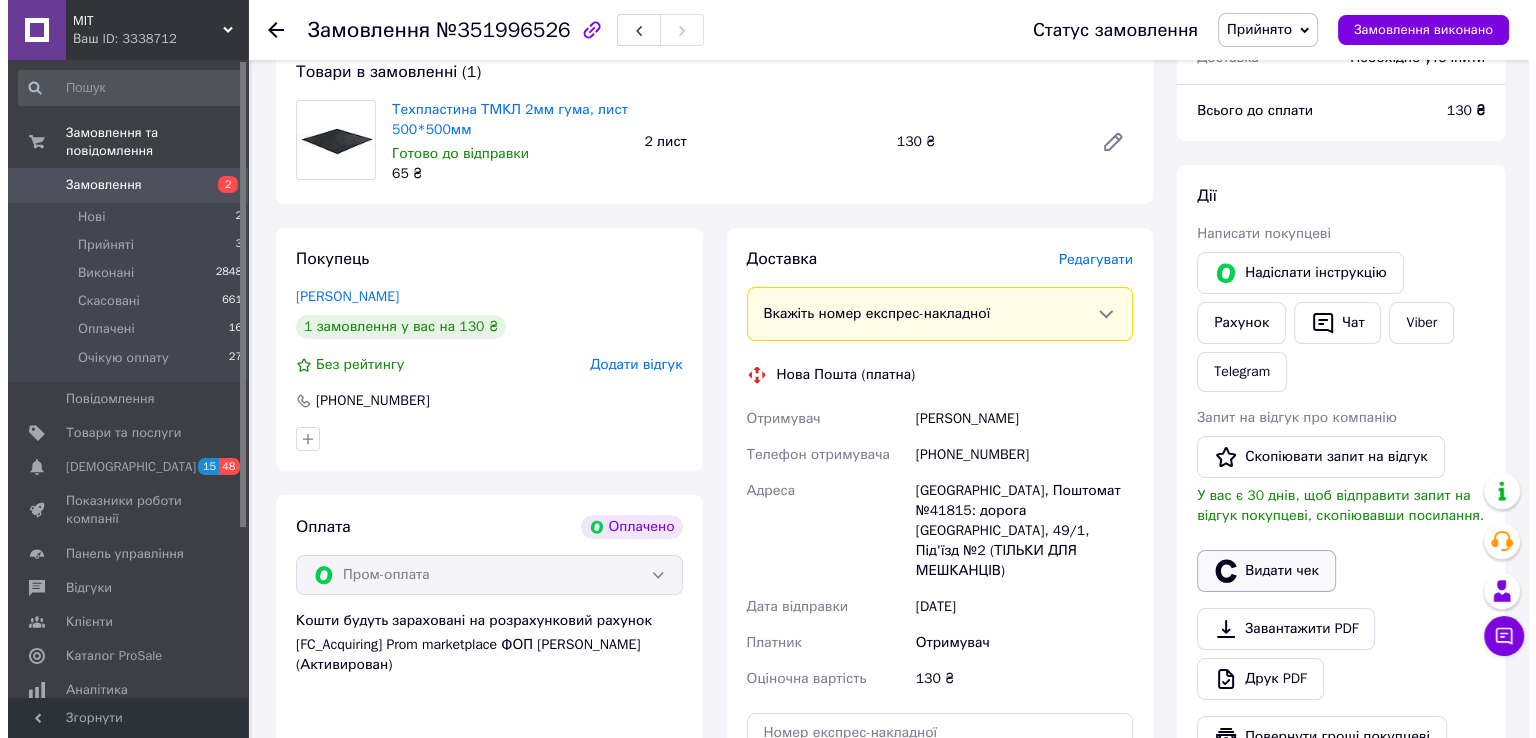 scroll, scrollTop: 200, scrollLeft: 0, axis: vertical 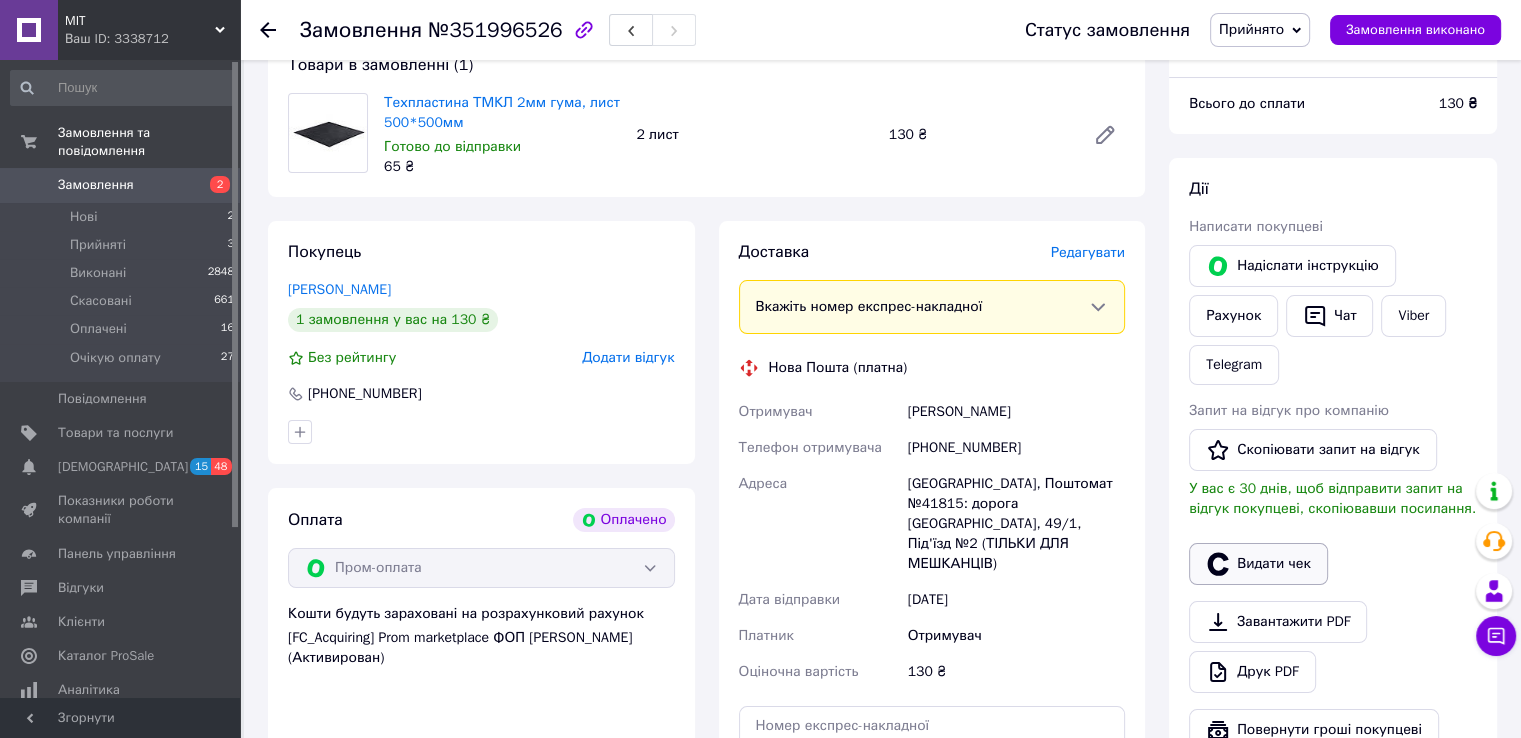 click on "Видати чек" at bounding box center (1258, 564) 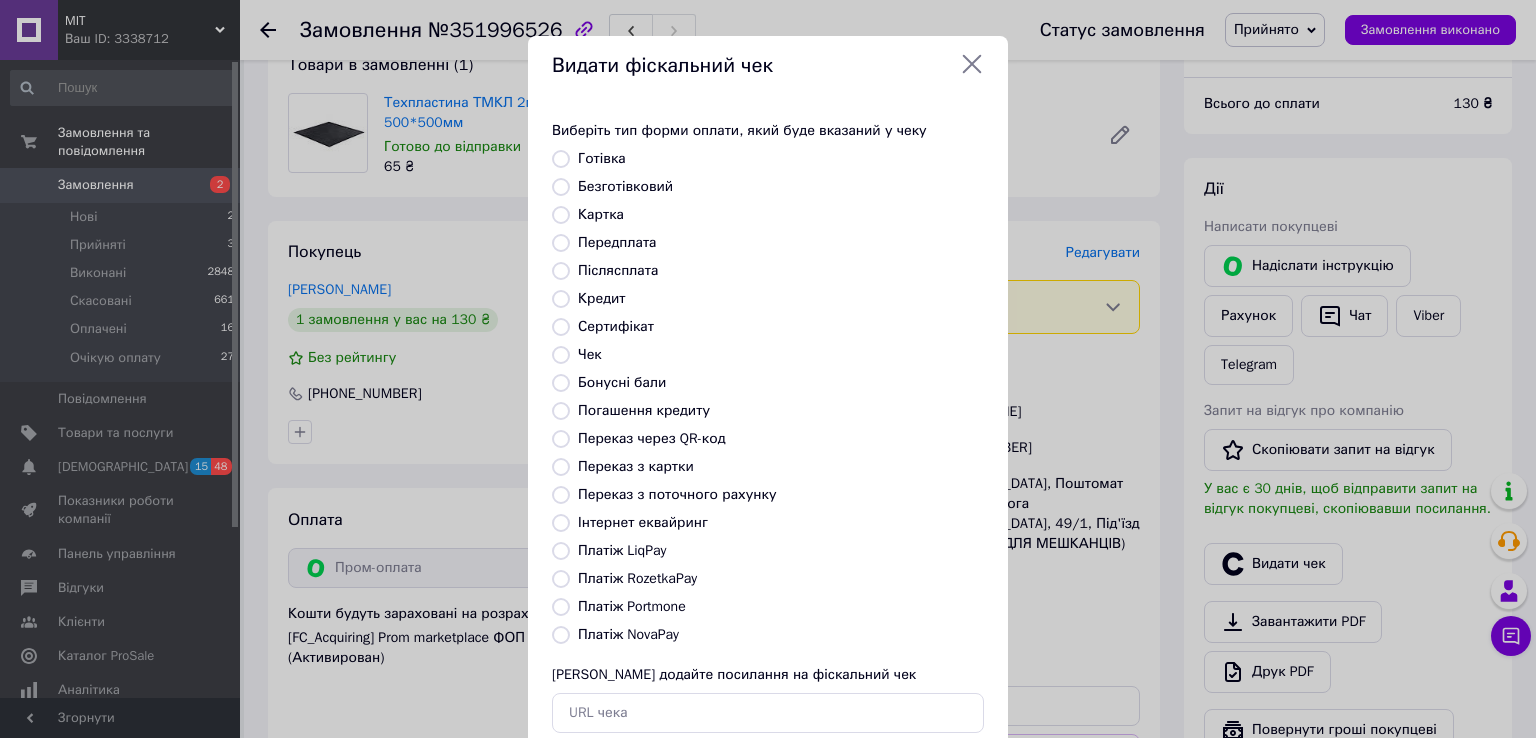 drag, startPoint x: 662, startPoint y: 580, endPoint x: 689, endPoint y: 579, distance: 27.018513 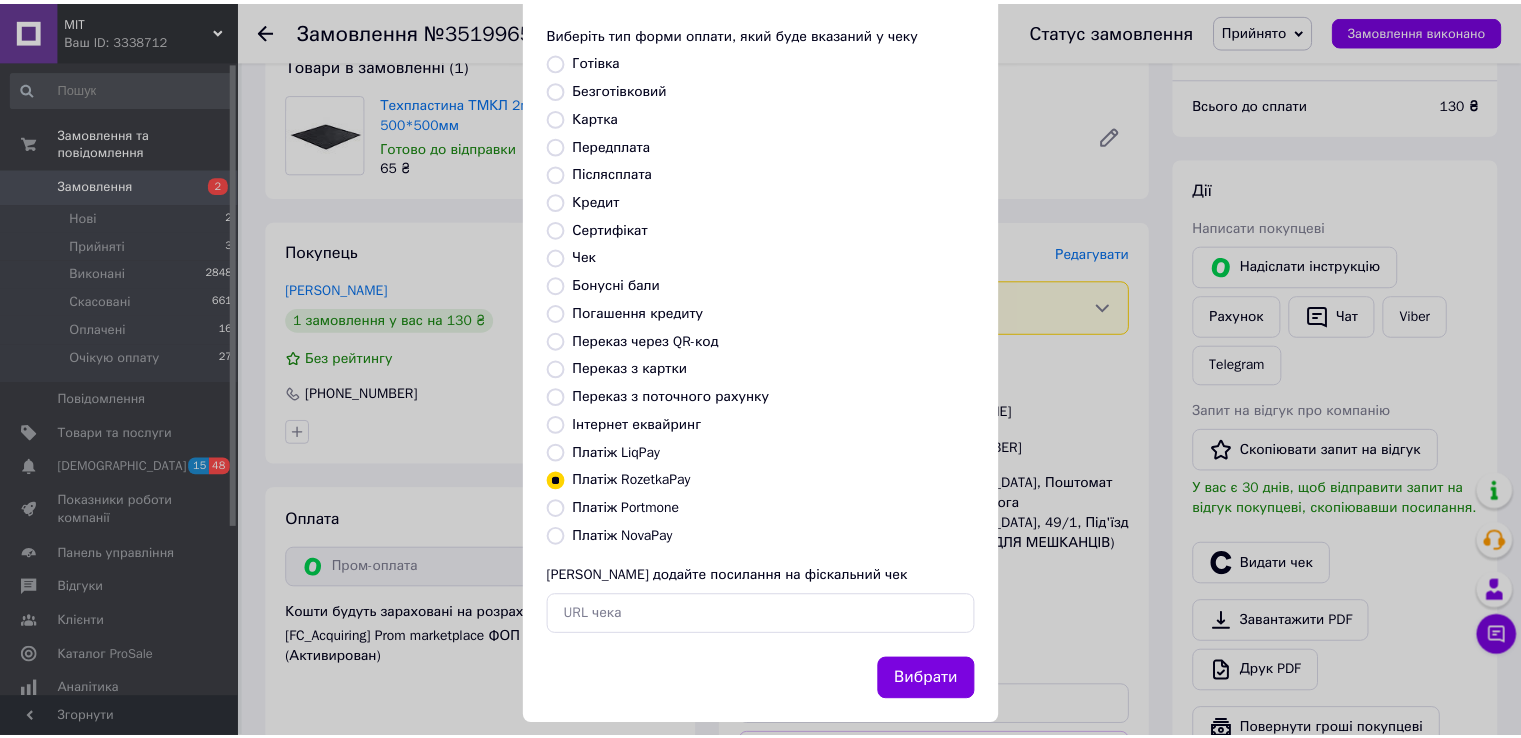 scroll, scrollTop: 120, scrollLeft: 0, axis: vertical 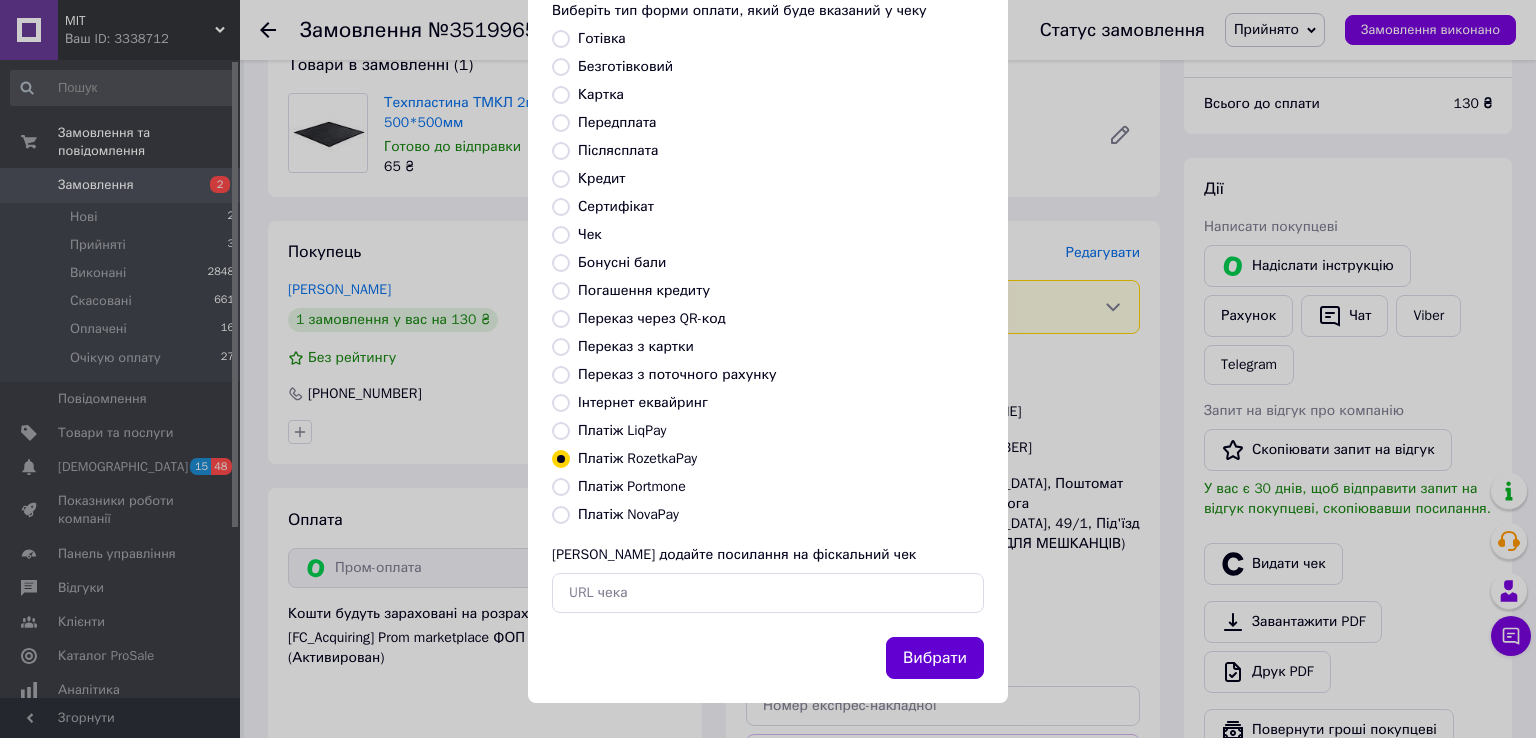 click on "Вибрати" at bounding box center [935, 658] 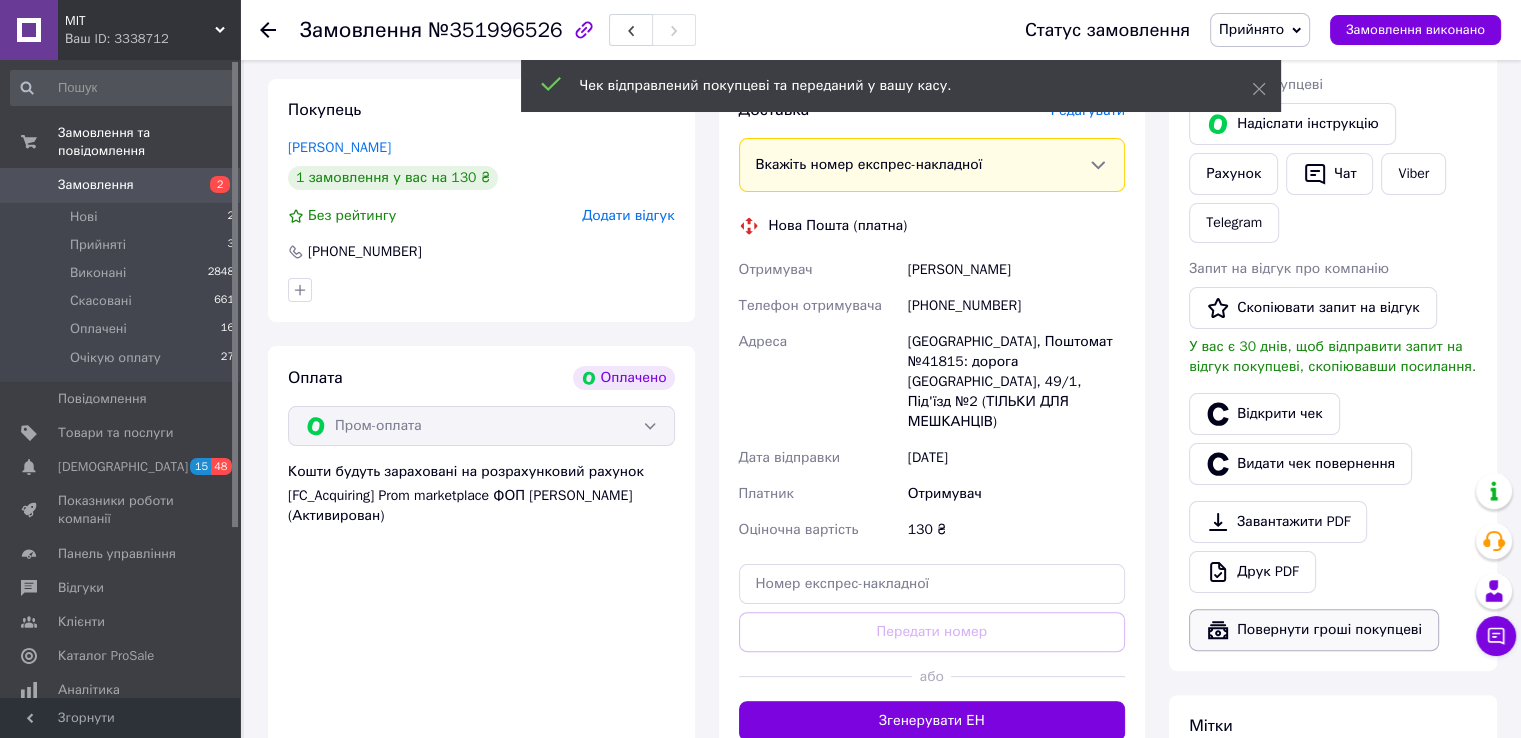 scroll, scrollTop: 400, scrollLeft: 0, axis: vertical 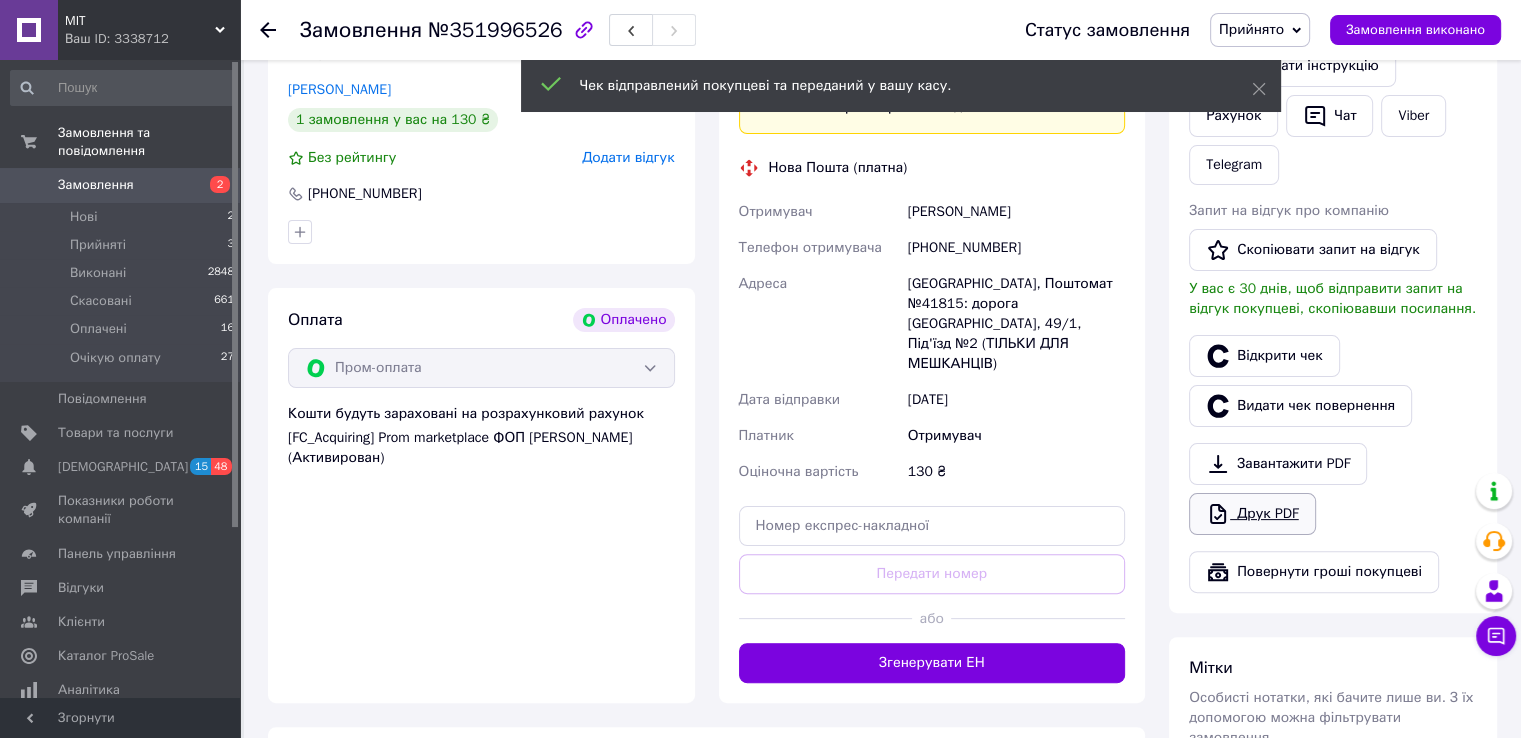 click on "Друк PDF" at bounding box center [1252, 514] 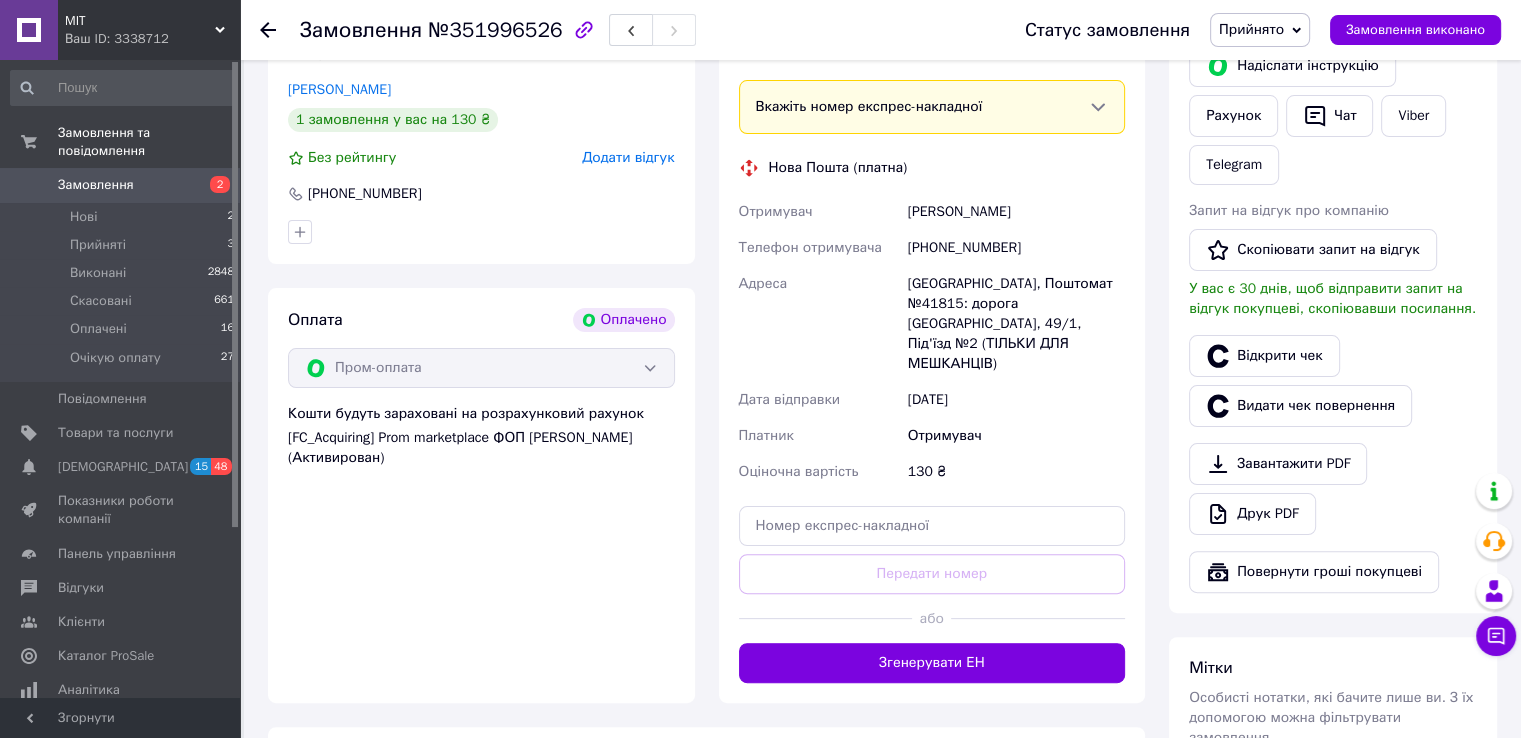 scroll, scrollTop: 0, scrollLeft: 0, axis: both 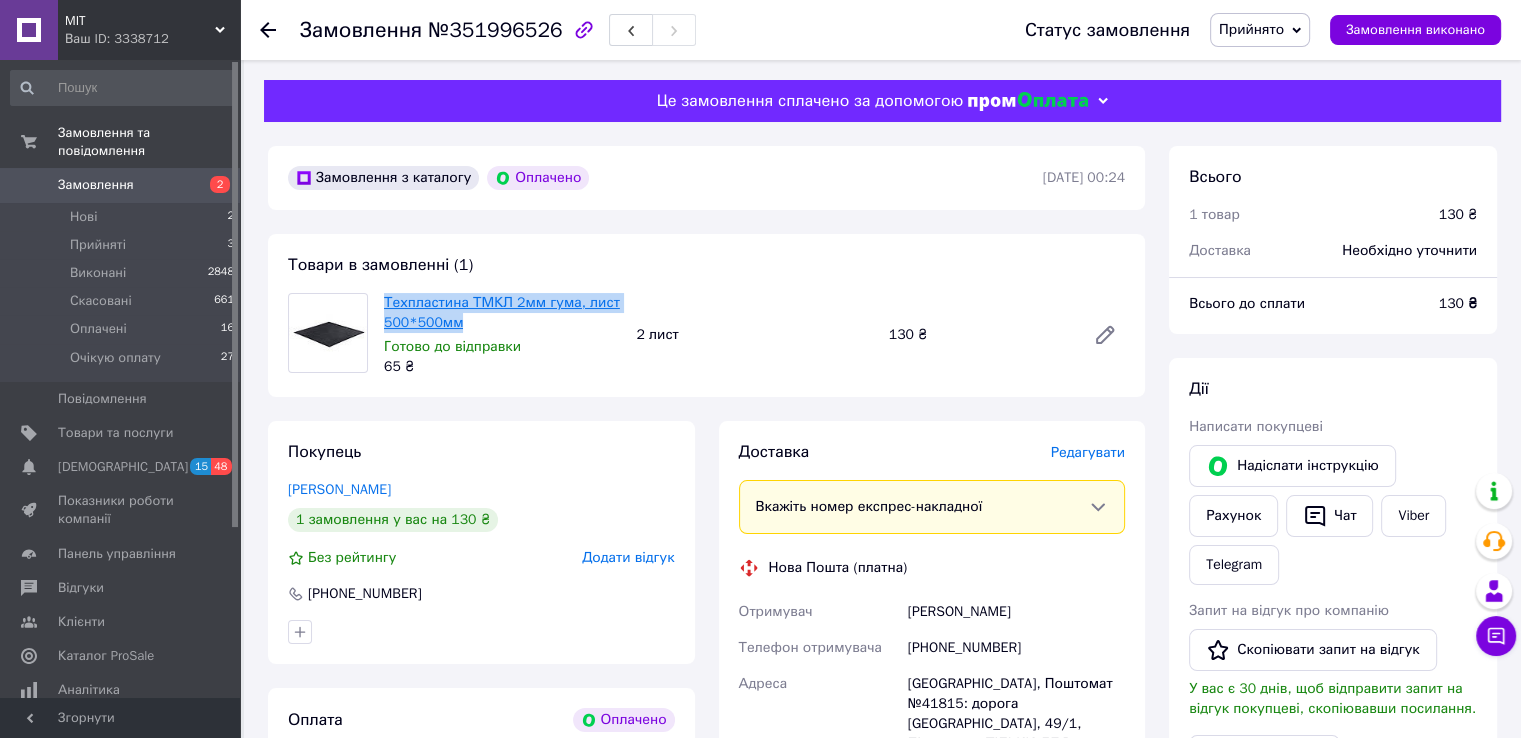 drag, startPoint x: 464, startPoint y: 327, endPoint x: 385, endPoint y: 304, distance: 82.28001 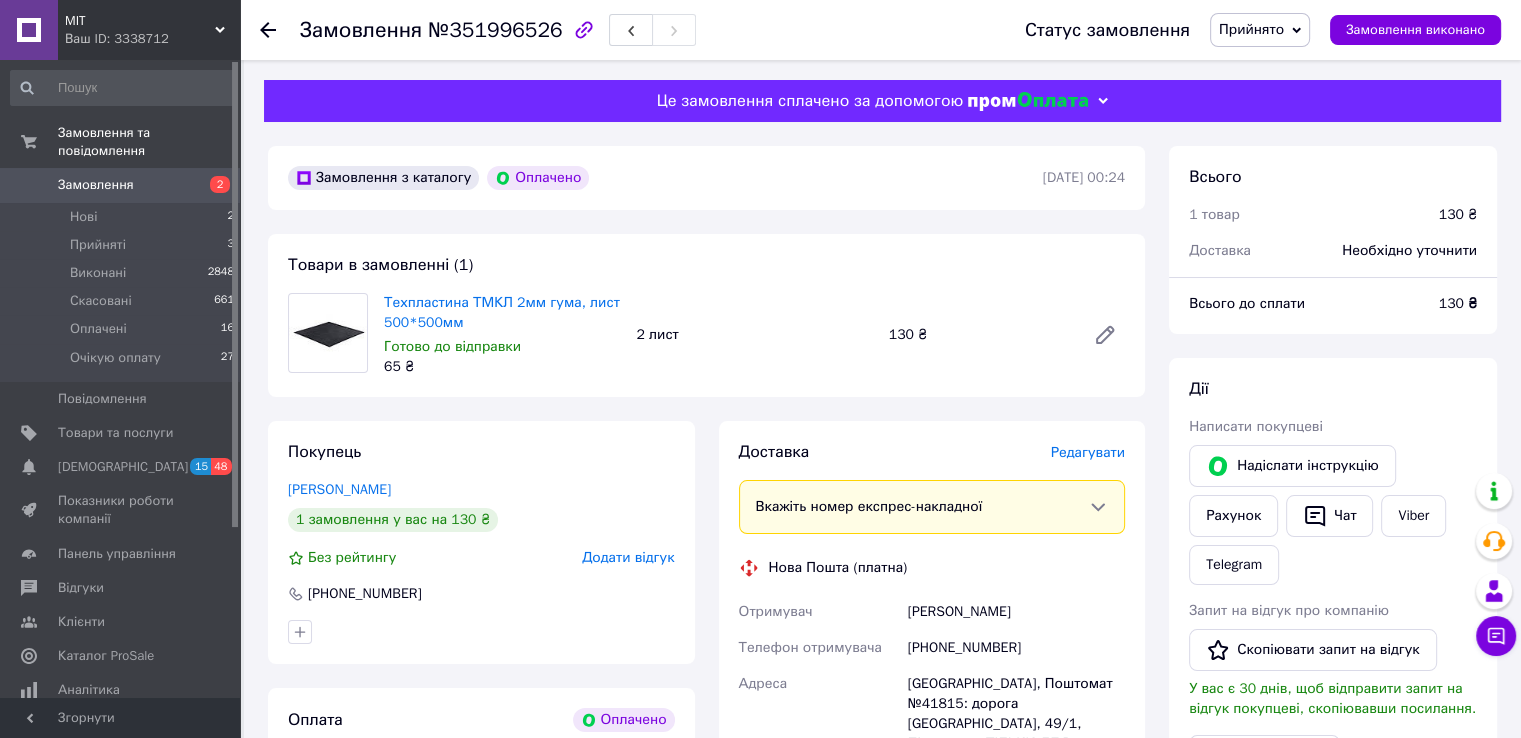 click on "Техпластина ТМКЛ 2мм гума, лист 500*500мм Готово до відправки 65 ₴ [DATE] ₴" at bounding box center (754, 335) 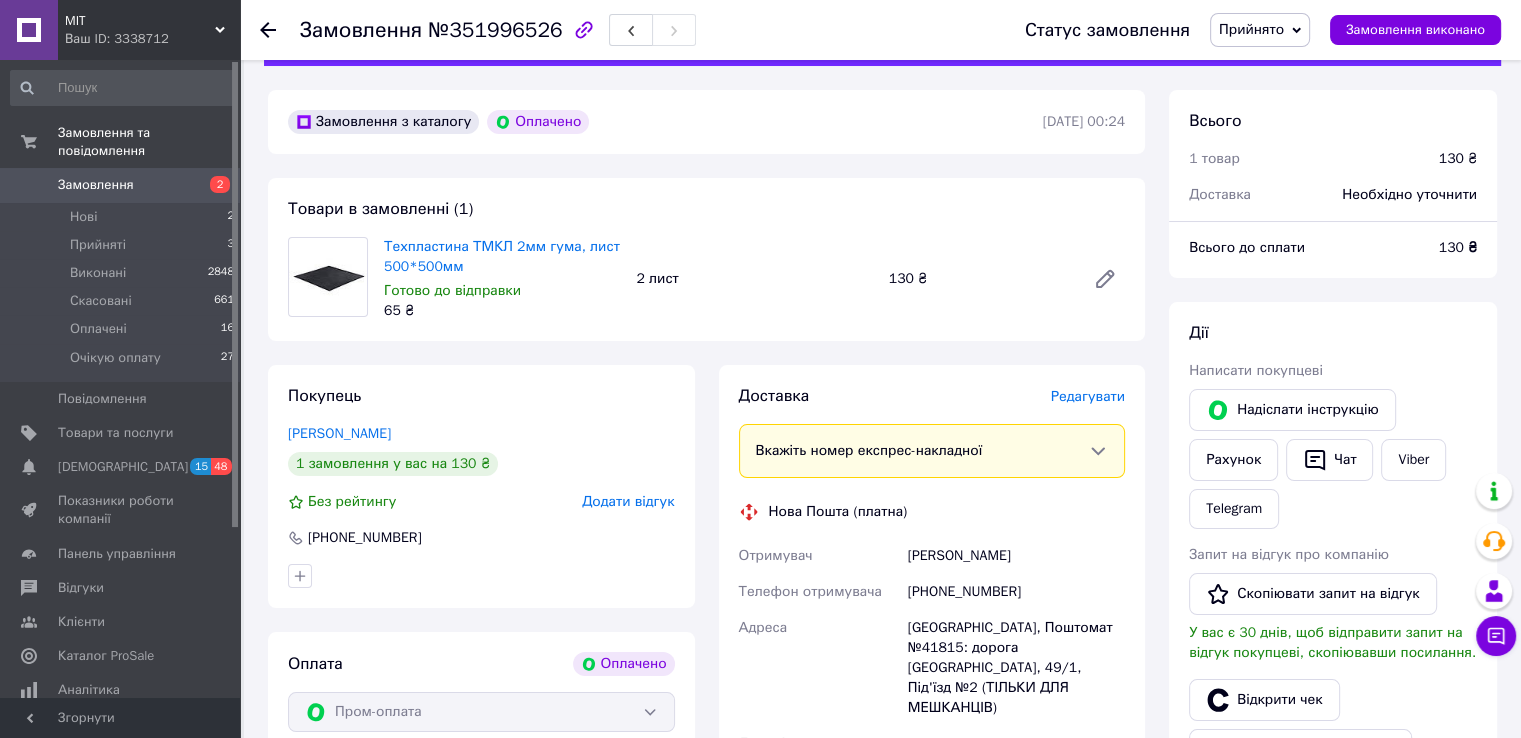 scroll, scrollTop: 300, scrollLeft: 0, axis: vertical 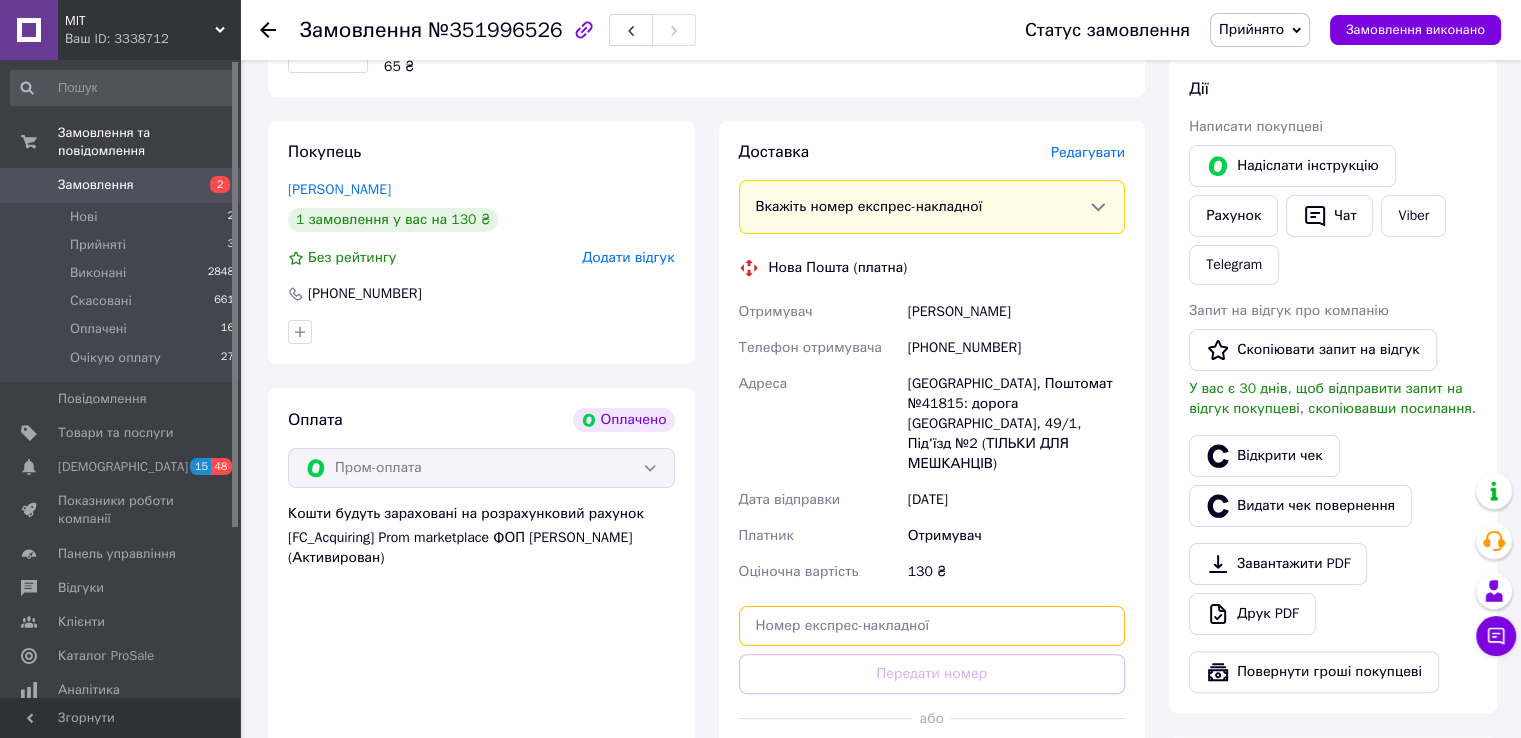 click at bounding box center [932, 626] 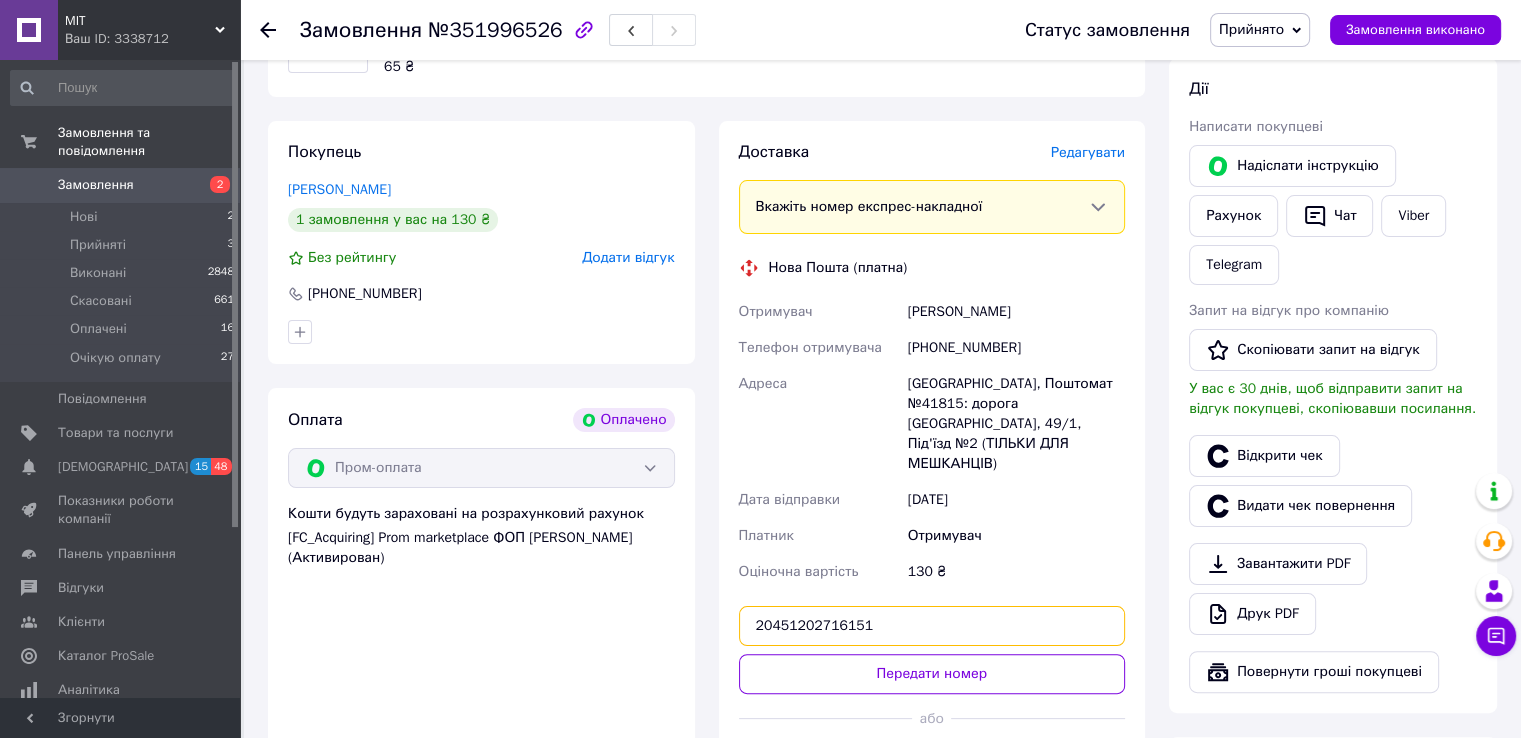 type on "20451202716151" 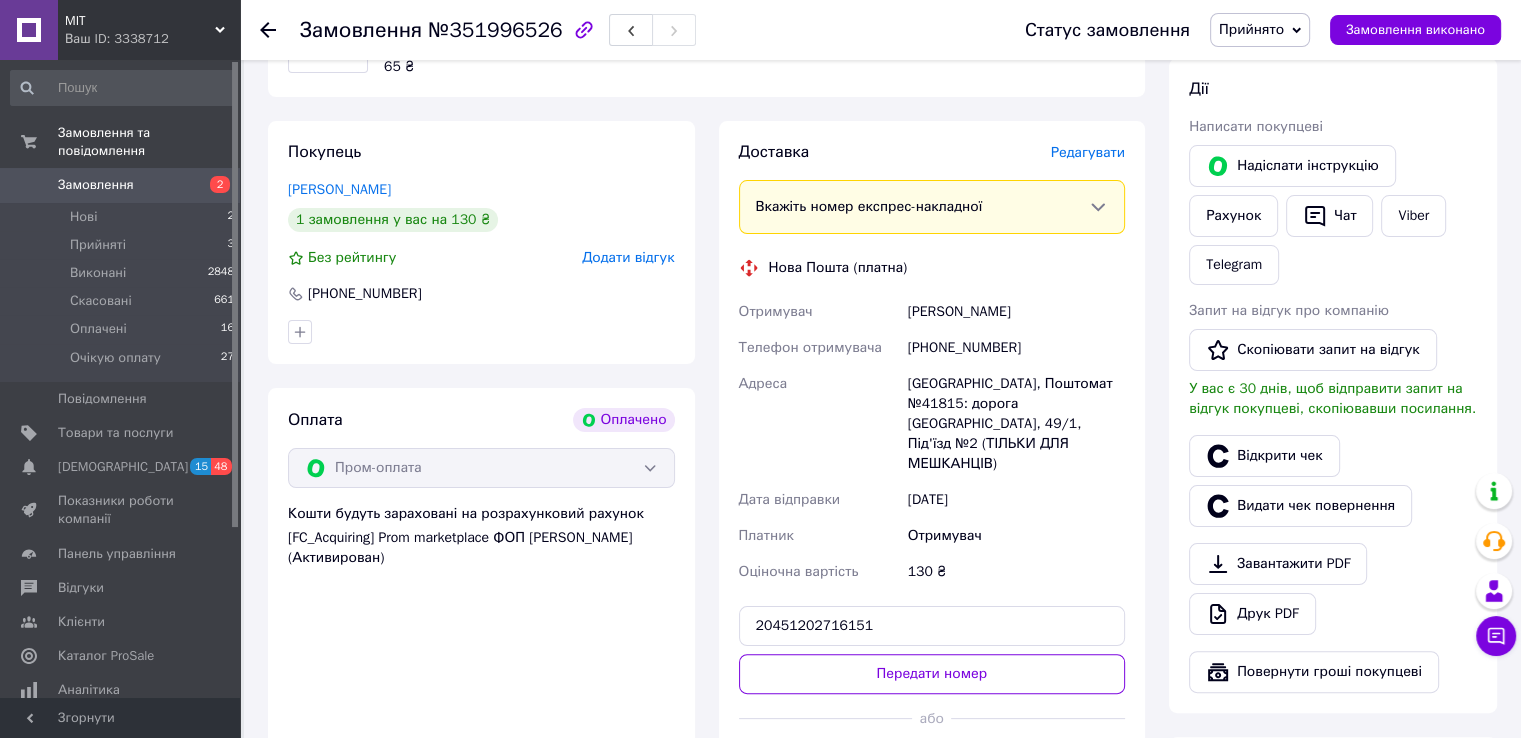 click at bounding box center [1038, 718] 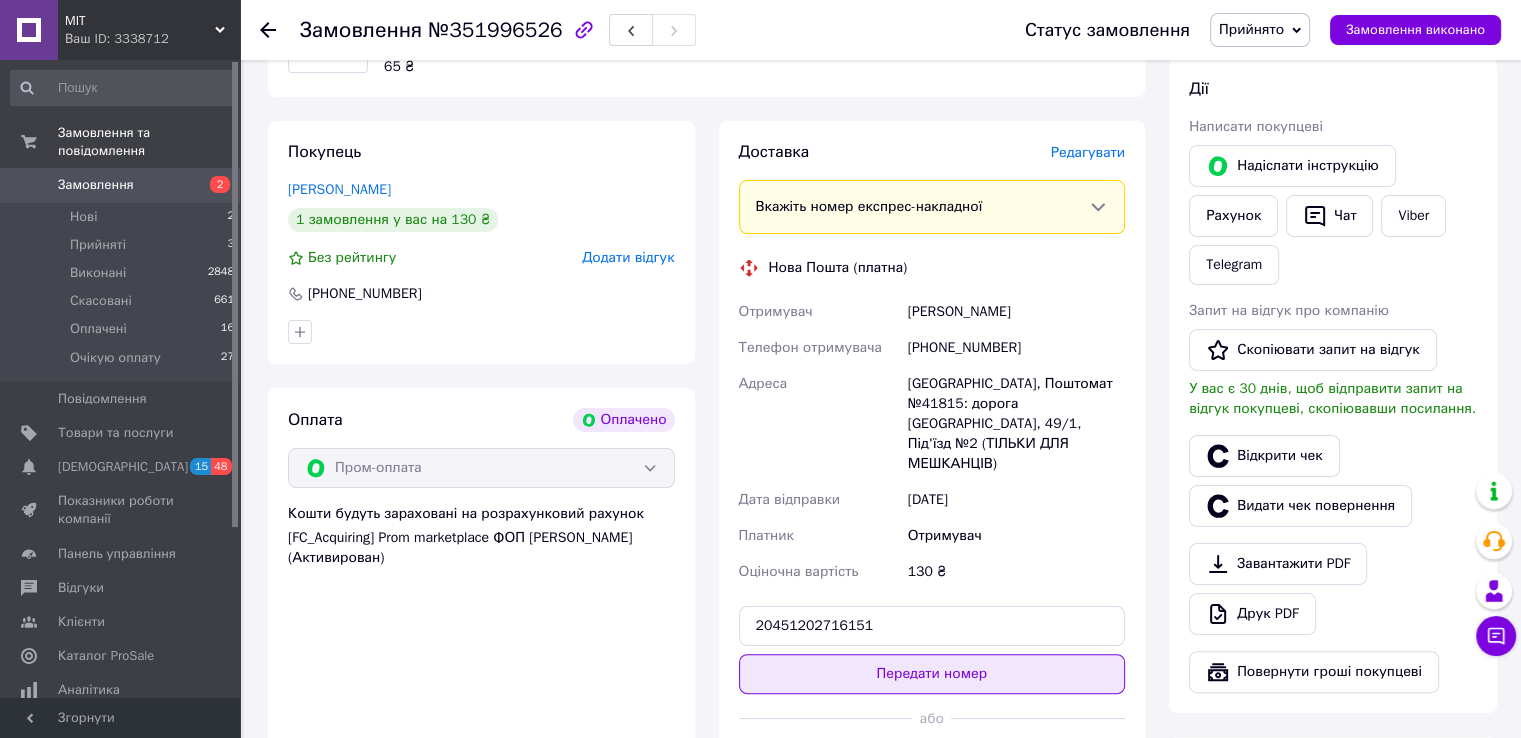 click on "Передати номер" at bounding box center (932, 674) 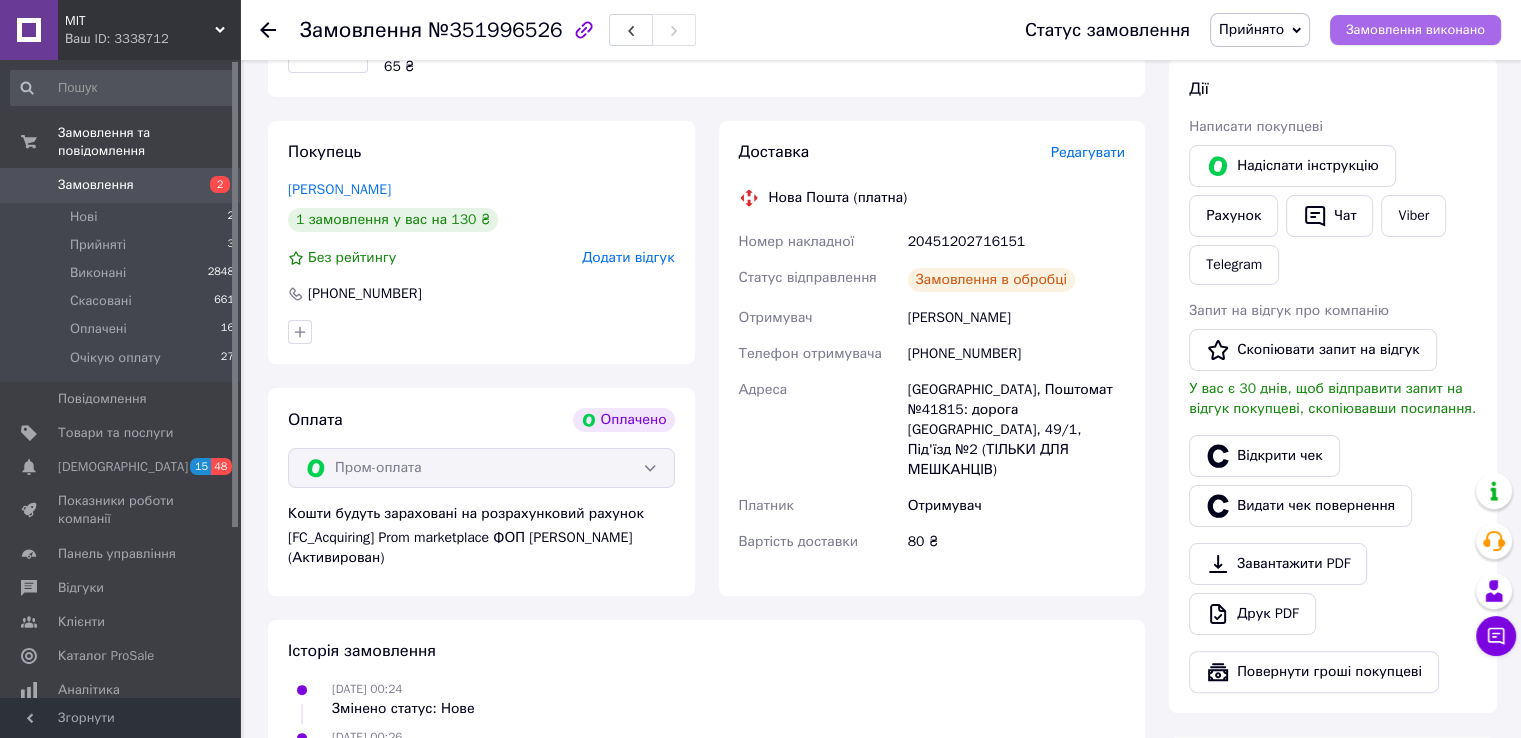 click on "Замовлення виконано" at bounding box center (1415, 30) 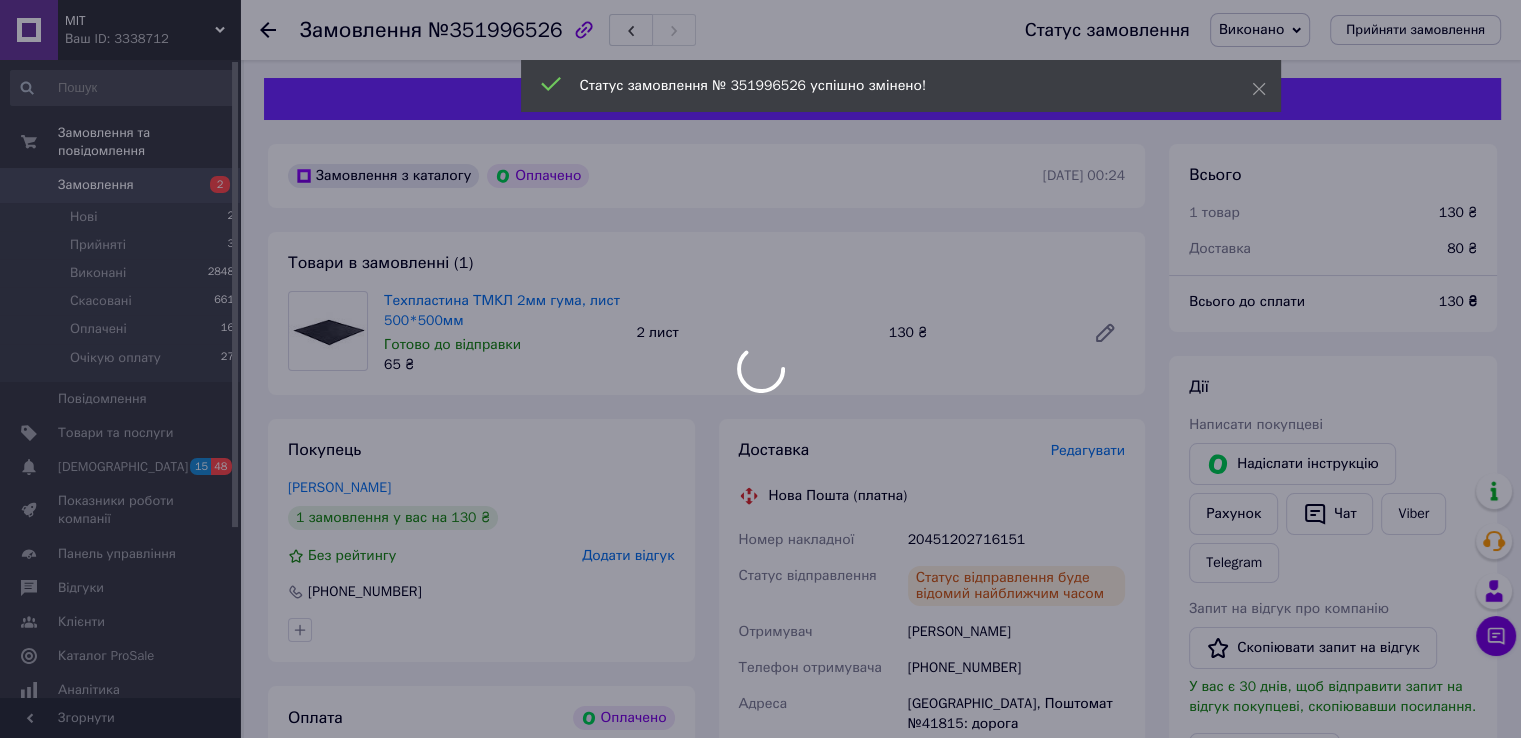 scroll, scrollTop: 0, scrollLeft: 0, axis: both 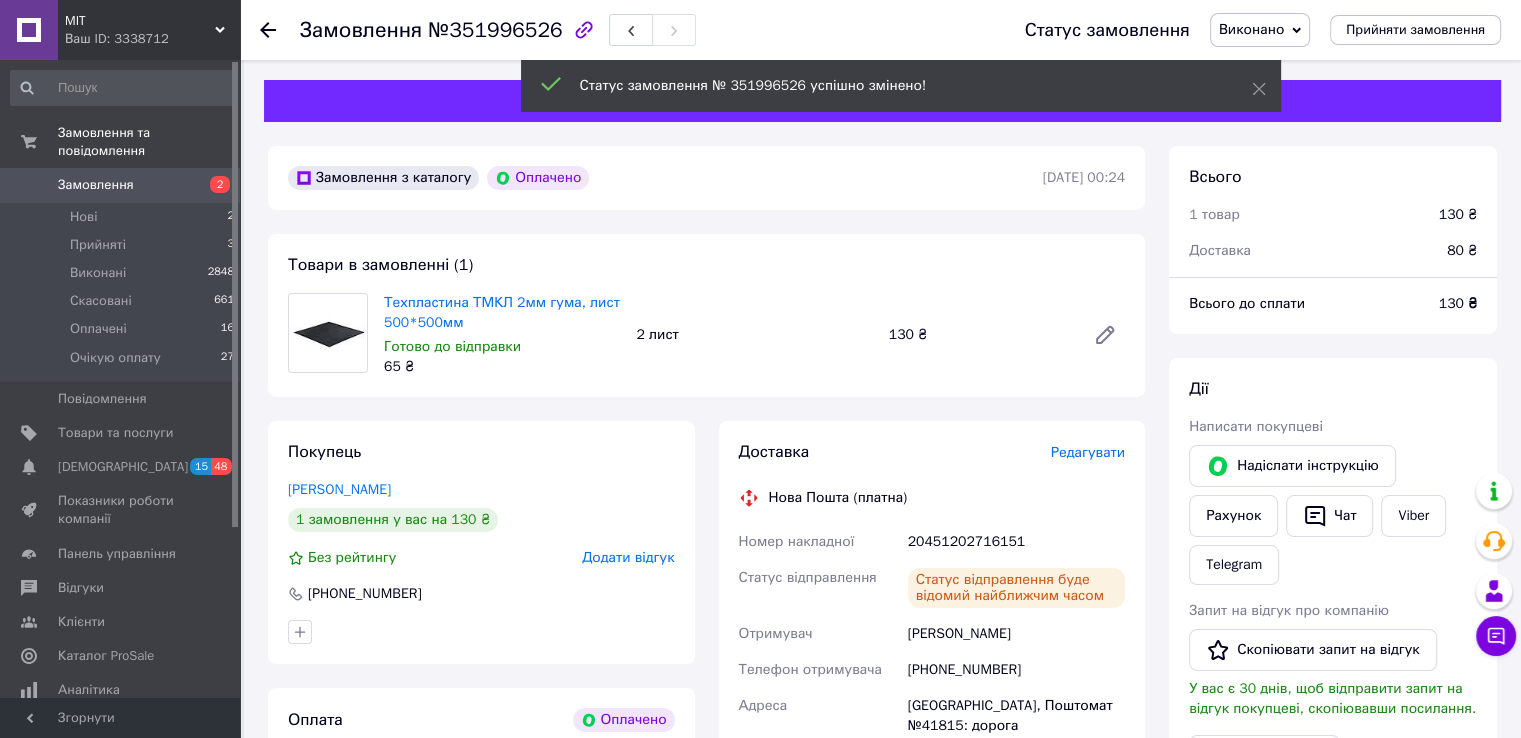 click 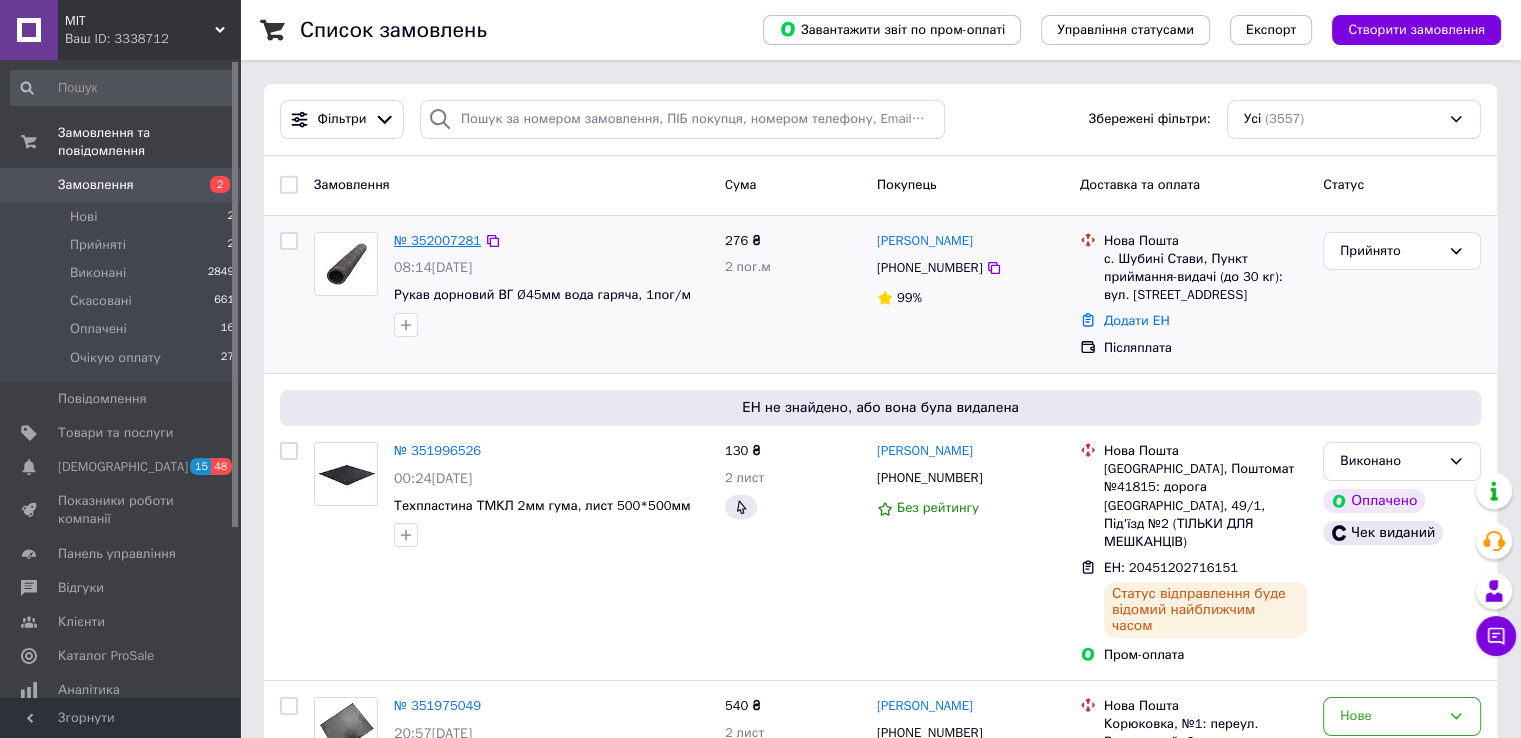 click on "№ 352007281" at bounding box center (437, 240) 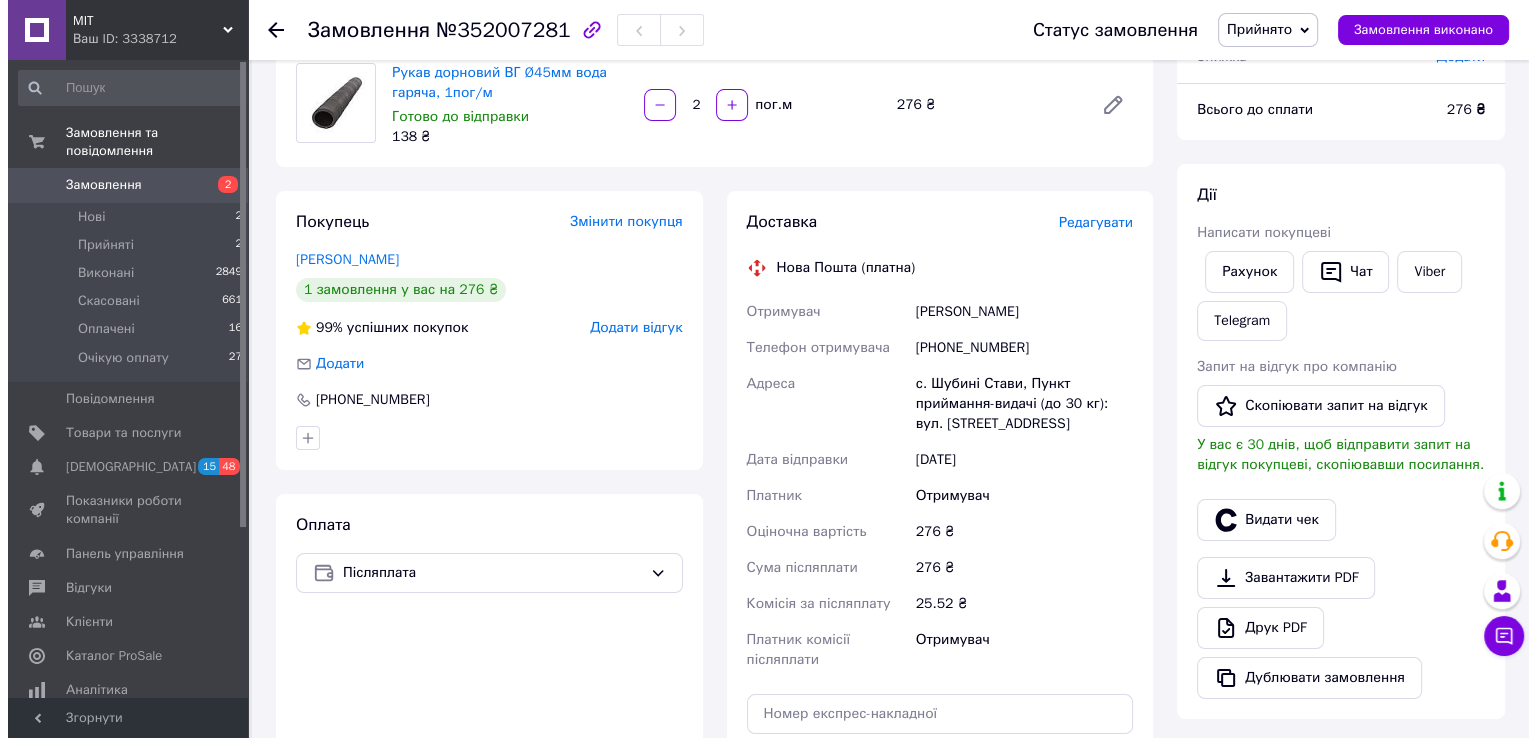 scroll, scrollTop: 200, scrollLeft: 0, axis: vertical 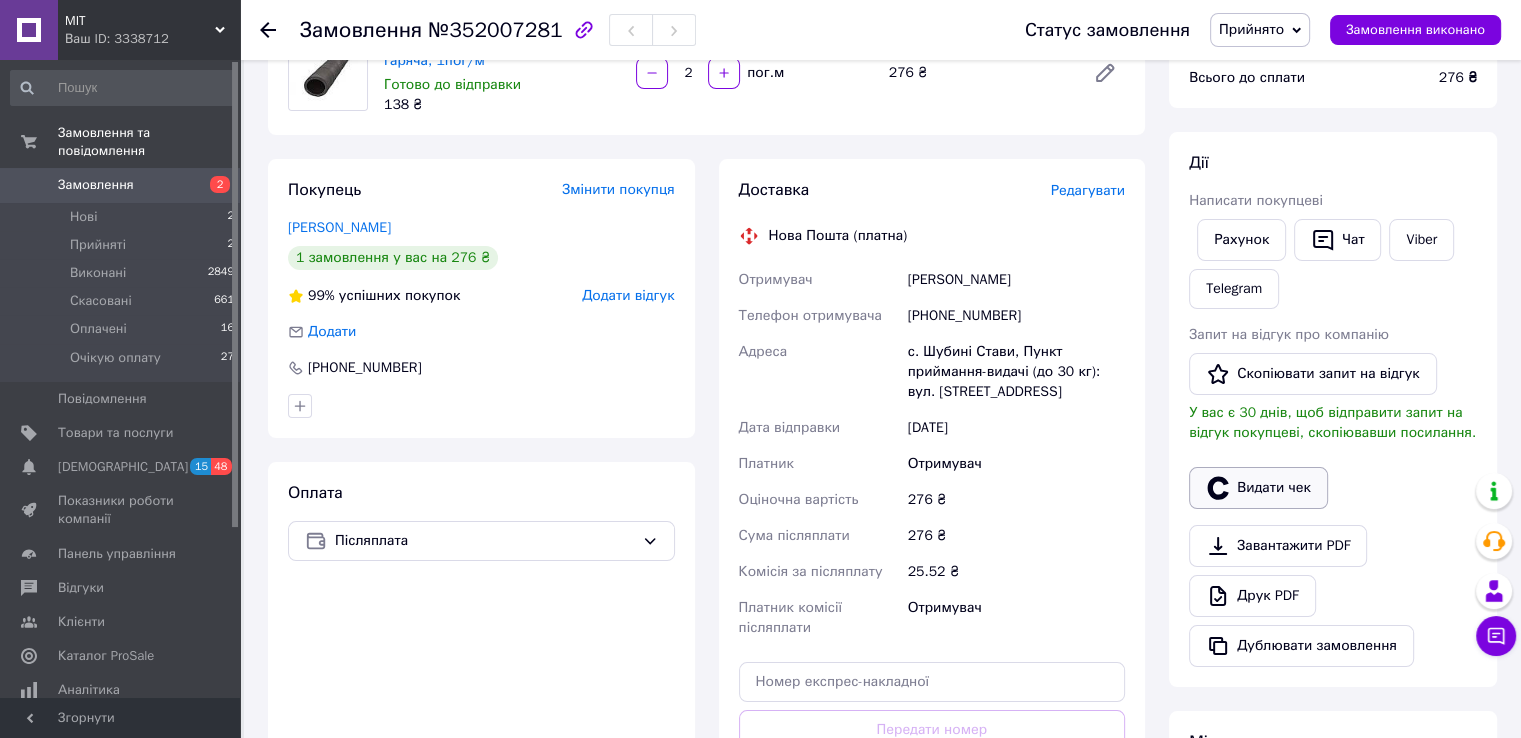 click on "Видати чек" at bounding box center [1258, 488] 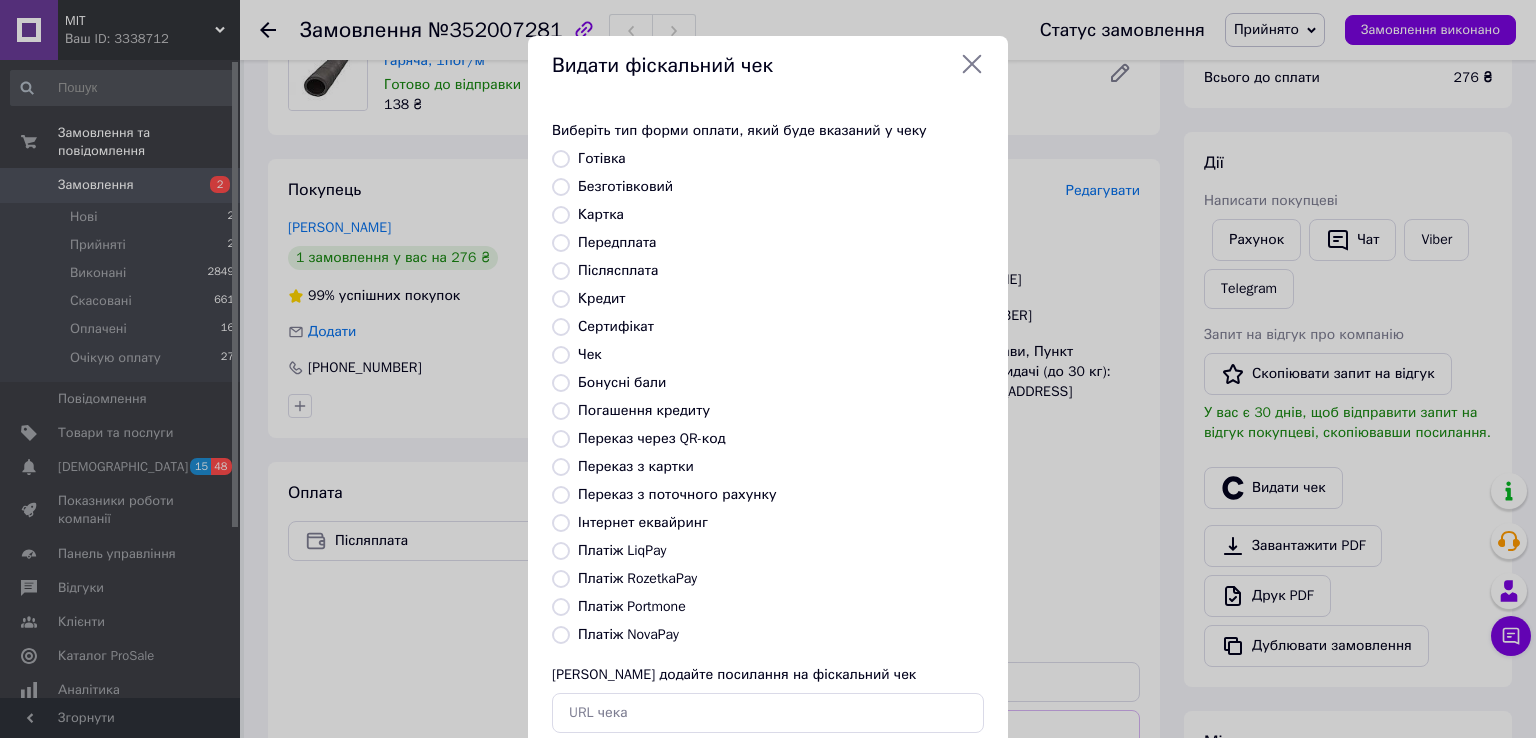 click on "Платіж NovaPay" at bounding box center [628, 634] 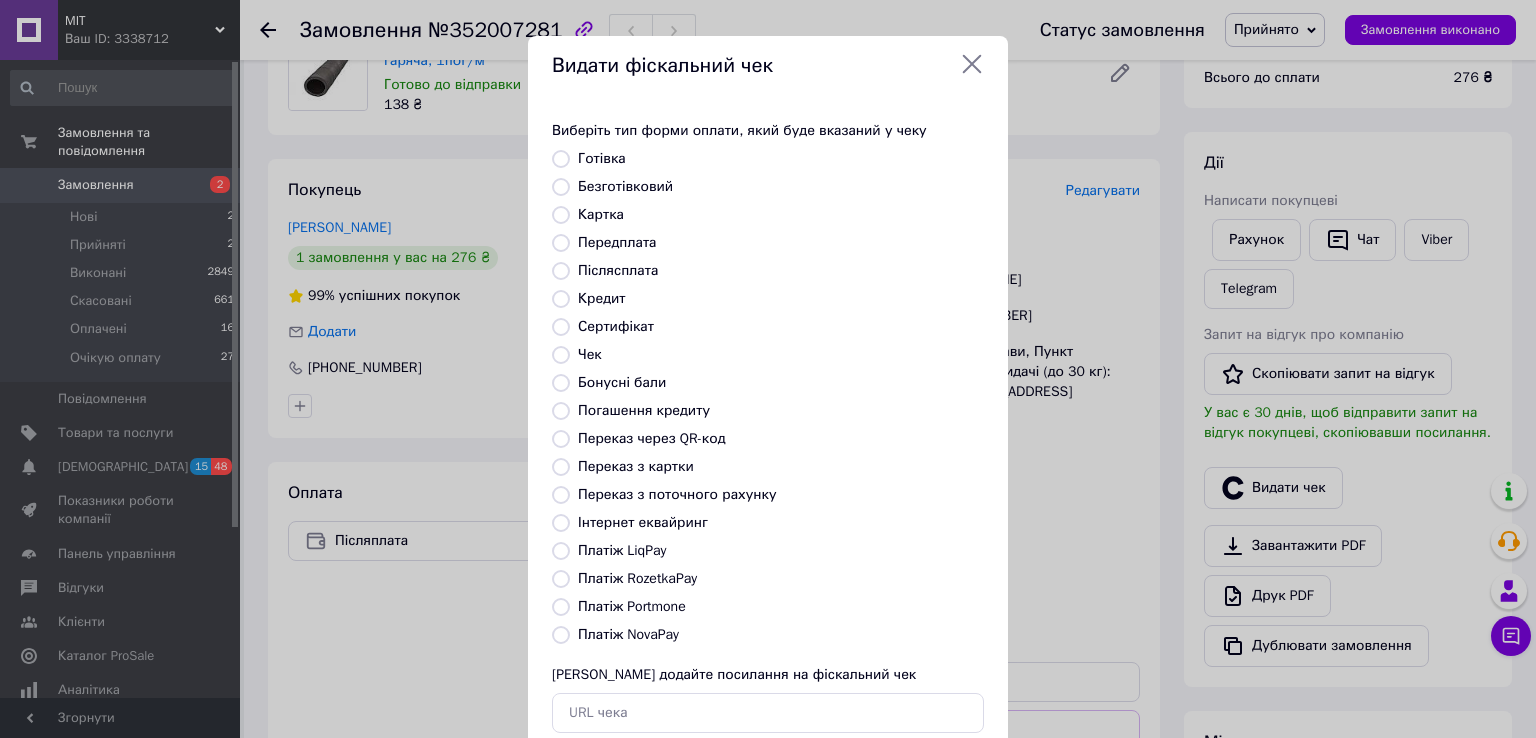 radio on "true" 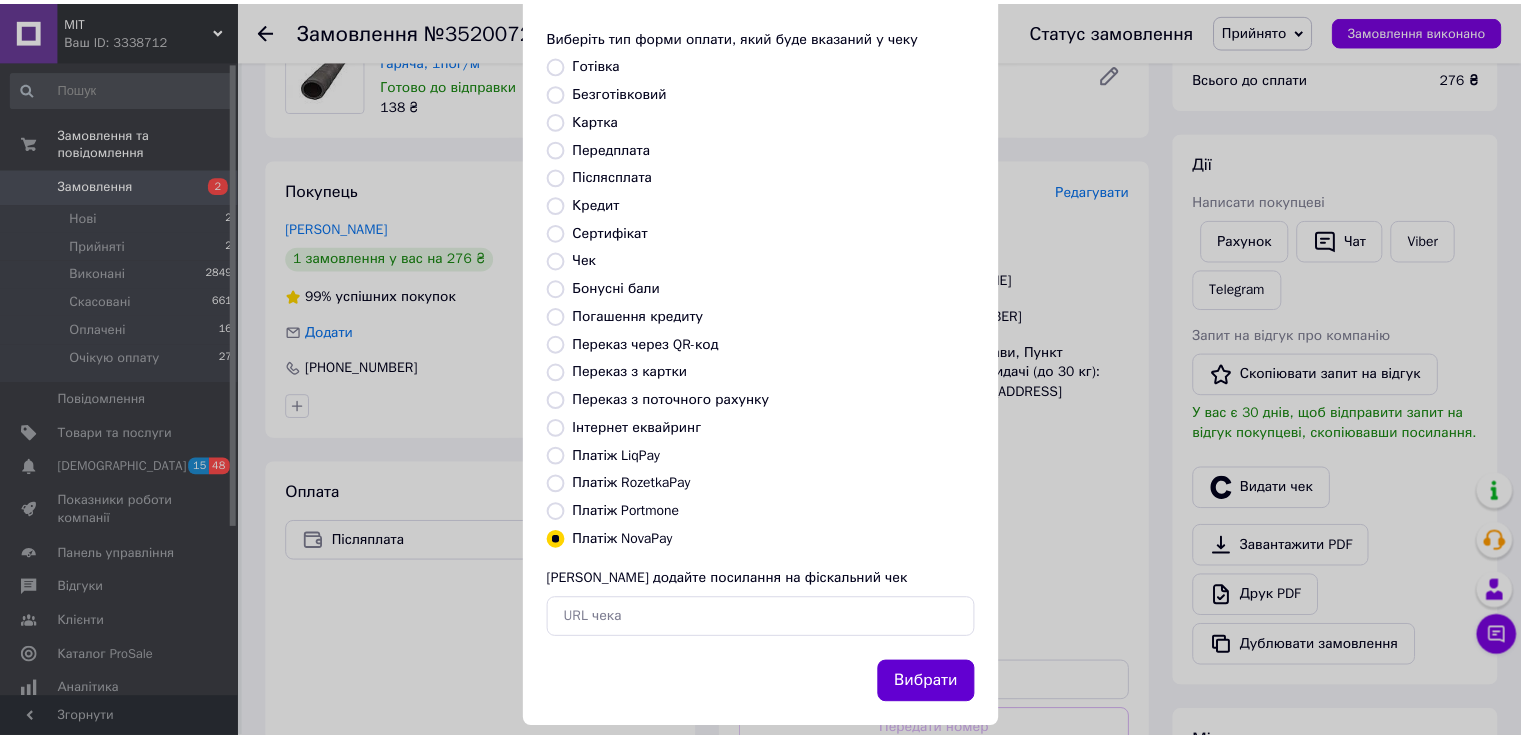 scroll, scrollTop: 120, scrollLeft: 0, axis: vertical 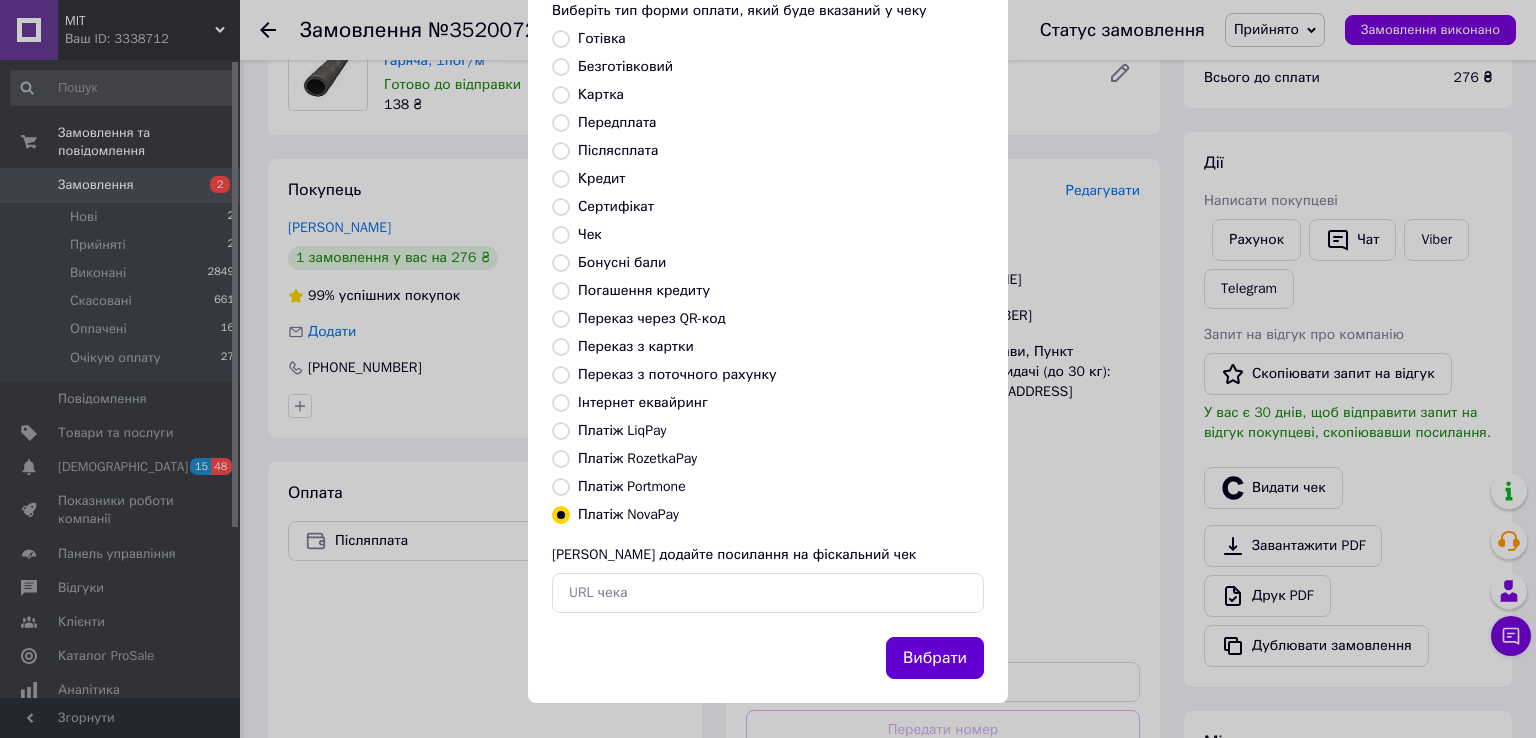 click on "Вибрати" at bounding box center [935, 658] 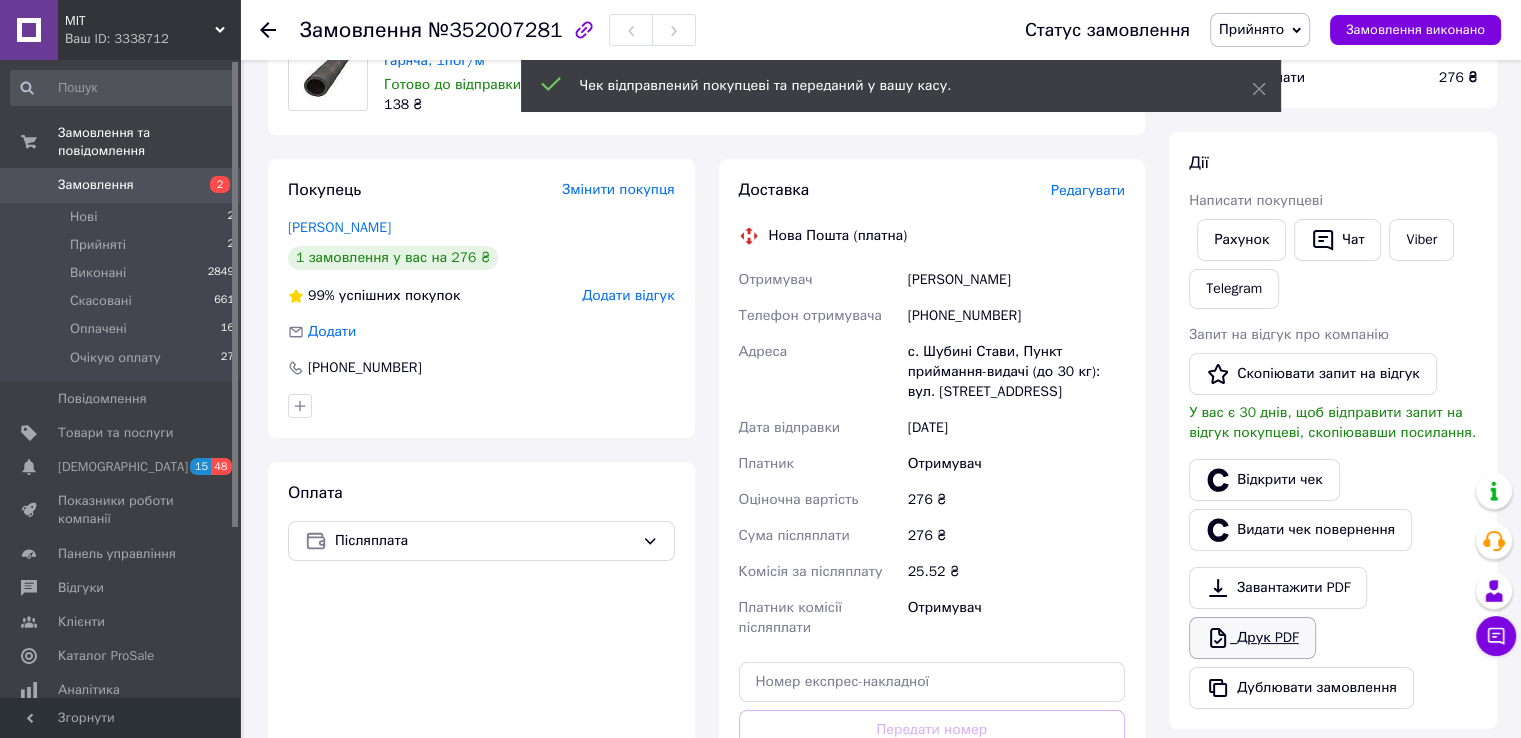 click on "Друк PDF" at bounding box center (1252, 638) 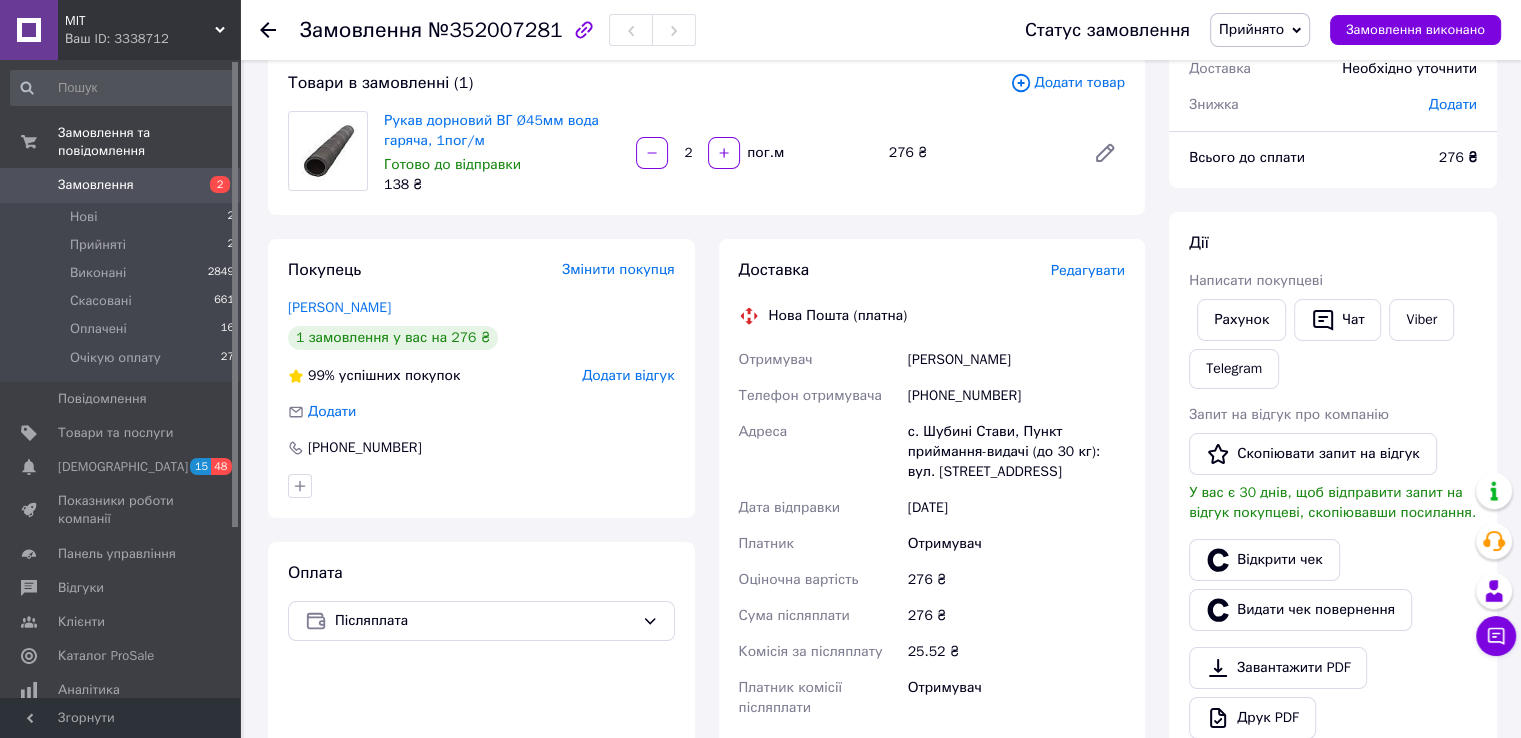 scroll, scrollTop: 0, scrollLeft: 0, axis: both 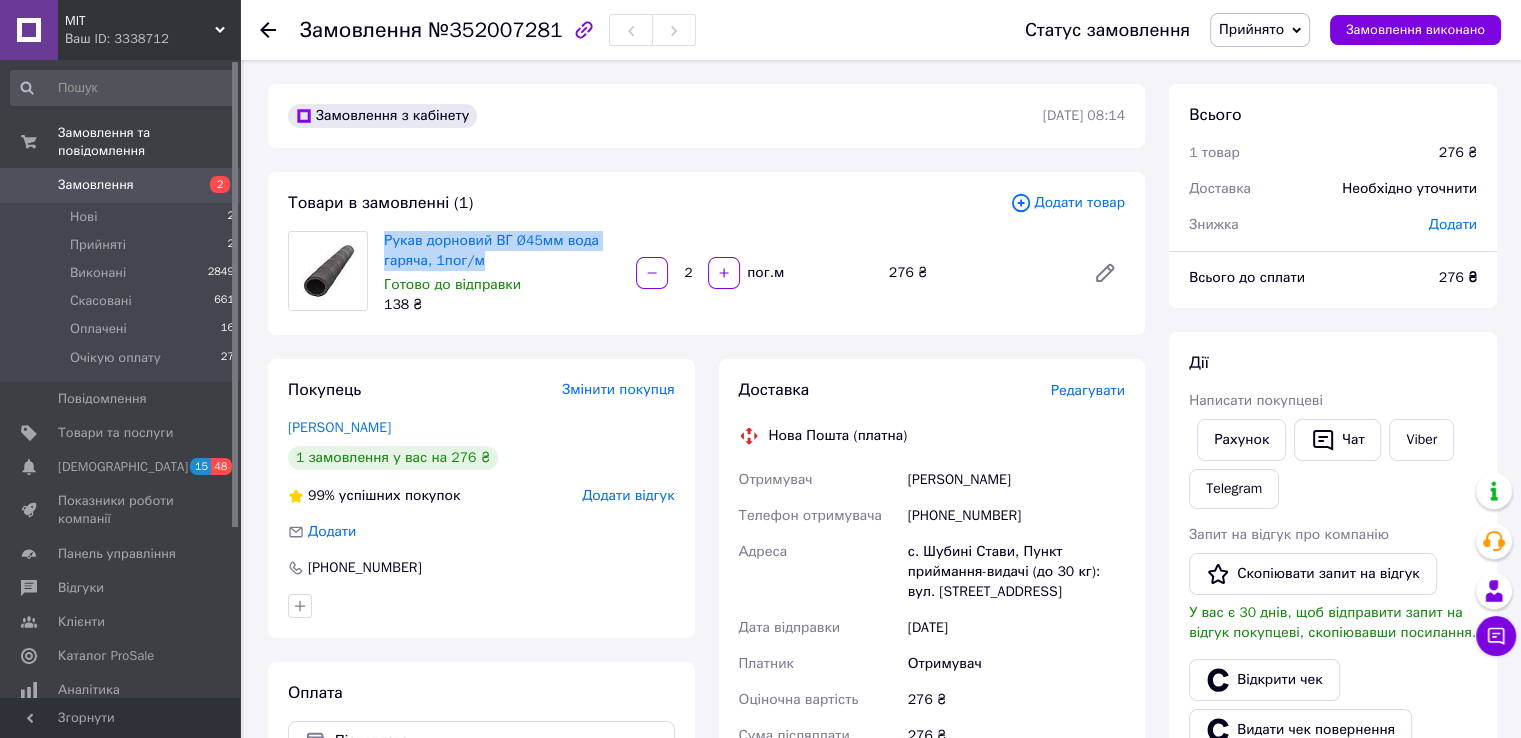 drag, startPoint x: 480, startPoint y: 257, endPoint x: 380, endPoint y: 237, distance: 101.98039 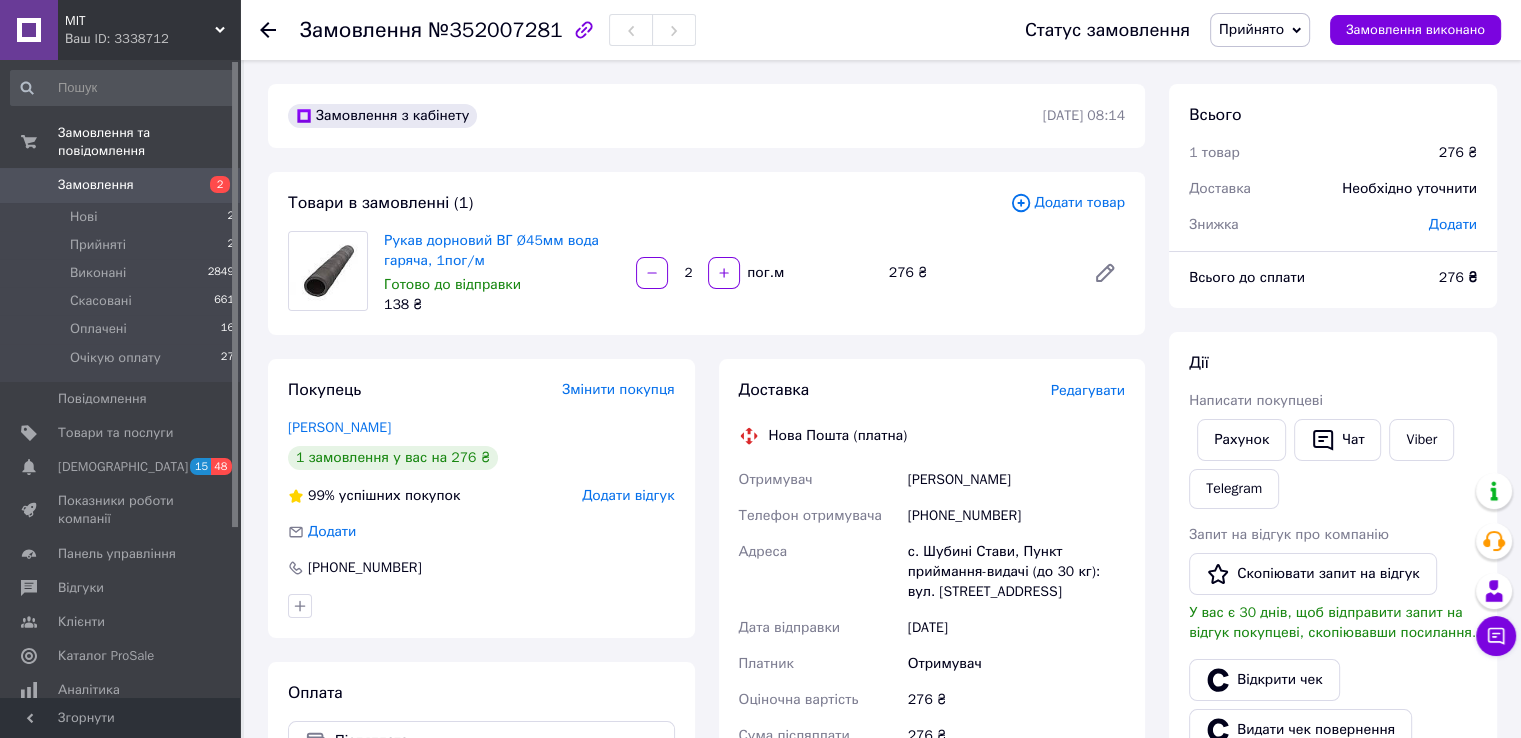 click on "Товари в замовленні (1)" at bounding box center (649, 203) 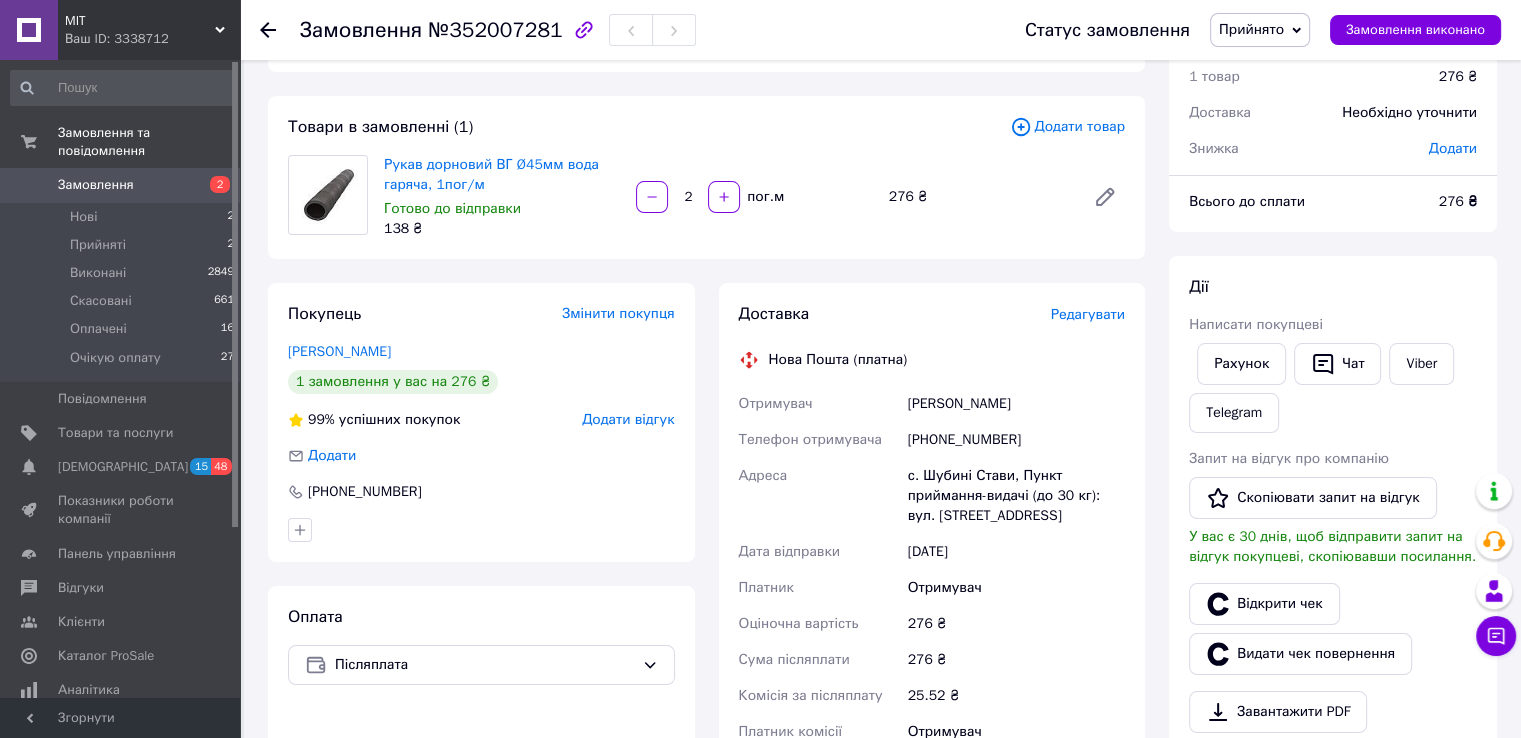 scroll, scrollTop: 300, scrollLeft: 0, axis: vertical 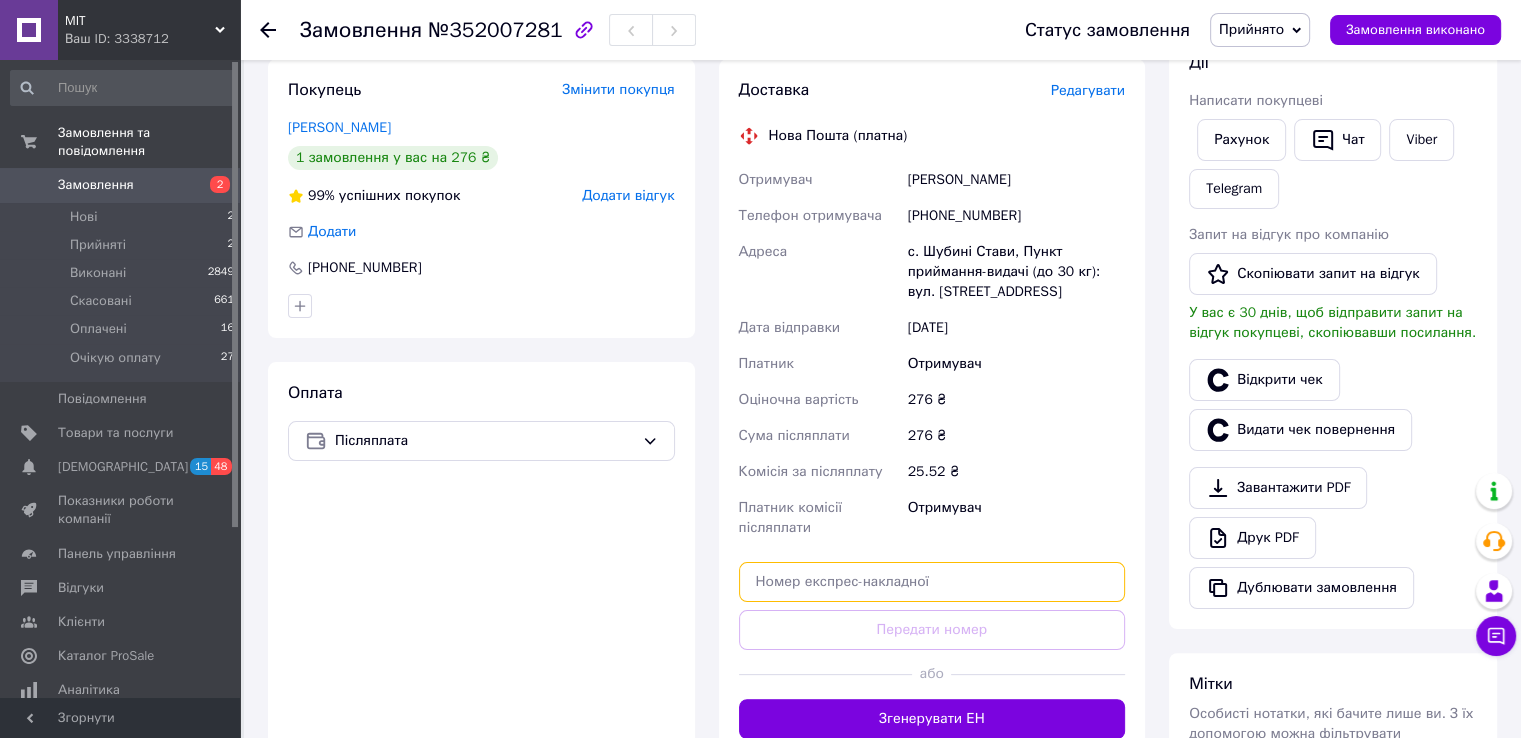 click at bounding box center (932, 582) 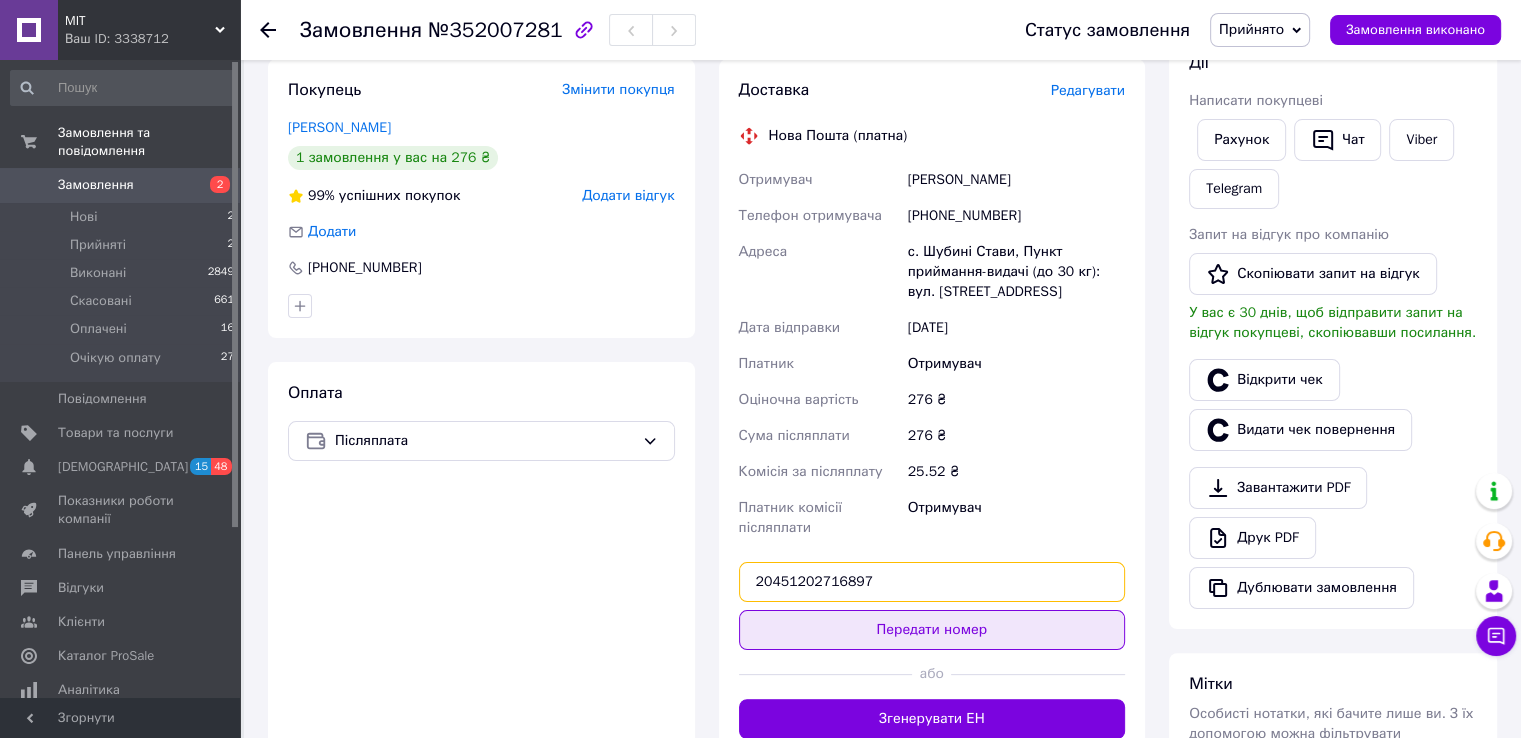 type on "20451202716897" 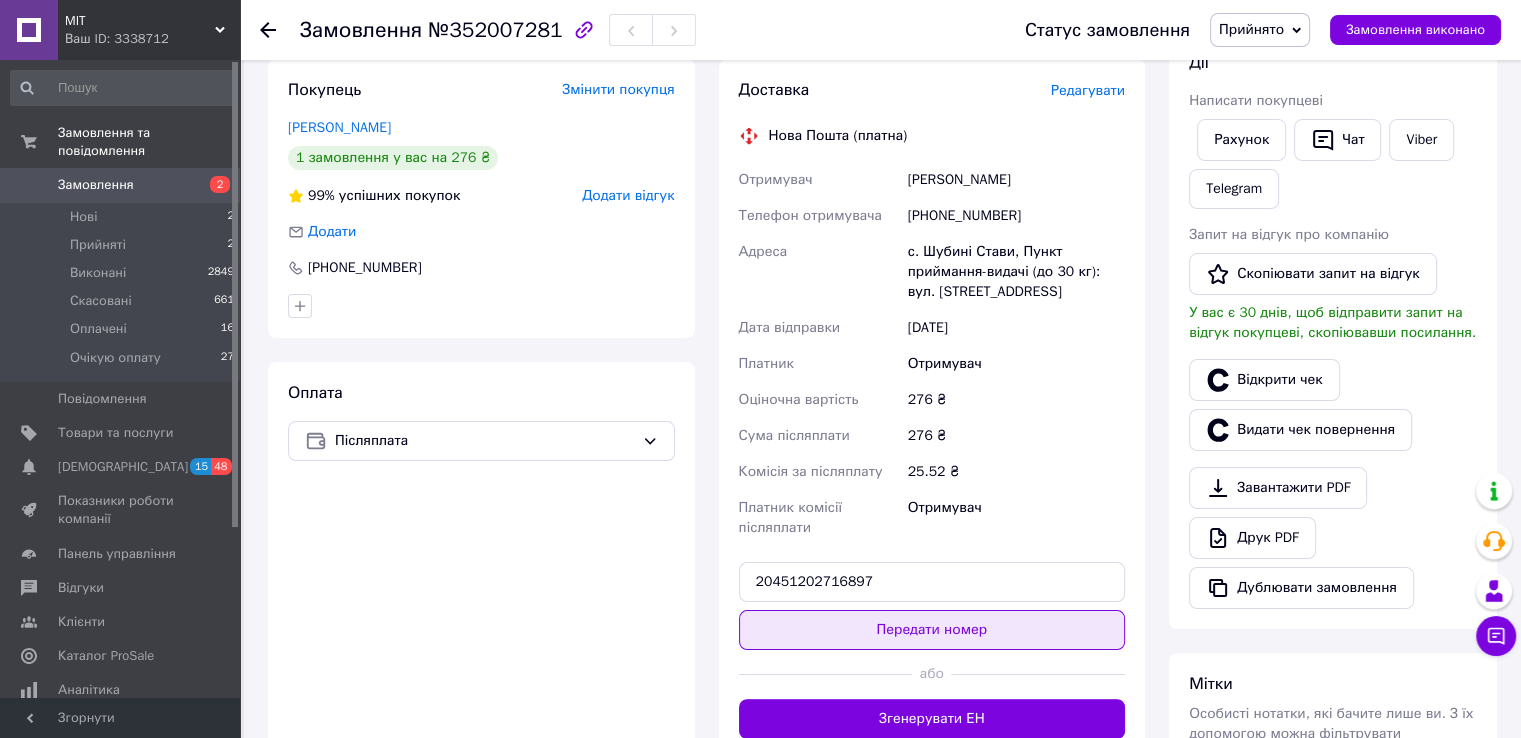 click on "Передати номер" at bounding box center [932, 630] 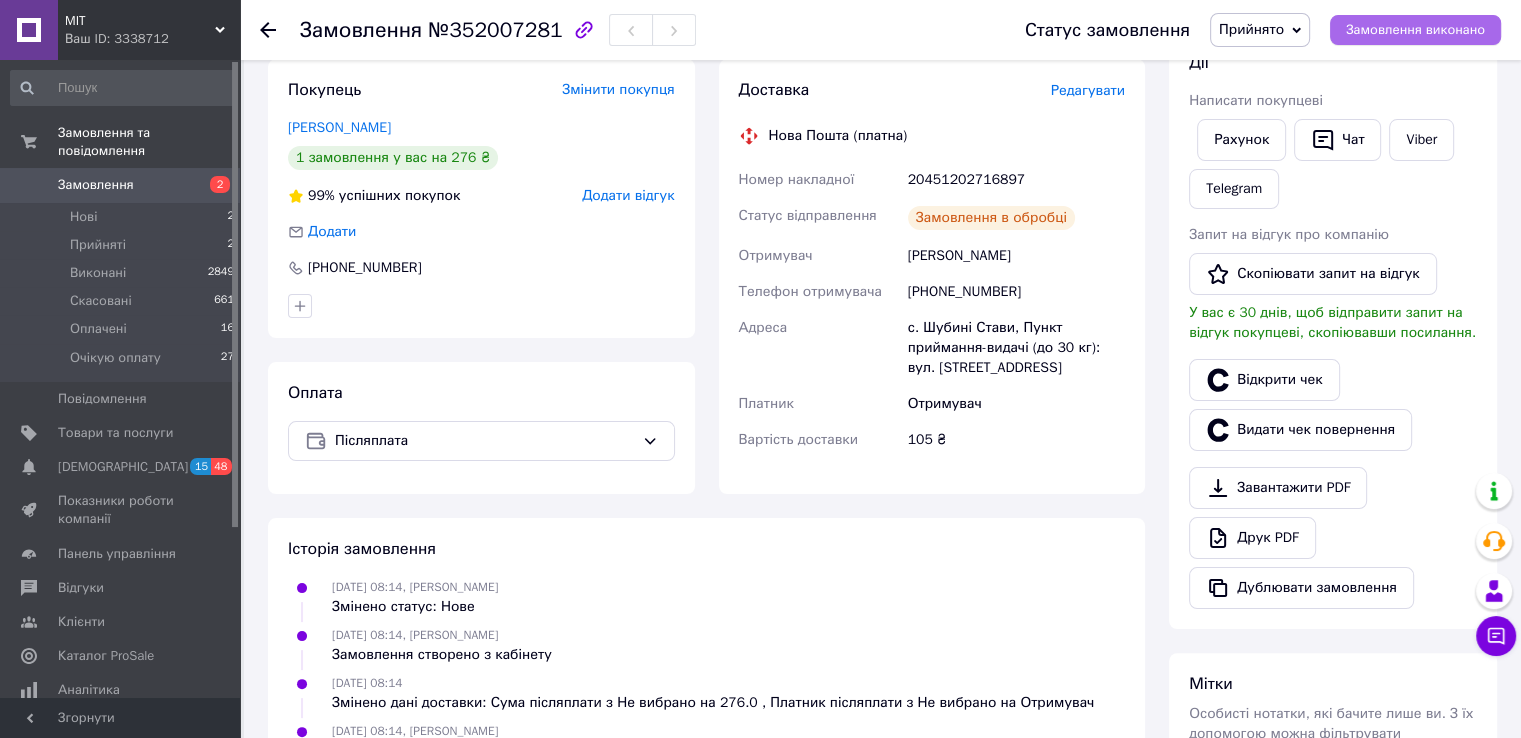 click on "Замовлення виконано" at bounding box center [1415, 30] 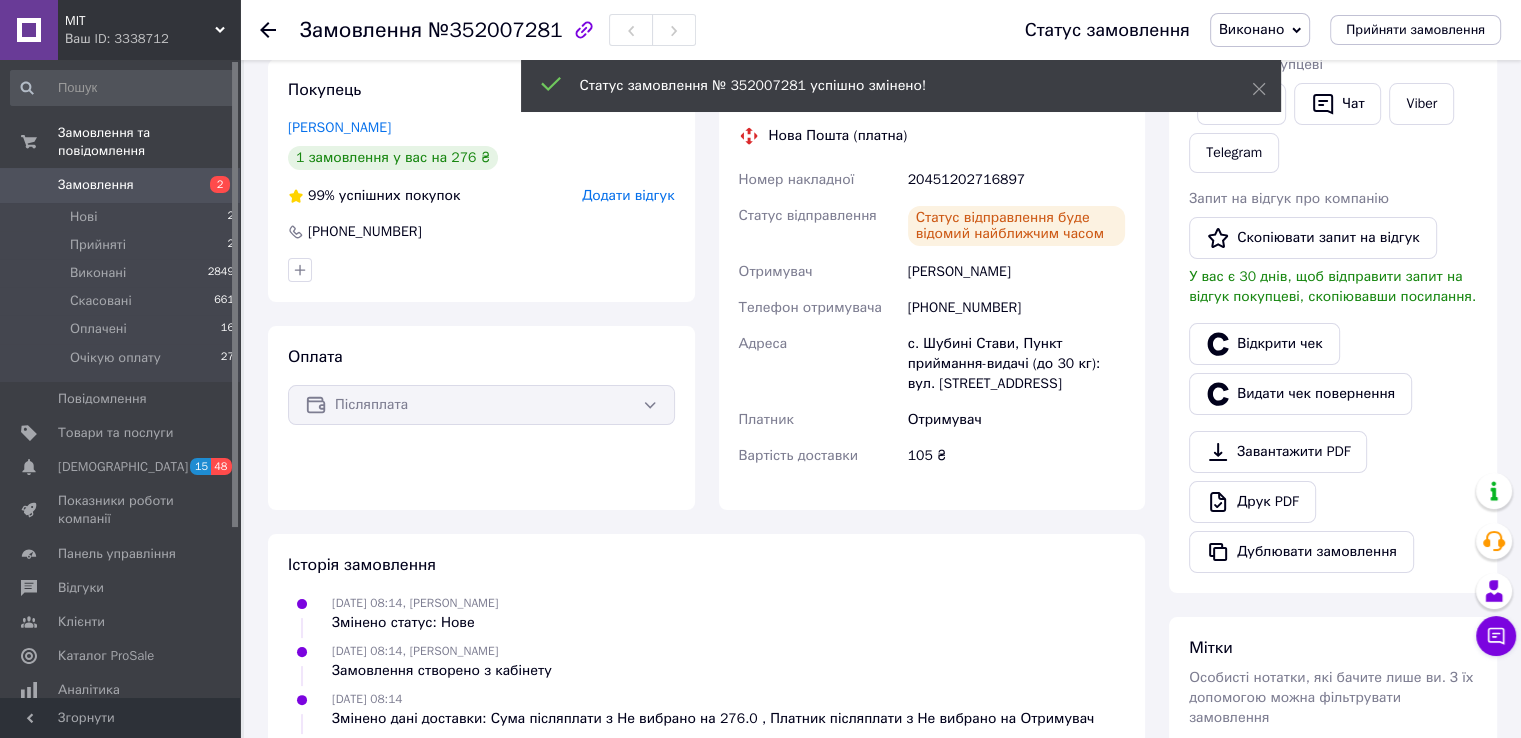 click 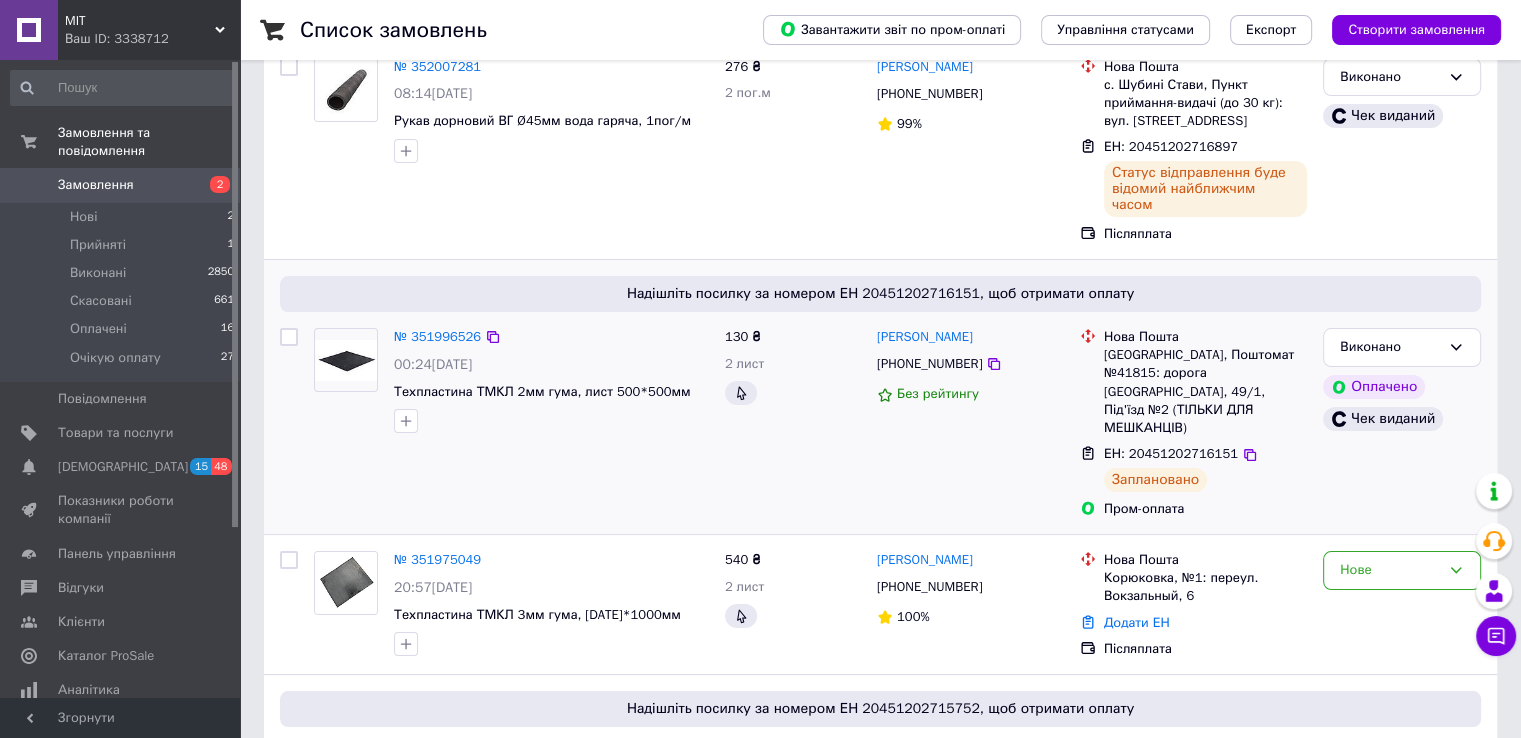 scroll, scrollTop: 200, scrollLeft: 0, axis: vertical 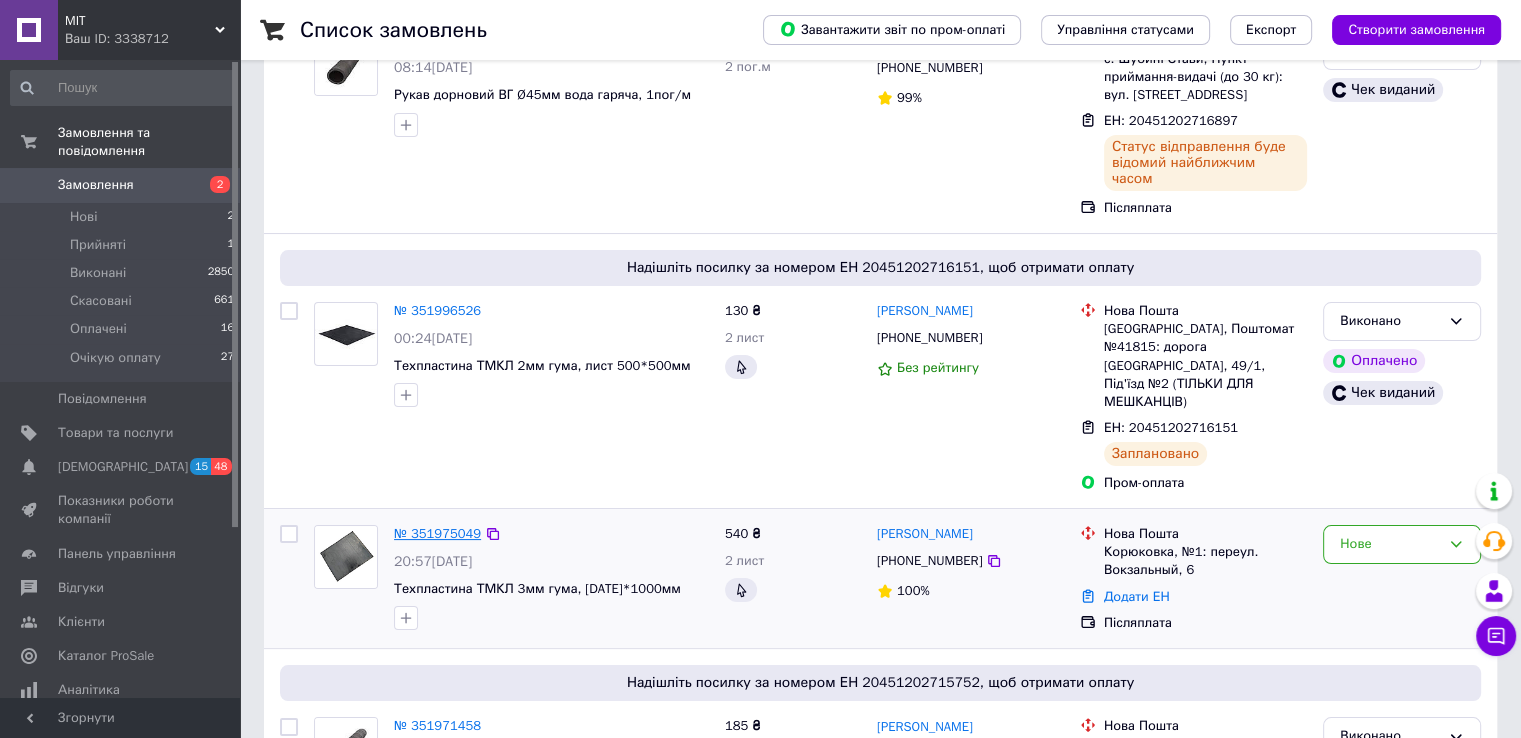 click on "№ 351975049" at bounding box center (437, 533) 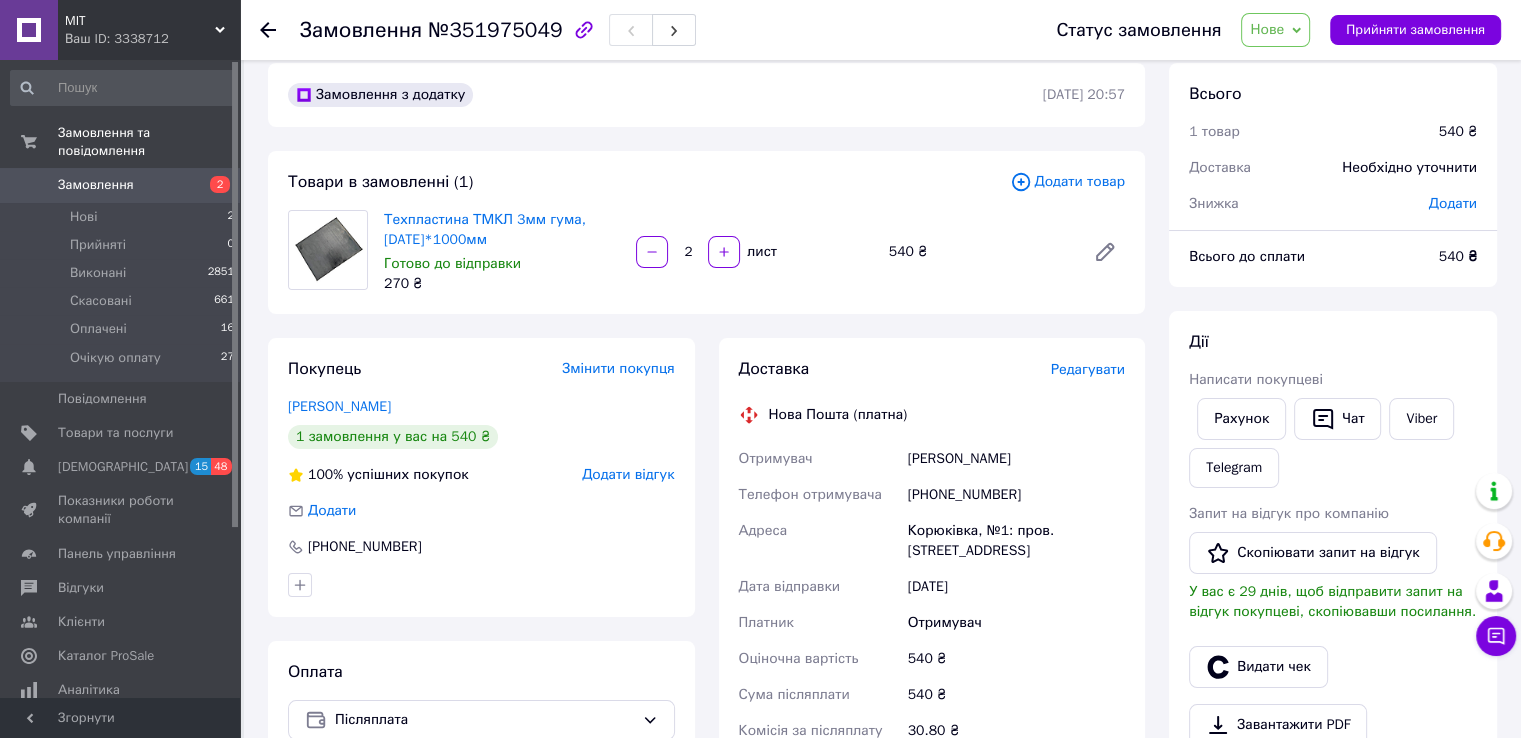scroll, scrollTop: 0, scrollLeft: 0, axis: both 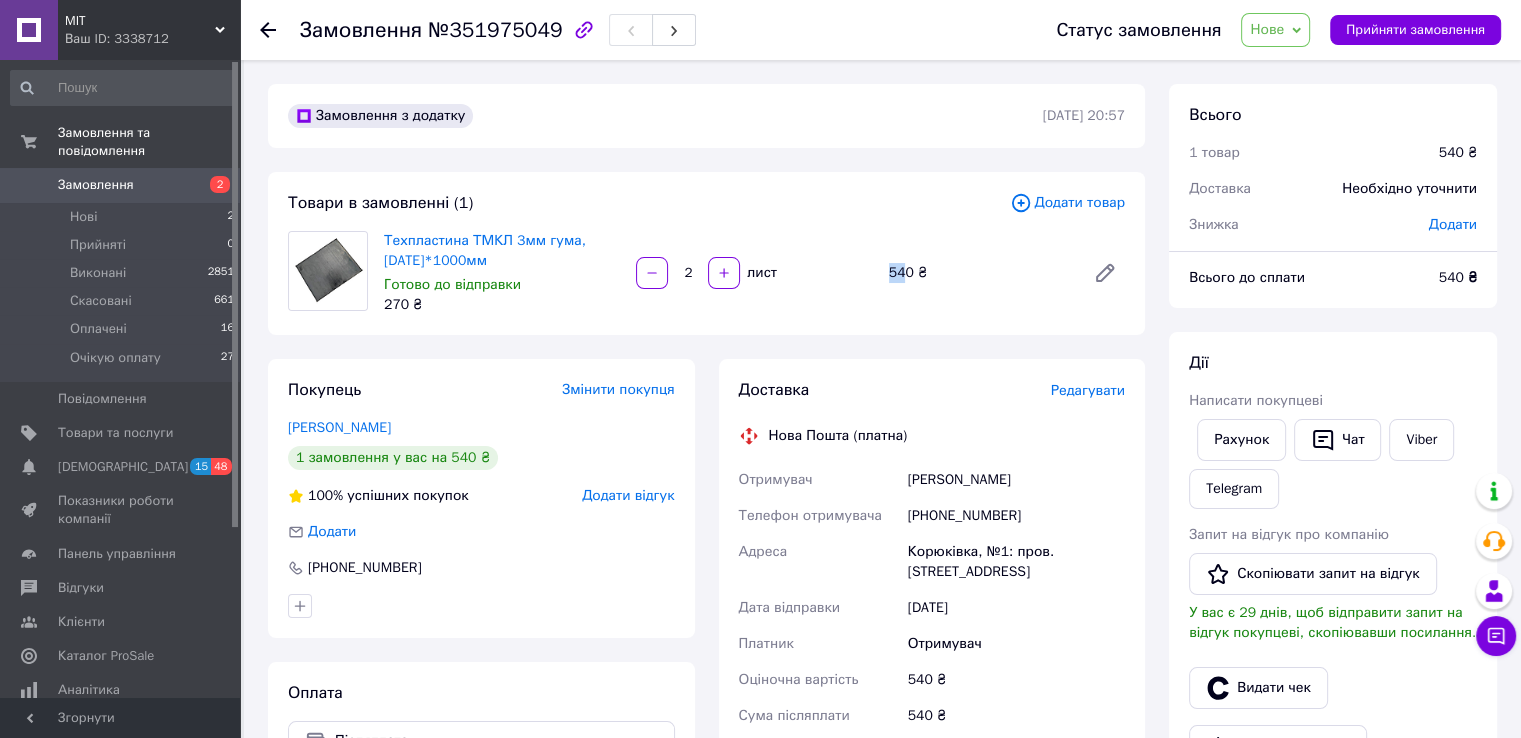 drag, startPoint x: 889, startPoint y: 274, endPoint x: 906, endPoint y: 273, distance: 17.029387 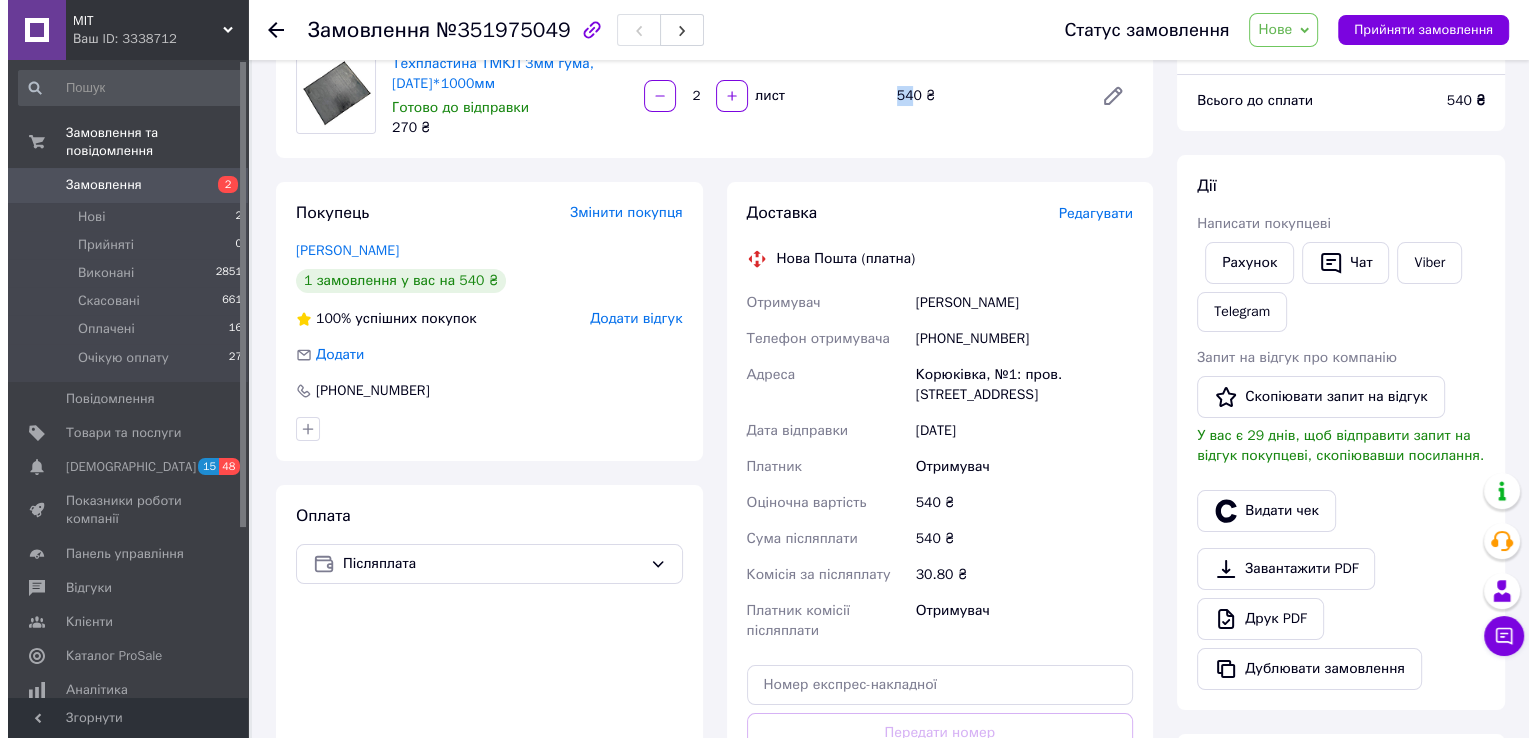 scroll, scrollTop: 200, scrollLeft: 0, axis: vertical 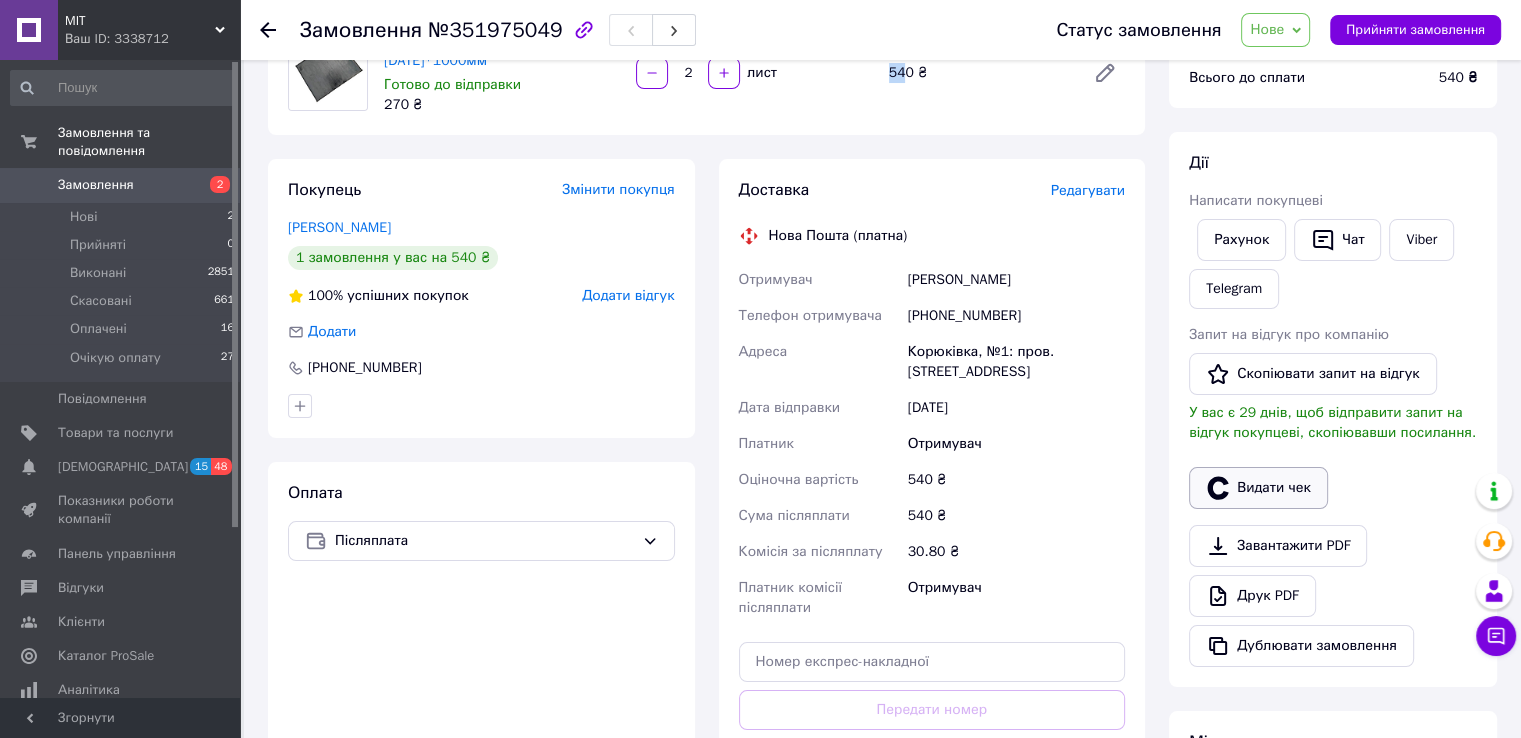 click on "Видати чек" at bounding box center (1258, 488) 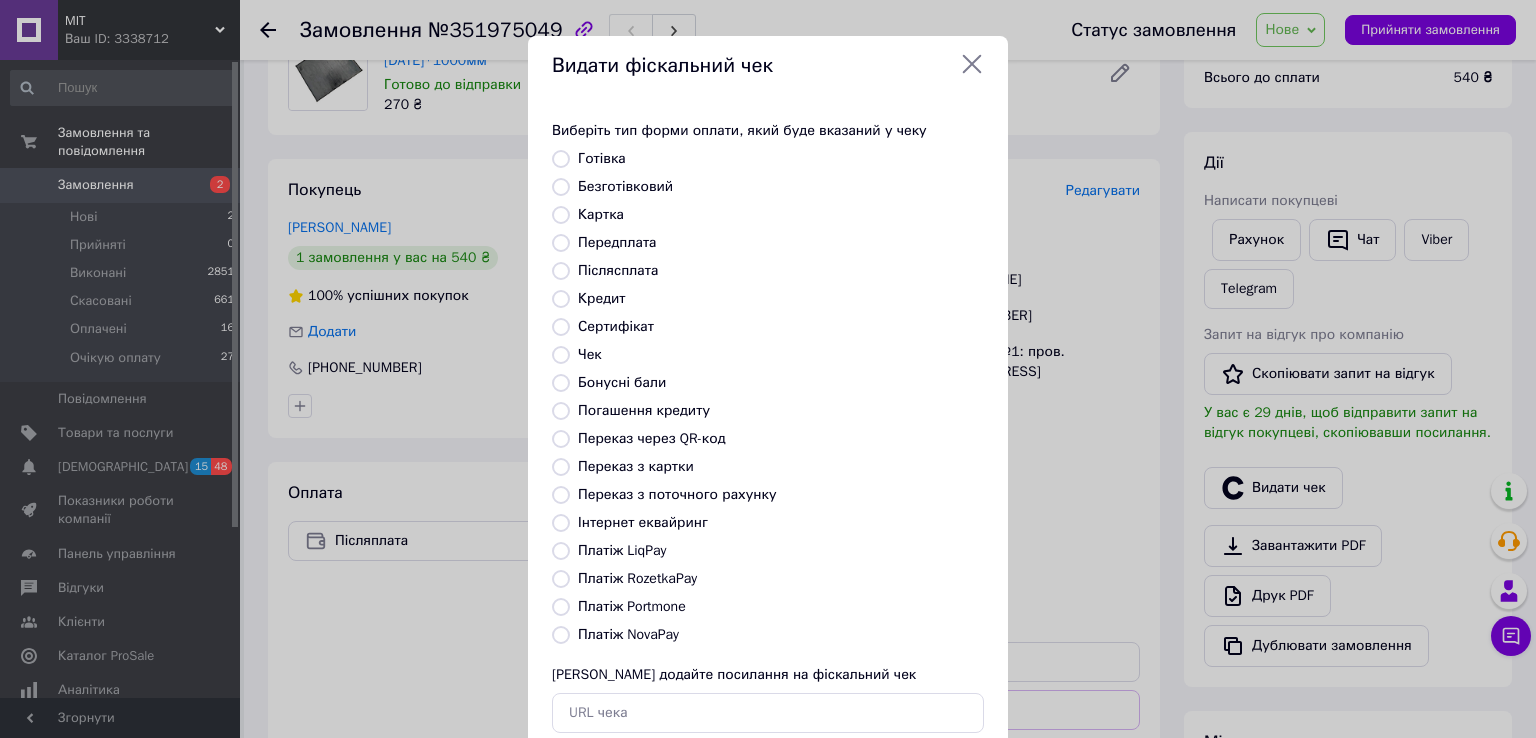 click on "Платіж NovaPay" at bounding box center (628, 634) 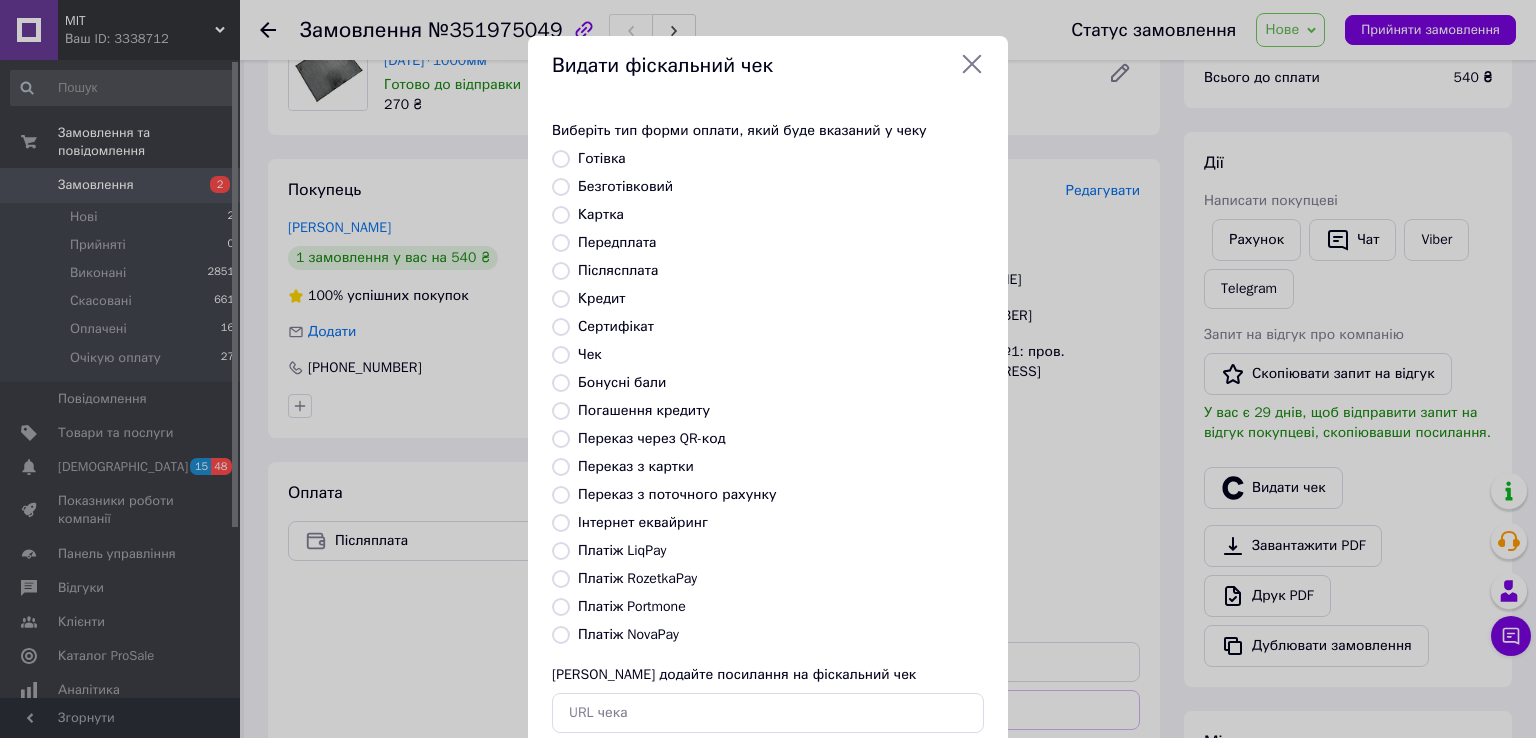radio on "true" 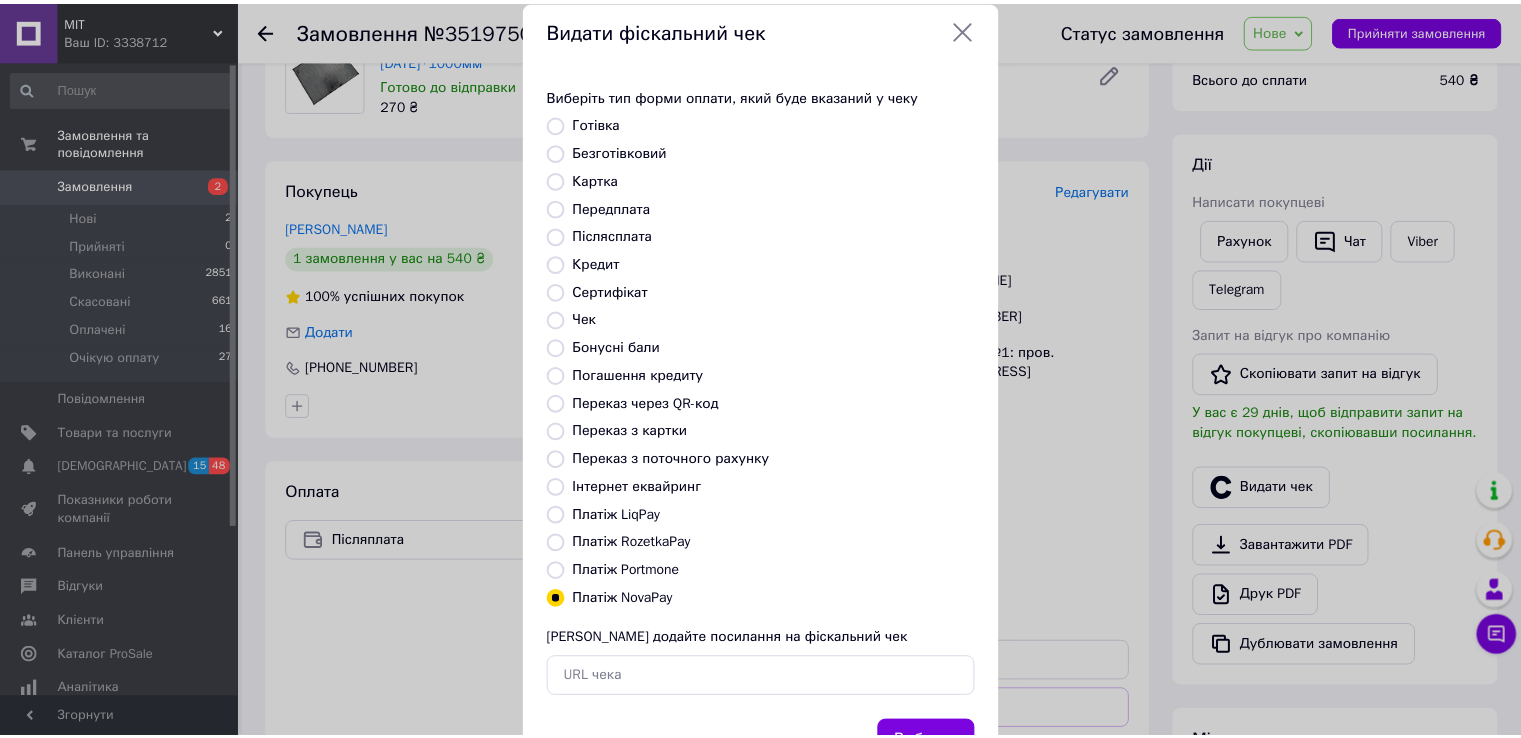scroll, scrollTop: 120, scrollLeft: 0, axis: vertical 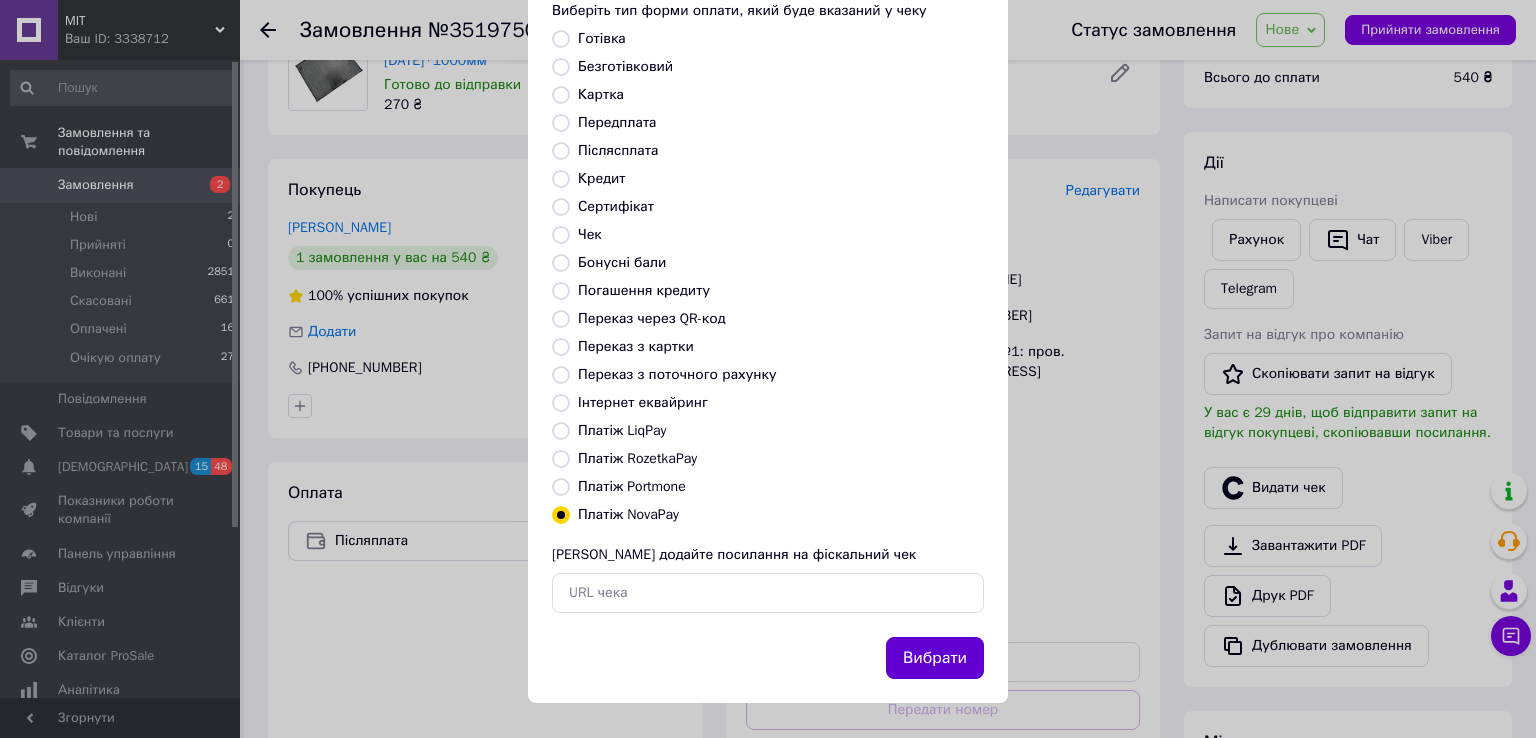 click on "Вибрати" at bounding box center [935, 658] 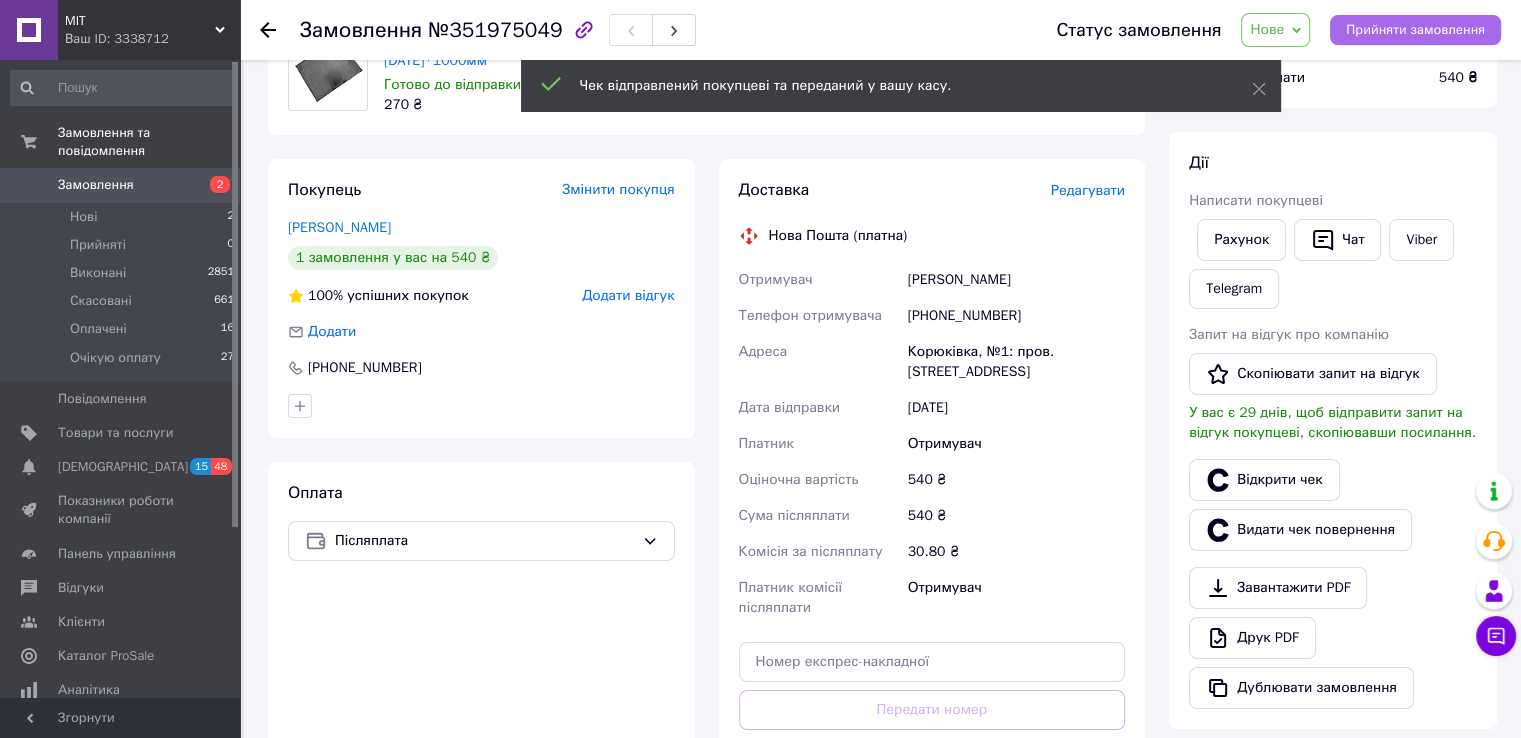 click on "Прийняти замовлення" at bounding box center [1415, 30] 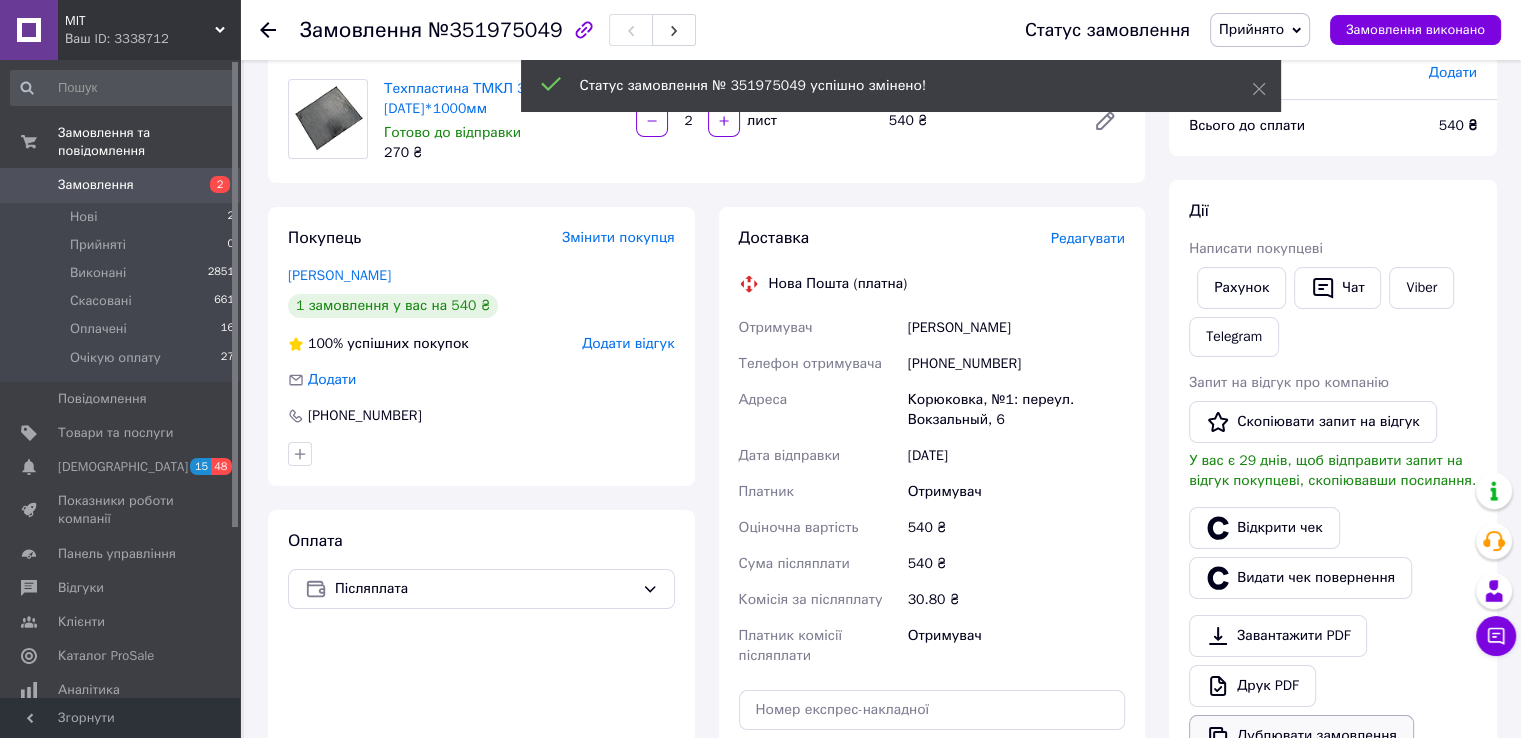 scroll, scrollTop: 300, scrollLeft: 0, axis: vertical 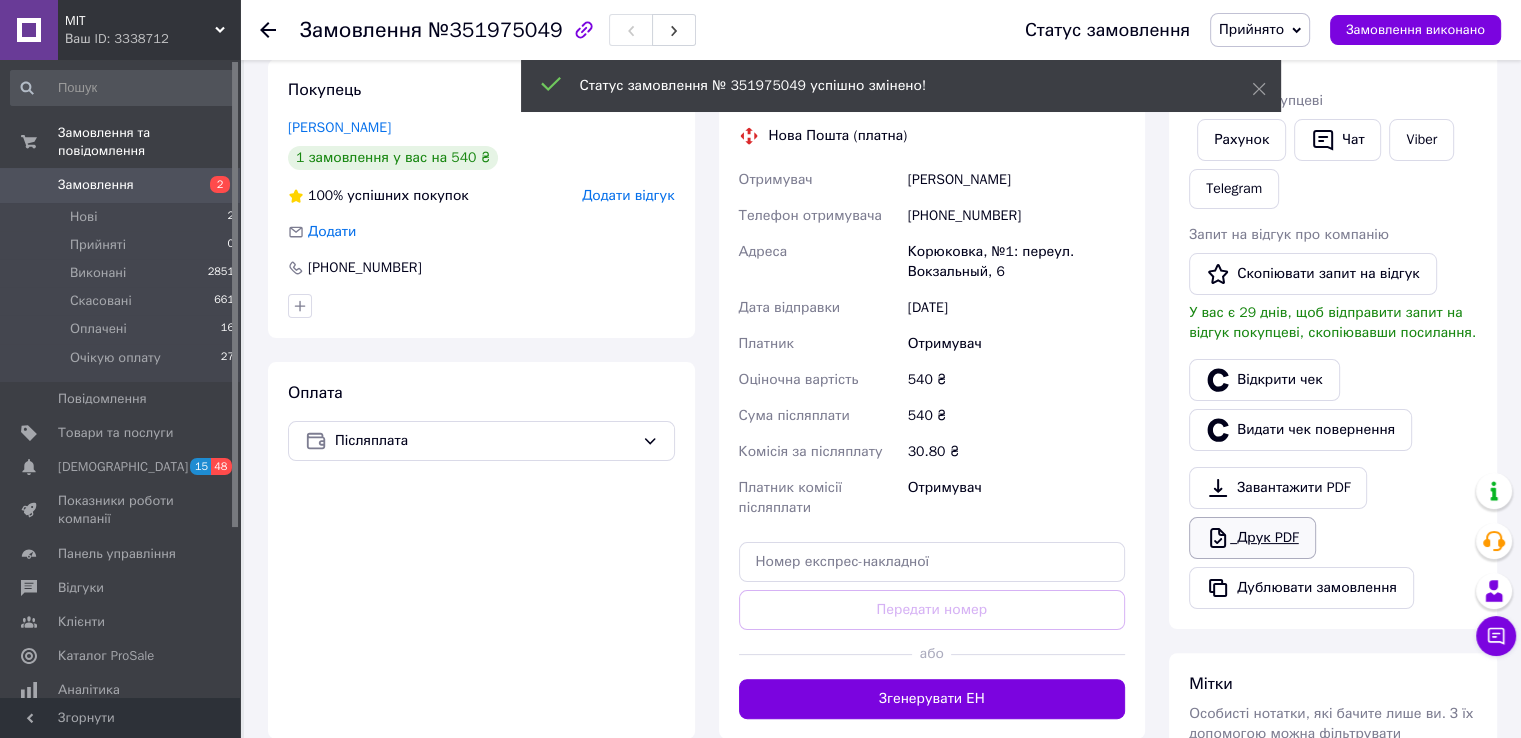 click on "Друк PDF" at bounding box center [1252, 538] 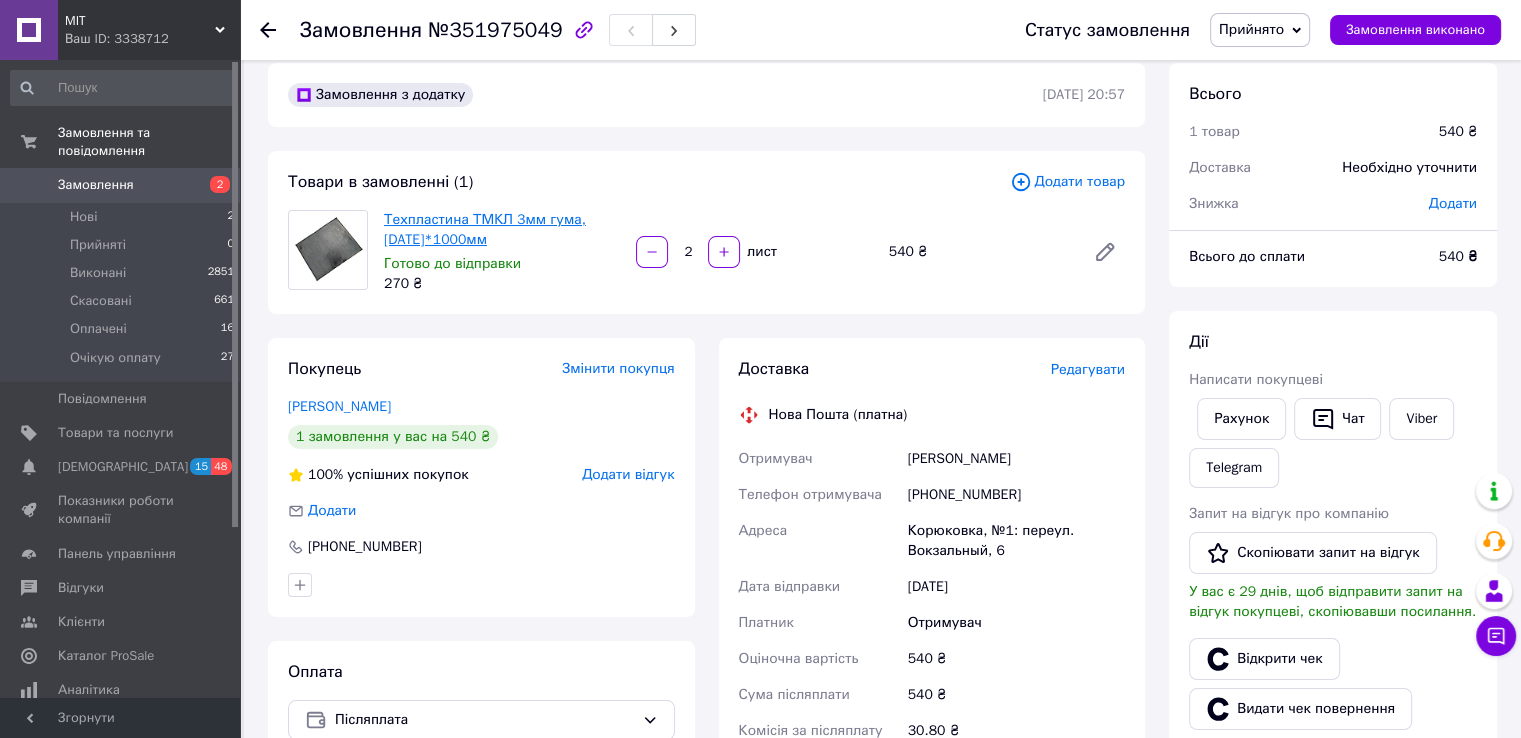 scroll, scrollTop: 0, scrollLeft: 0, axis: both 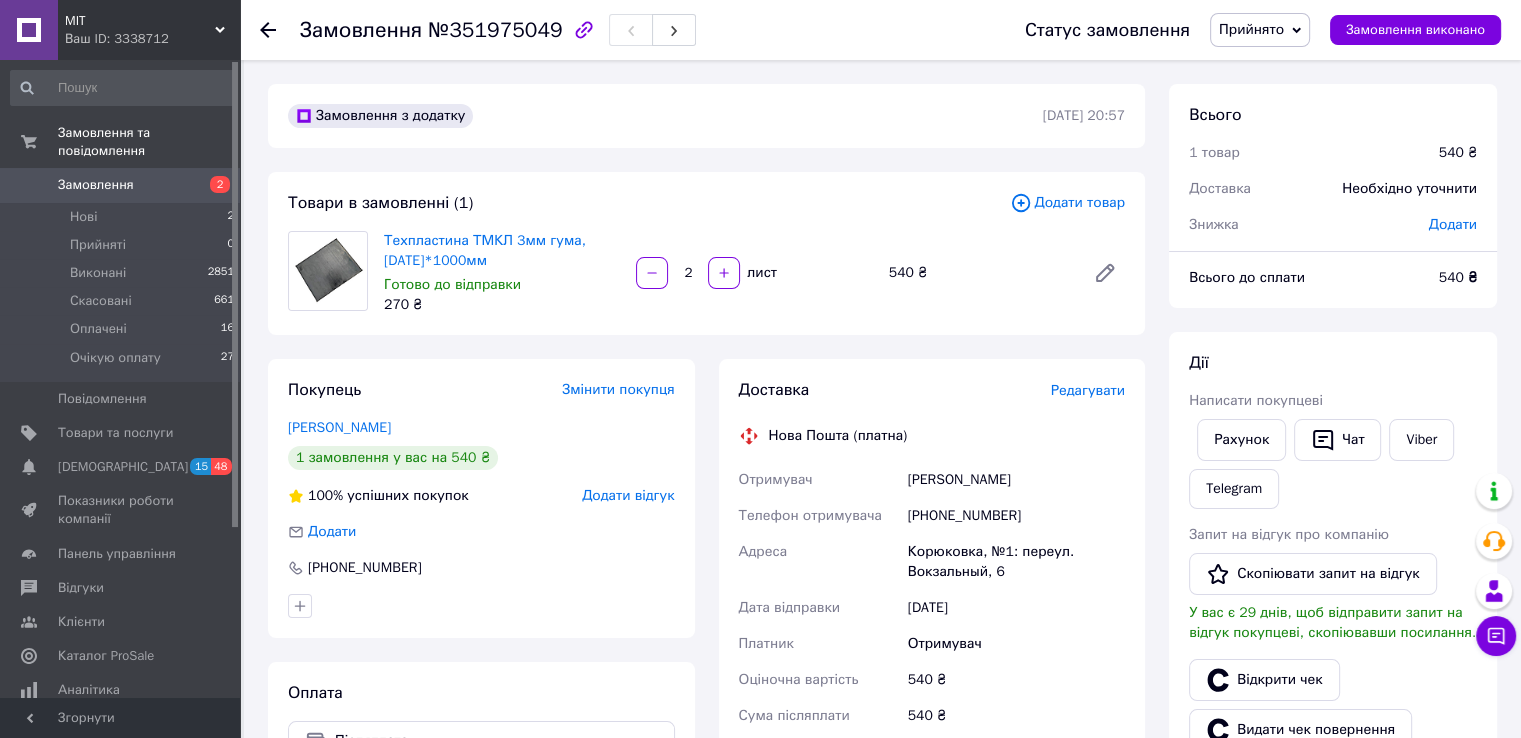 drag, startPoint x: 464, startPoint y: 254, endPoint x: 380, endPoint y: 237, distance: 85.70297 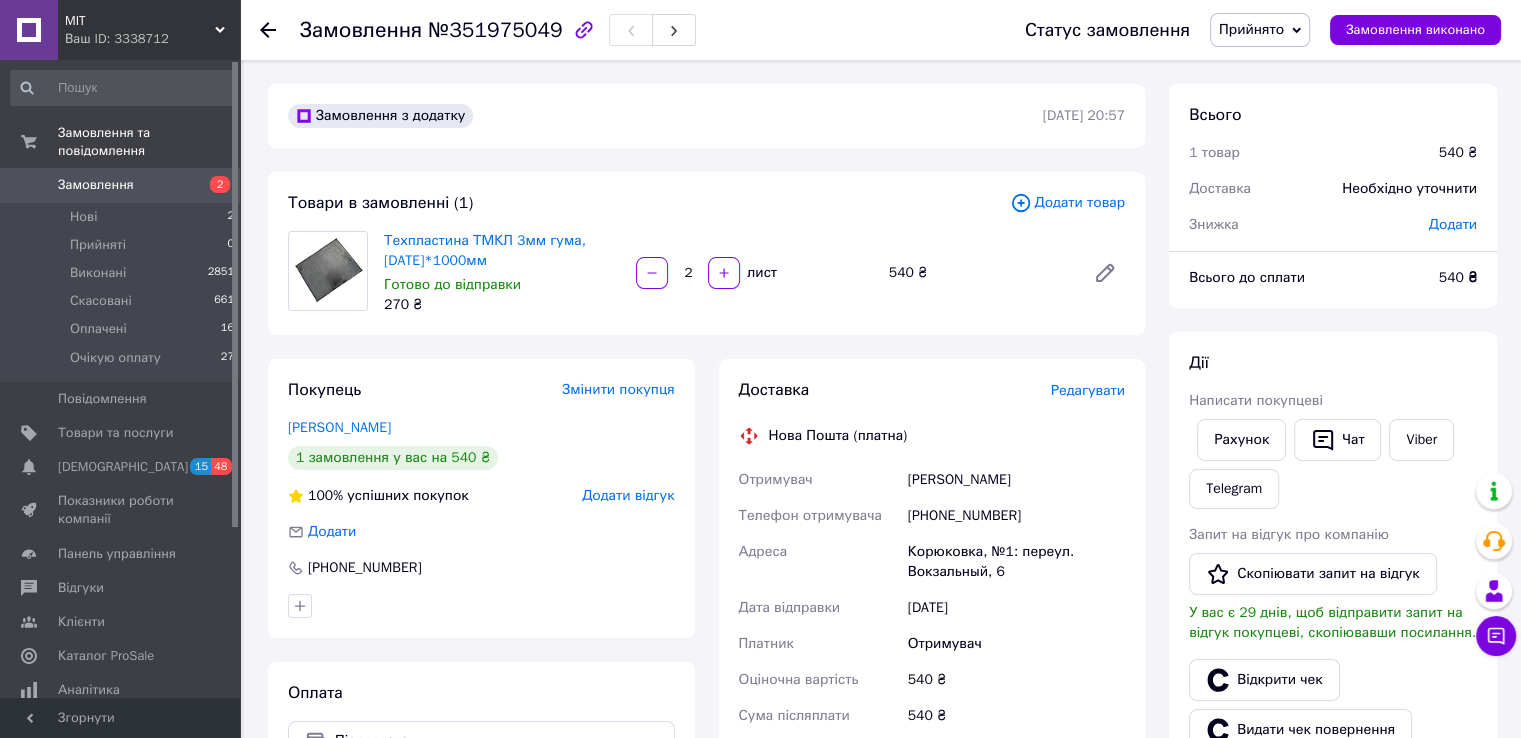 click on "Техпластина ТМКЛ 3мм гума, [DATE]*1000мм Готово до відправки 270 ₴ [DATE] ₴" at bounding box center (754, 273) 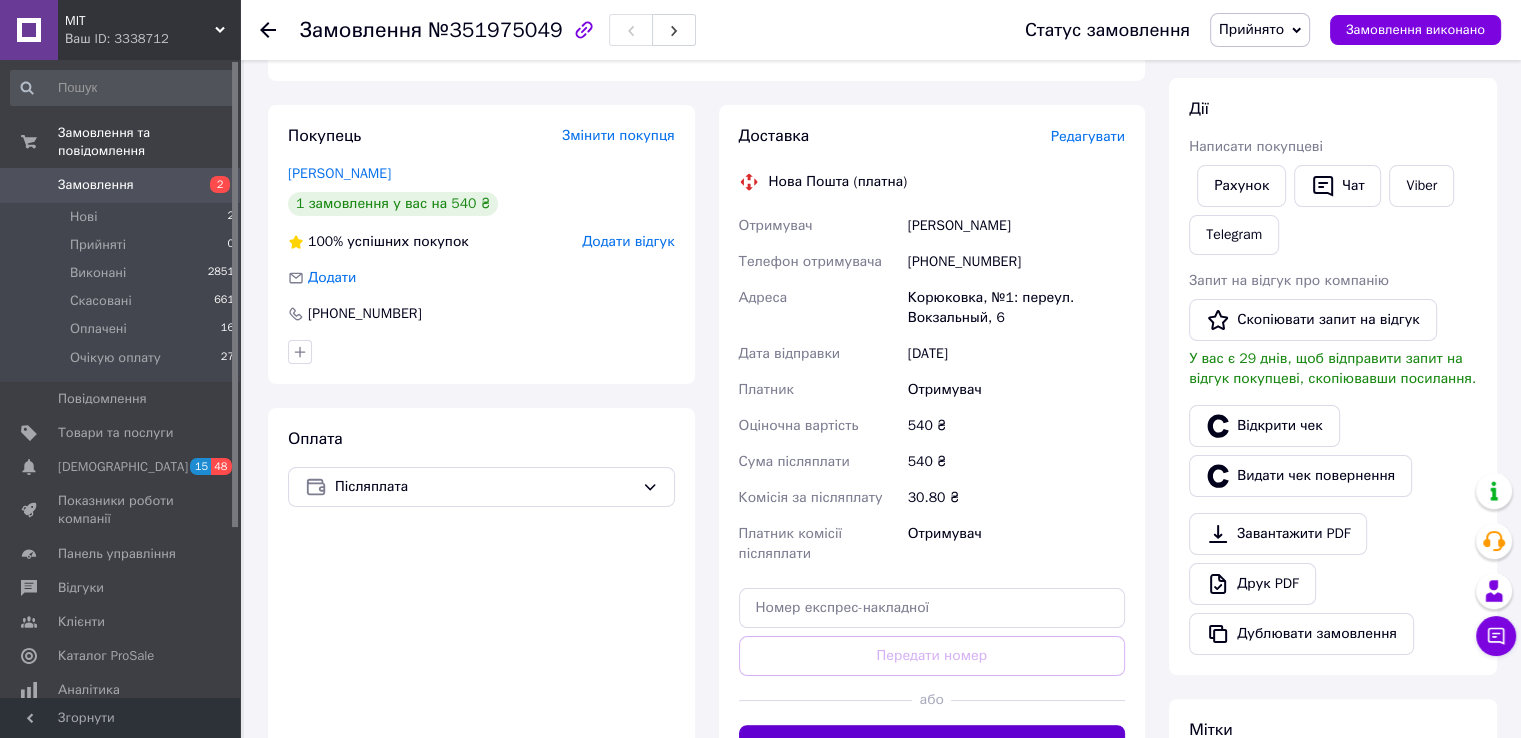 scroll, scrollTop: 500, scrollLeft: 0, axis: vertical 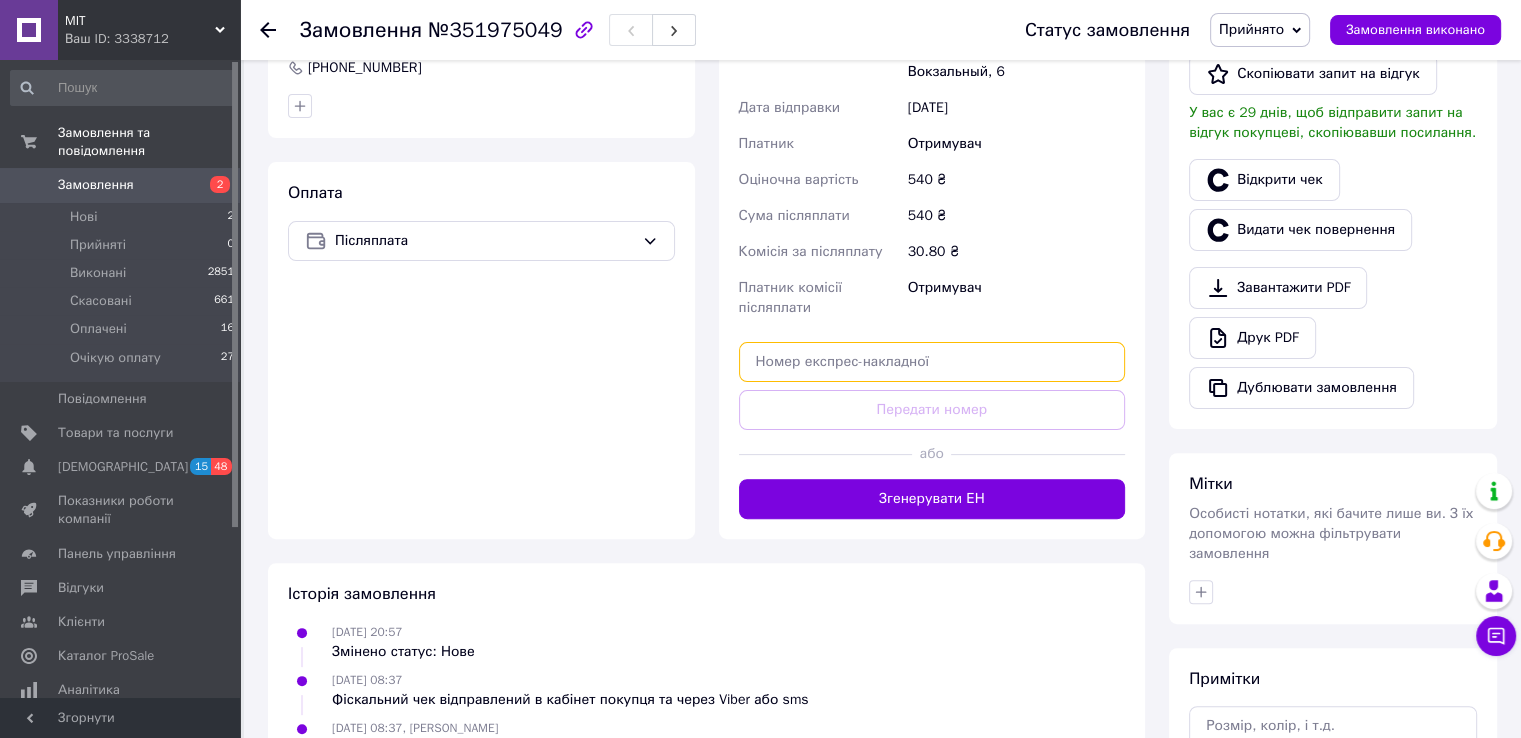 click at bounding box center [932, 362] 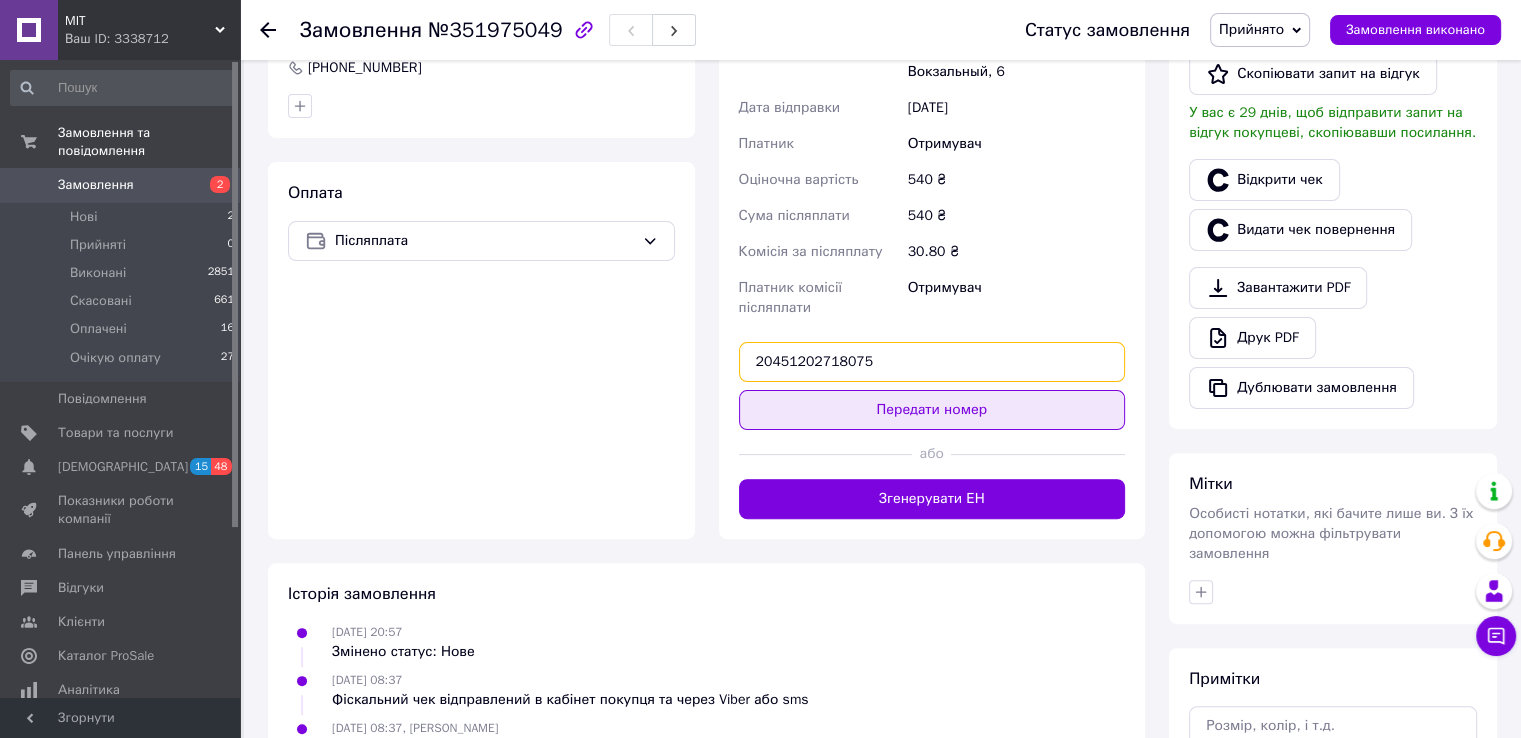 type on "20451202718075" 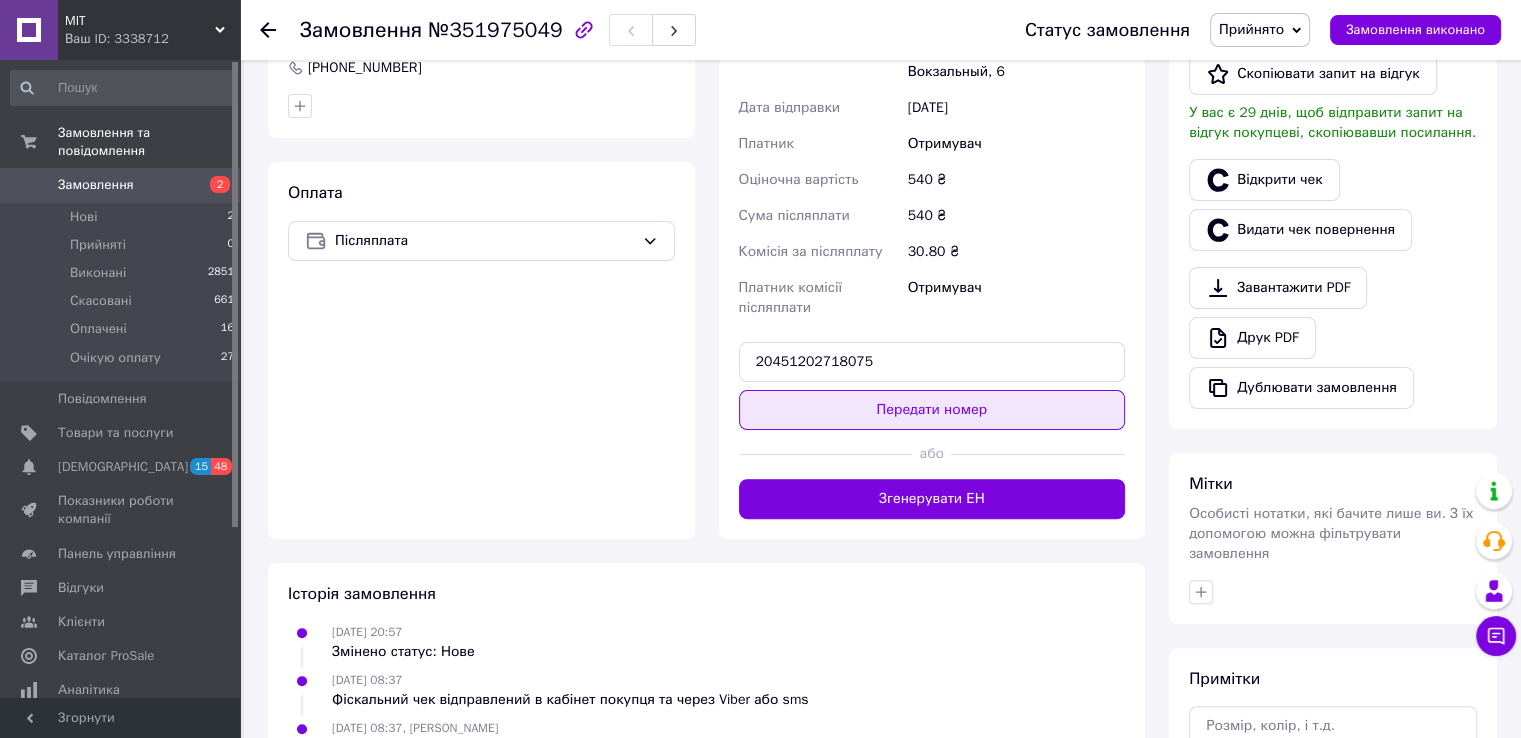 click on "Передати номер" at bounding box center [932, 410] 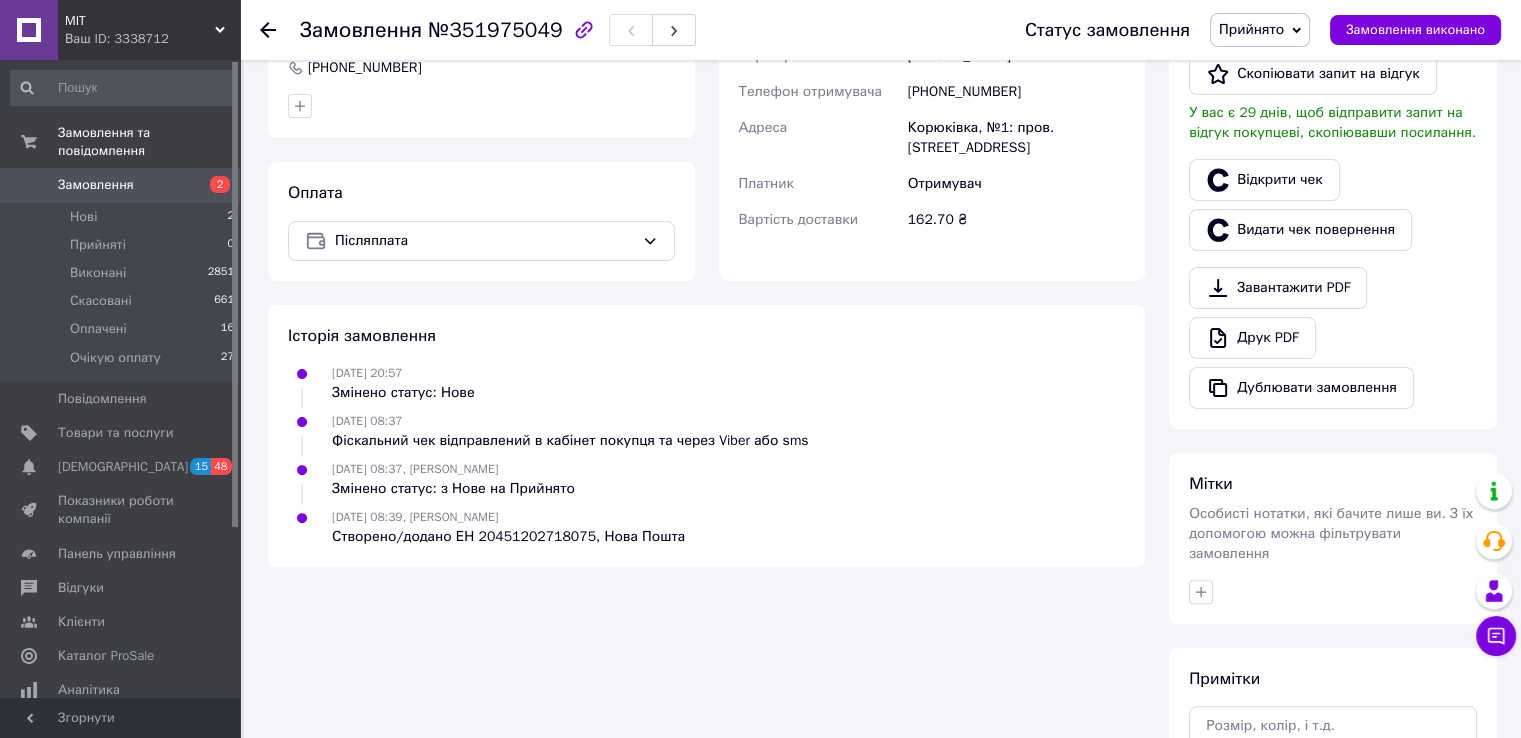 click on "Замовлення виконано" at bounding box center [1415, 30] 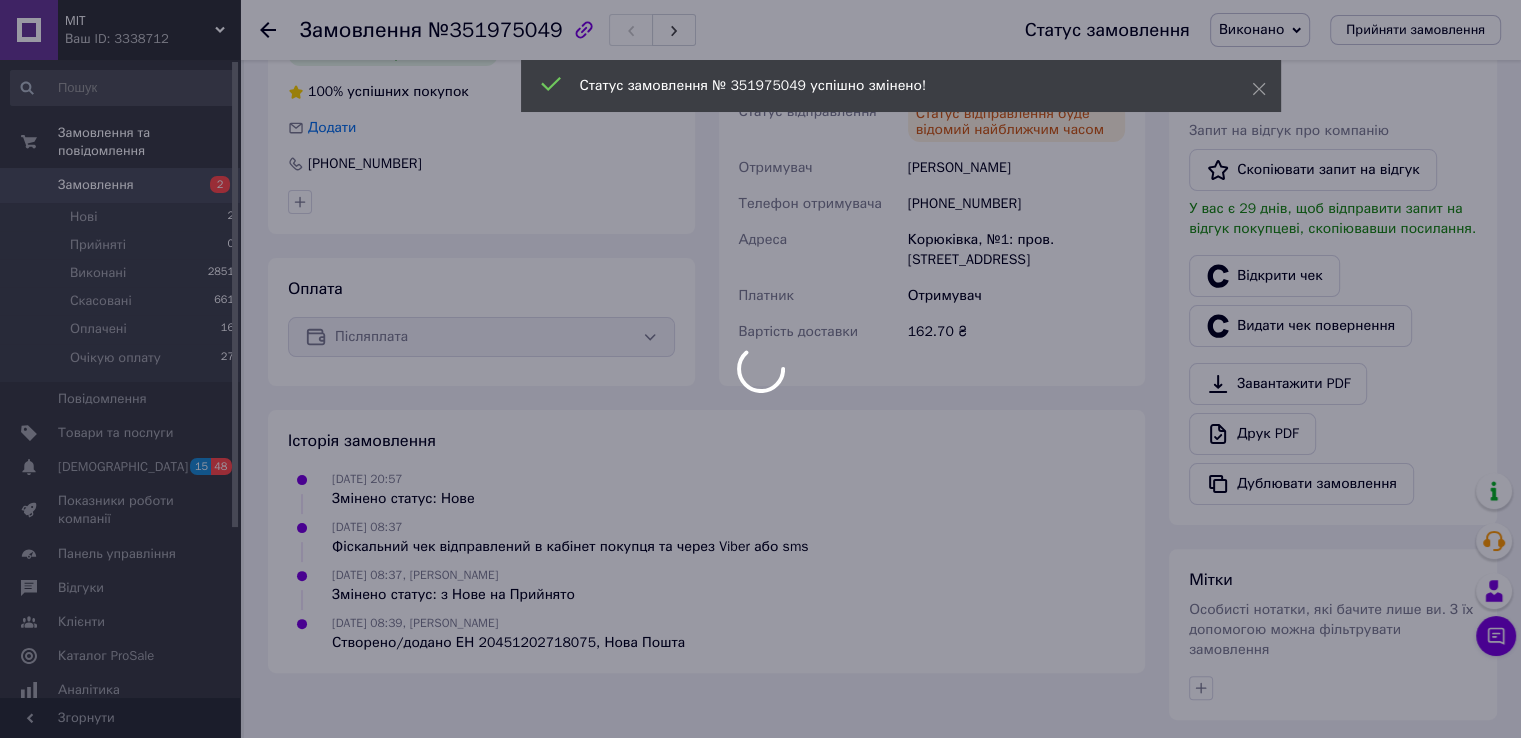 scroll, scrollTop: 0, scrollLeft: 0, axis: both 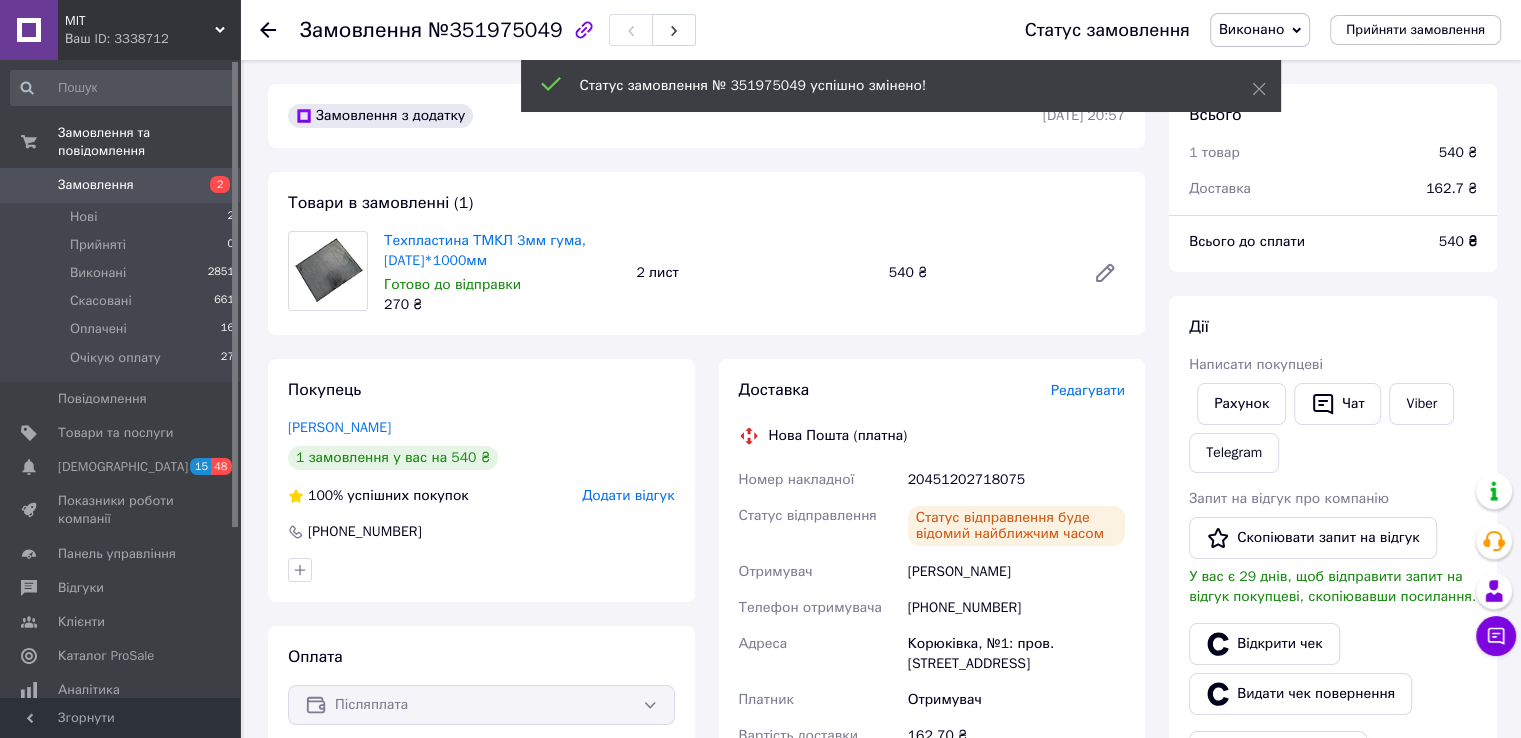 click 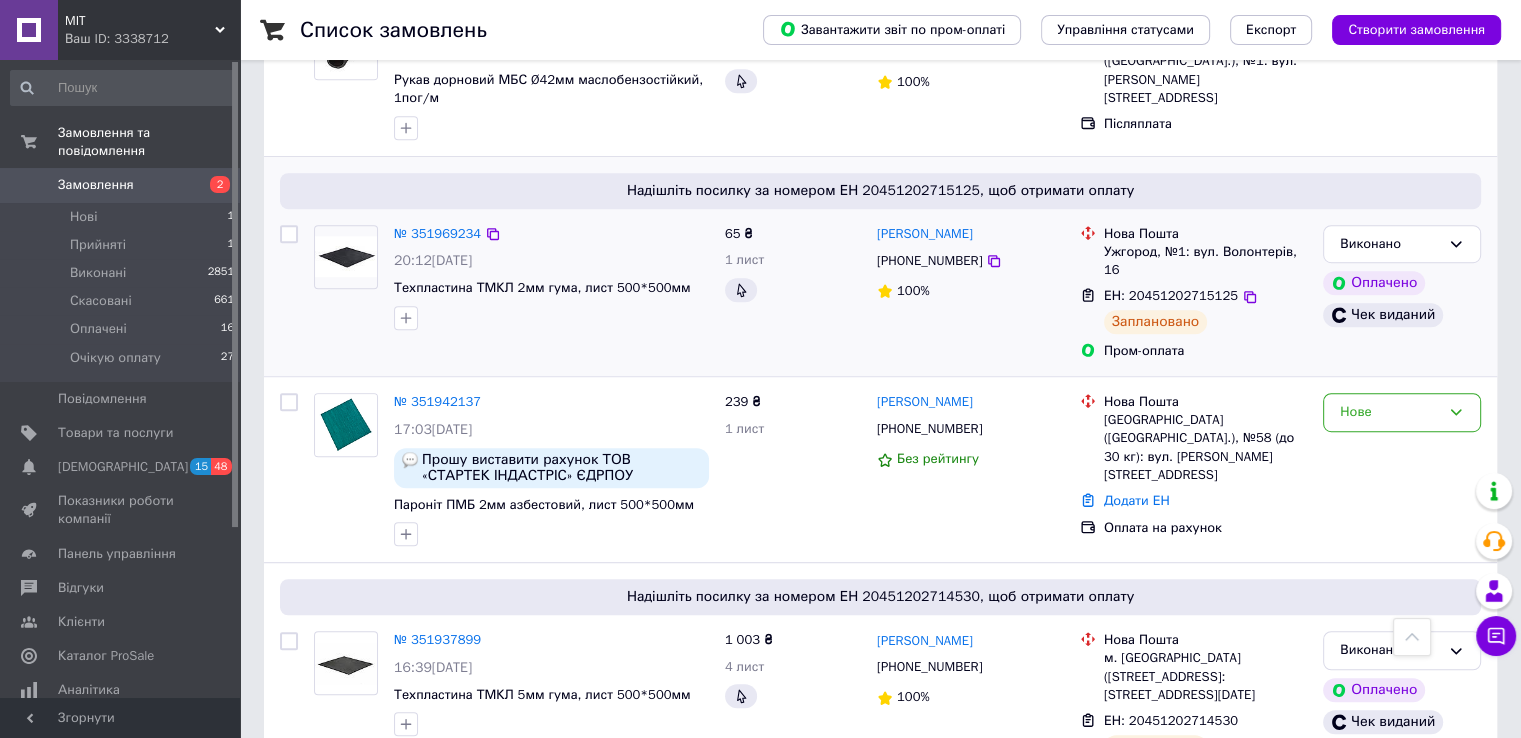 scroll, scrollTop: 1200, scrollLeft: 0, axis: vertical 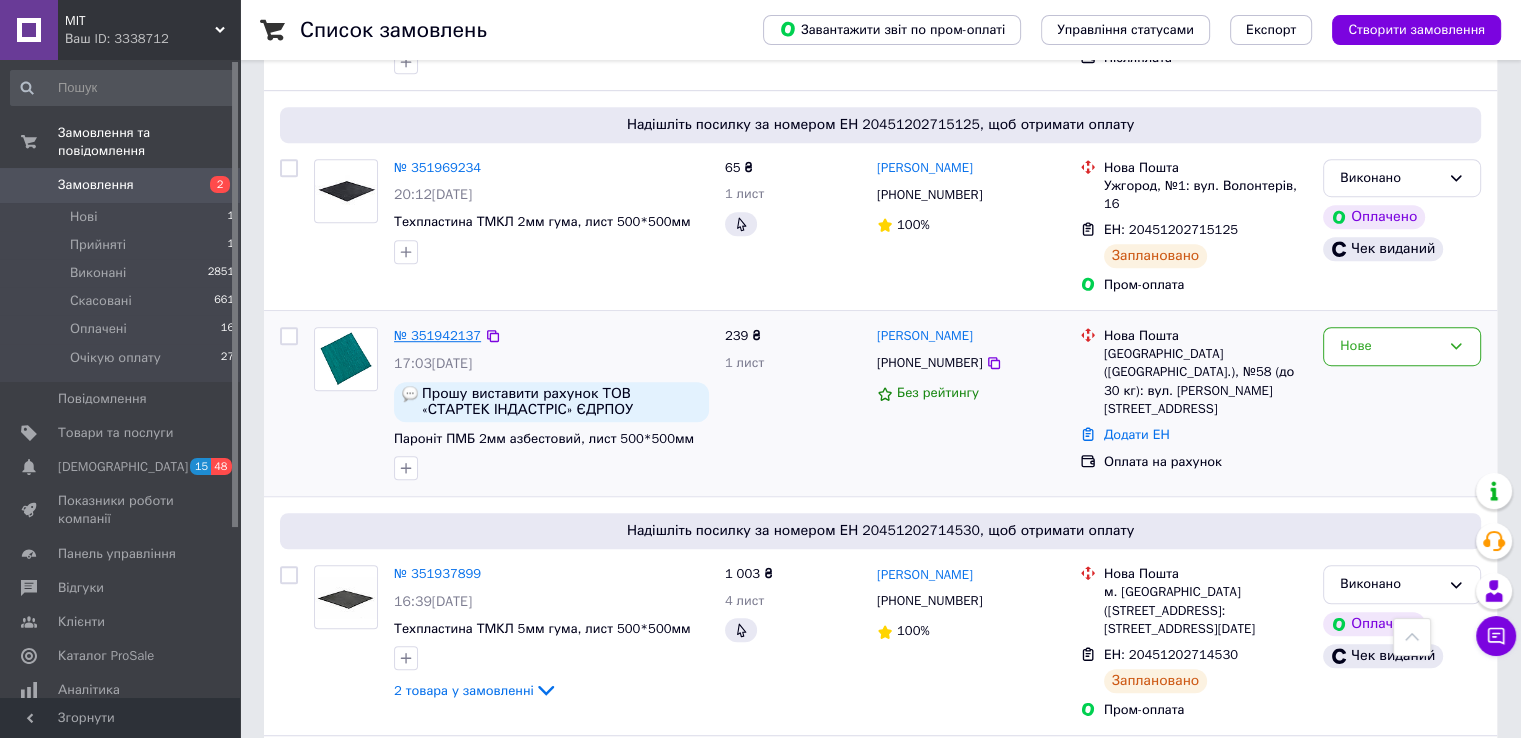 click on "№ 351942137" at bounding box center (437, 335) 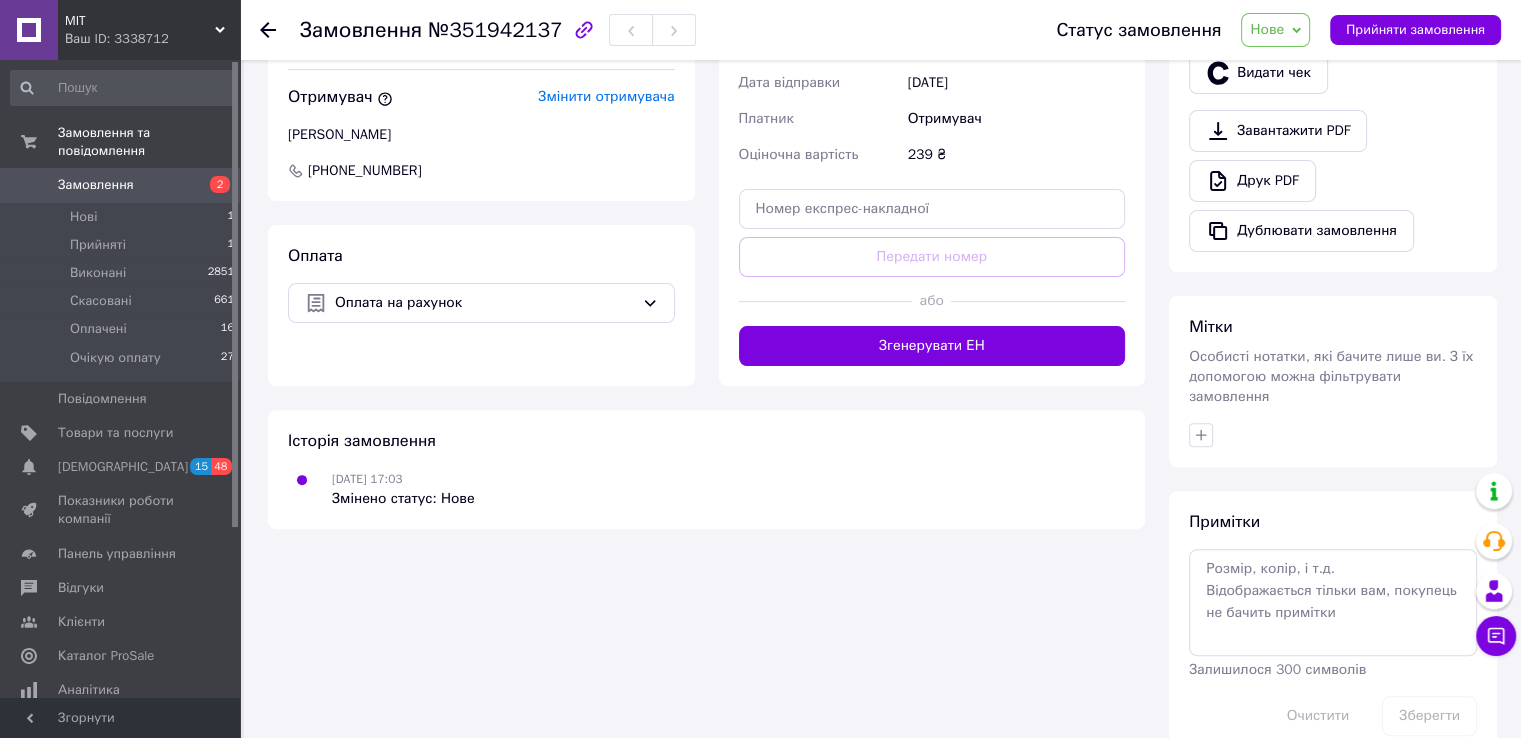 scroll, scrollTop: 0, scrollLeft: 0, axis: both 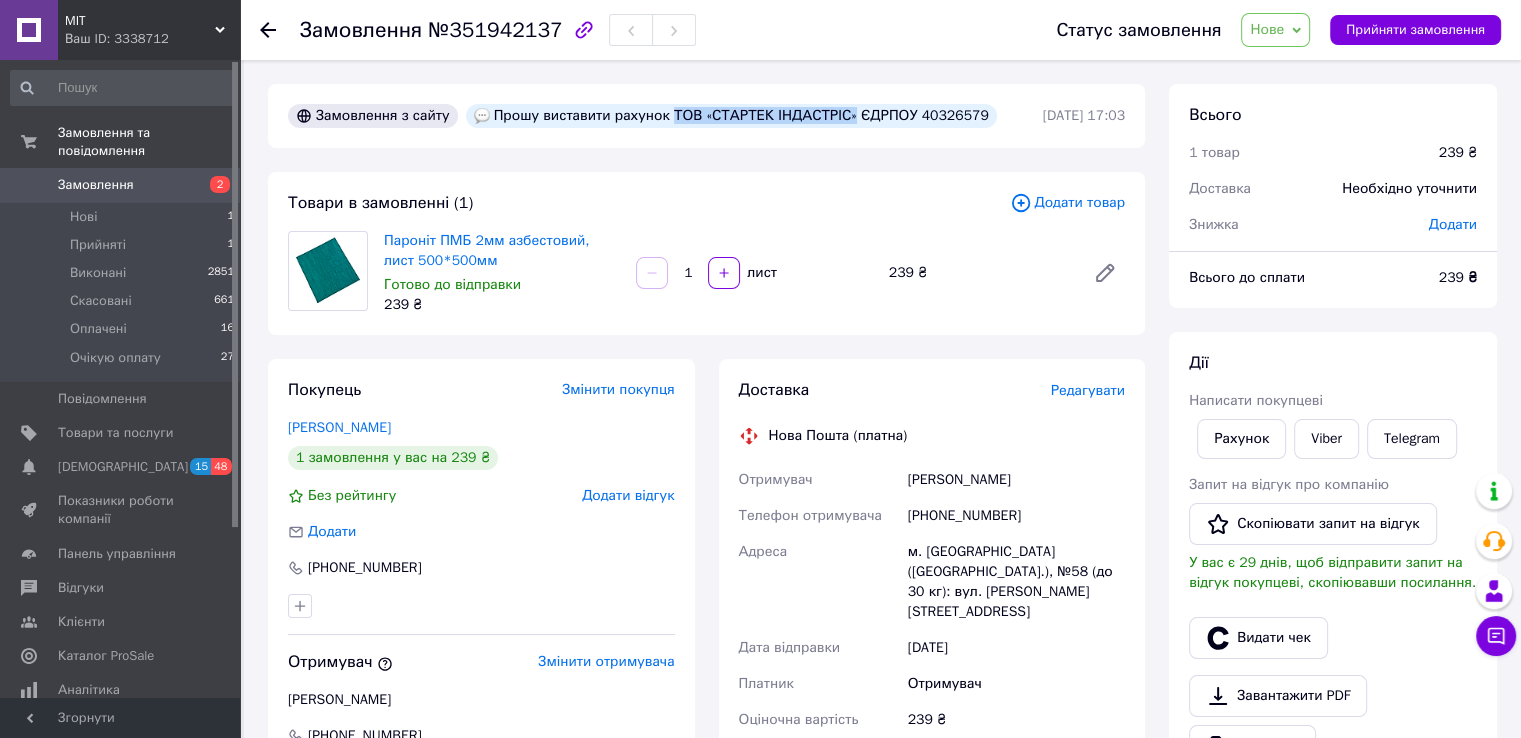 drag, startPoint x: 660, startPoint y: 110, endPoint x: 828, endPoint y: 114, distance: 168.0476 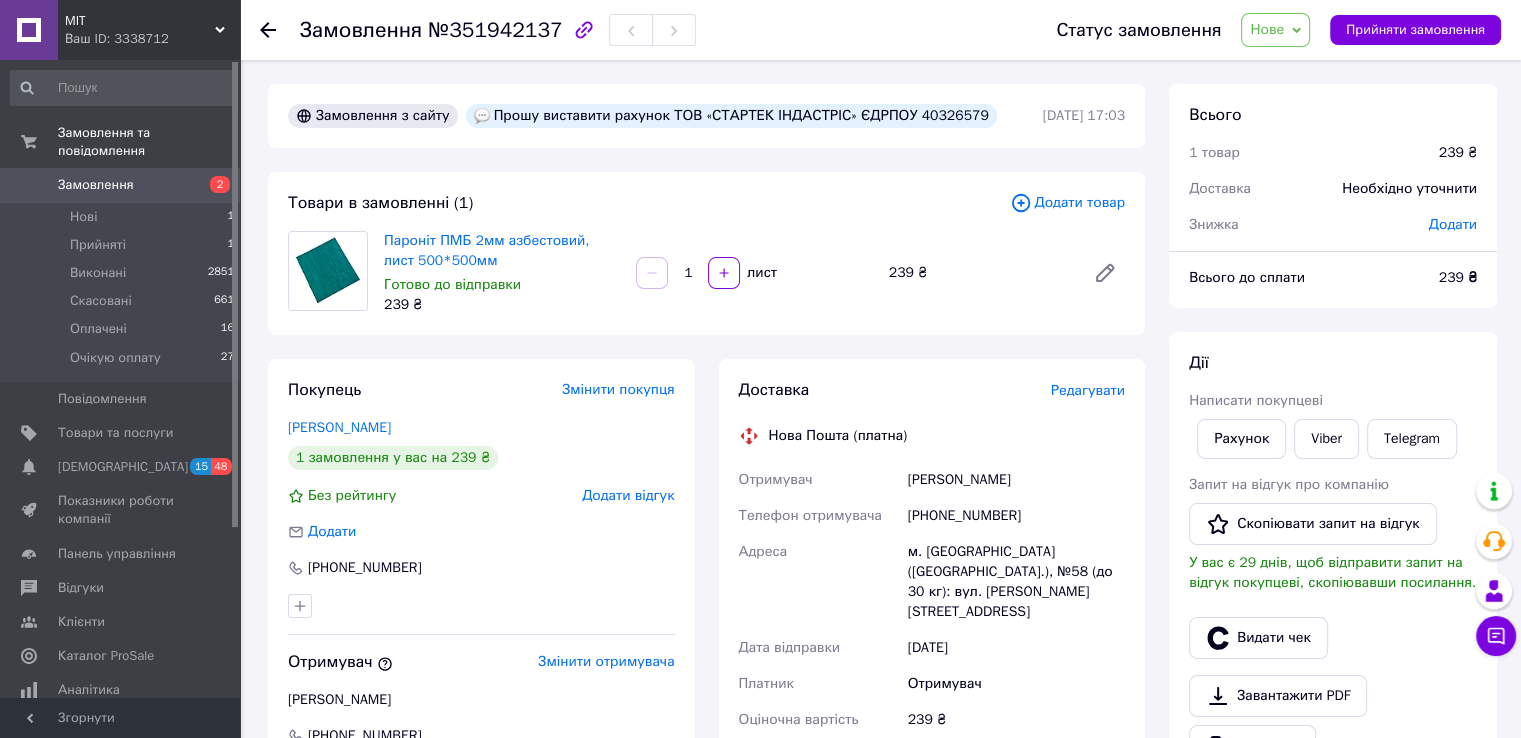 click on "Прошу виставити рахунок ТОВ «СТАРТЕК ІНДАСТРІС»
ЄДРПОУ 40326579" at bounding box center (731, 116) 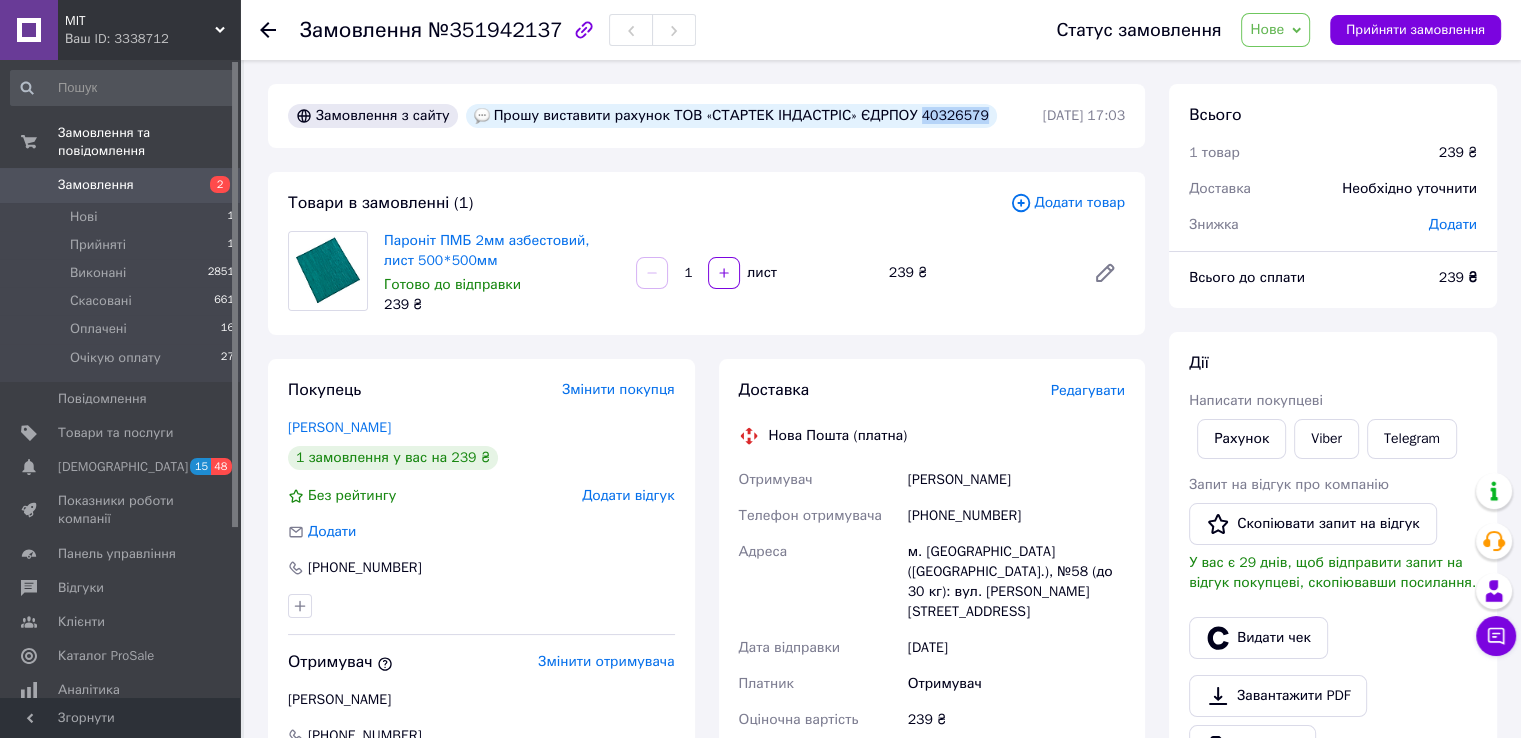 drag, startPoint x: 924, startPoint y: 113, endPoint x: 963, endPoint y: 113, distance: 39 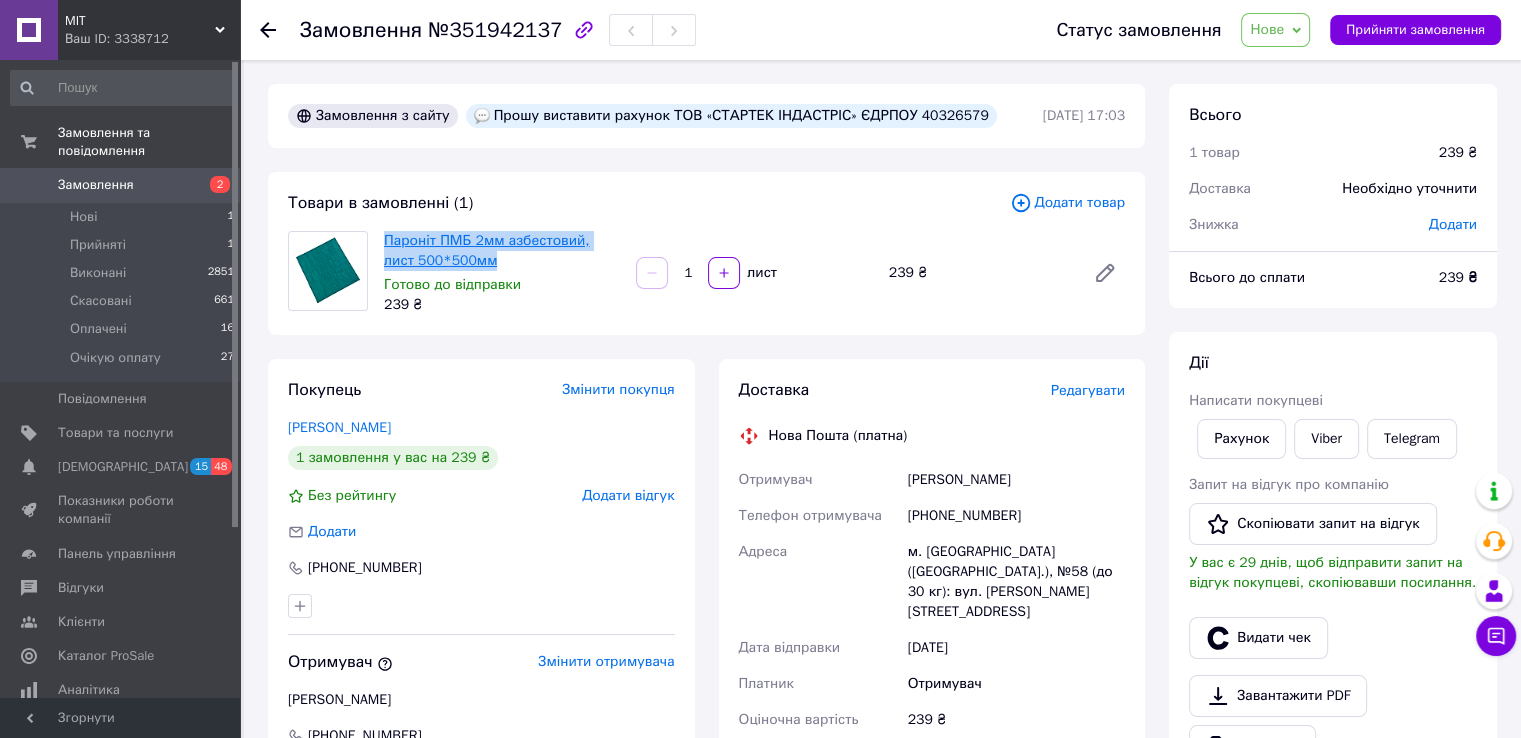 drag, startPoint x: 436, startPoint y: 256, endPoint x: 386, endPoint y: 240, distance: 52.49762 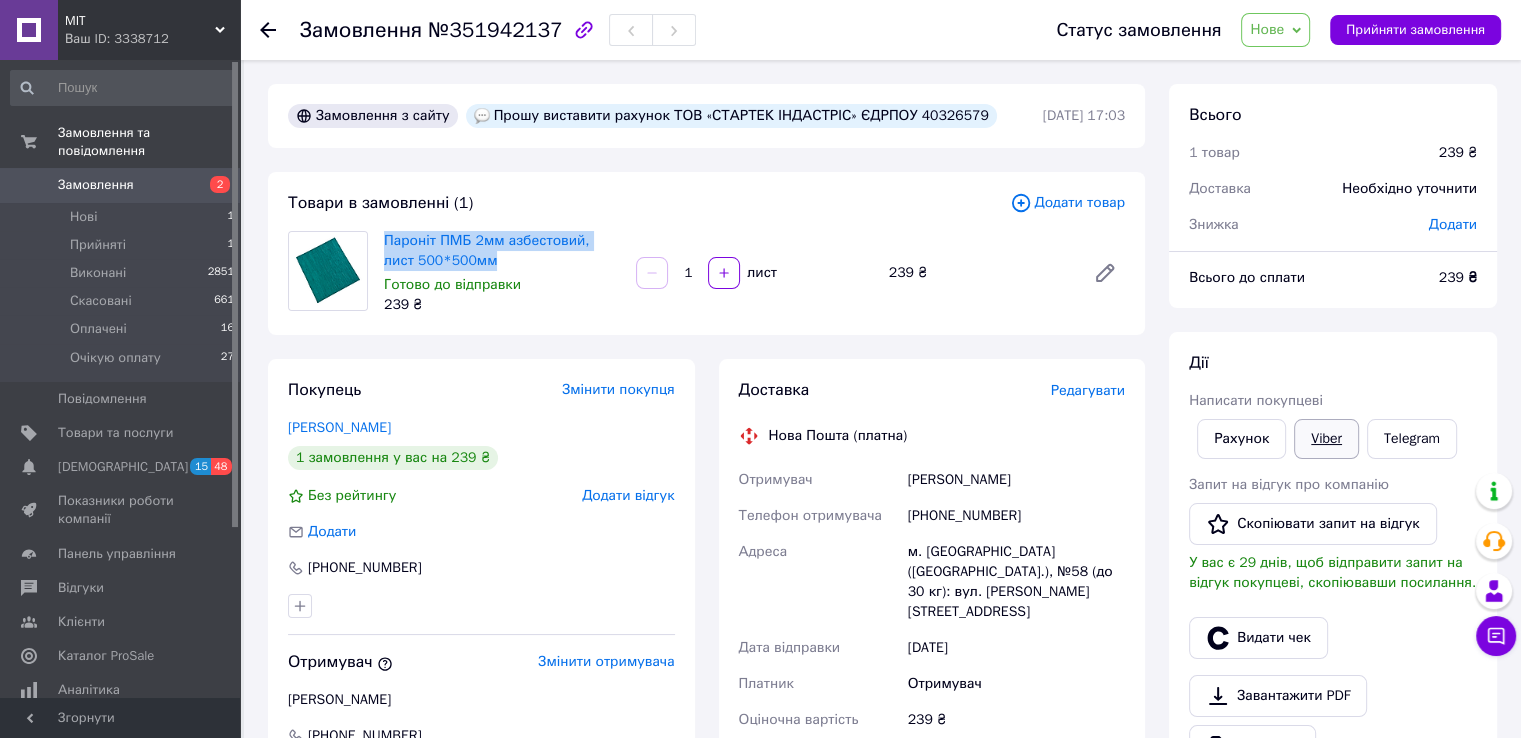 click on "Viber" at bounding box center (1326, 439) 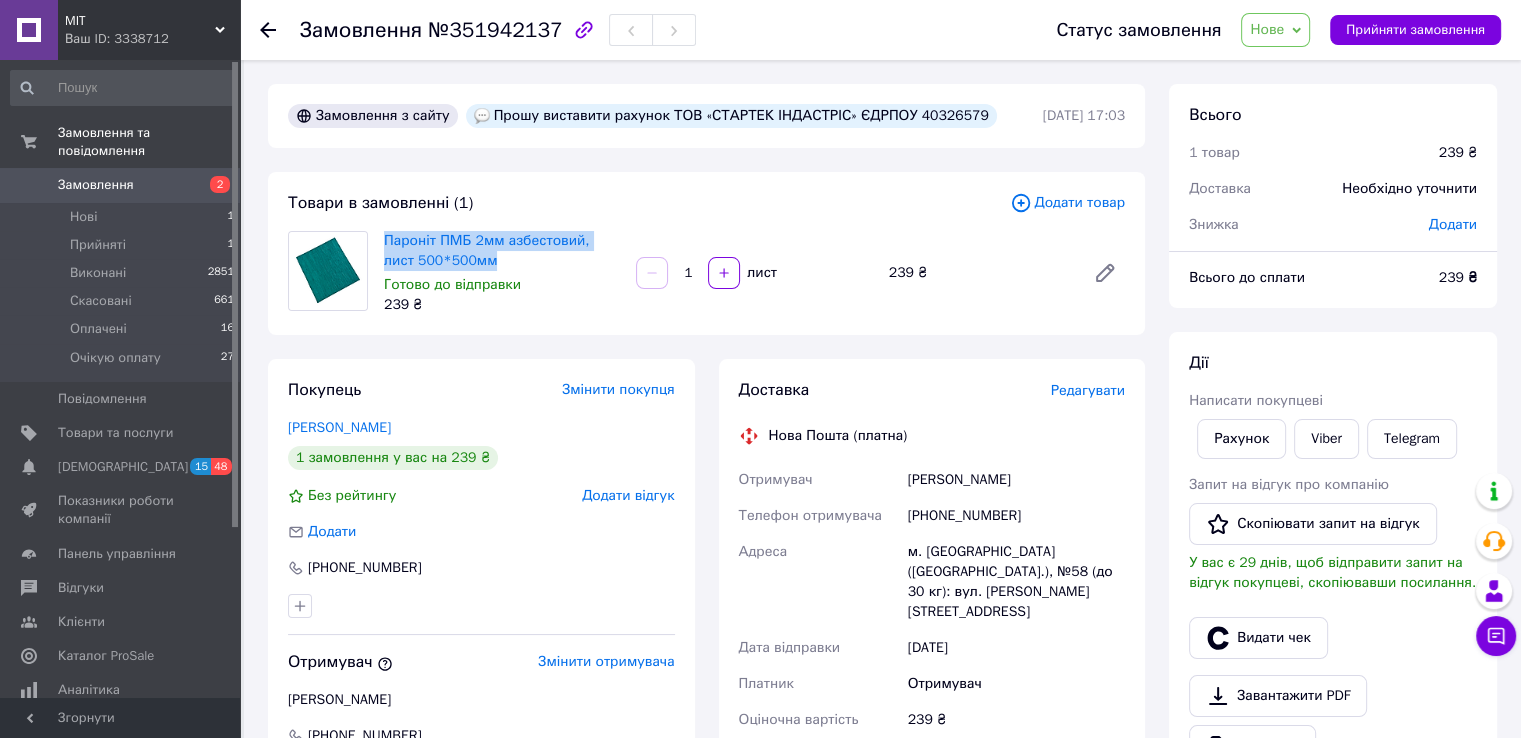 click on "Нове" at bounding box center [1267, 29] 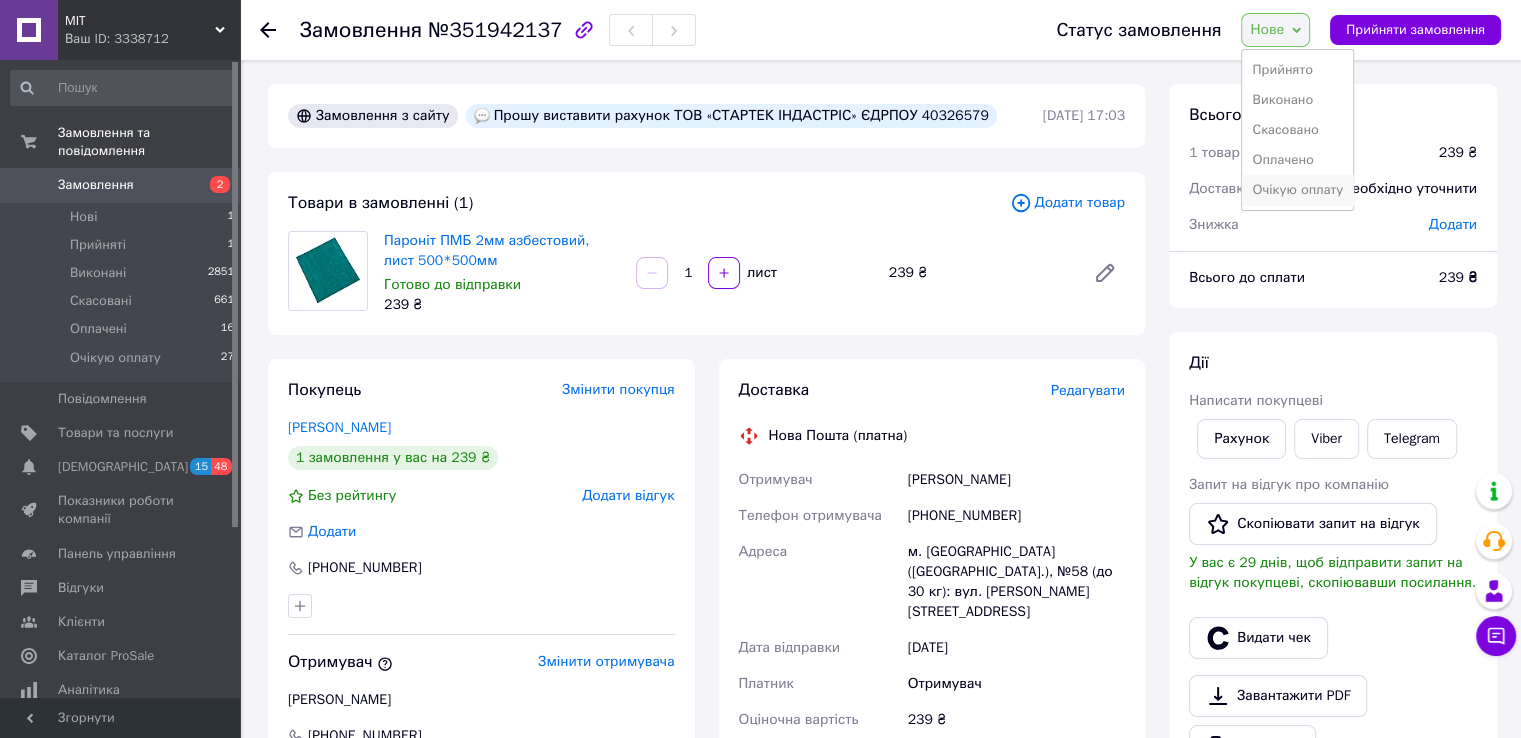 click on "Очікую оплату" at bounding box center [1297, 190] 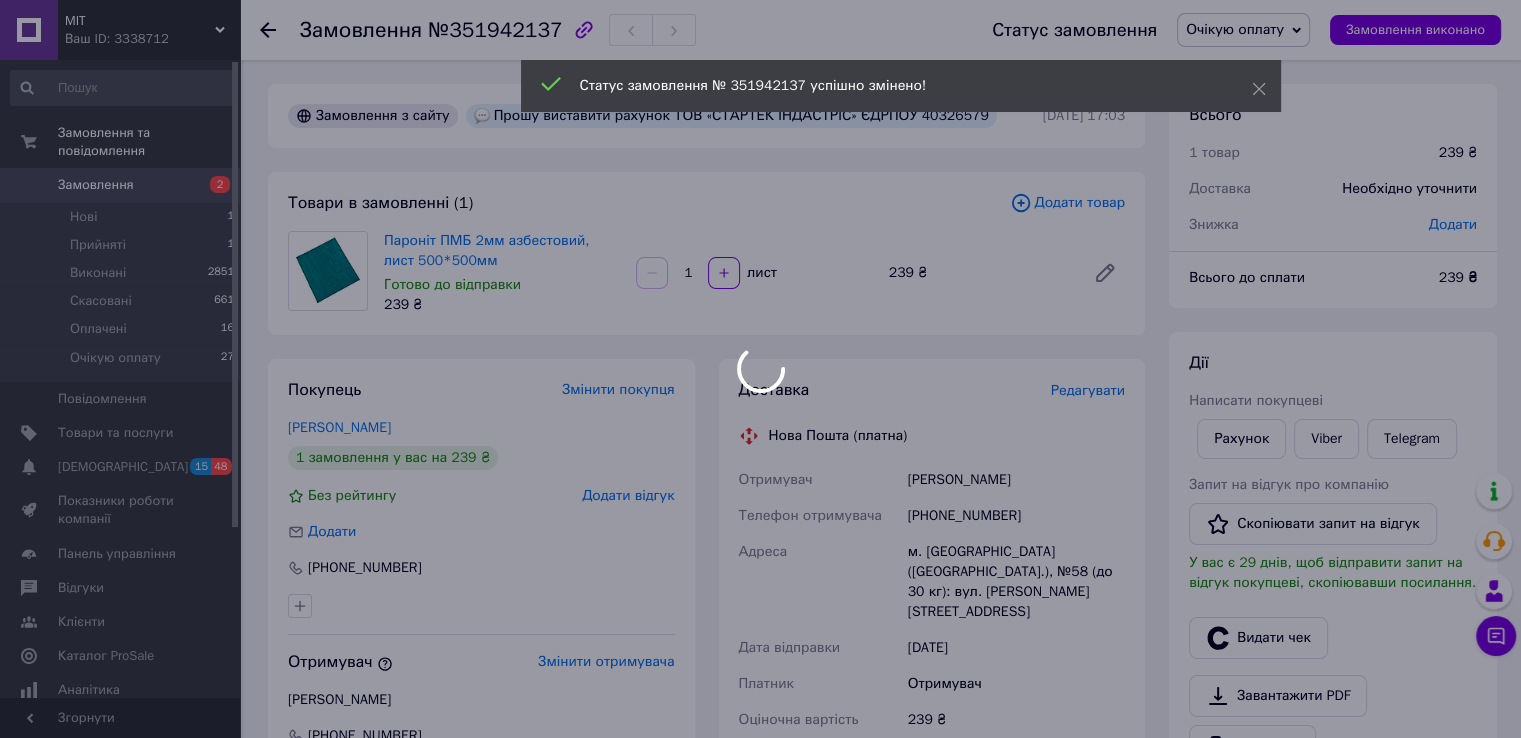 click at bounding box center (760, 369) 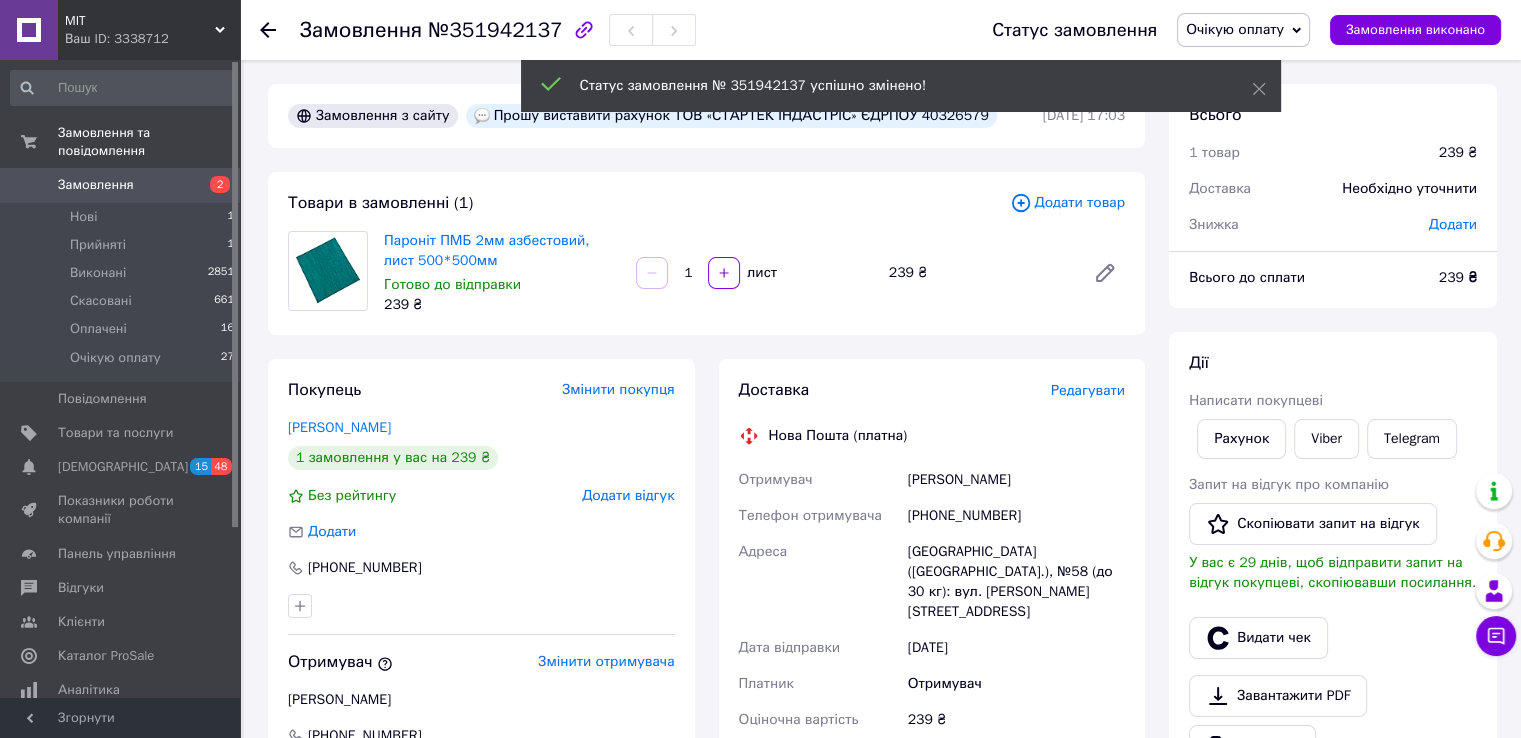 click 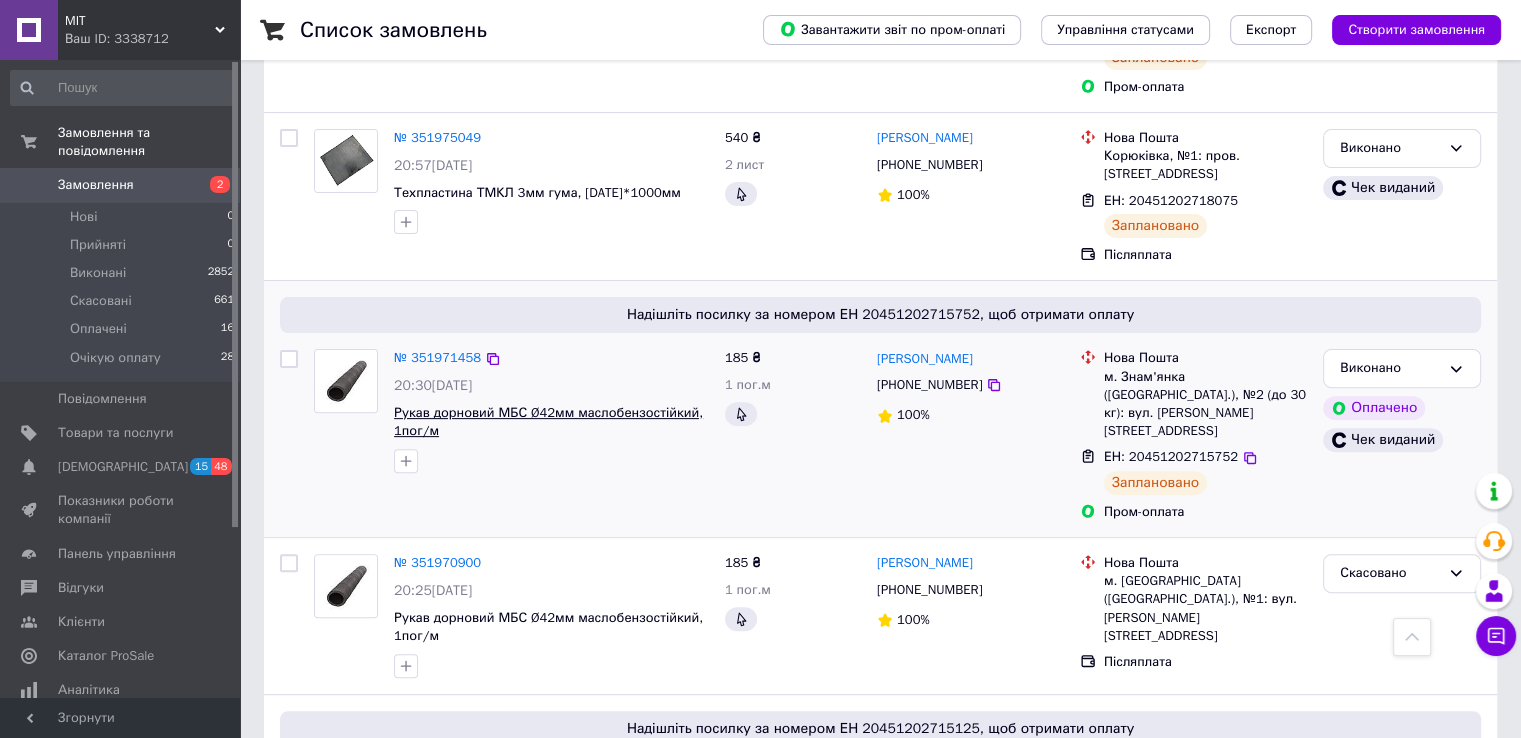 scroll, scrollTop: 0, scrollLeft: 0, axis: both 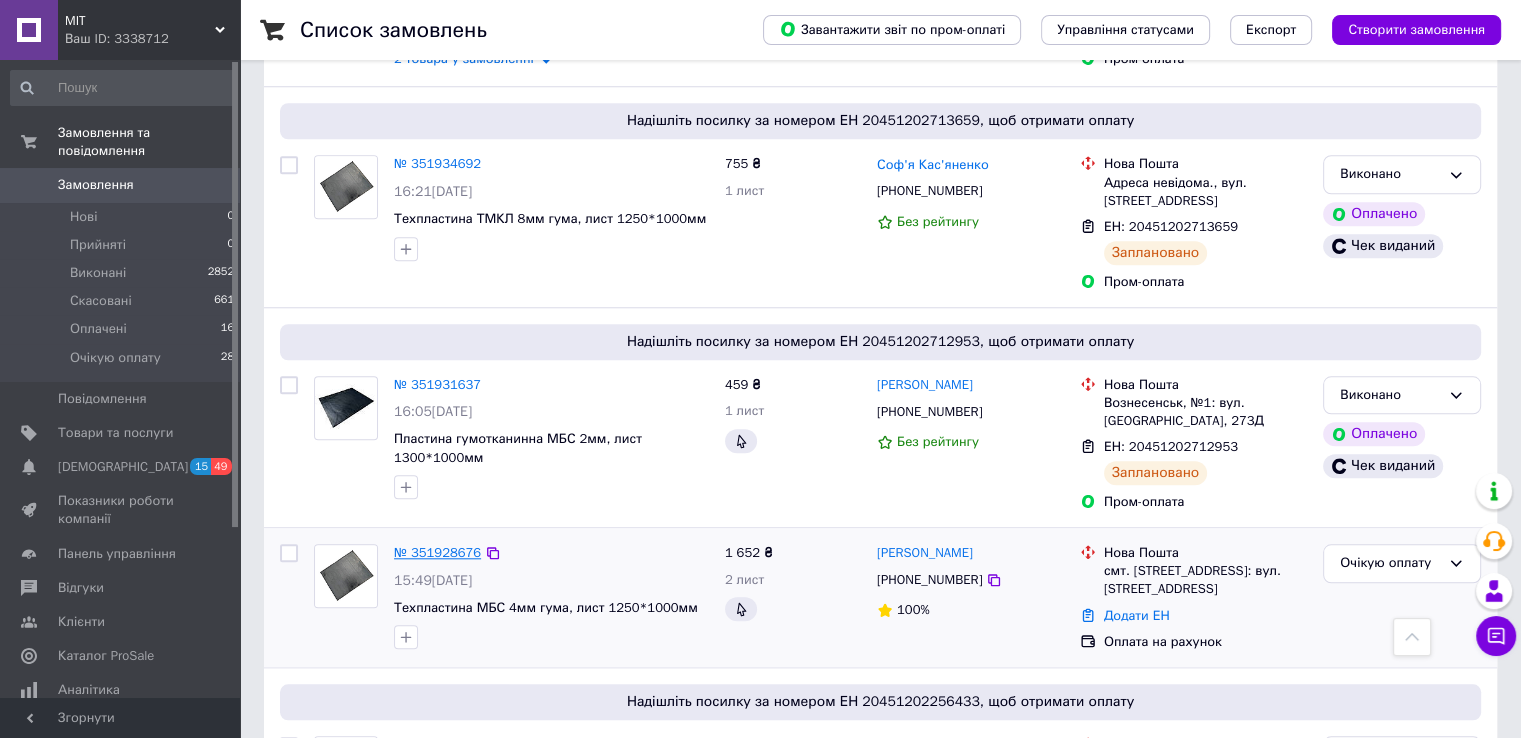 click on "№ 351928676" at bounding box center (437, 552) 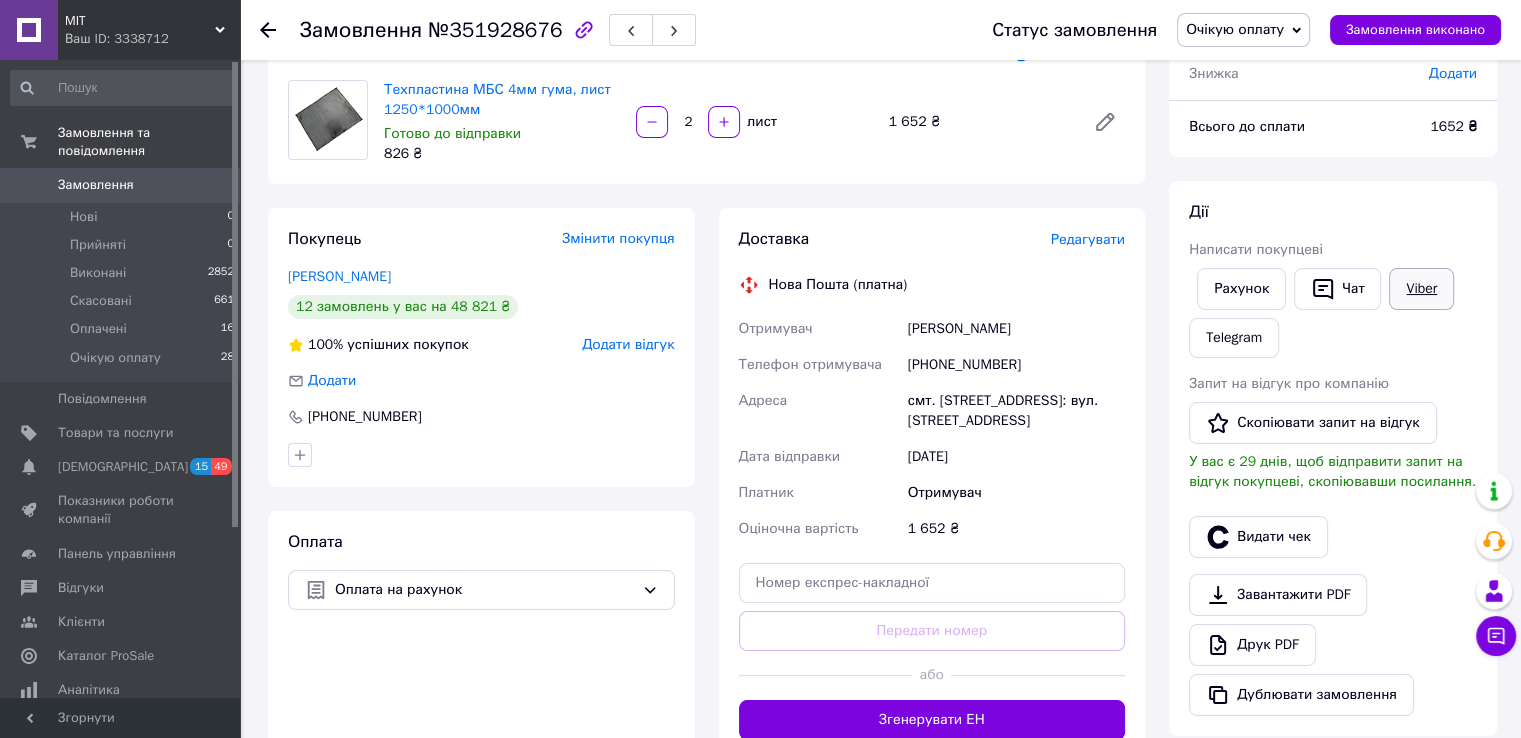 scroll, scrollTop: 200, scrollLeft: 0, axis: vertical 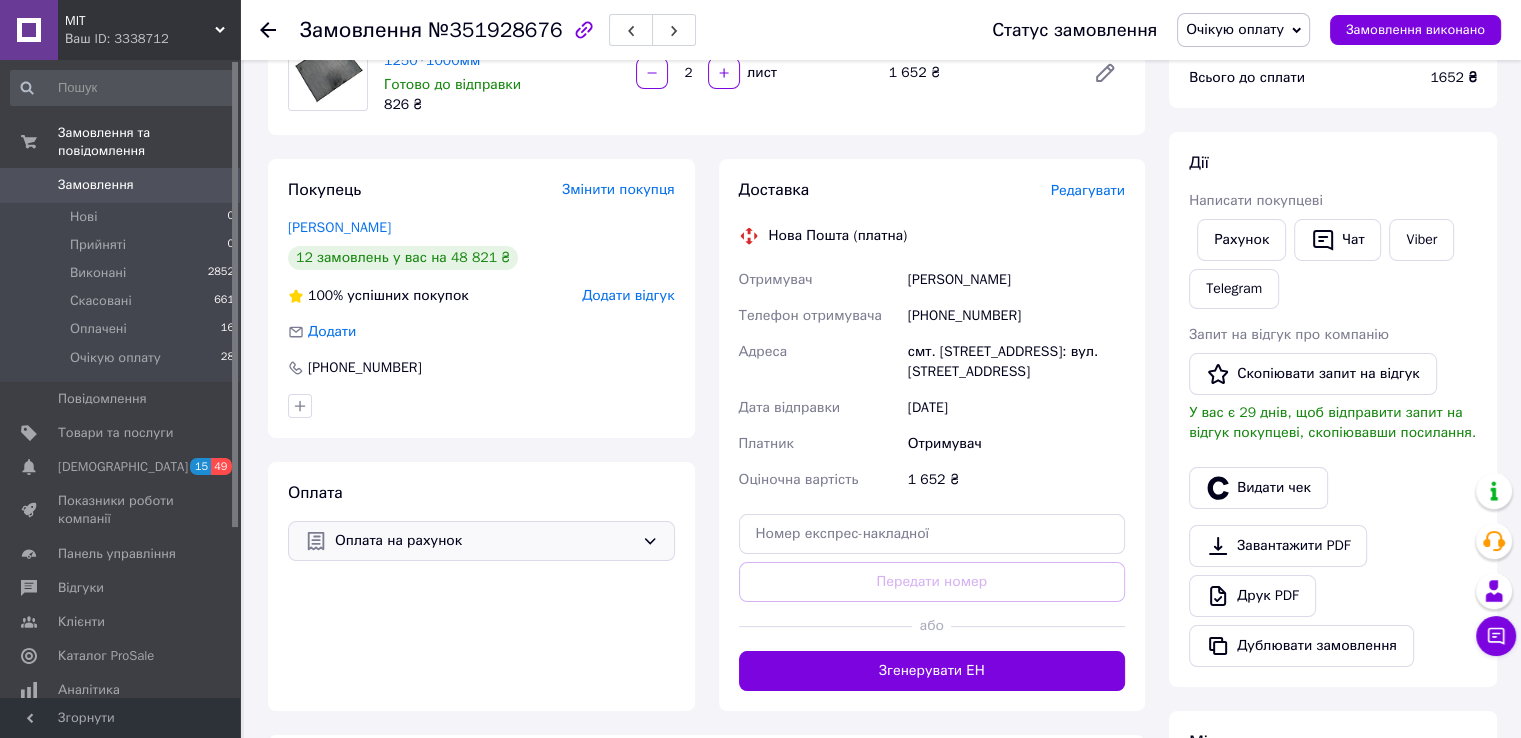 drag, startPoint x: 564, startPoint y: 536, endPoint x: 556, endPoint y: 560, distance: 25.298222 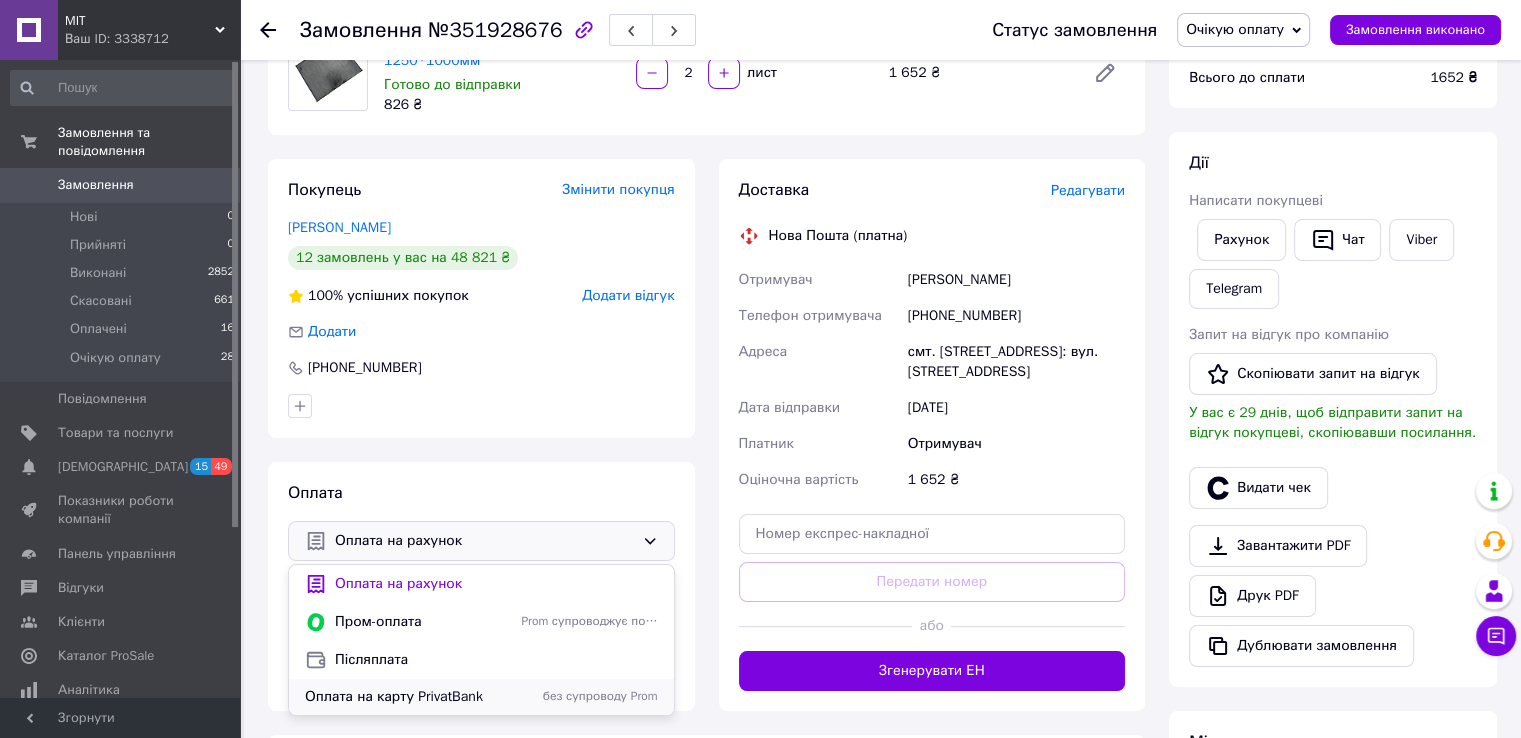 click on "Оплата на карту PrivatBank" at bounding box center [409, 697] 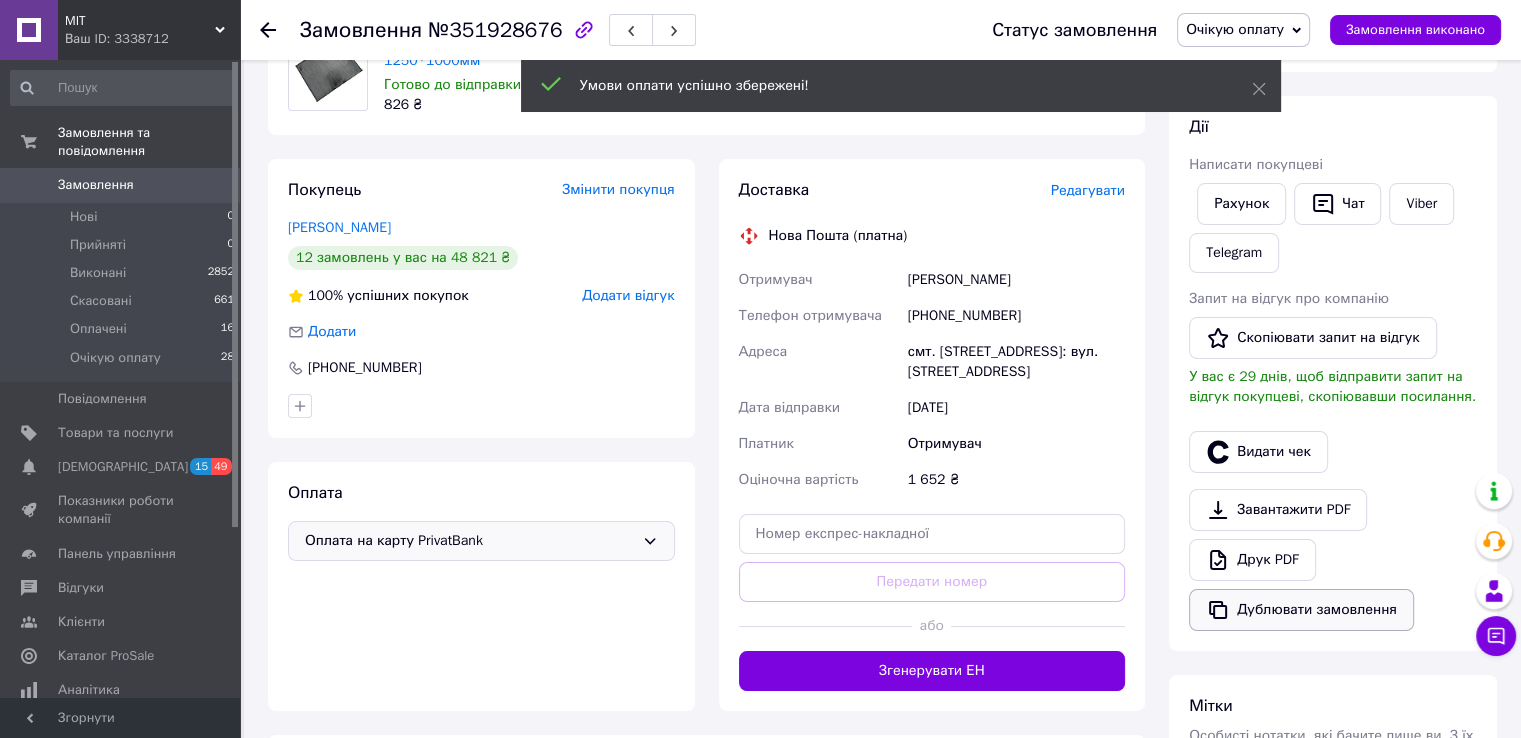 click on "Дублювати замовлення" at bounding box center (1301, 610) 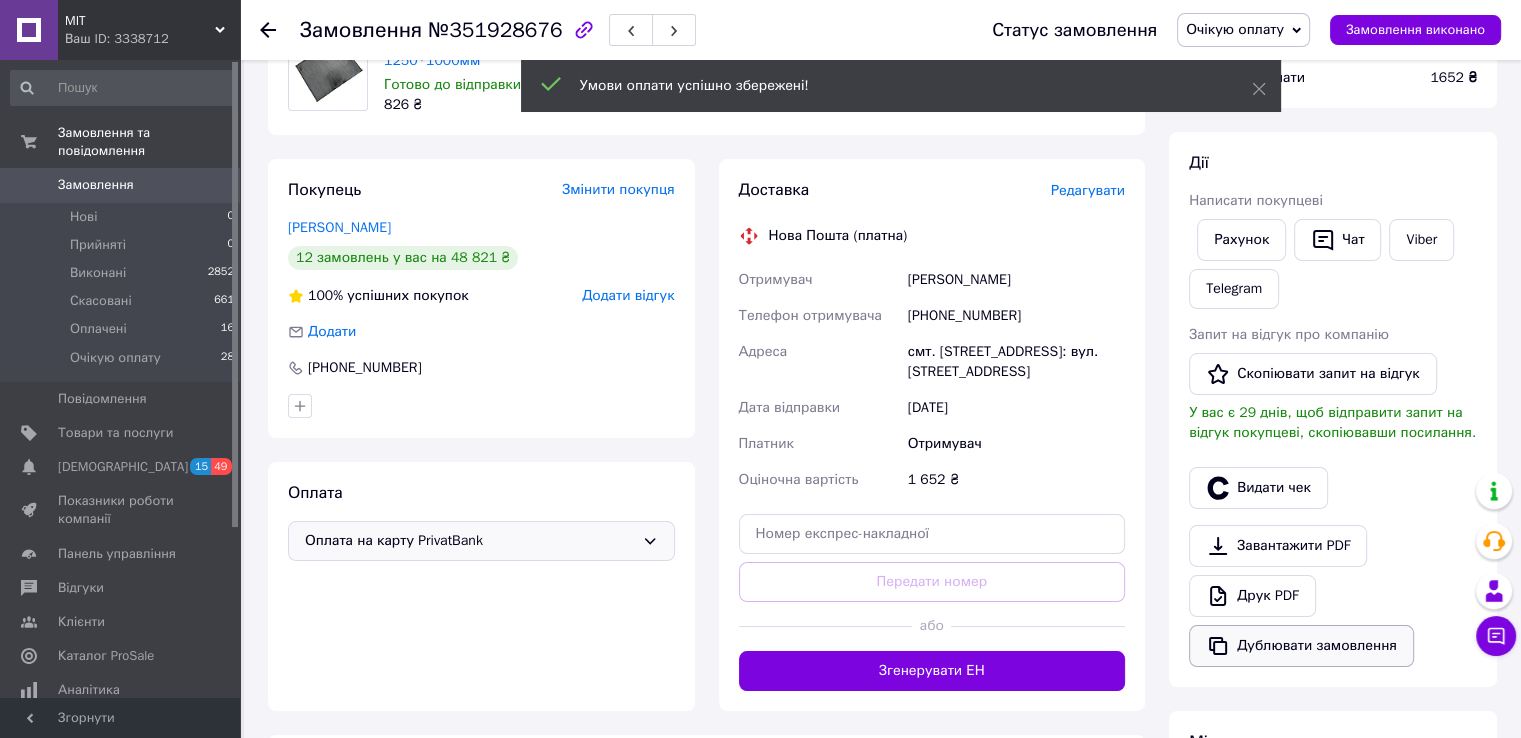 click on "Друк PDF" at bounding box center (1252, 596) 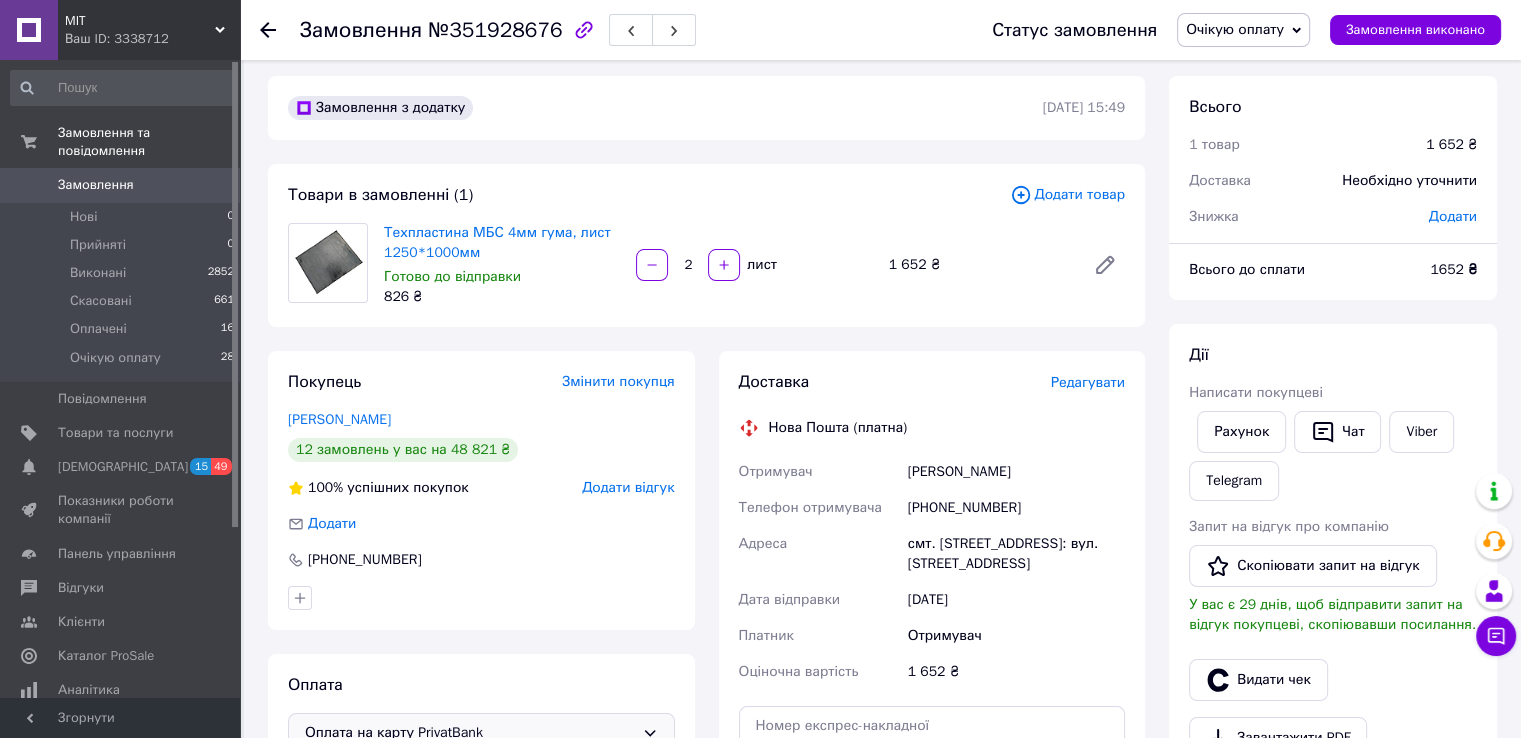 scroll, scrollTop: 0, scrollLeft: 0, axis: both 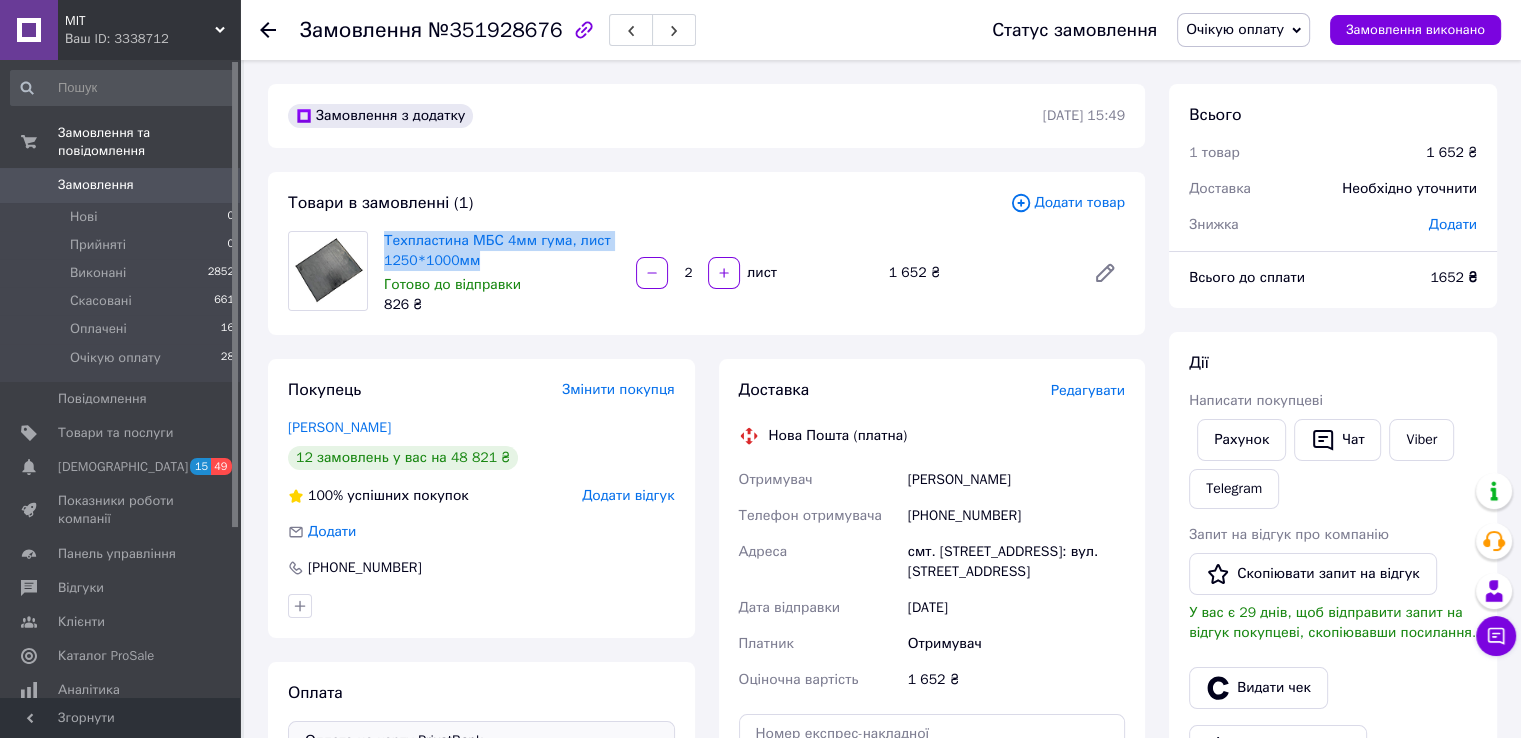 drag, startPoint x: 472, startPoint y: 264, endPoint x: 378, endPoint y: 243, distance: 96.317184 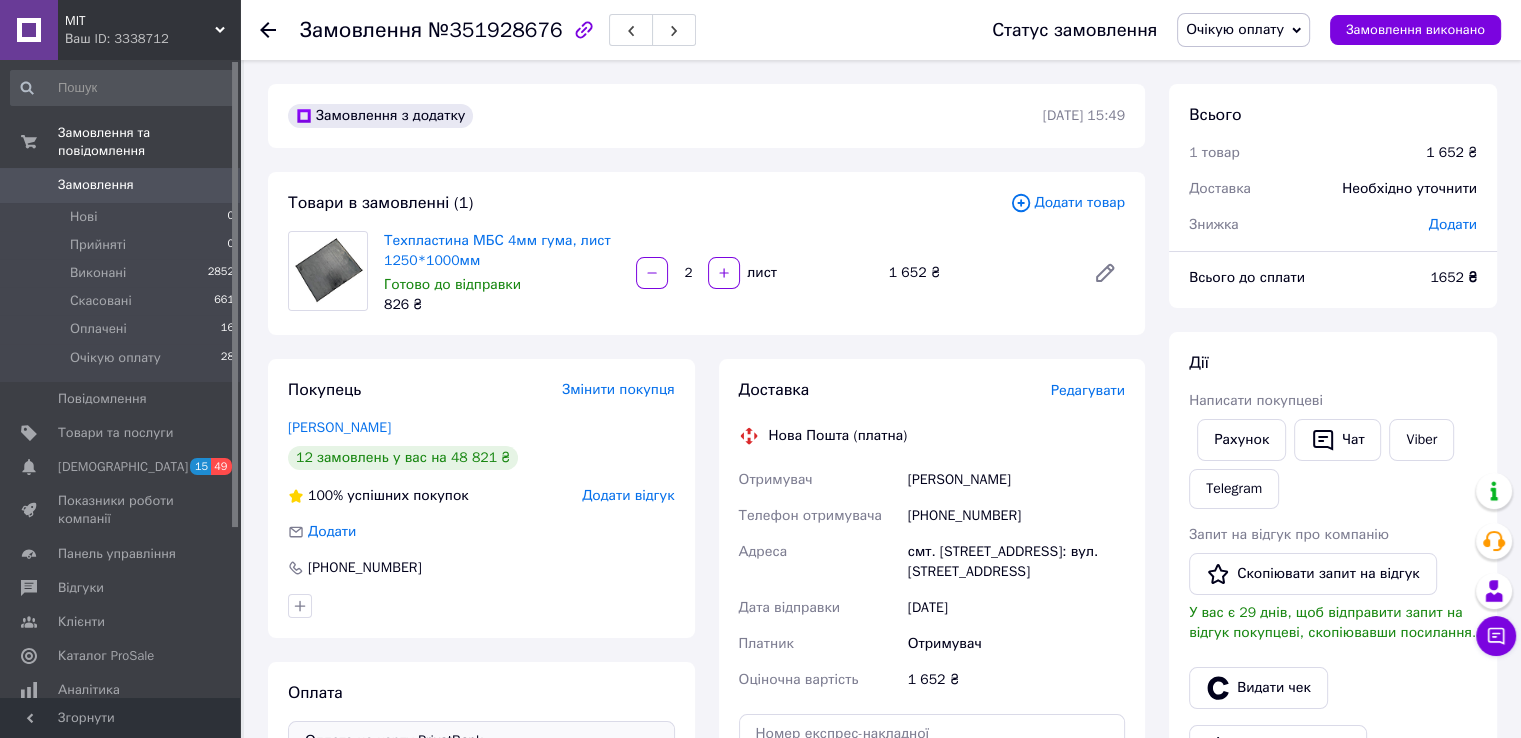 click on "Товари в замовленні (1)" at bounding box center (649, 203) 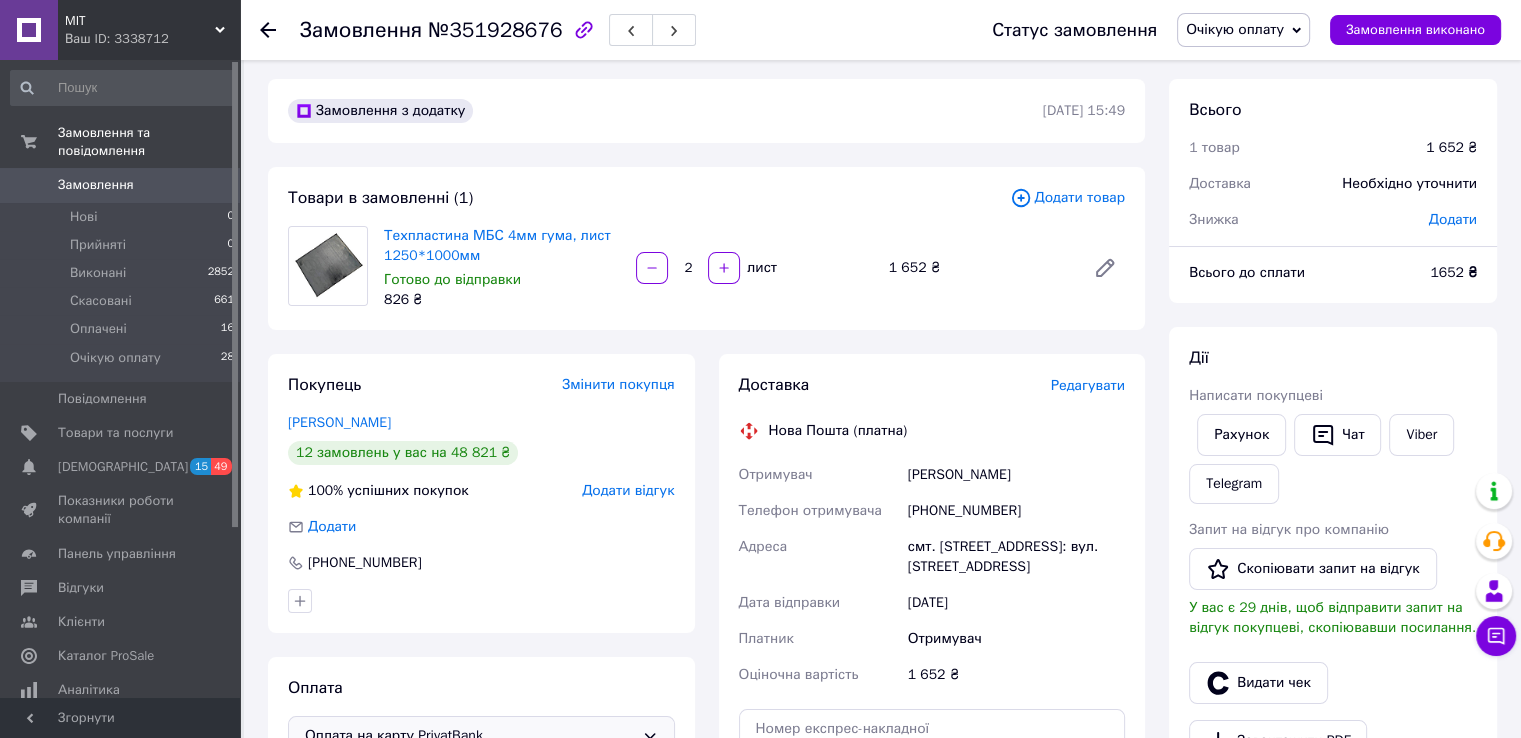 scroll, scrollTop: 0, scrollLeft: 0, axis: both 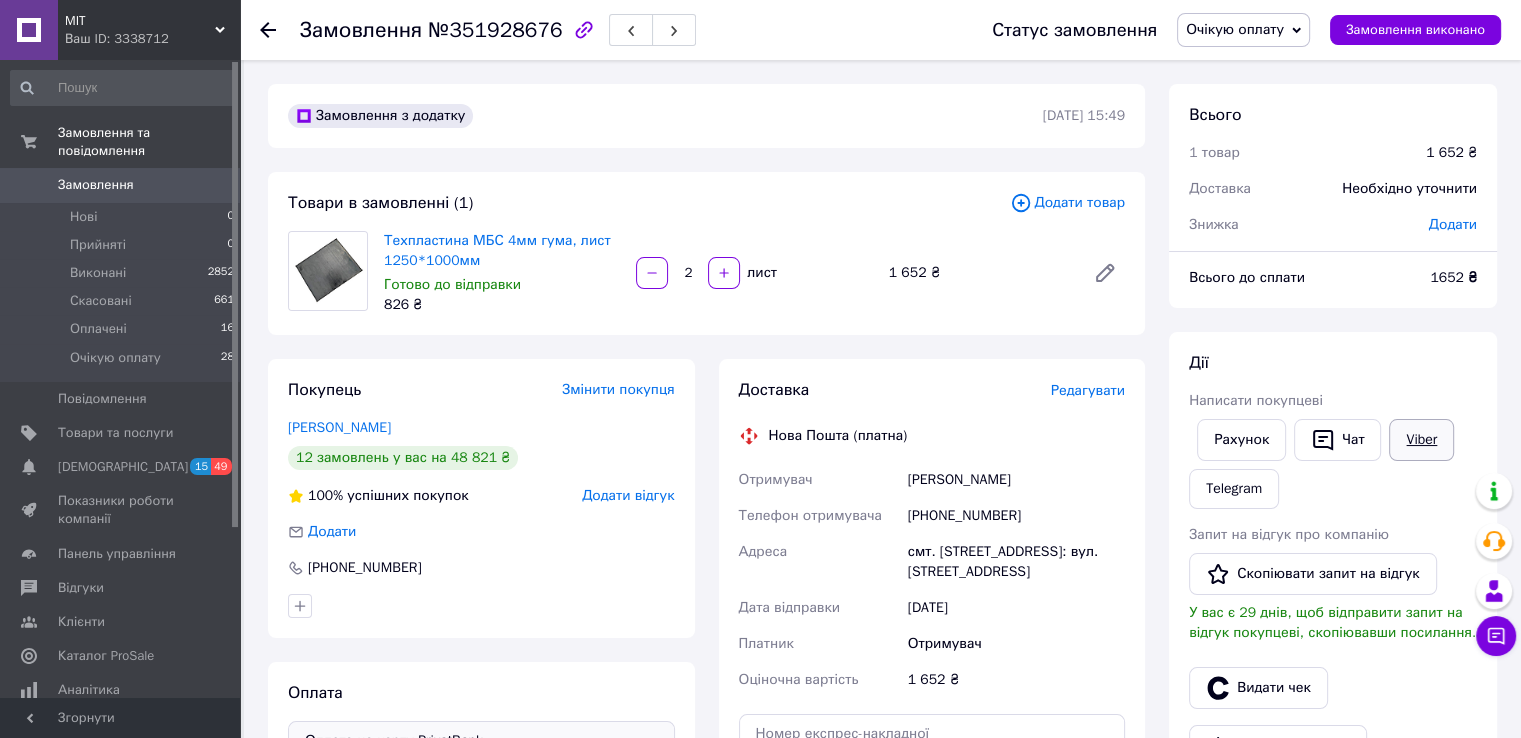 click on "Viber" at bounding box center [1421, 440] 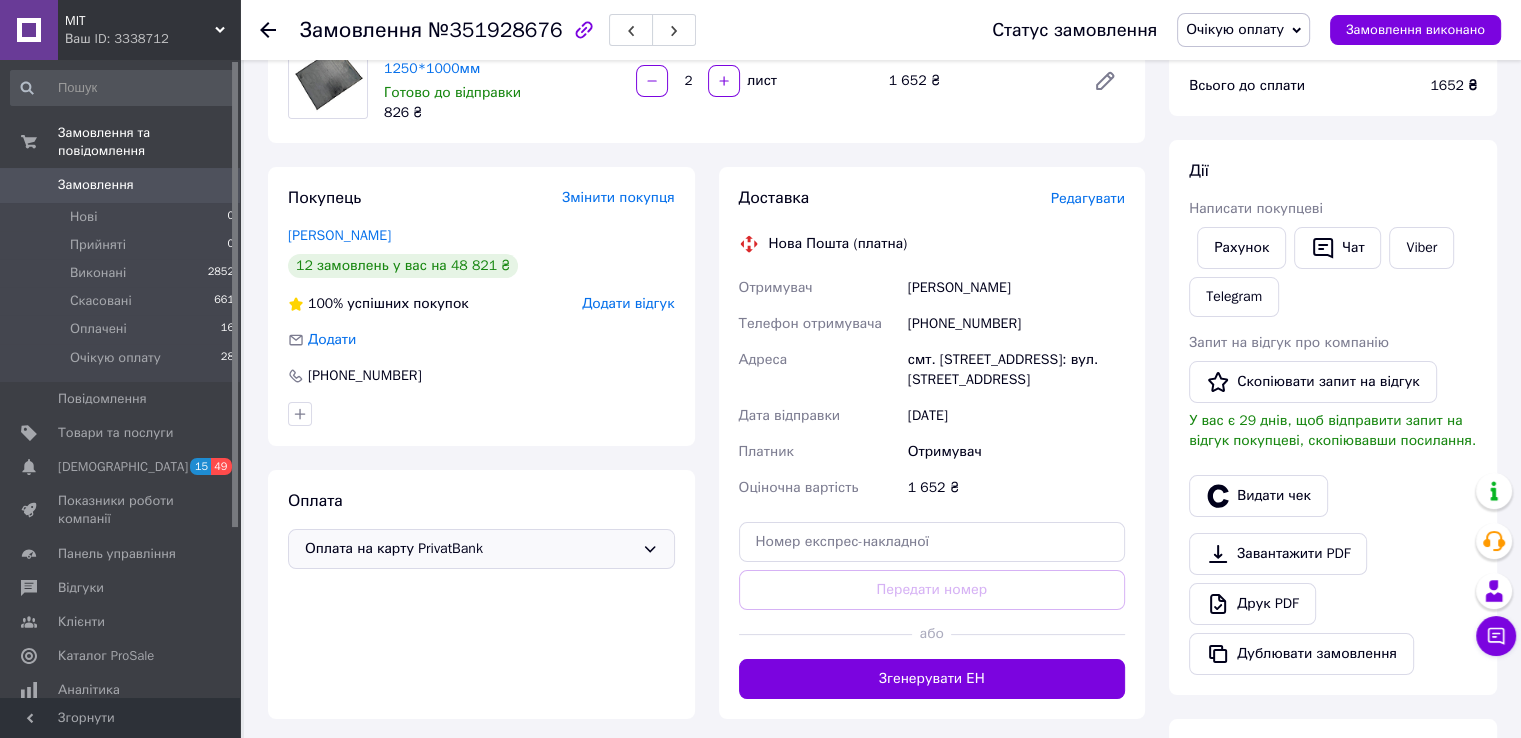 scroll, scrollTop: 300, scrollLeft: 0, axis: vertical 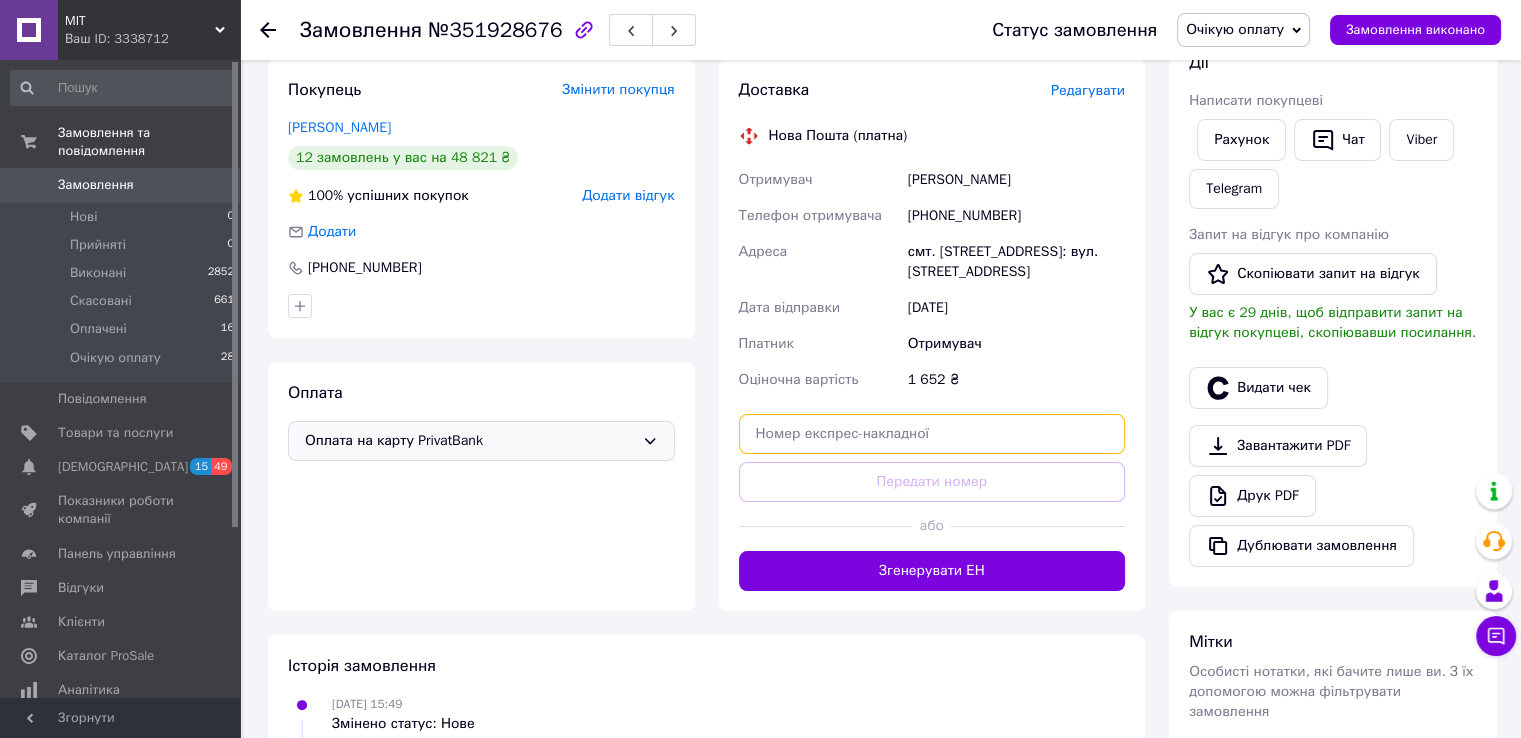 click at bounding box center (932, 434) 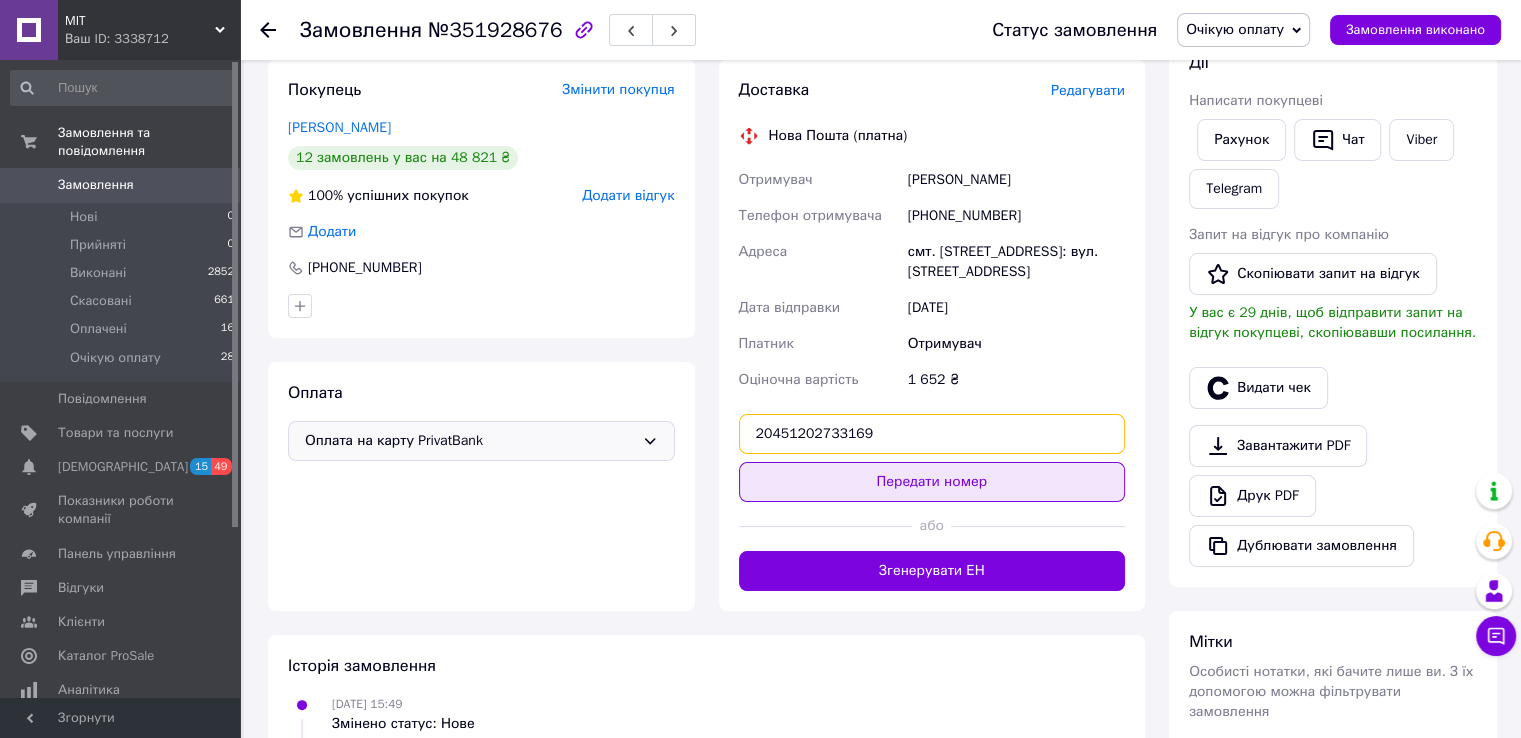 type on "20451202733169" 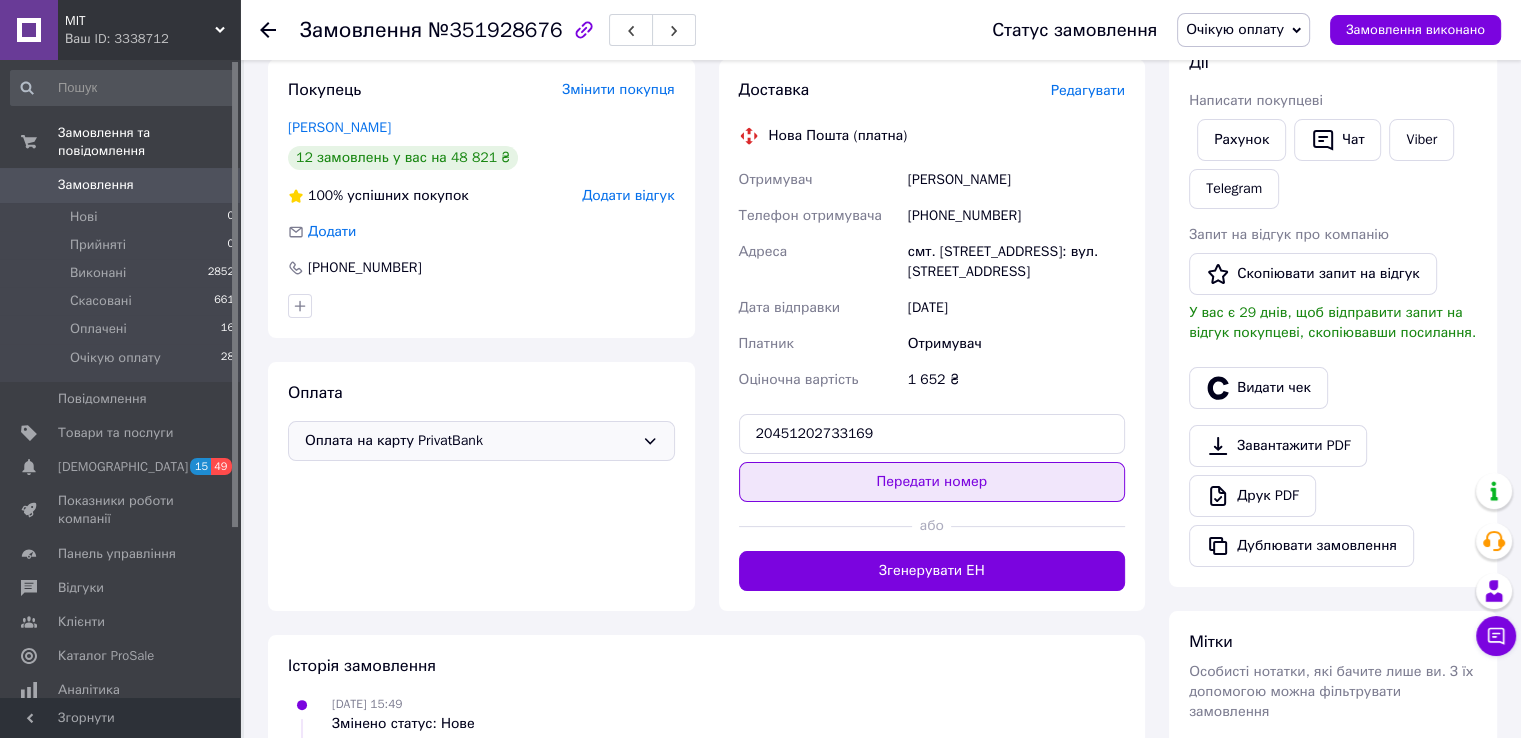 click on "Передати номер" at bounding box center (932, 482) 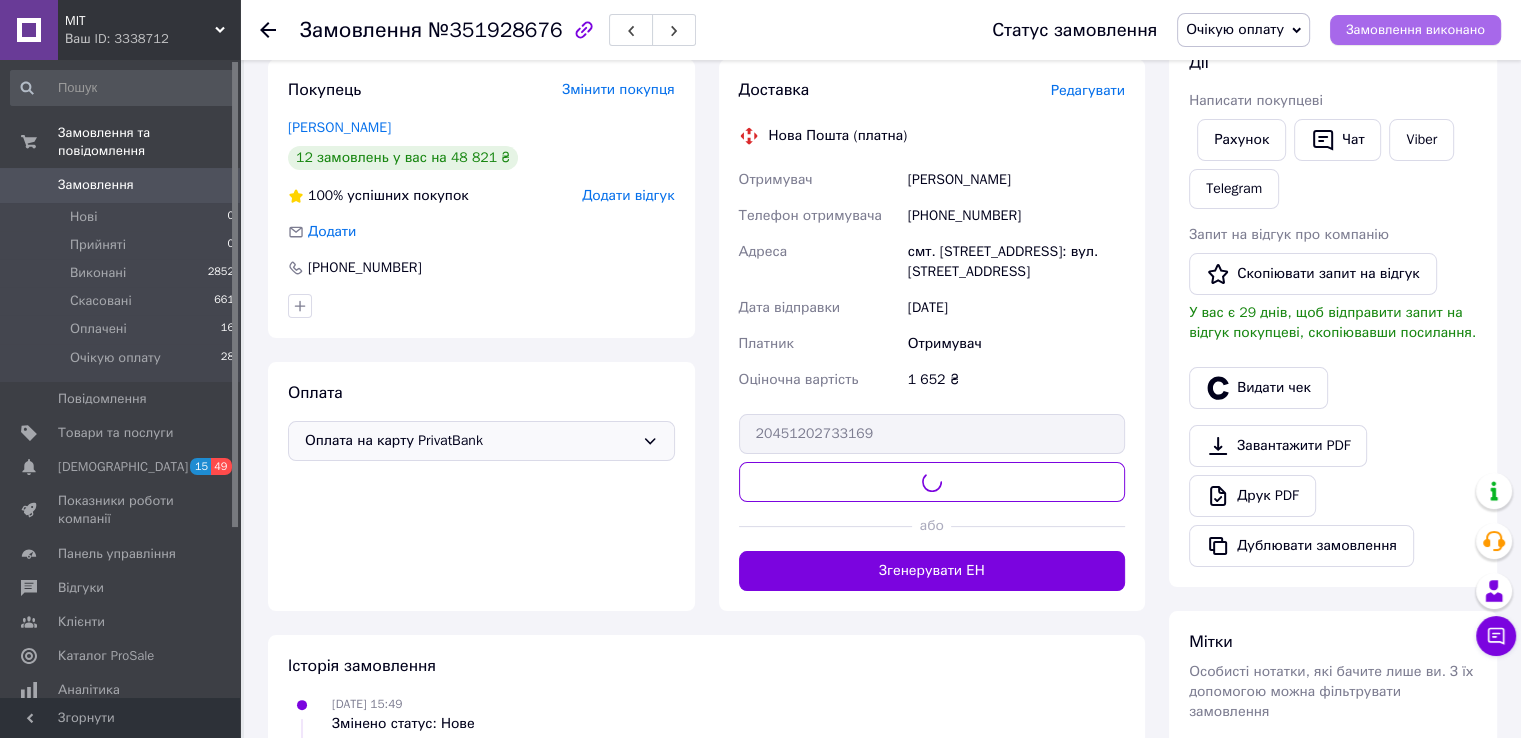 click on "Замовлення виконано" at bounding box center (1415, 30) 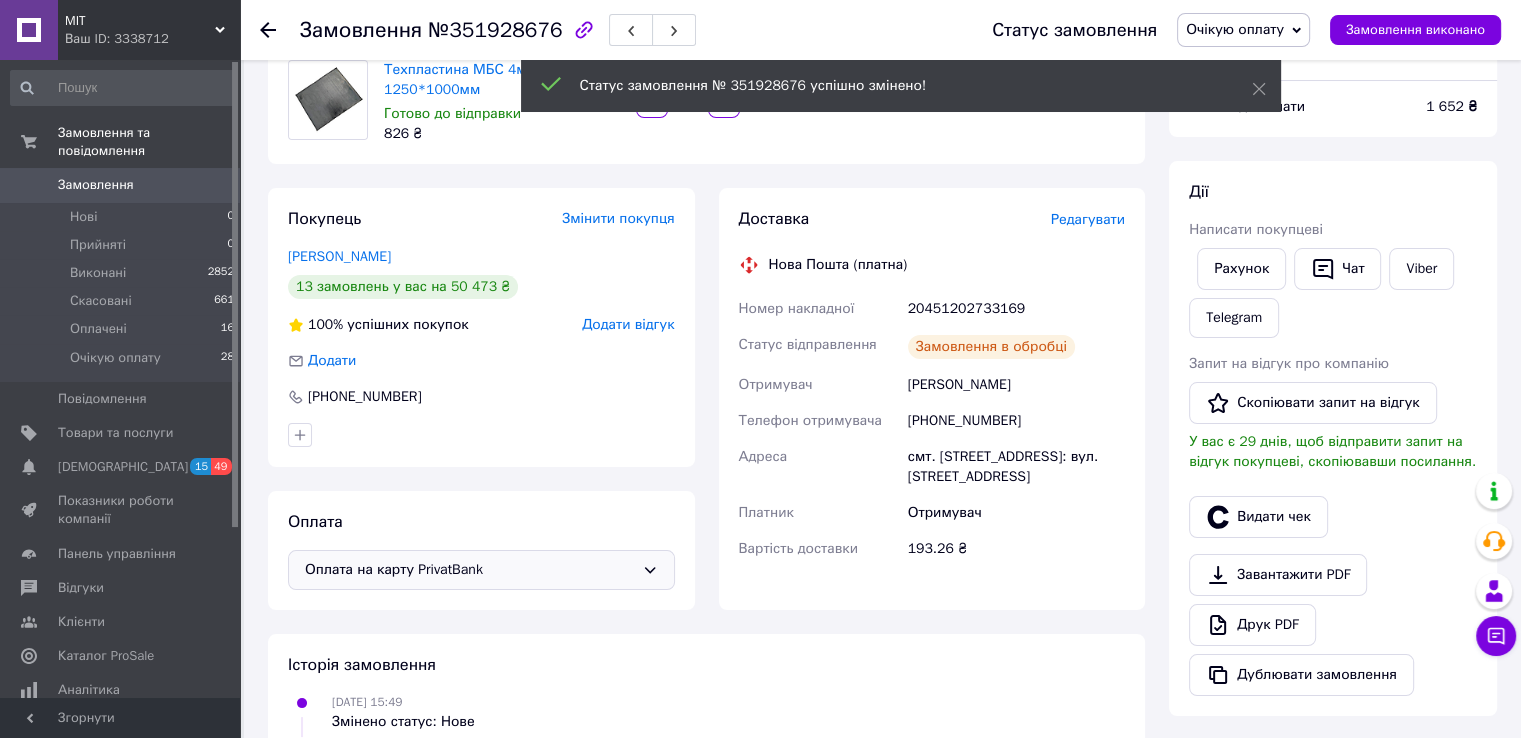 scroll, scrollTop: 0, scrollLeft: 0, axis: both 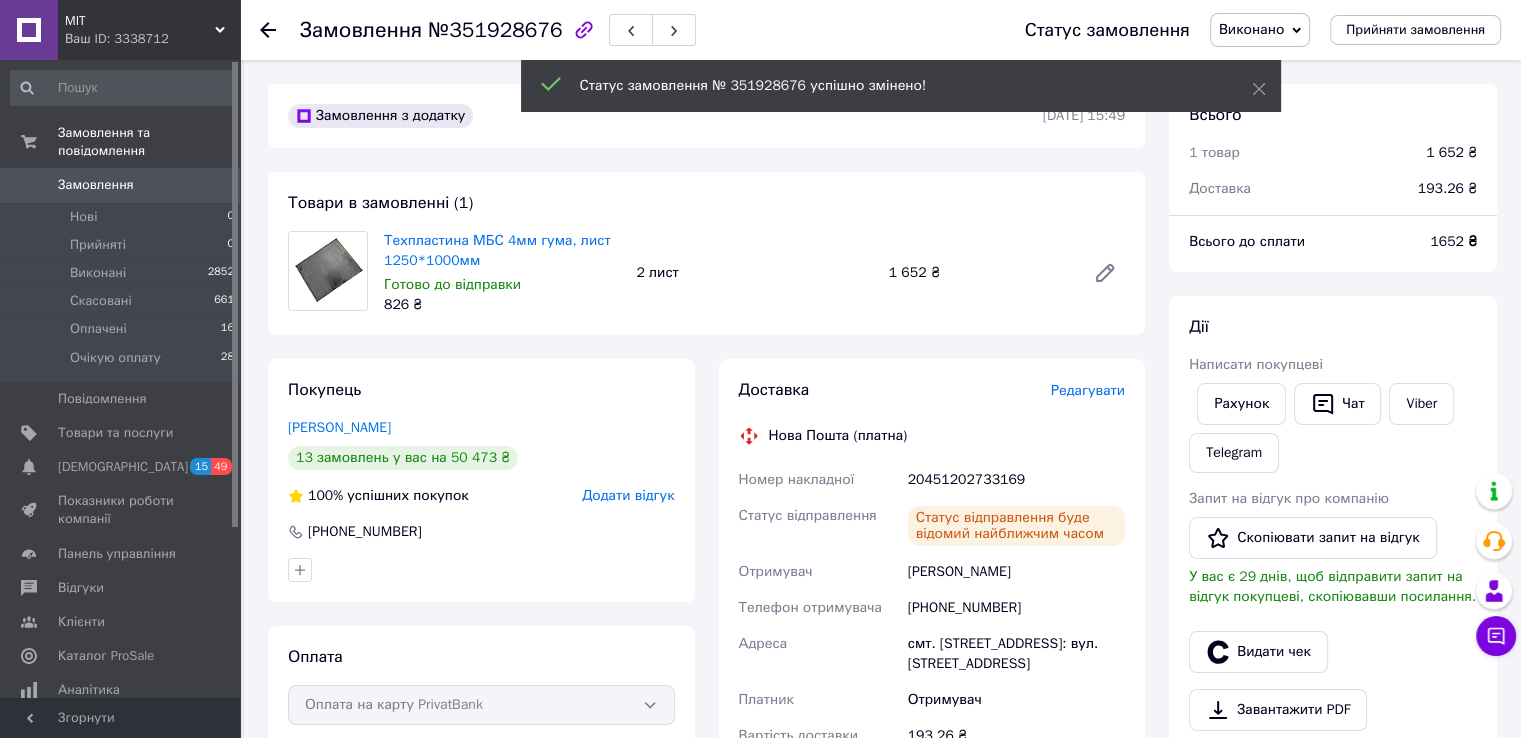 click 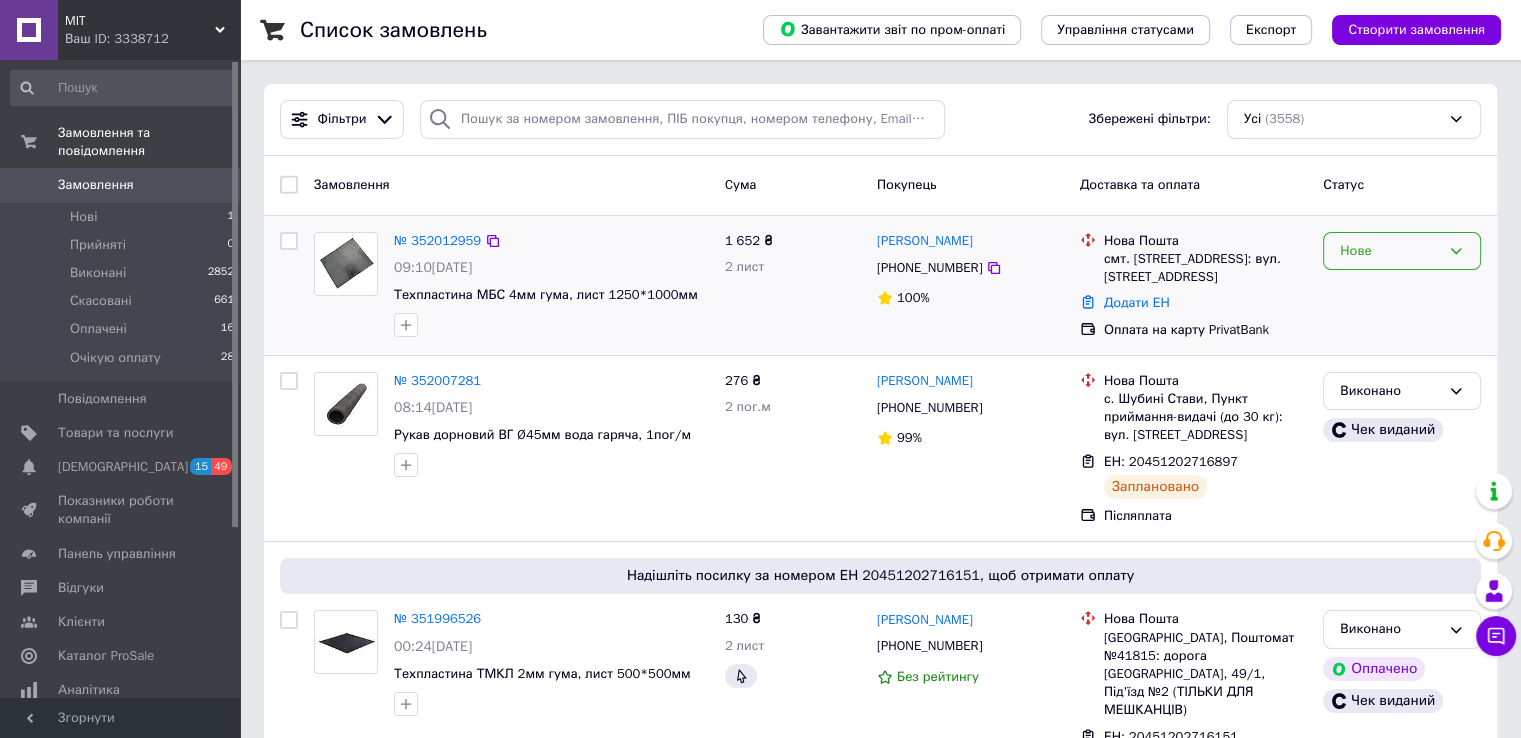 click on "Нове" at bounding box center (1390, 251) 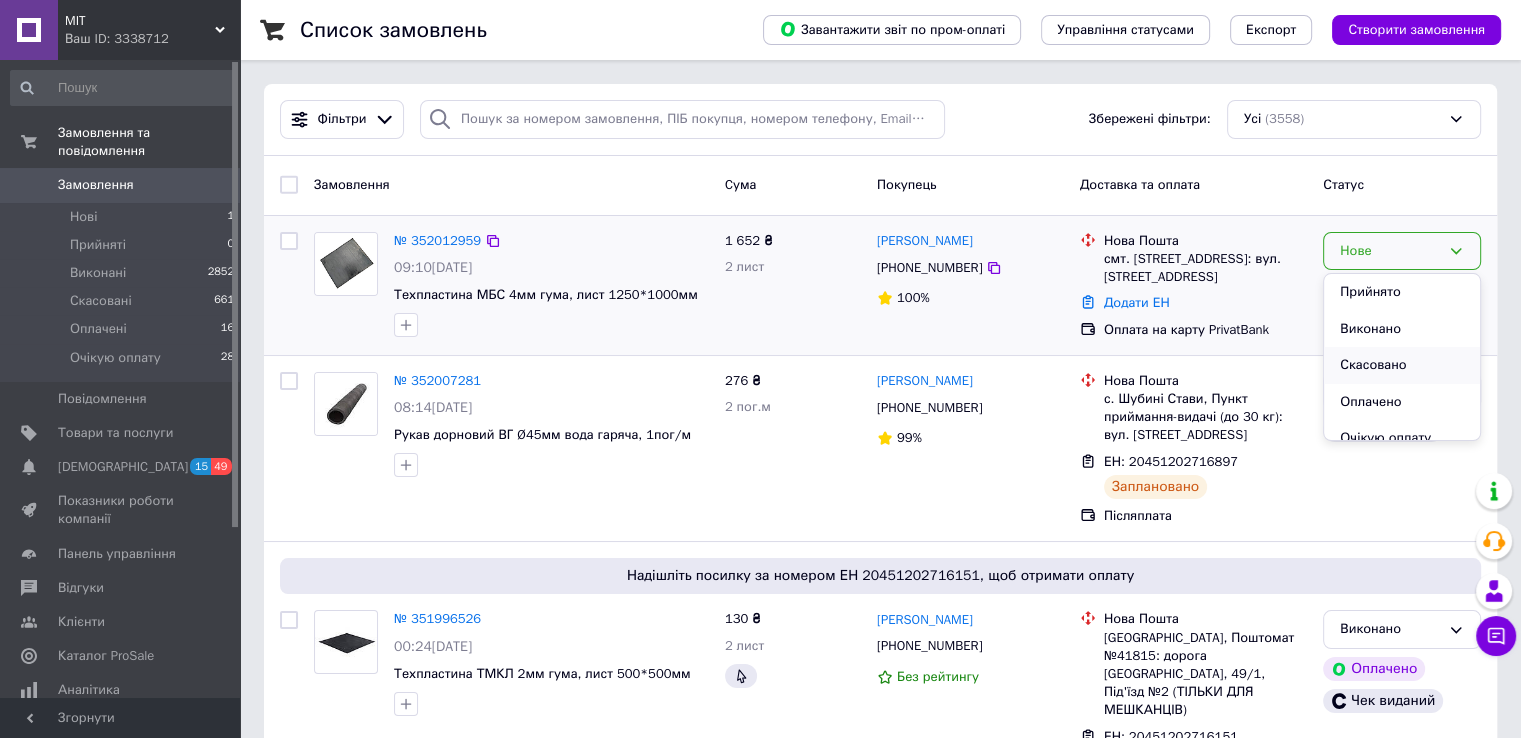 click on "Скасовано" at bounding box center [1402, 365] 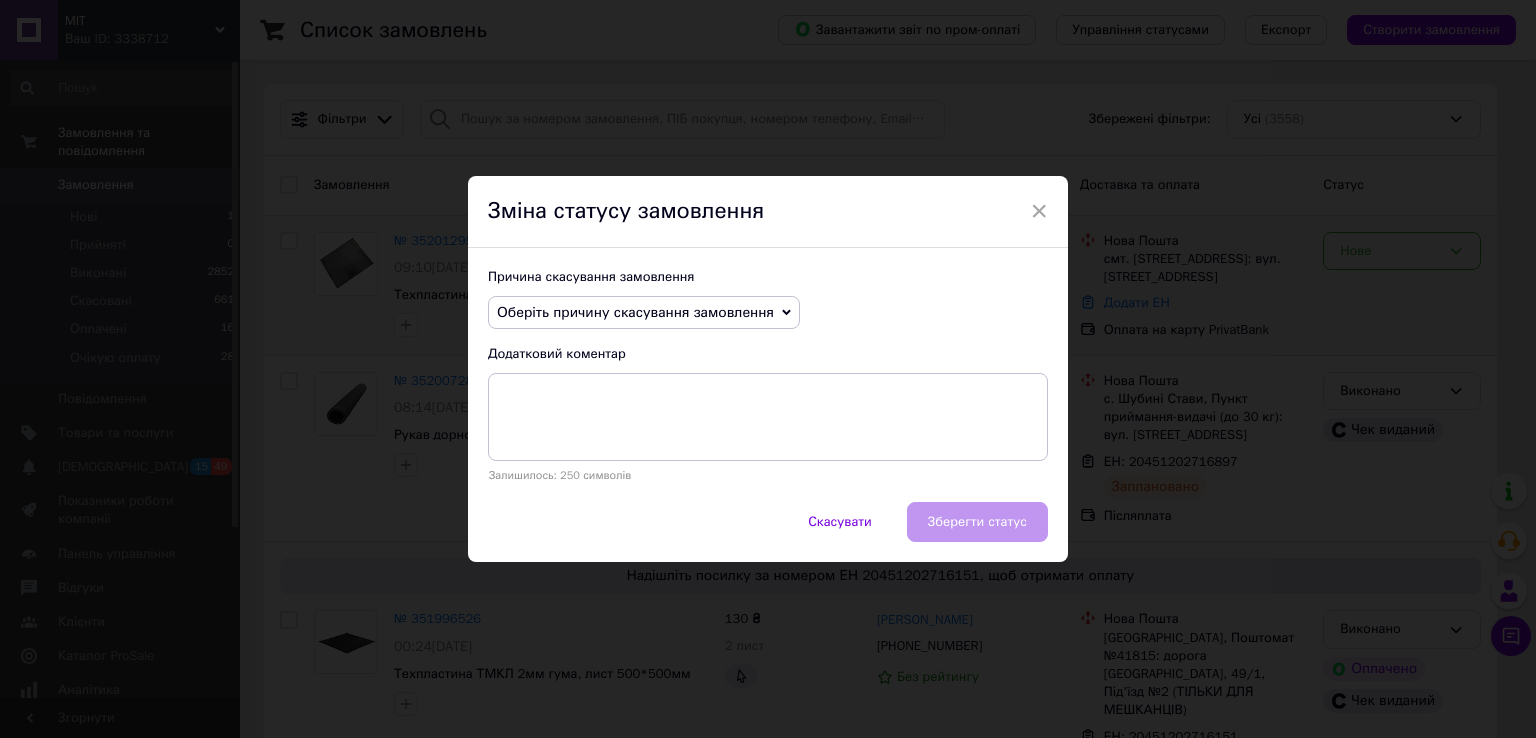click on "Оберіть причину скасування замовлення" at bounding box center [635, 312] 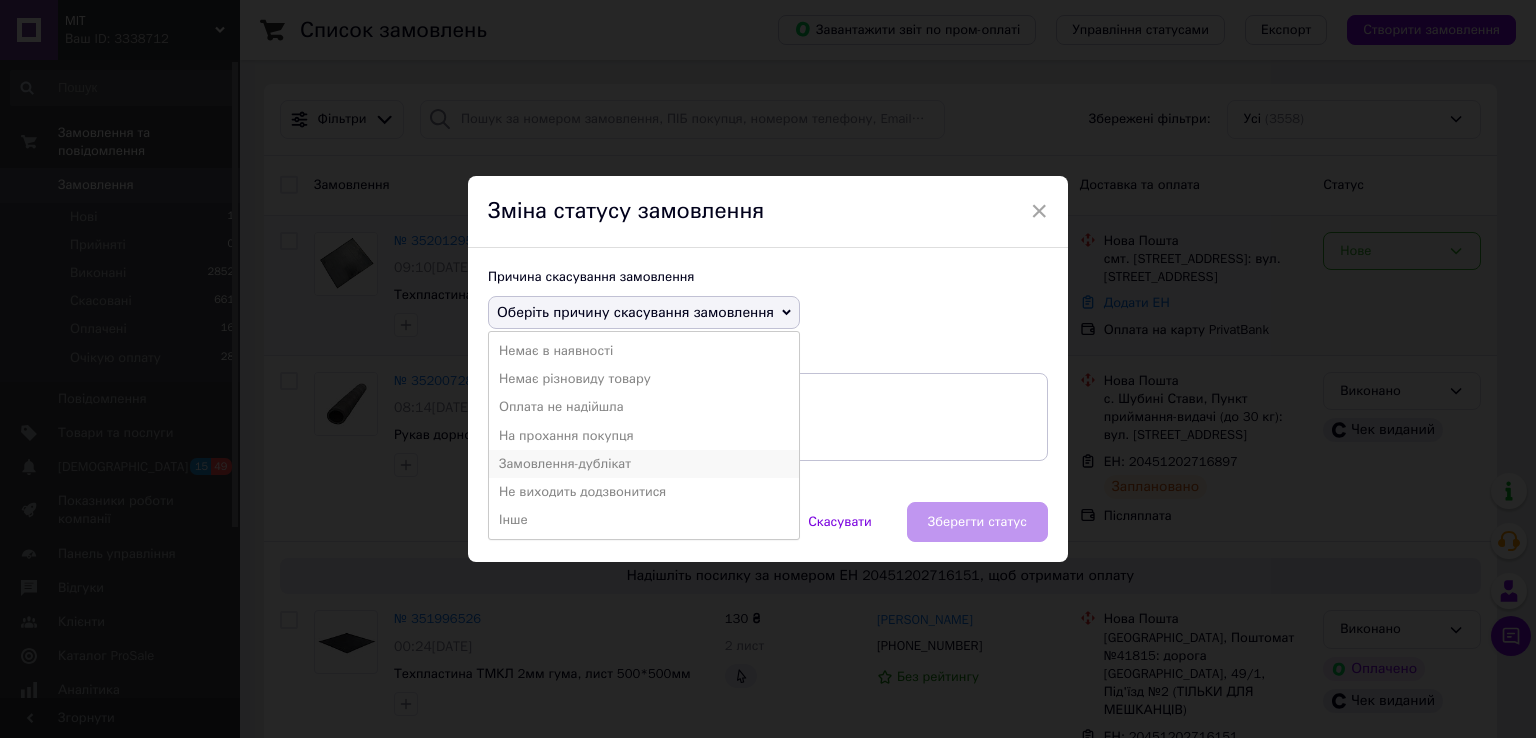 click on "Замовлення-дублікат" at bounding box center [644, 464] 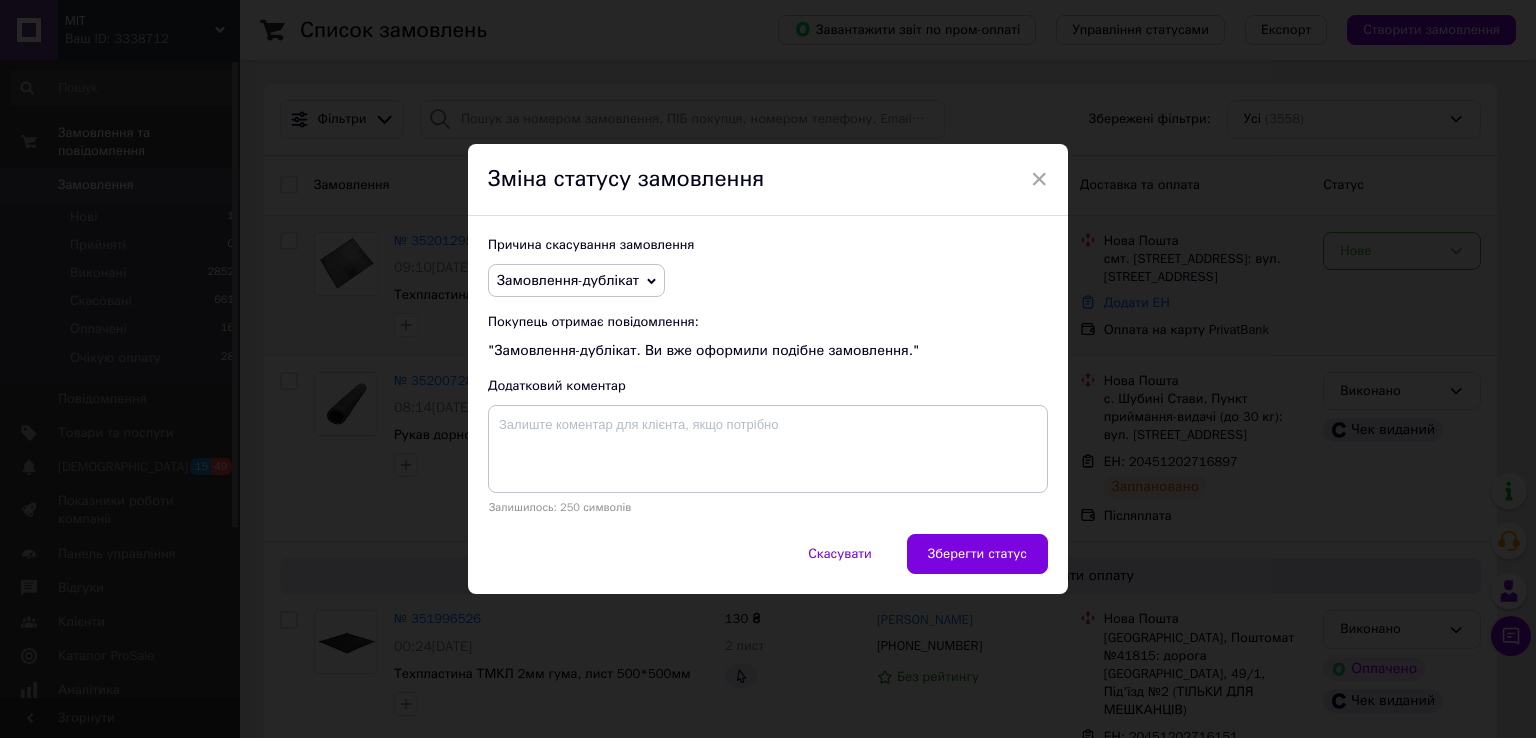 click on "Зберегти статус" at bounding box center [977, 554] 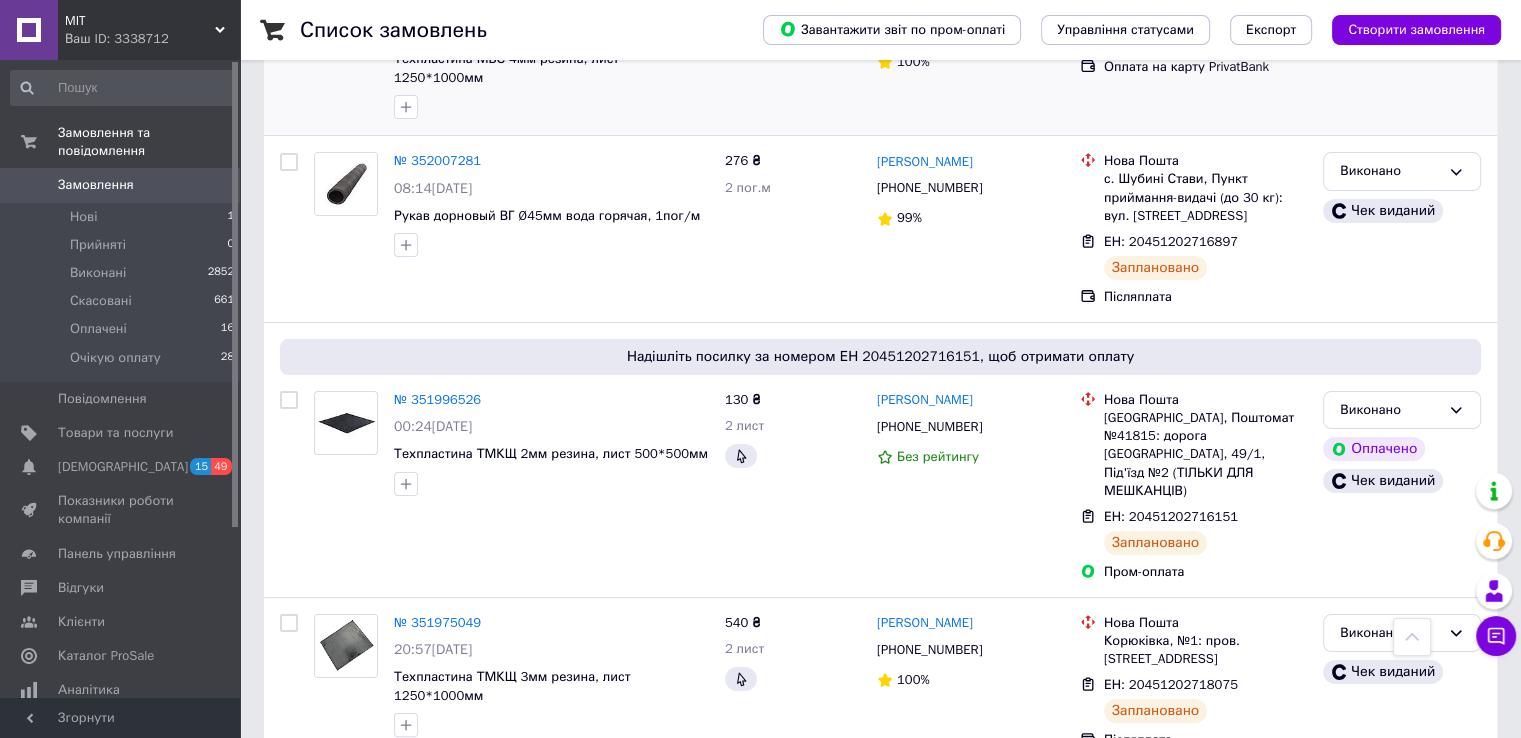 scroll, scrollTop: 0, scrollLeft: 0, axis: both 